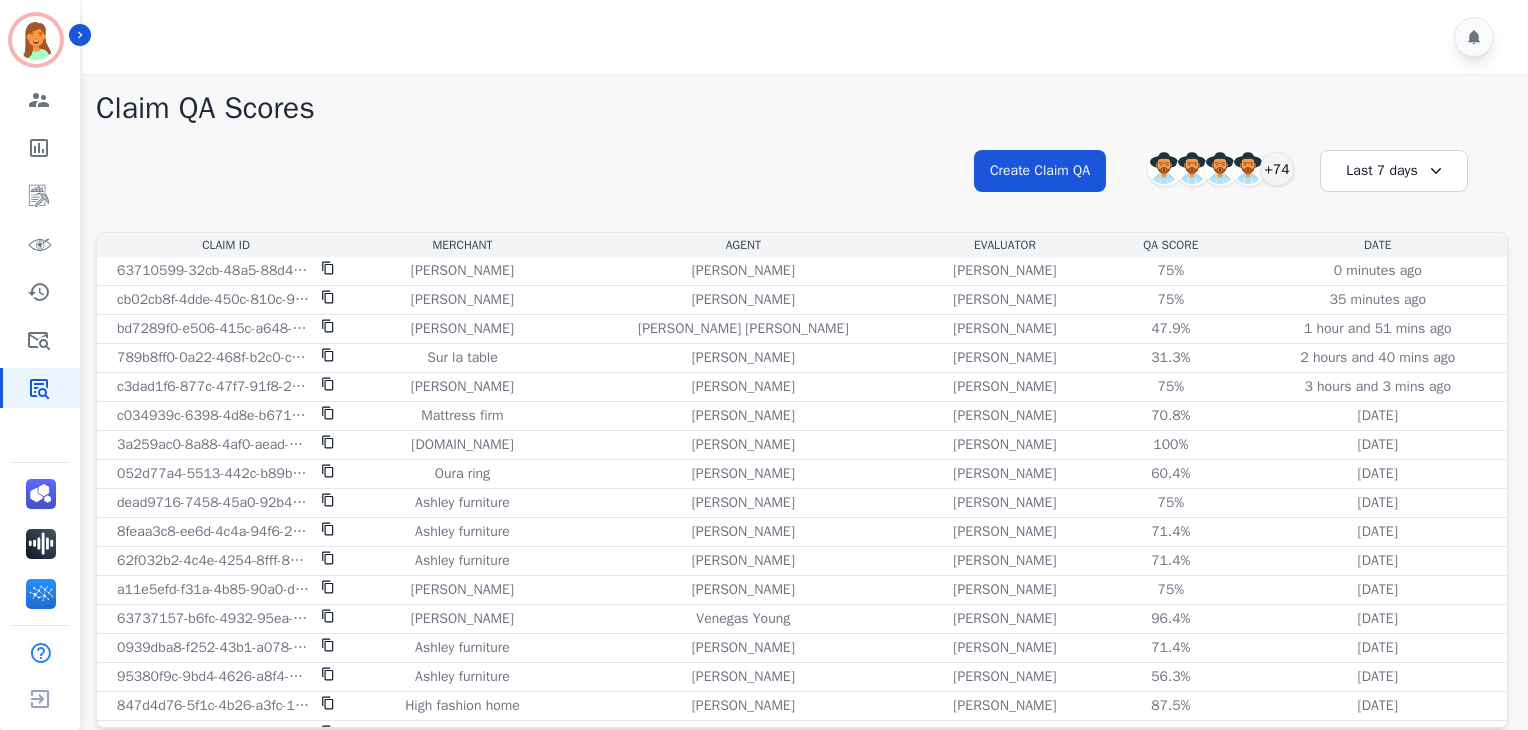 scroll, scrollTop: 0, scrollLeft: 0, axis: both 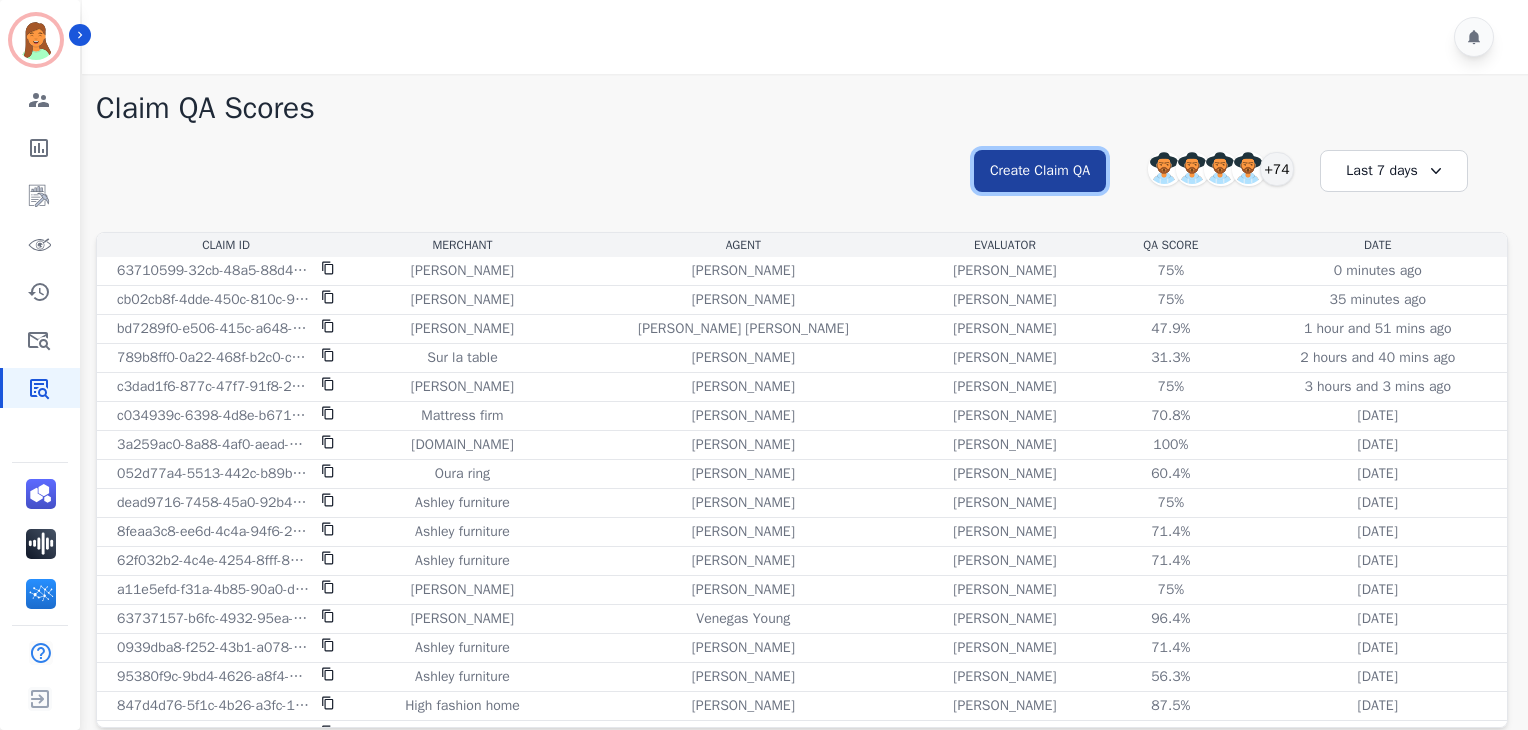 click on "Create Claim QA" at bounding box center [1040, 171] 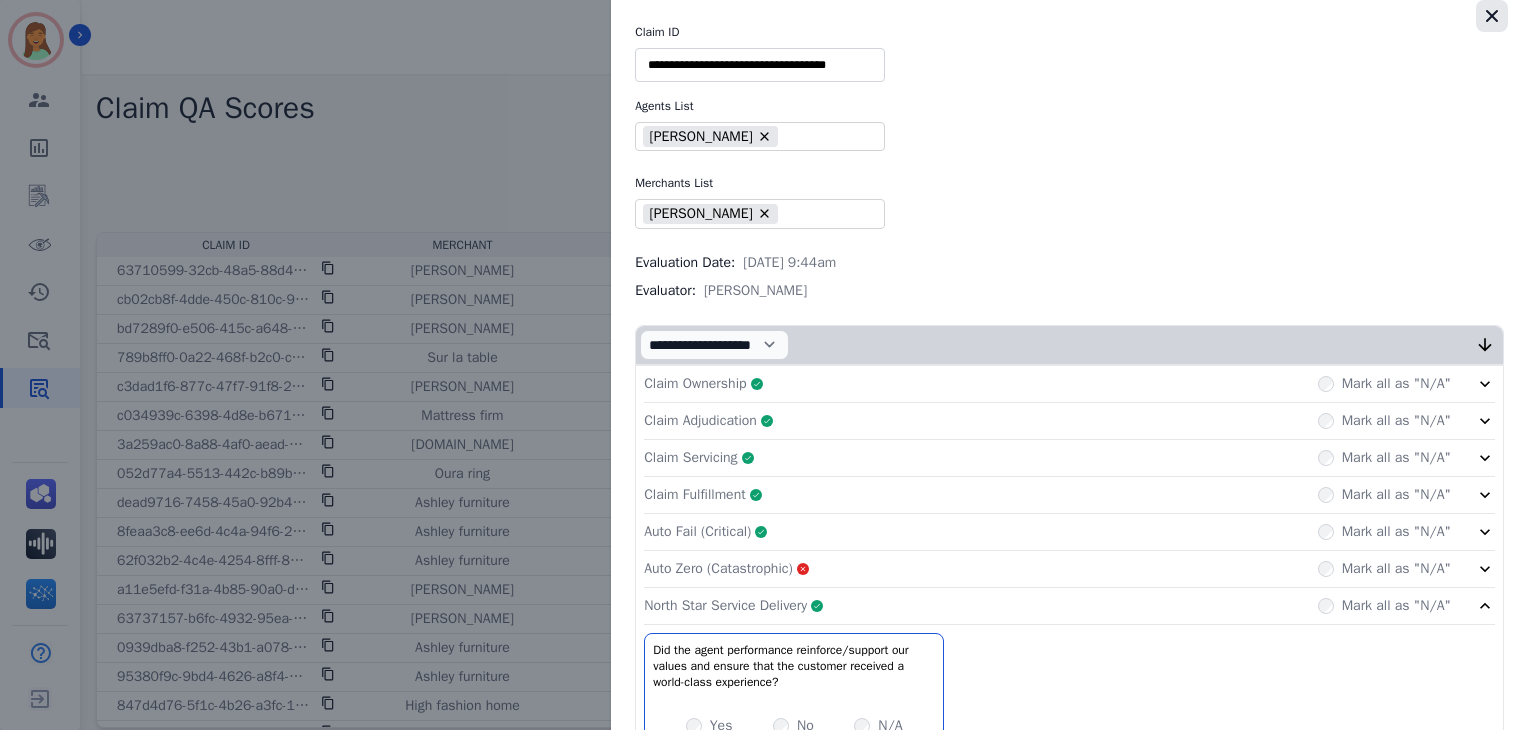 click 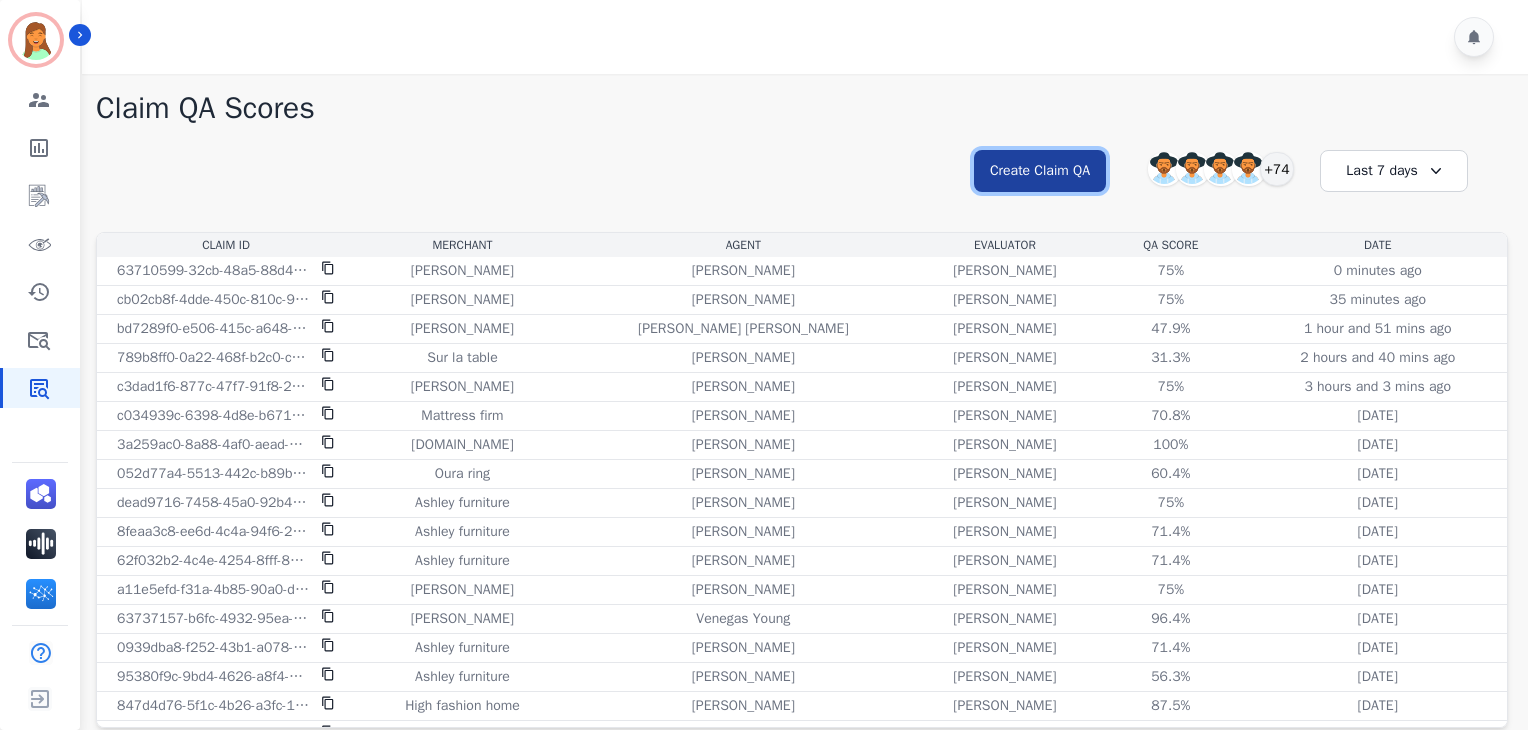 click on "Create Claim QA" at bounding box center (1040, 171) 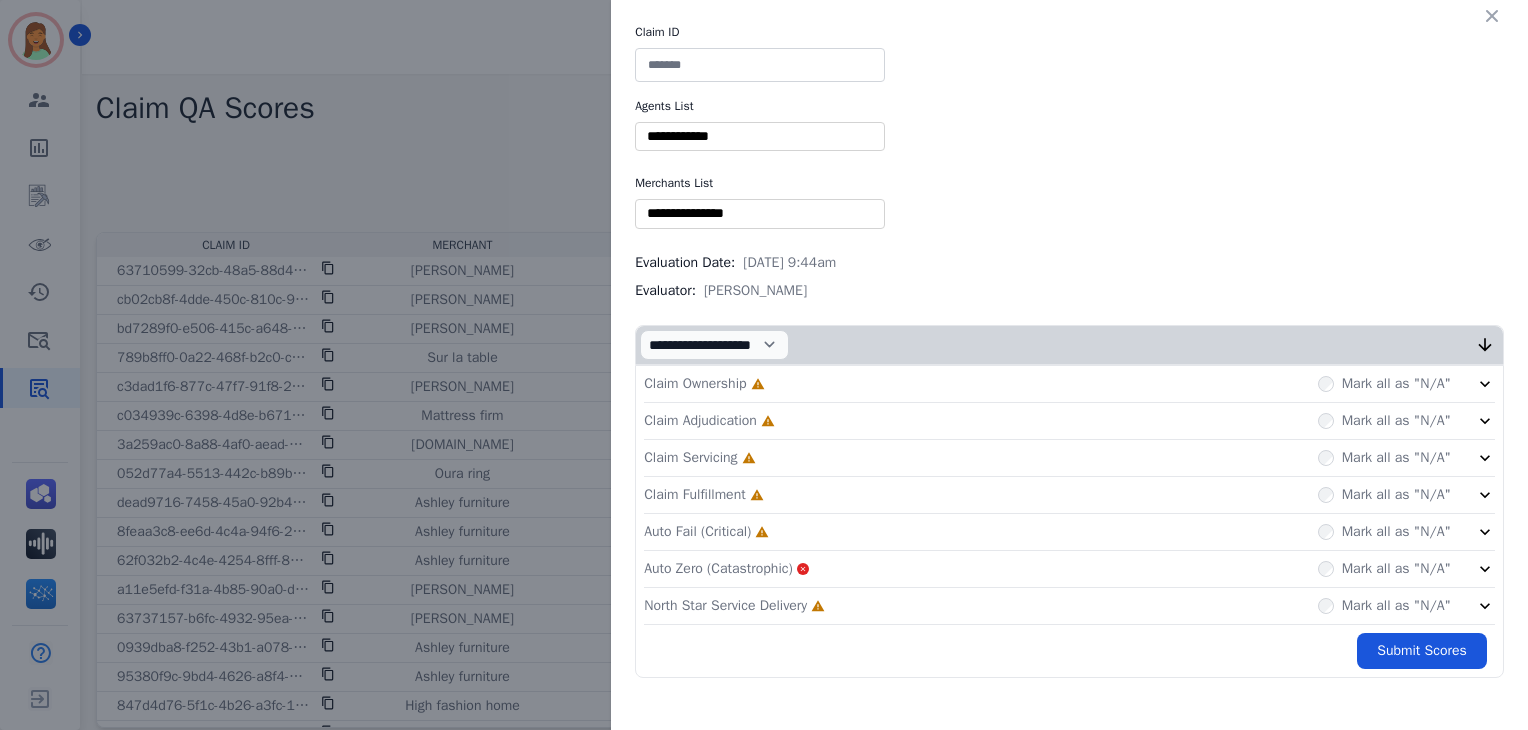 drag, startPoint x: 800, startPoint y: 18, endPoint x: 806, endPoint y: 69, distance: 51.351727 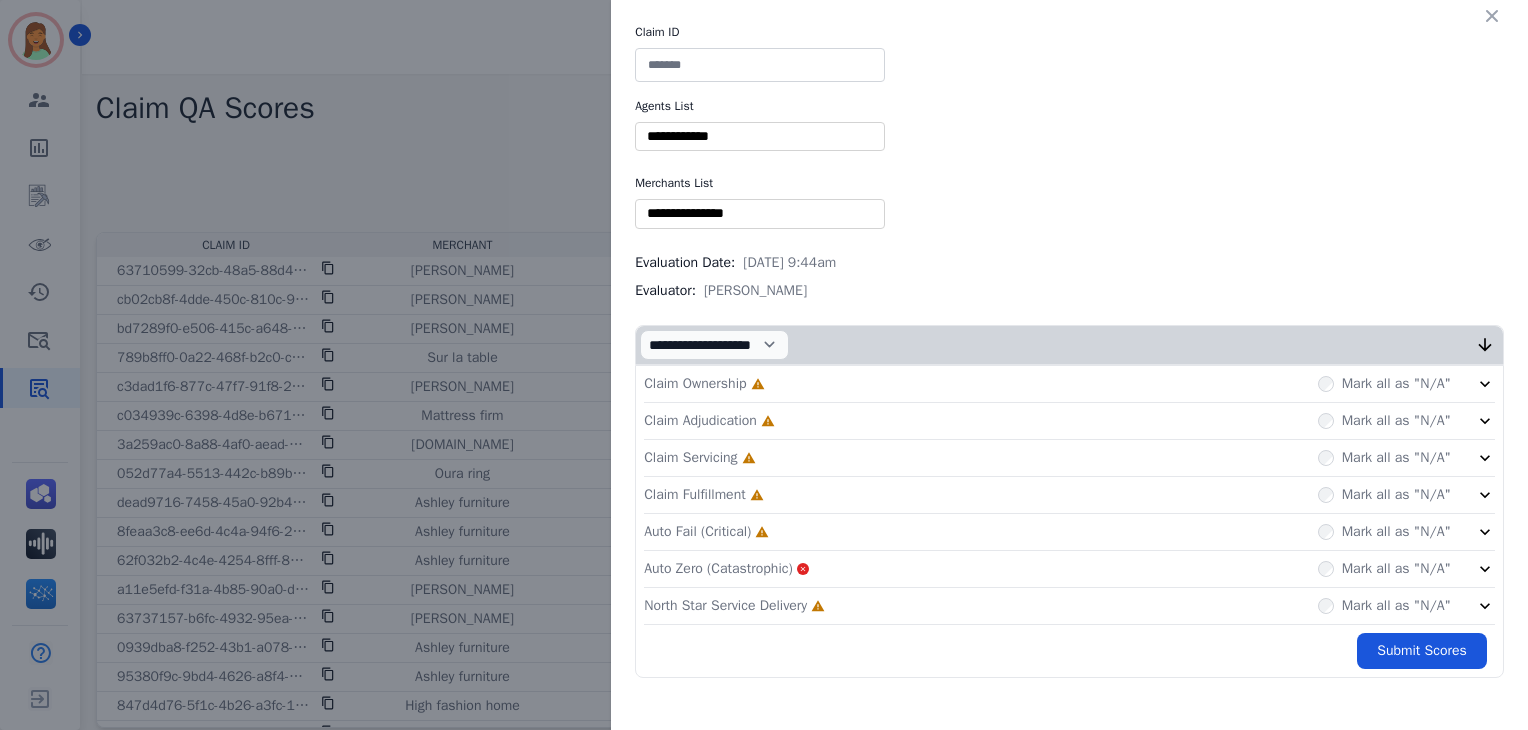click at bounding box center (760, 65) 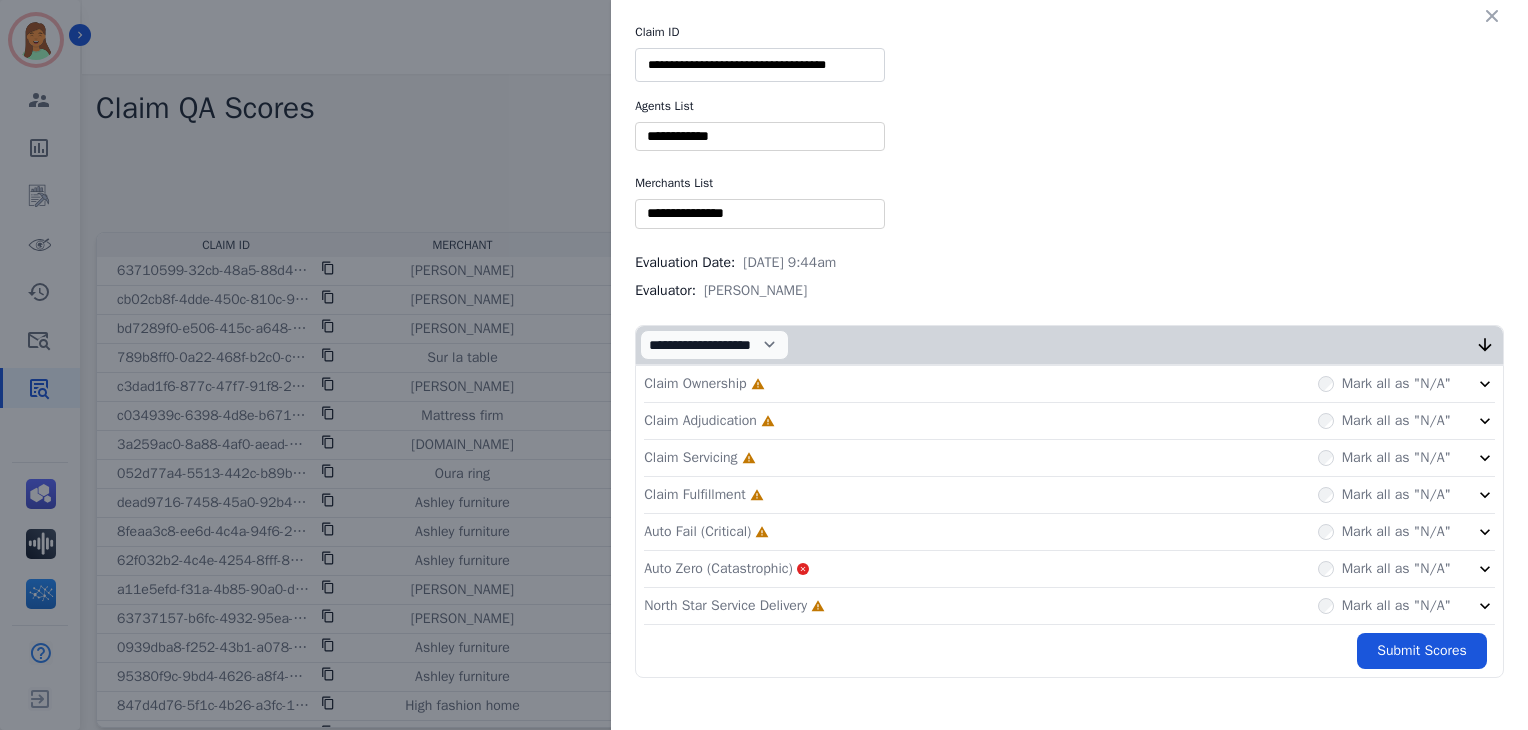 type on "**********" 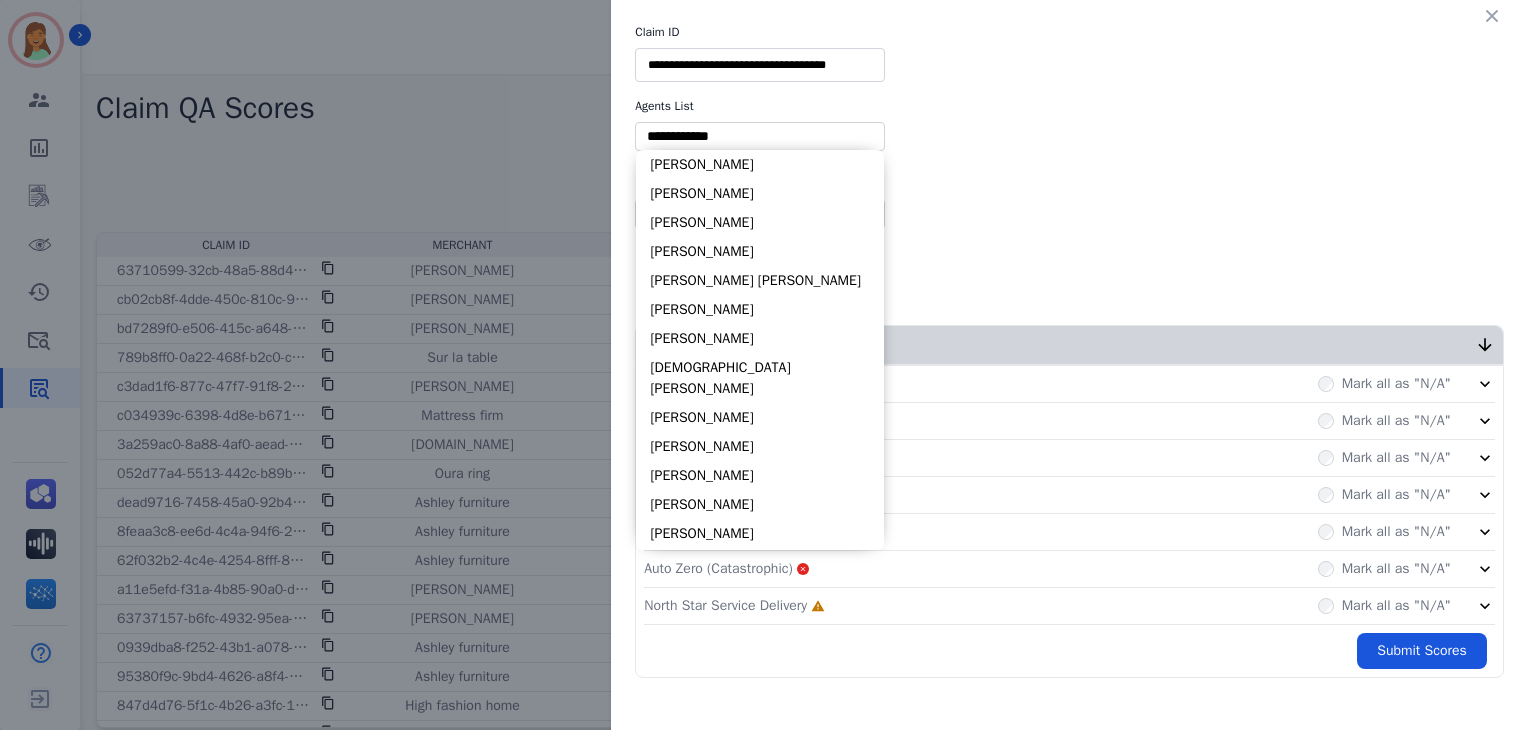 click at bounding box center (760, 136) 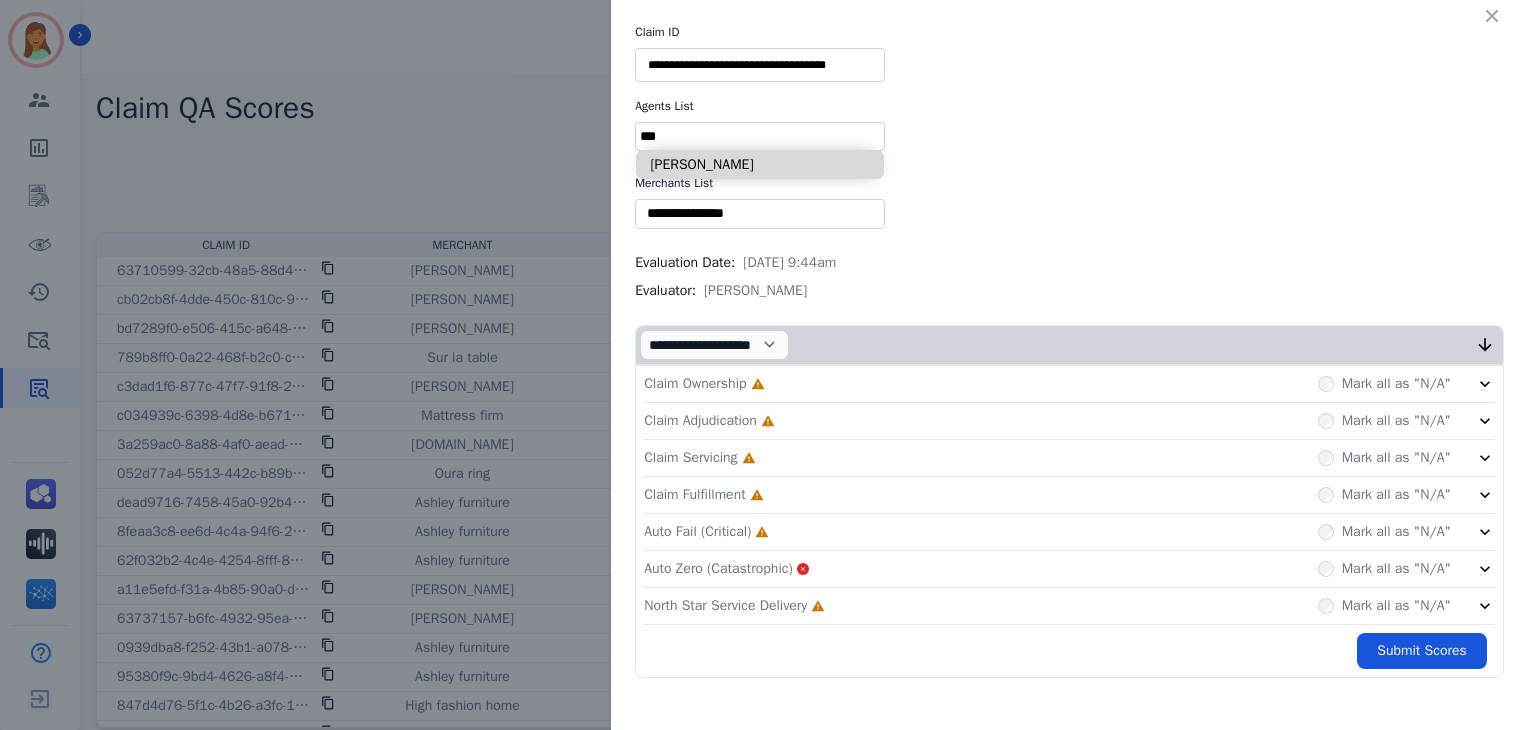 type on "***" 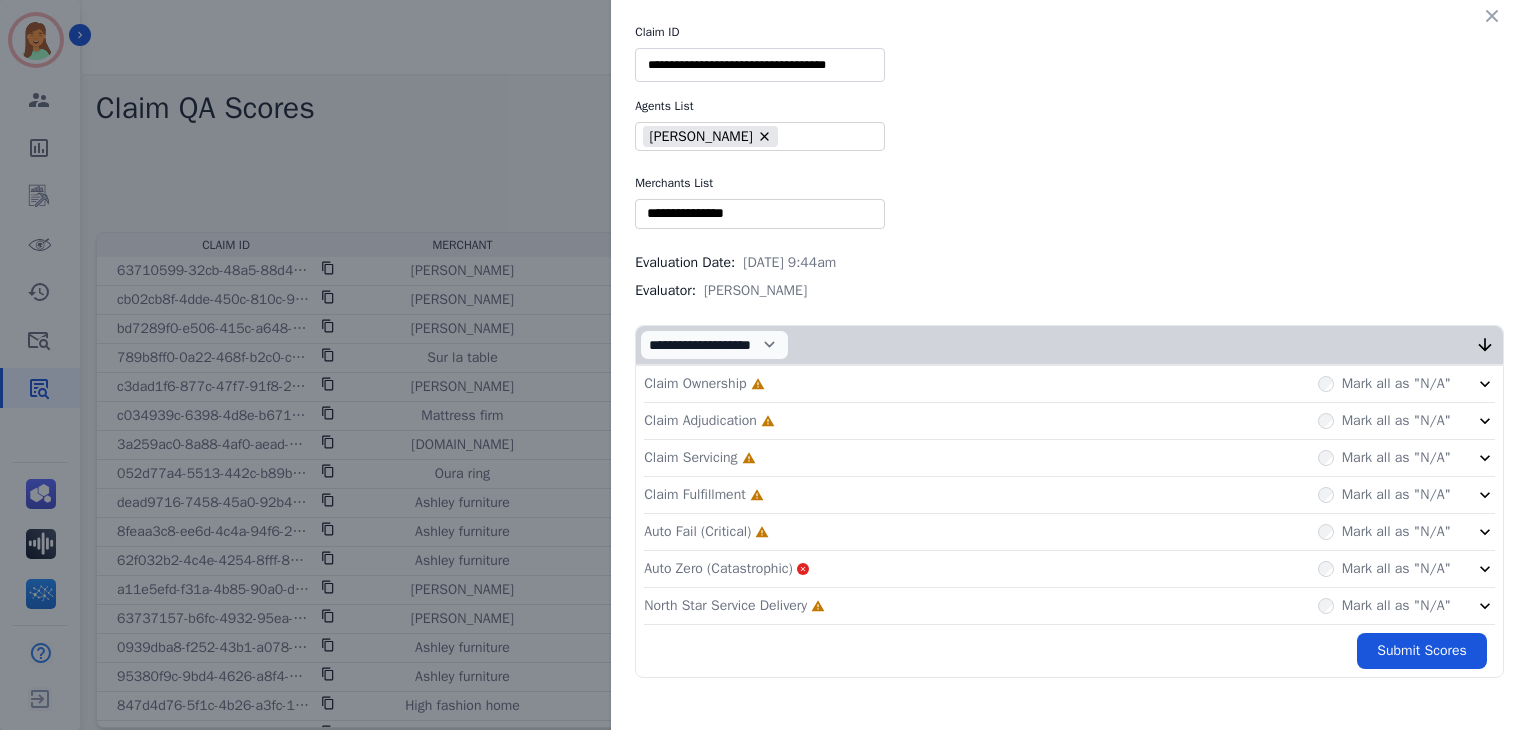 click at bounding box center (760, 213) 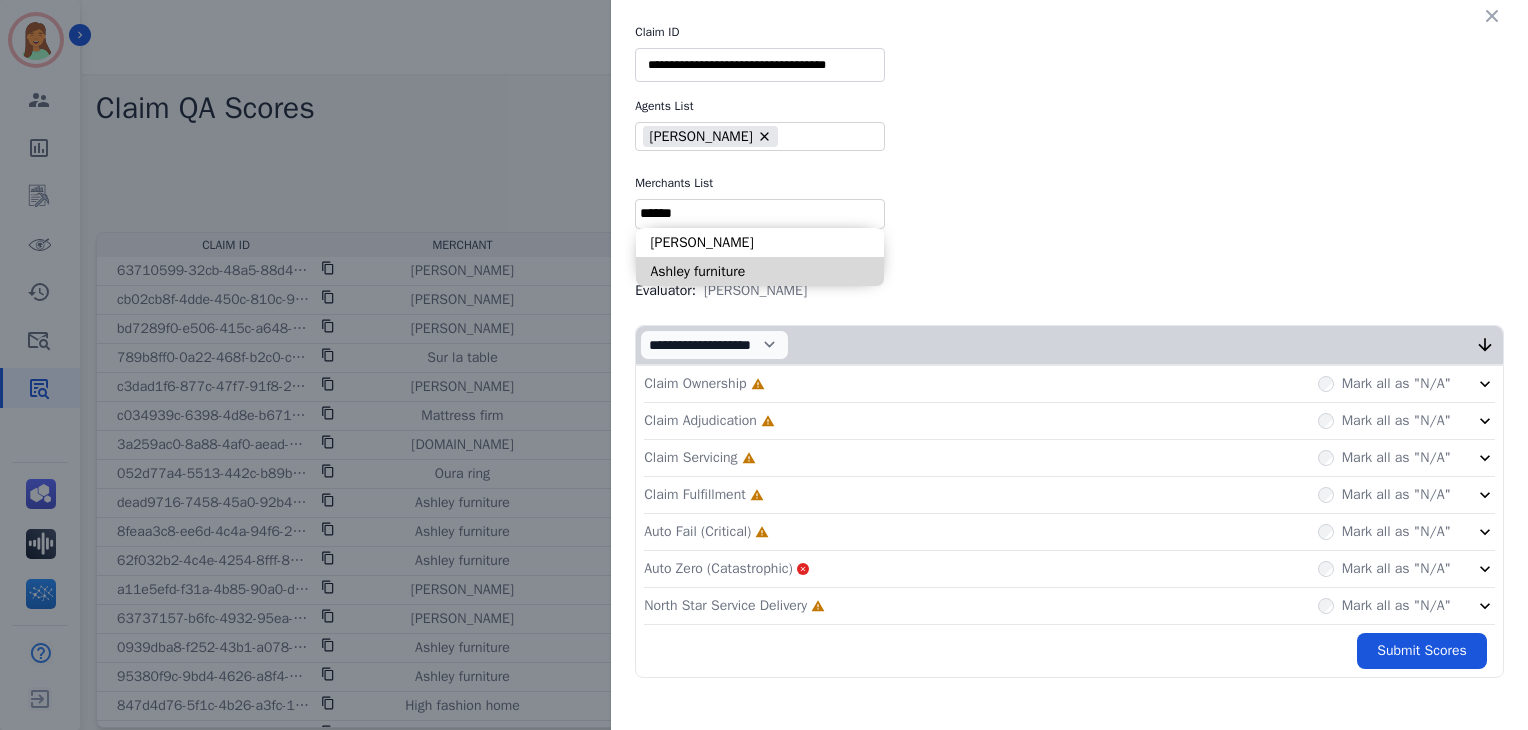 type on "******" 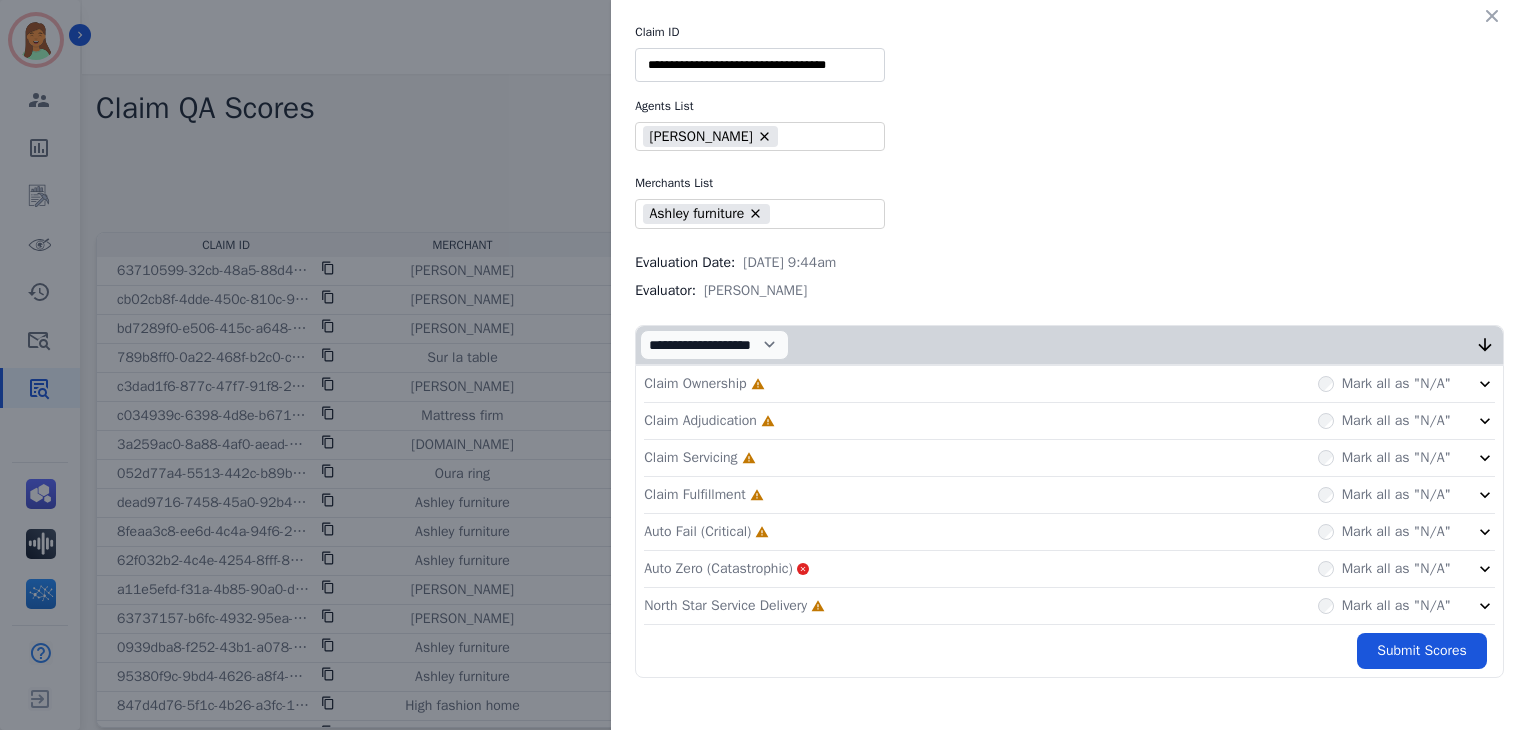 click on "North Star Service Delivery     Incomplete         Mark all as "N/A"" 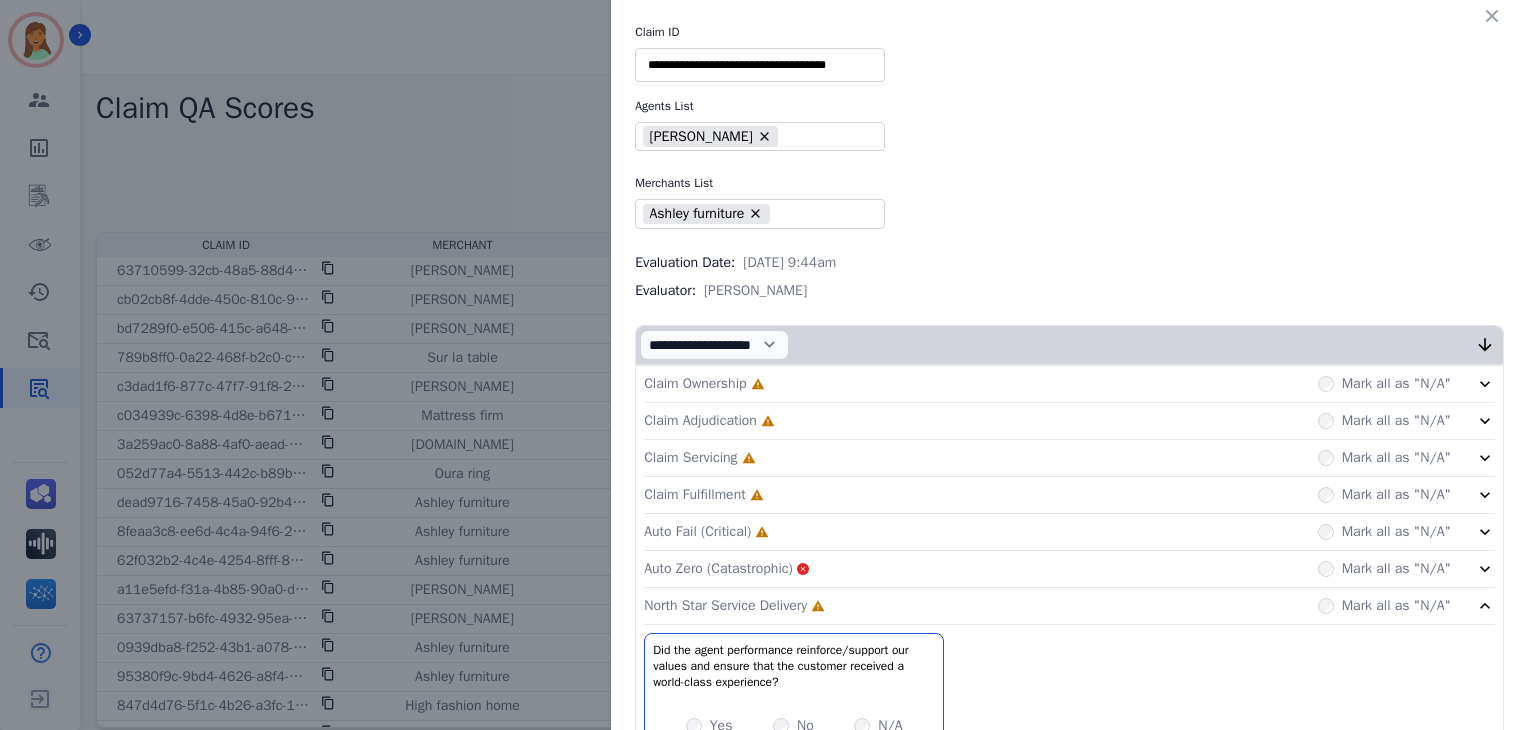 click on "Auto Fail (Critical)     Incomplete         Mark all as "N/A"" 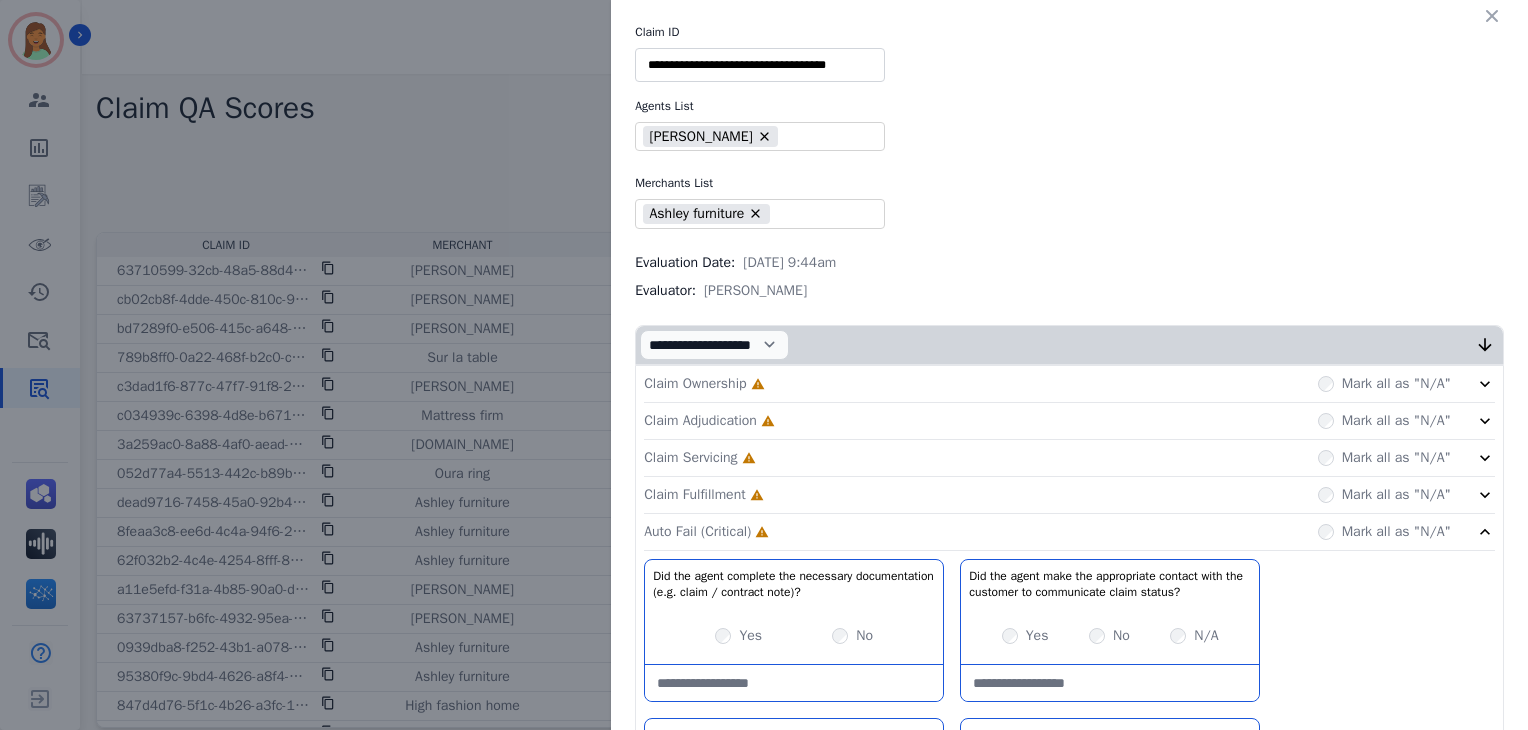 drag, startPoint x: 798, startPoint y: 493, endPoint x: 808, endPoint y: 473, distance: 22.36068 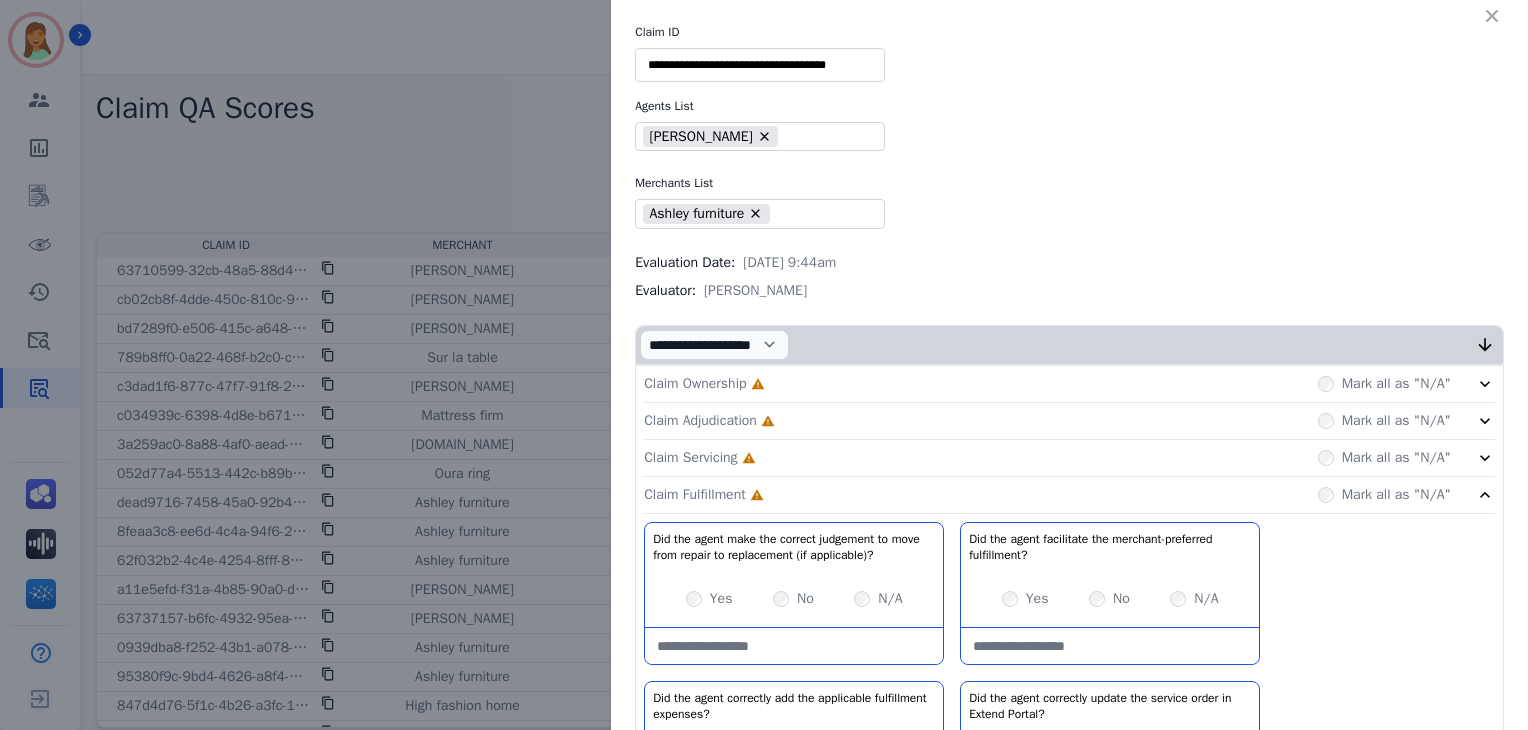 click on "Claim Servicing     Incomplete         Mark all as "N/A"" 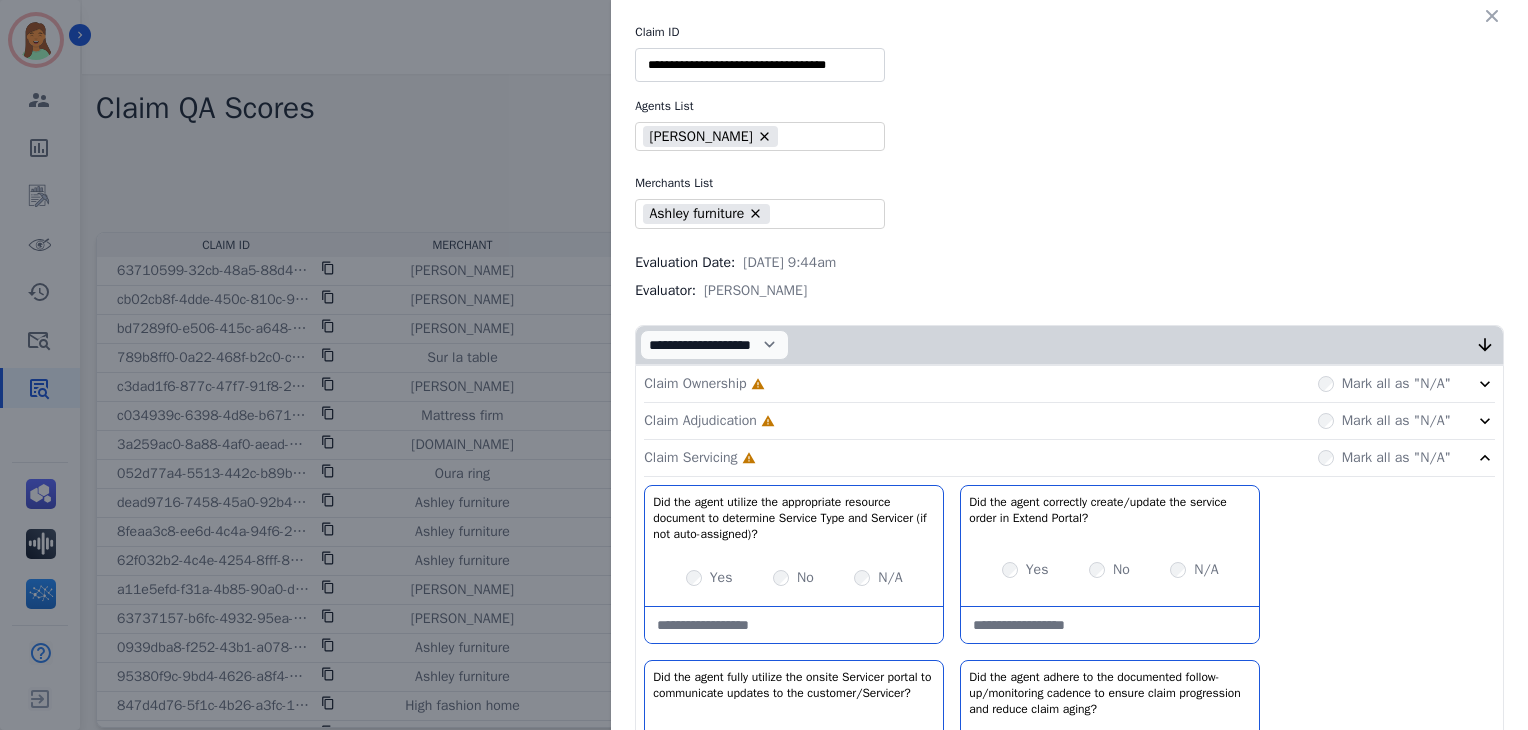 drag, startPoint x: 827, startPoint y: 407, endPoint x: 836, endPoint y: 379, distance: 29.410883 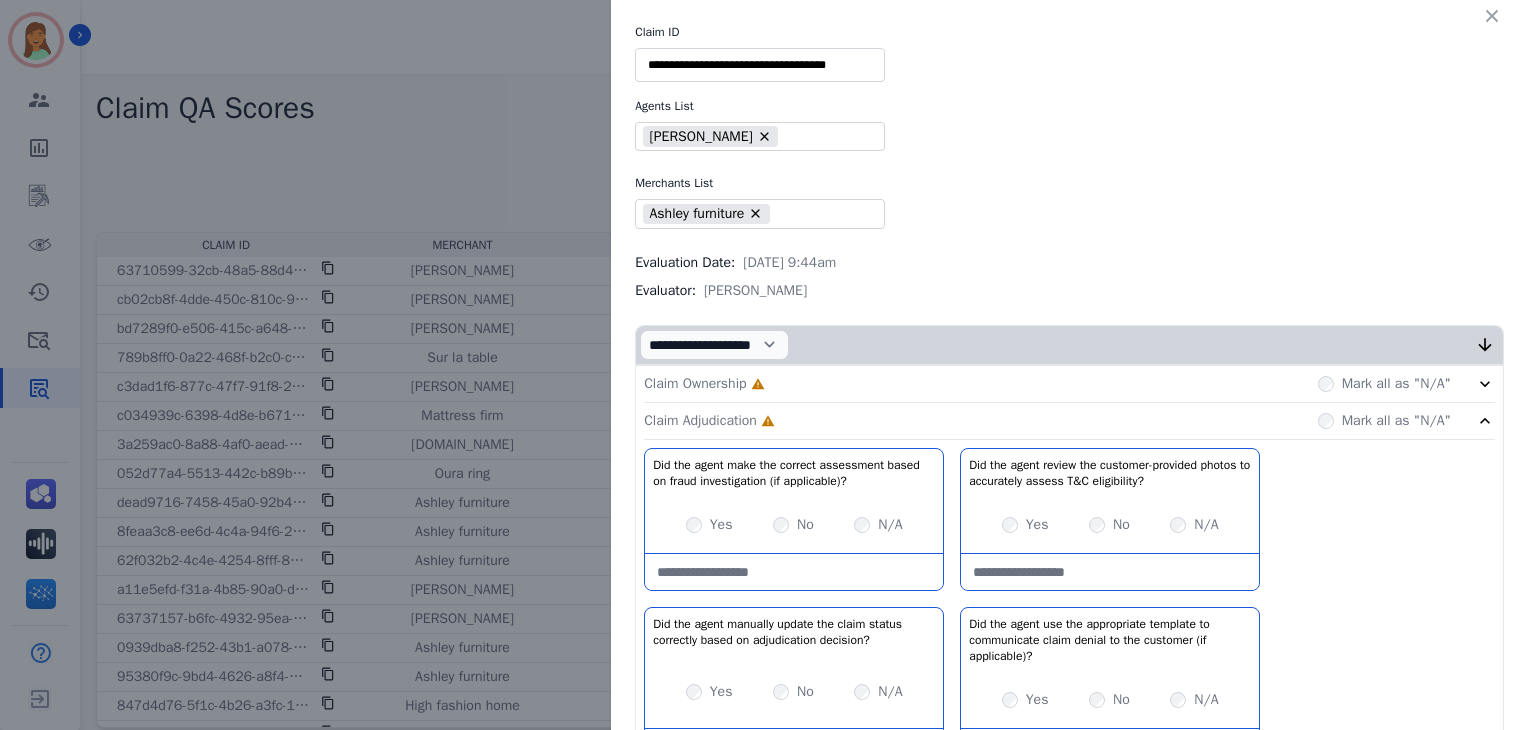 click on "Claim Ownership     Incomplete         Mark all as "N/A"" at bounding box center [1069, 384] 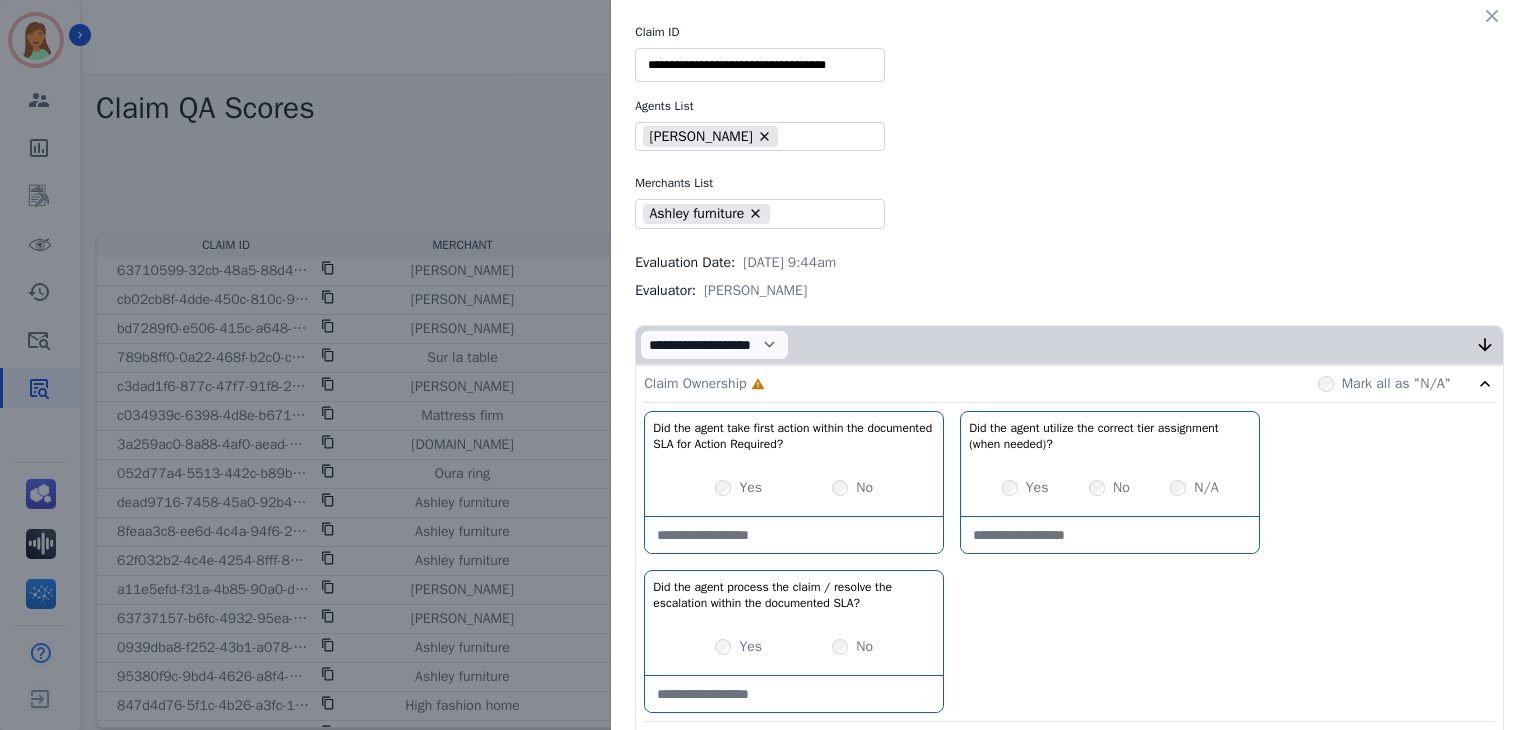 click on "Yes" at bounding box center [1025, 488] 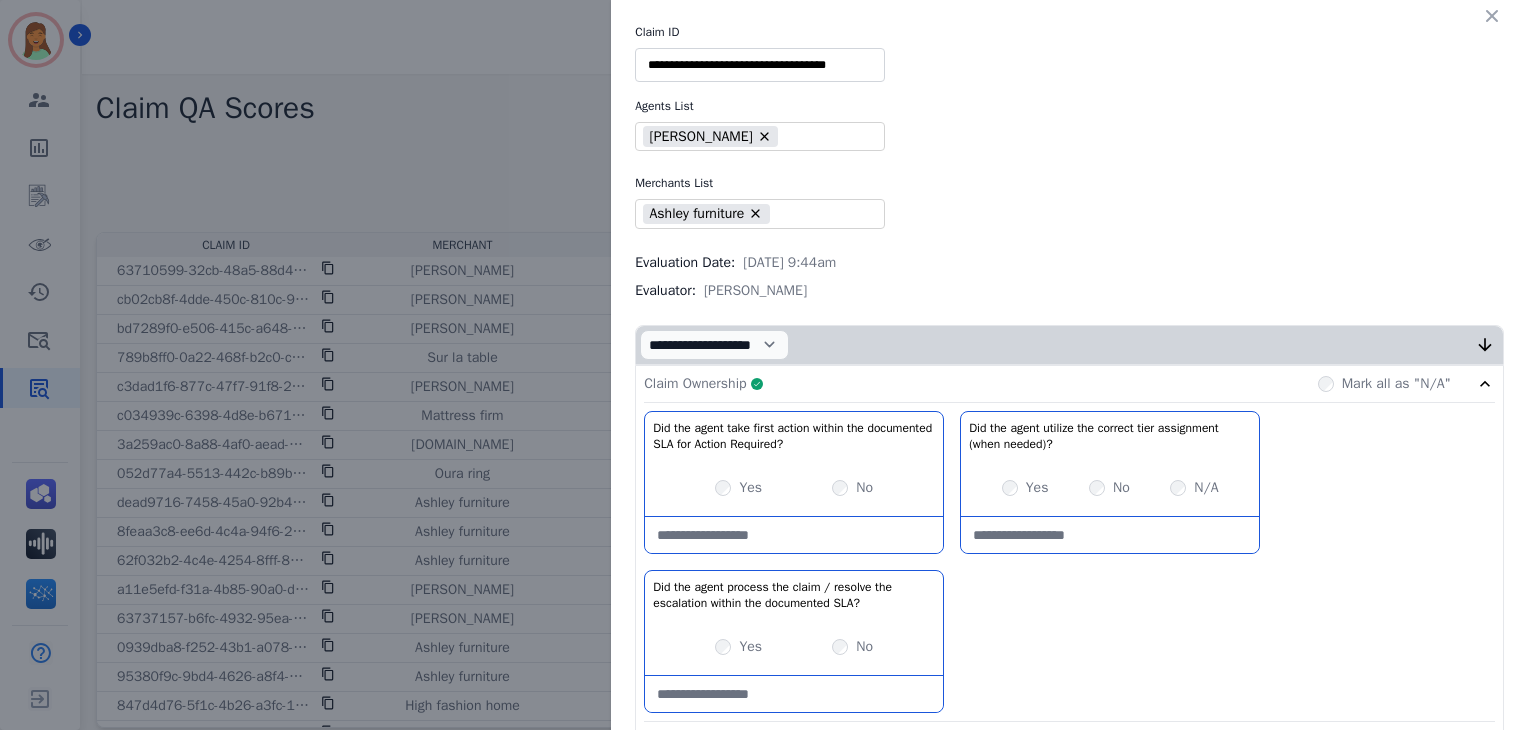 click on "Claim Ownership     Complete         Mark all as "N/A"     Did the agent take first action within the documented SLA for Action Required?   No description         Yes     No   Did the agent utilize the correct tier assignment (when needed)?   No description         Yes     No     N/A   Did the agent process the claim / resolve the escalation within the documented SLA?   No description         Yes     No   Claim Adjudication     Incomplete         Mark all as "N/A"     Did the agent make the correct assessment based on fraud investigation (if applicable)?   No description         Yes     No     N/A   Did the agent review the customer-provided photos to accurately assess T&C eligibility?   No description         Yes     No     N/A   Did the agent manually update the claim status correctly based on adjudication decision?   No description         Yes     No     N/A   Did the agent use the appropriate template to communicate claim denial to the customer (if applicable)?   No description         Yes     No" at bounding box center [1069, 1594] 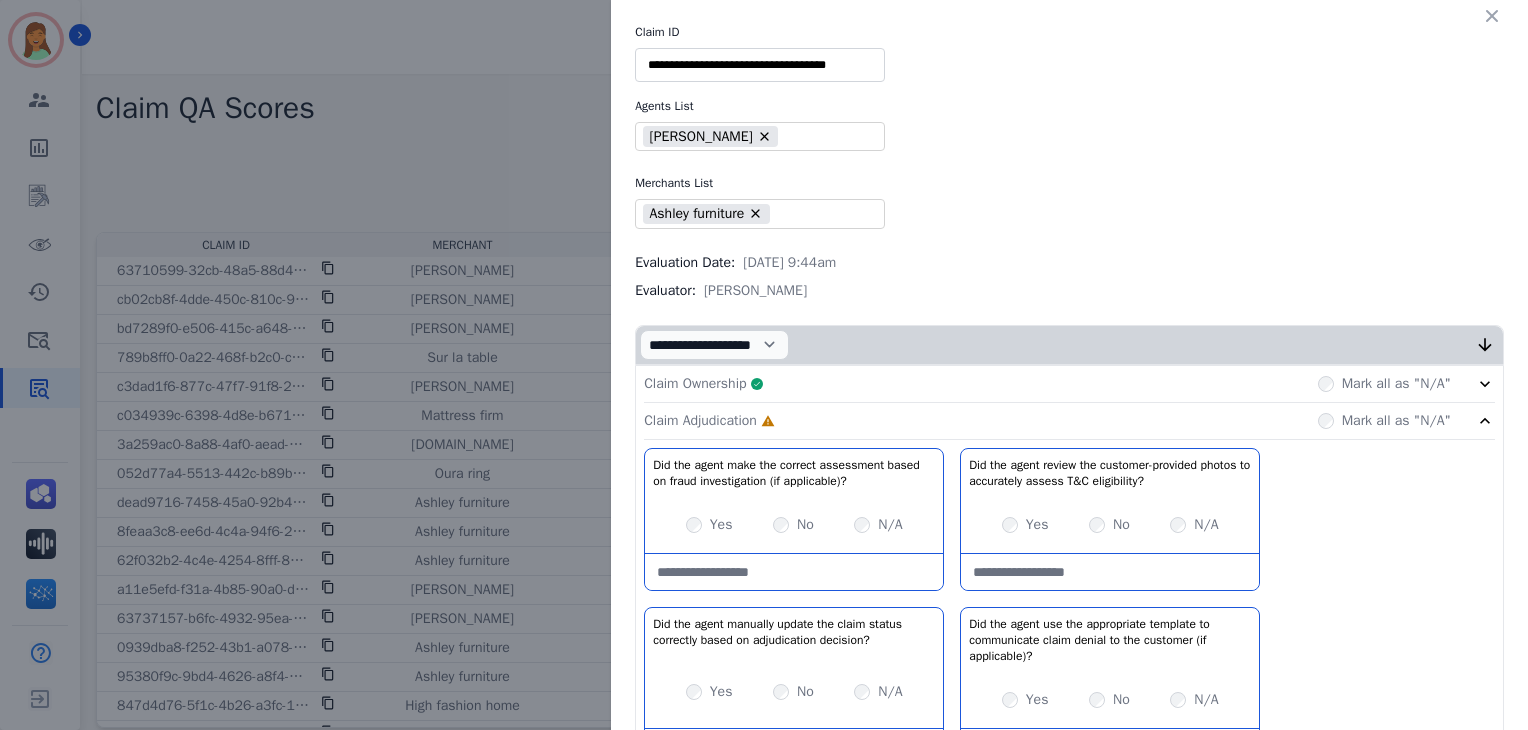 scroll, scrollTop: 266, scrollLeft: 0, axis: vertical 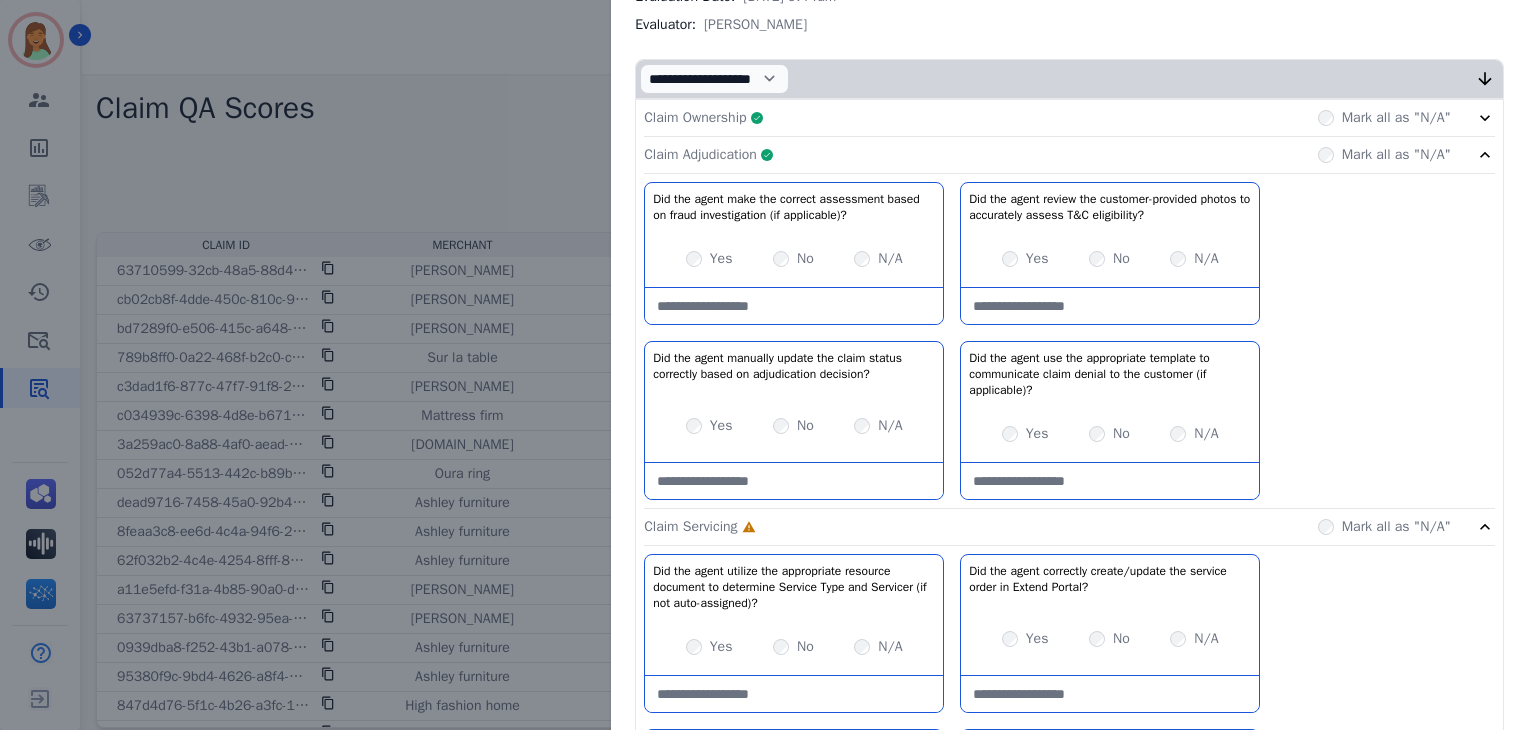 click on "Claim Adjudication     Complete         Mark all as "N/A"" 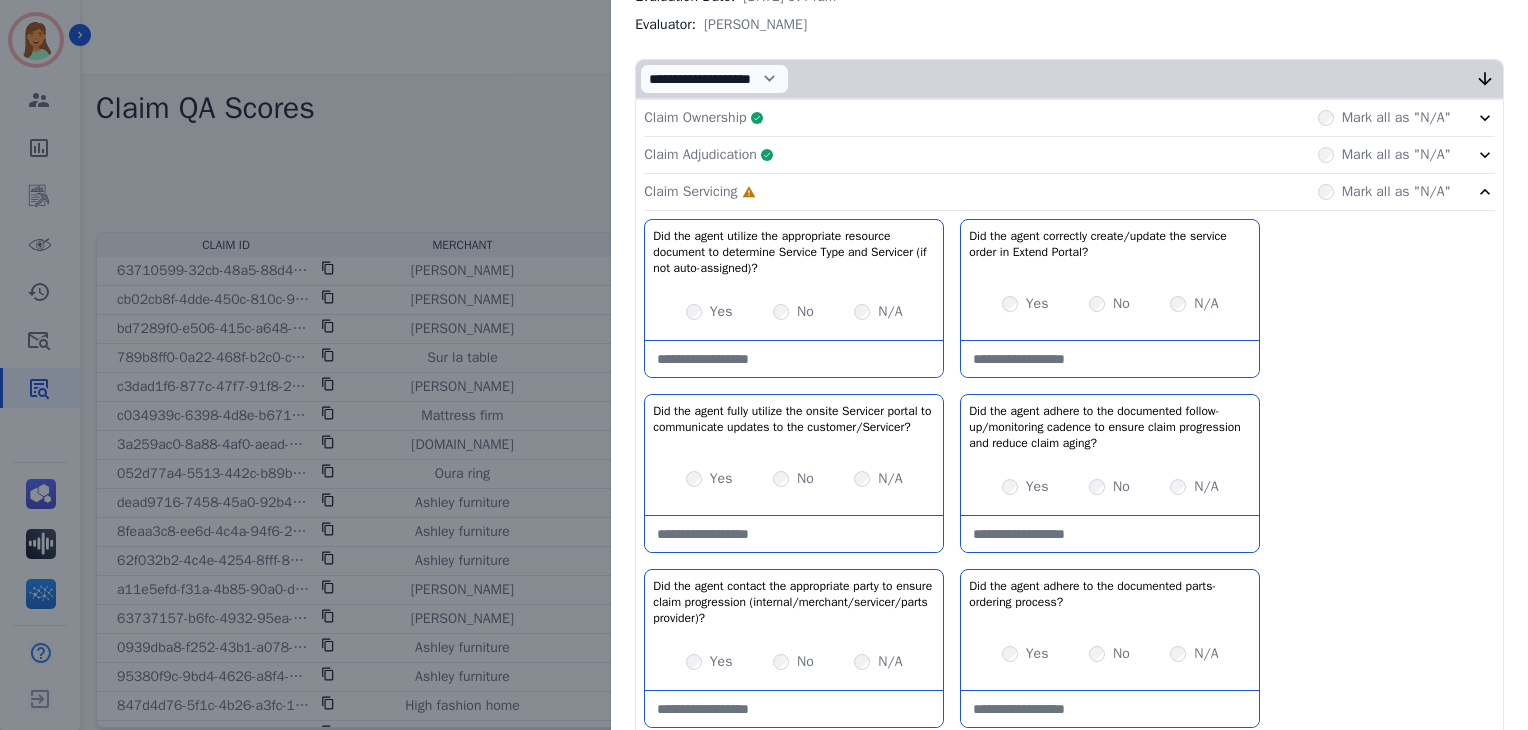 click on "Yes" at bounding box center [709, 312] 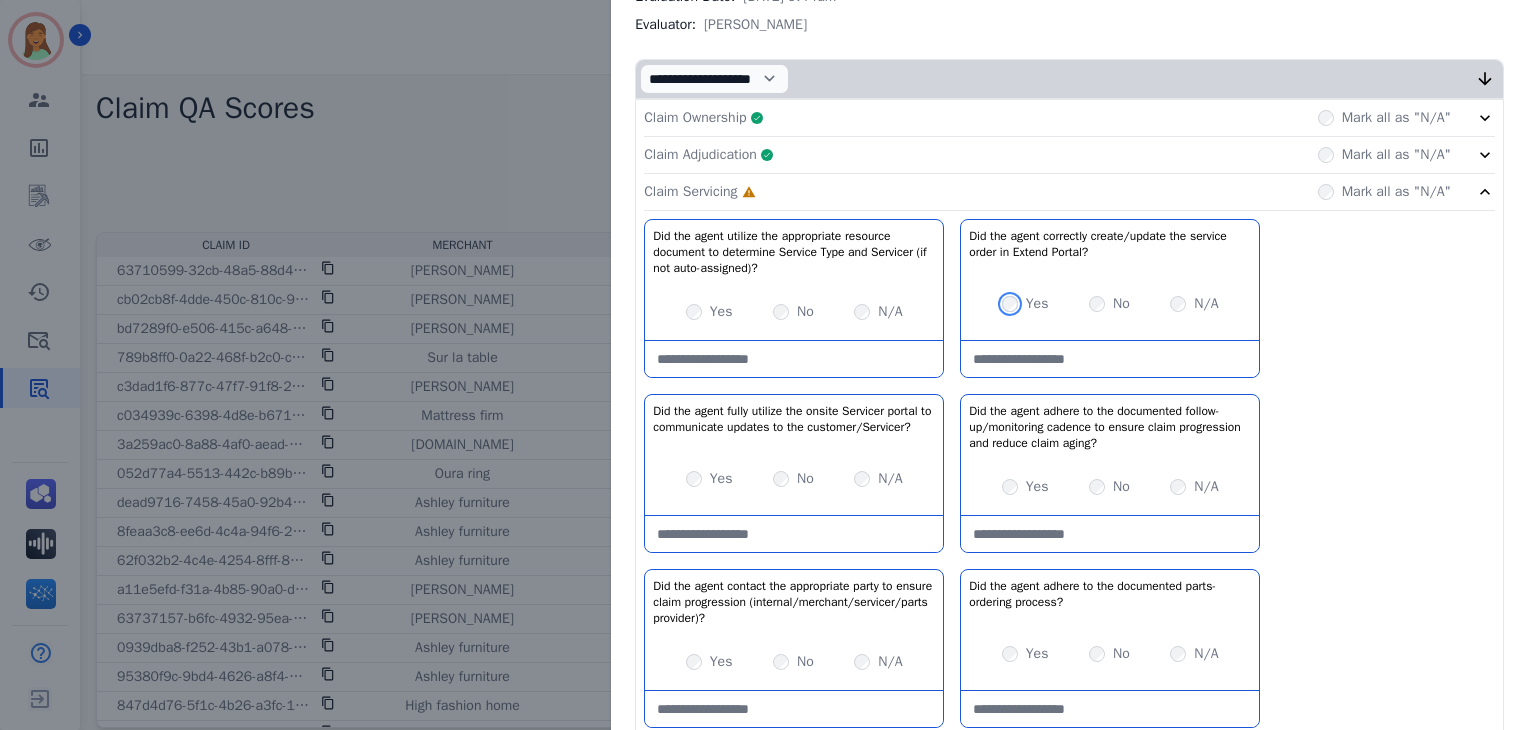 scroll, scrollTop: 400, scrollLeft: 0, axis: vertical 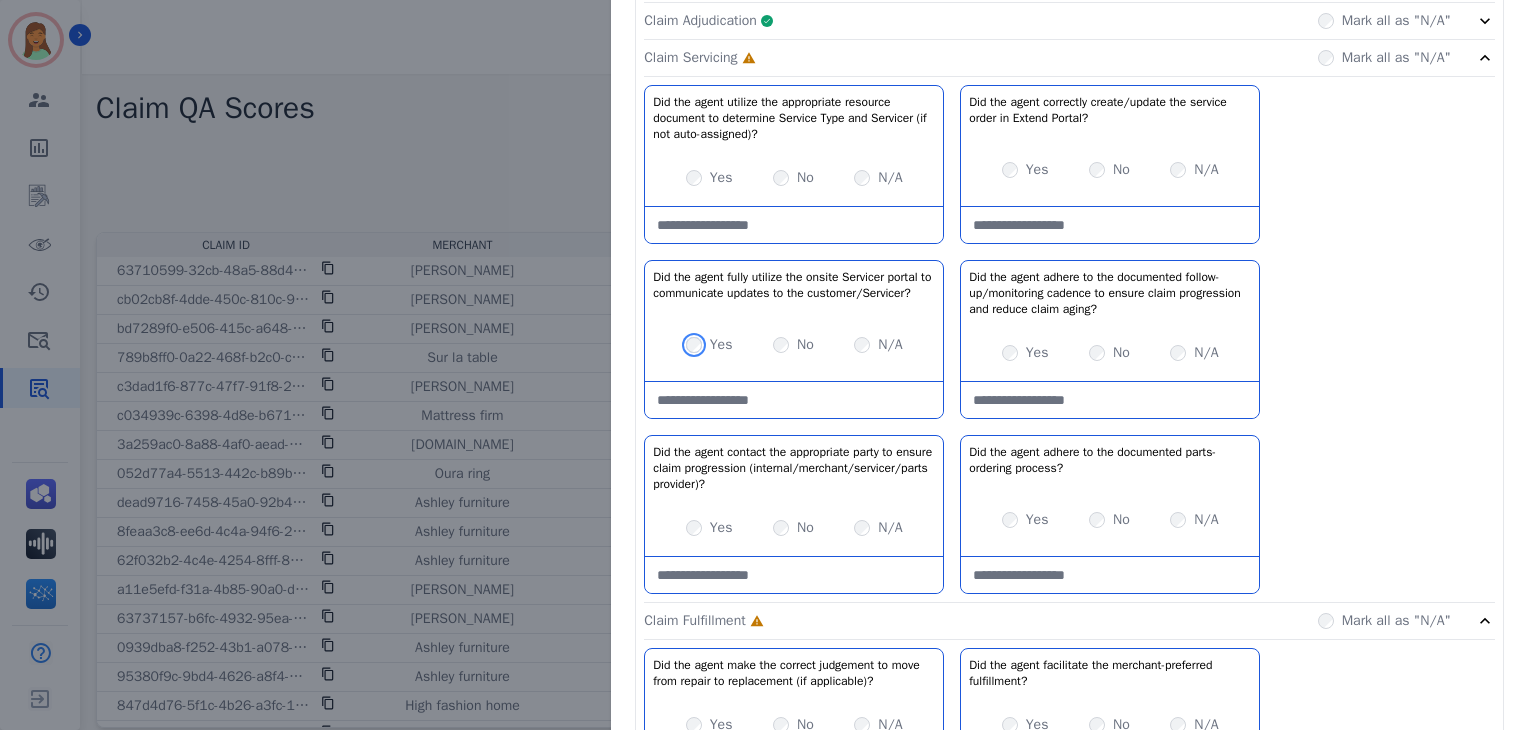 click on "Yes     No     N/A" at bounding box center (794, 345) 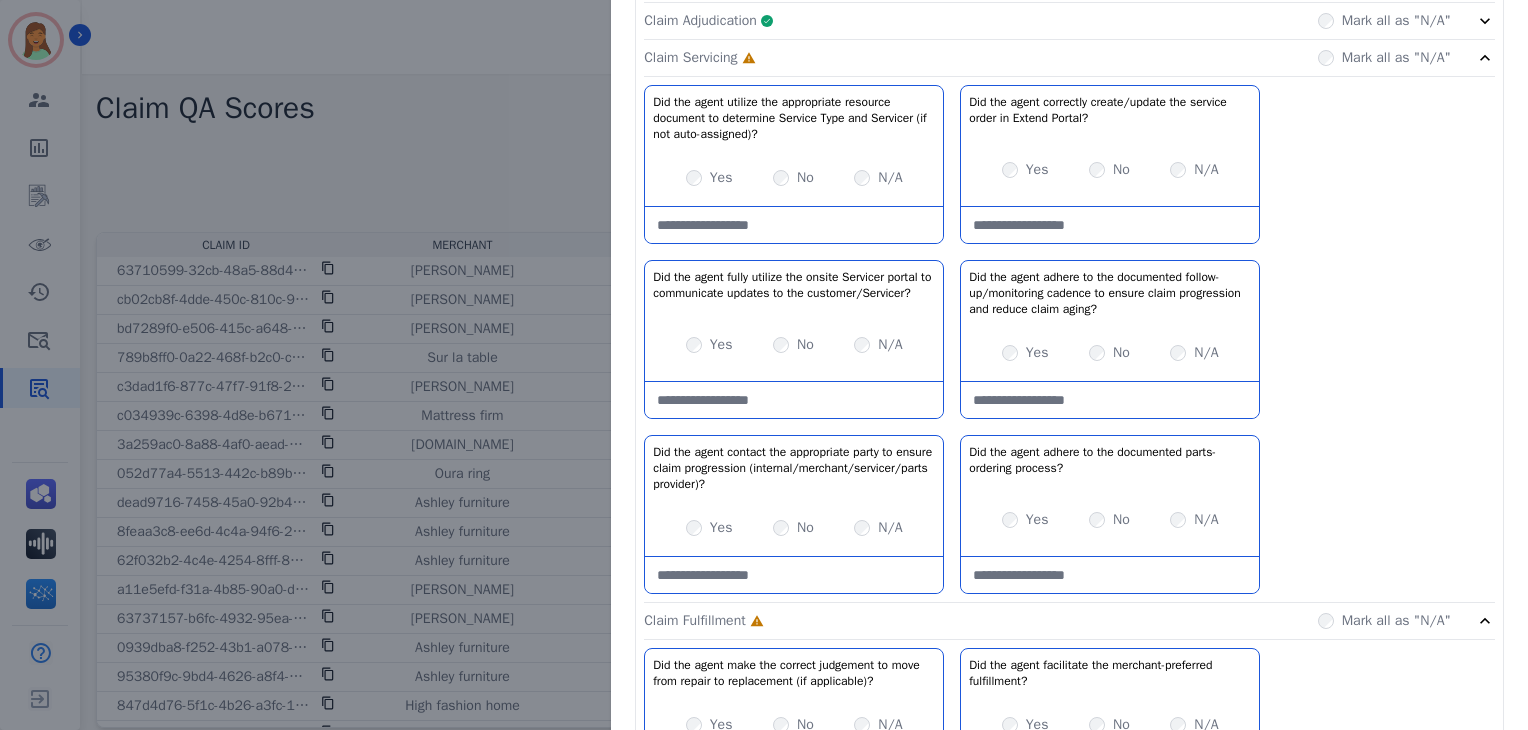 click on "Did the agent fully utilize the onsite Servicer portal to communicate updates to the customer/Servicer?   No description" at bounding box center [794, 285] 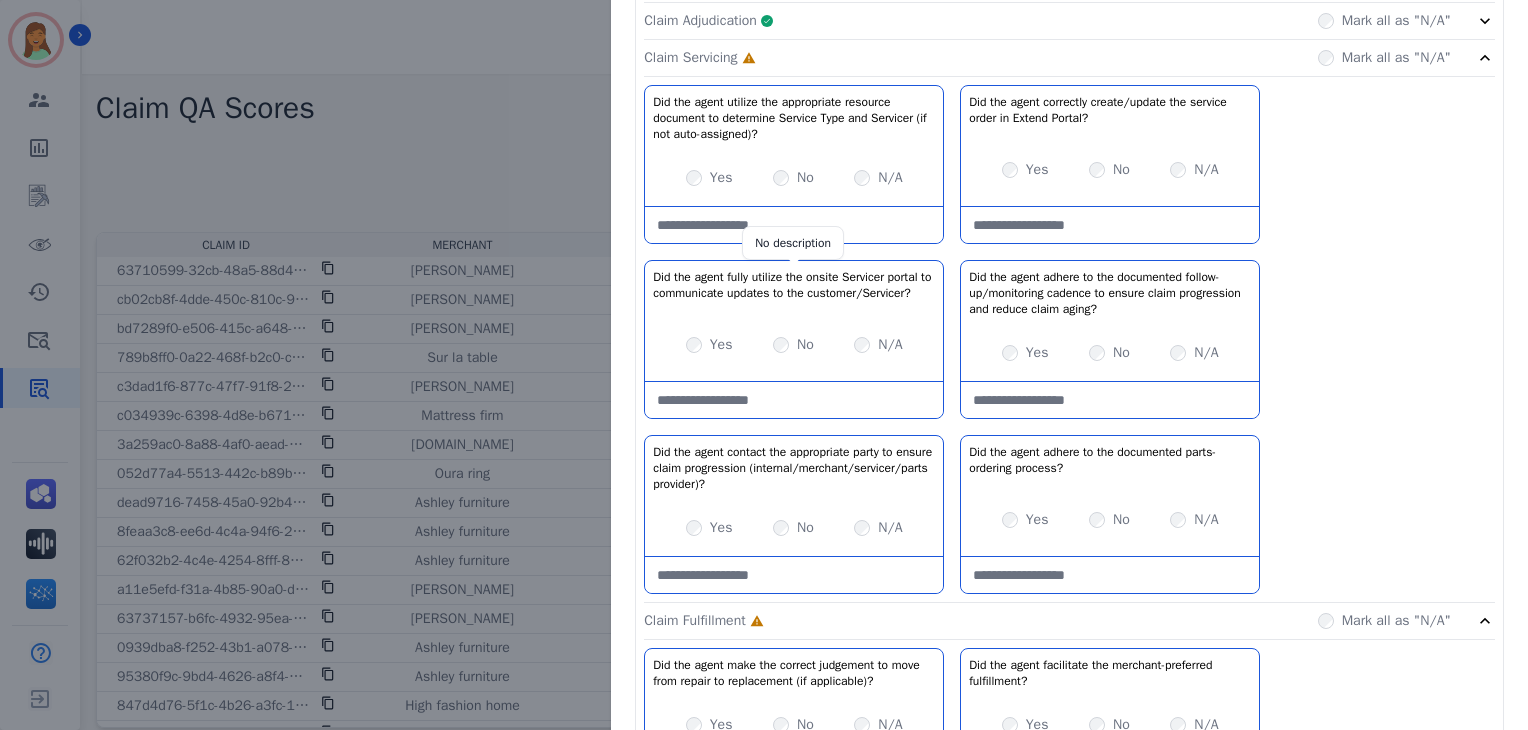 click on "Did the agent fully utilize the onsite Servicer portal to communicate updates to the customer/Servicer?" at bounding box center [794, 285] 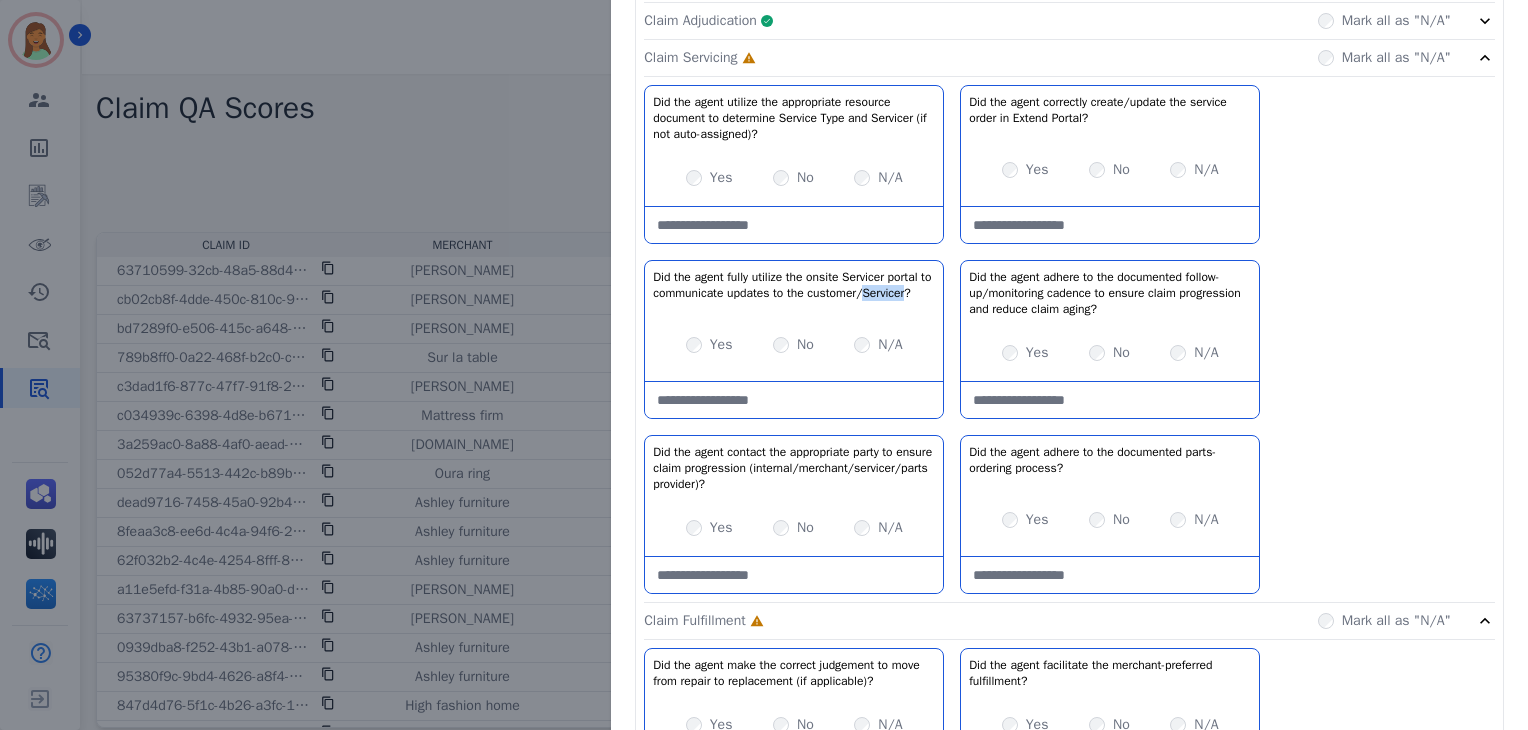 click on "Did the agent fully utilize the onsite Servicer portal to communicate updates to the customer/Servicer?" at bounding box center [794, 285] 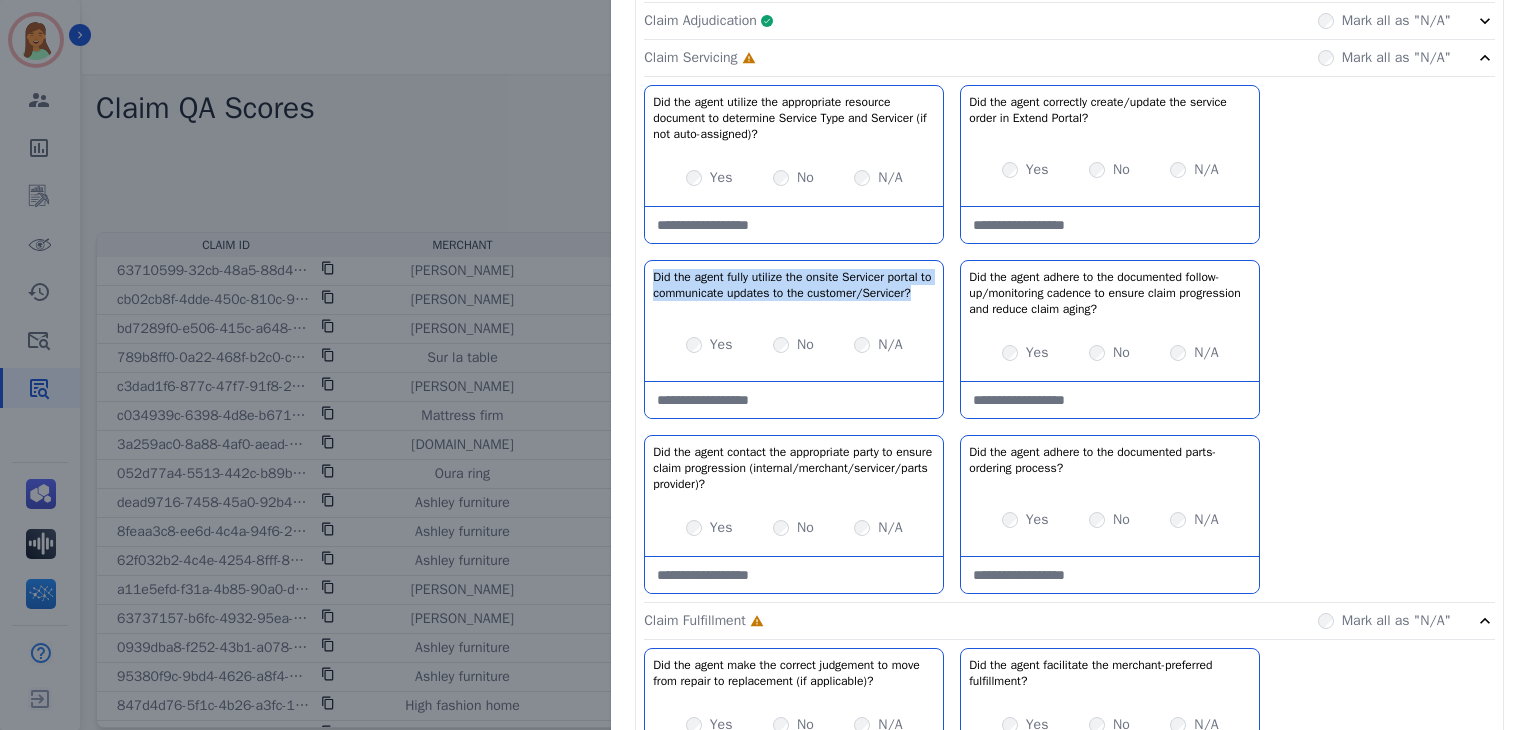 click on "Did the agent fully utilize the onsite Servicer portal to communicate updates to the customer/Servicer?" at bounding box center [794, 285] 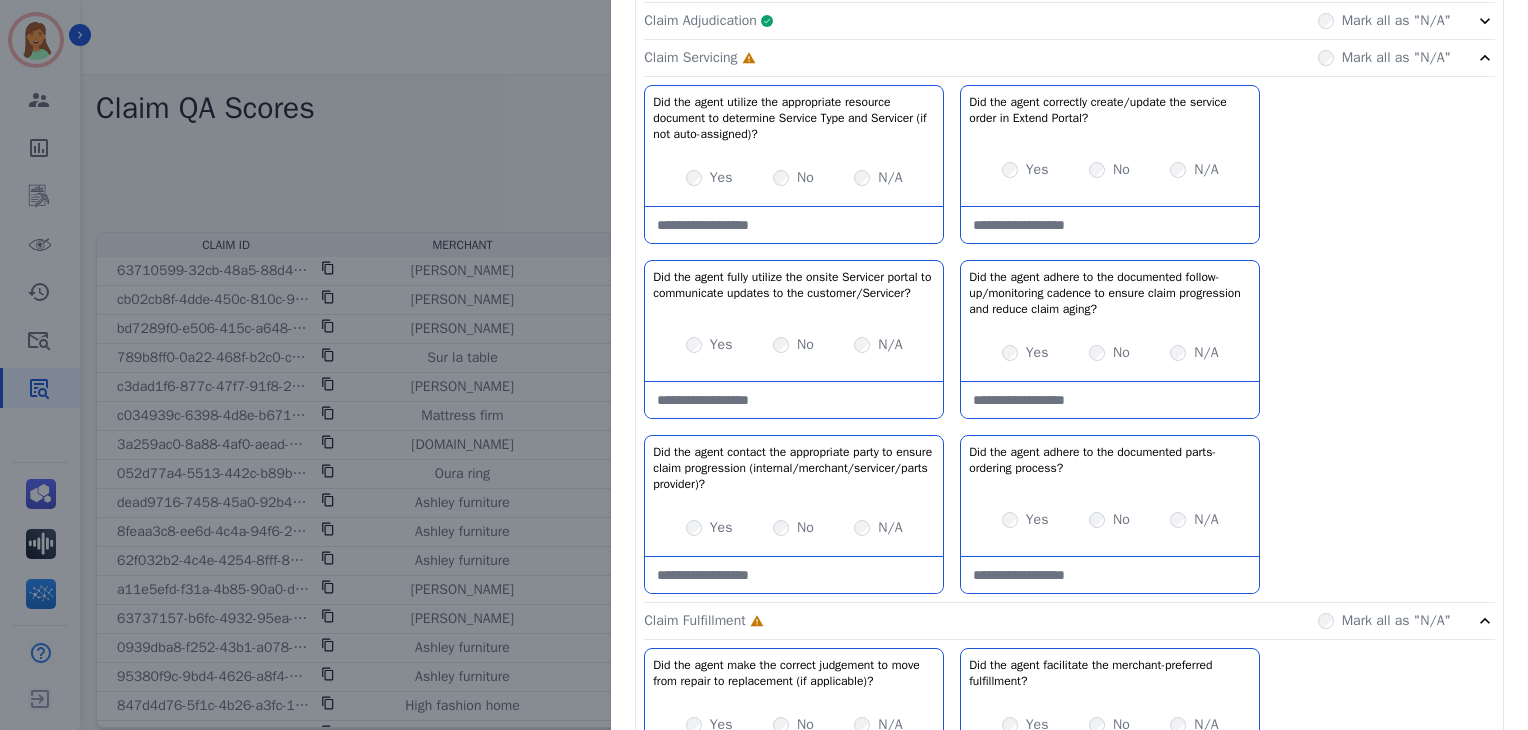 click on "Did the agent utilize the appropriate resource document to determine Service Type and Servicer (if not auto-assigned)?   No description         Yes     No     N/A   Did the agent correctly create/update the service order in Extend Portal?   No description         Yes     No     N/A   Did the agent fully utilize the onsite Servicer portal to communicate updates to the customer/Servicer?   No description         Yes     No     N/A   Did the agent adhere to the documented follow-up/monitoring cadence to ensure claim progression and reduce claim aging?   No description         Yes     No     N/A   Did the agent contact the appropriate party to ensure claim progression (internal/merchant/servicer/parts provider)?   No description         Yes     No     N/A   Did the agent adhere to the documented parts-ordering process?   No description         Yes     No     N/A" 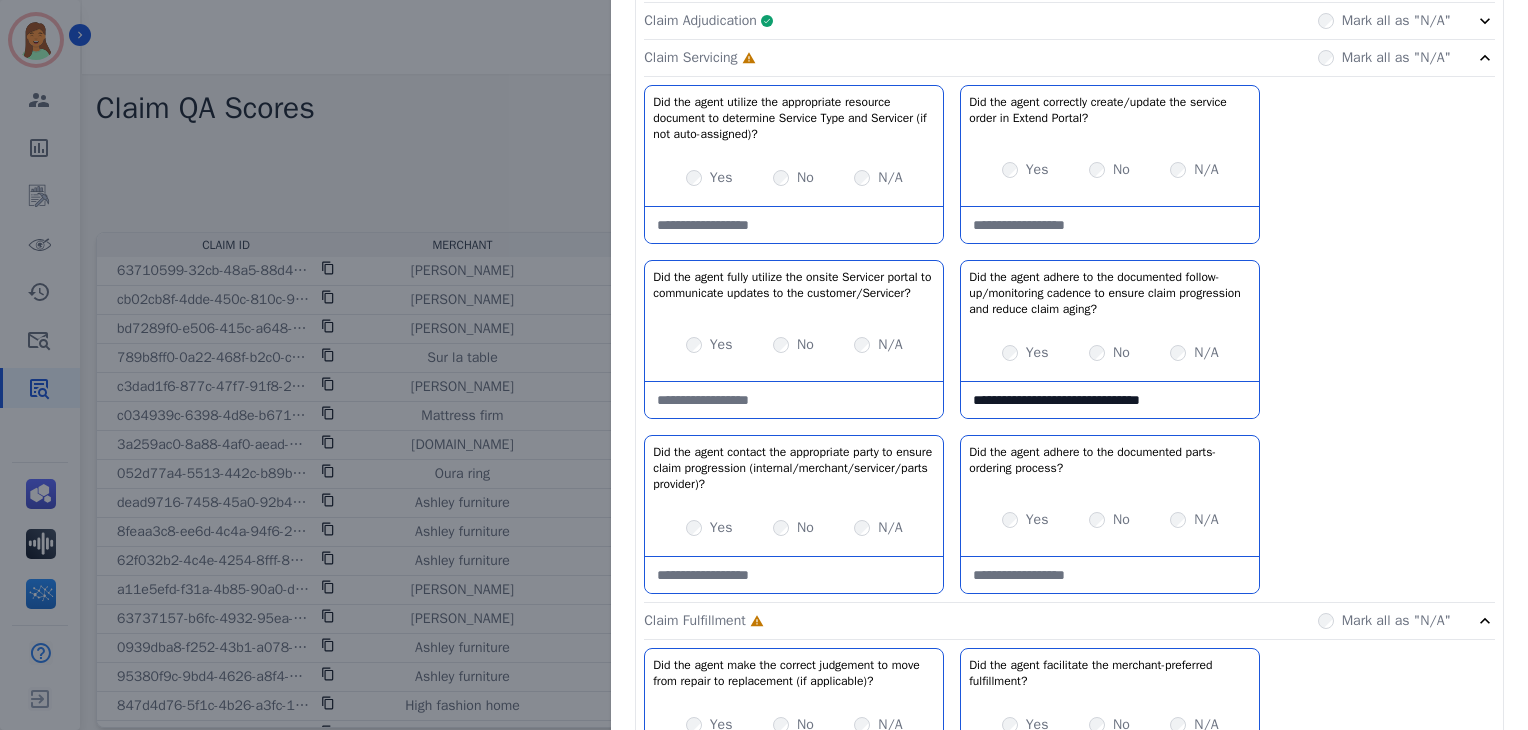 type on "**********" 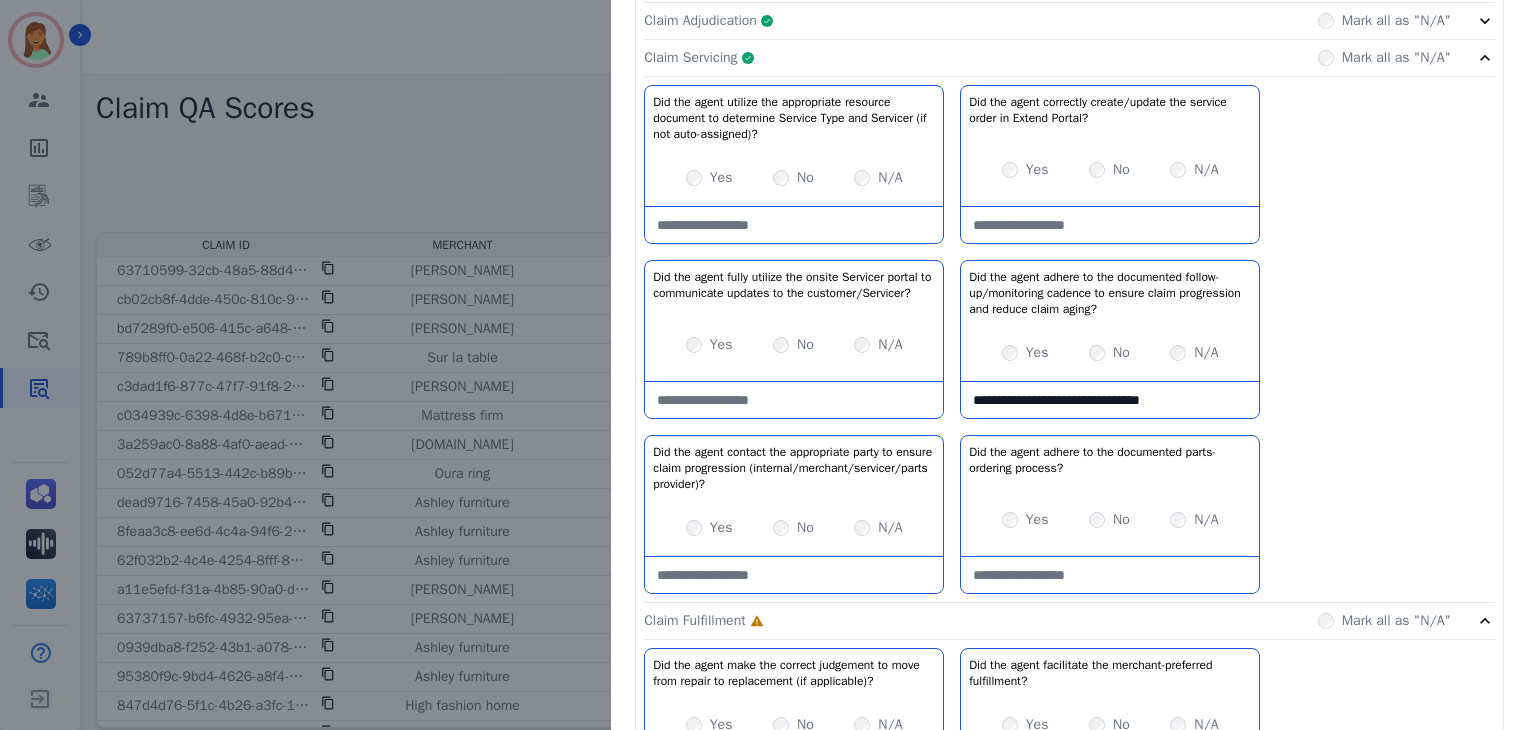 click on "Claim Servicing     Complete         Mark all as "N/A"" 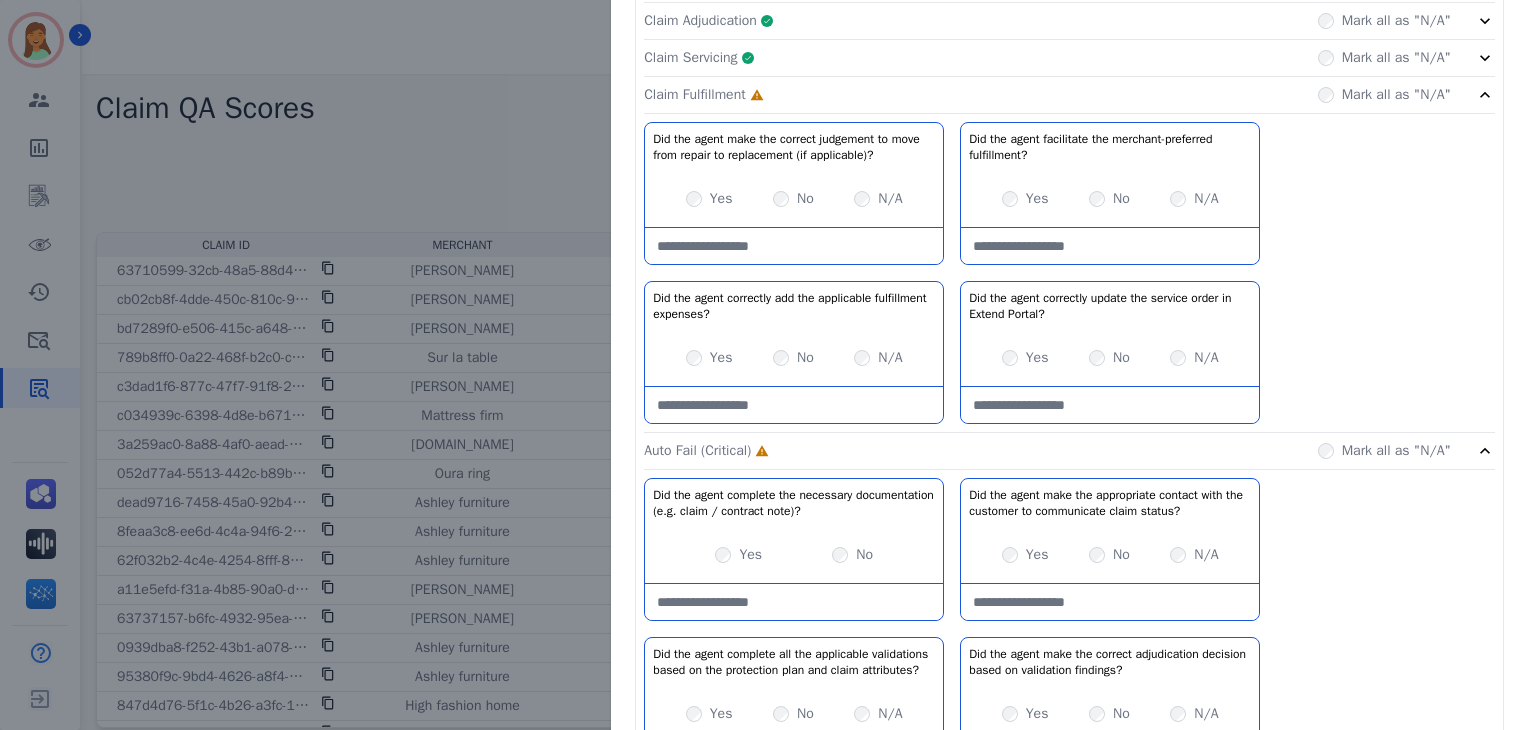 click on "Mark all as "N/A"" at bounding box center (1384, 95) 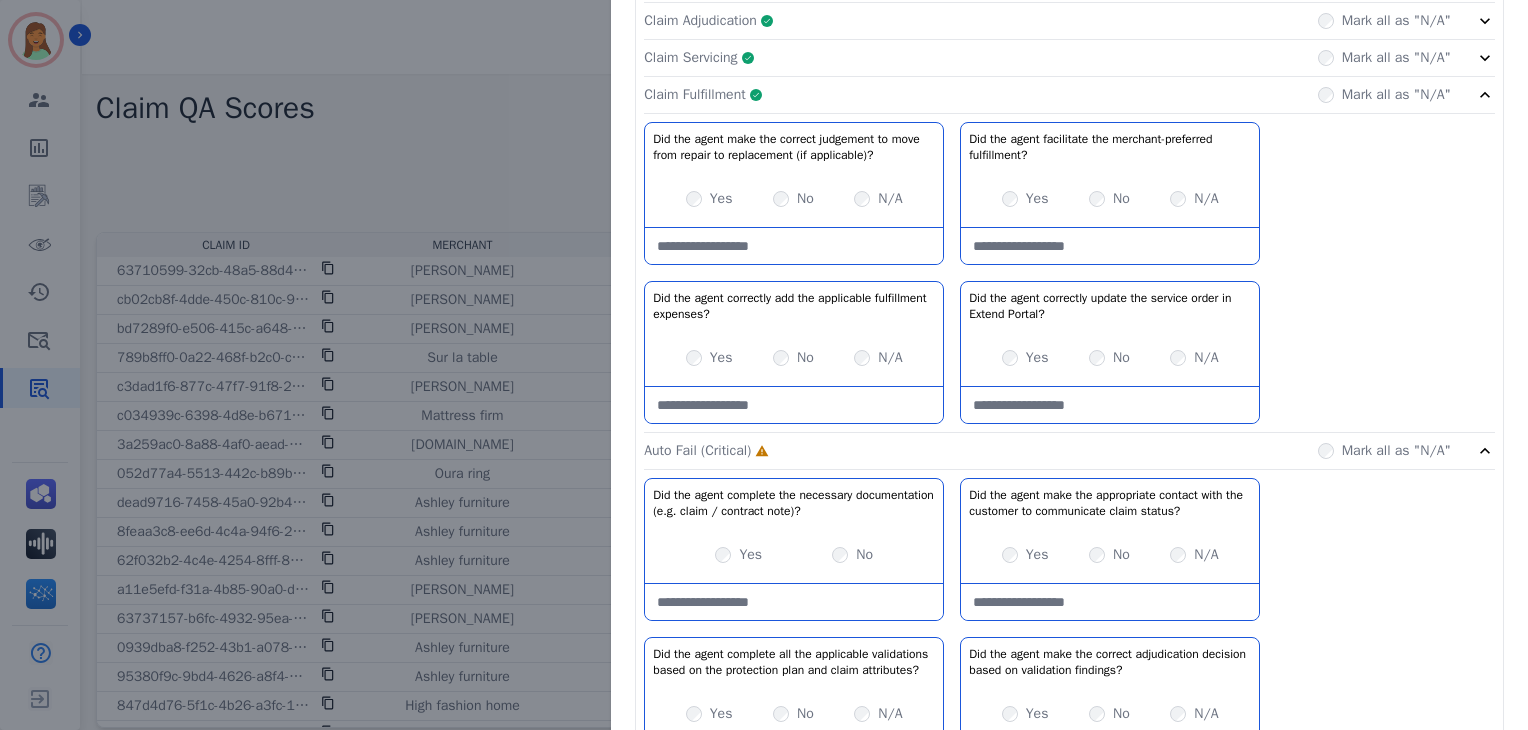 click on "Claim Fulfillment     Complete         Mark all as "N/A"" 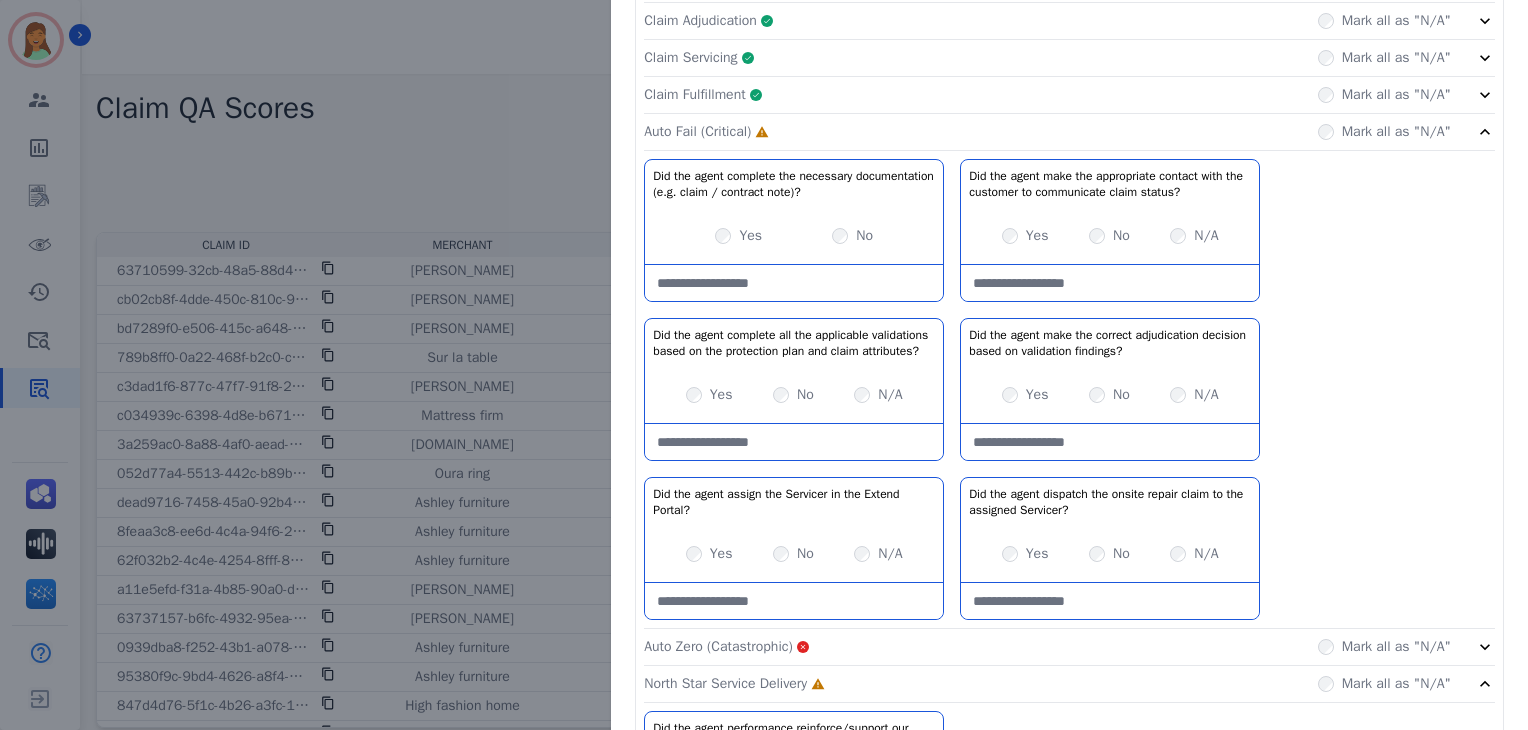 drag, startPoint x: 820, startPoint y: 277, endPoint x: 807, endPoint y: 269, distance: 15.264338 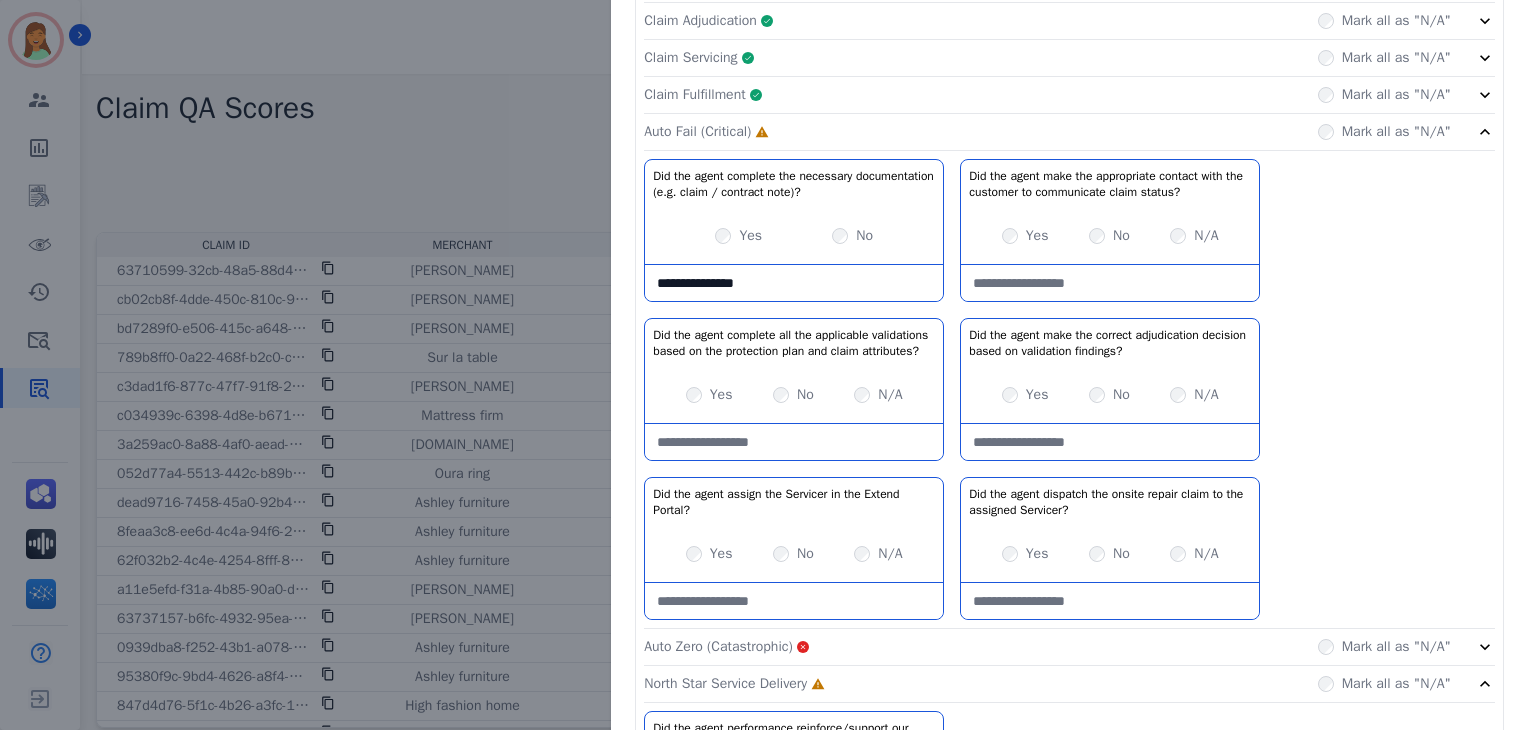 type on "**********" 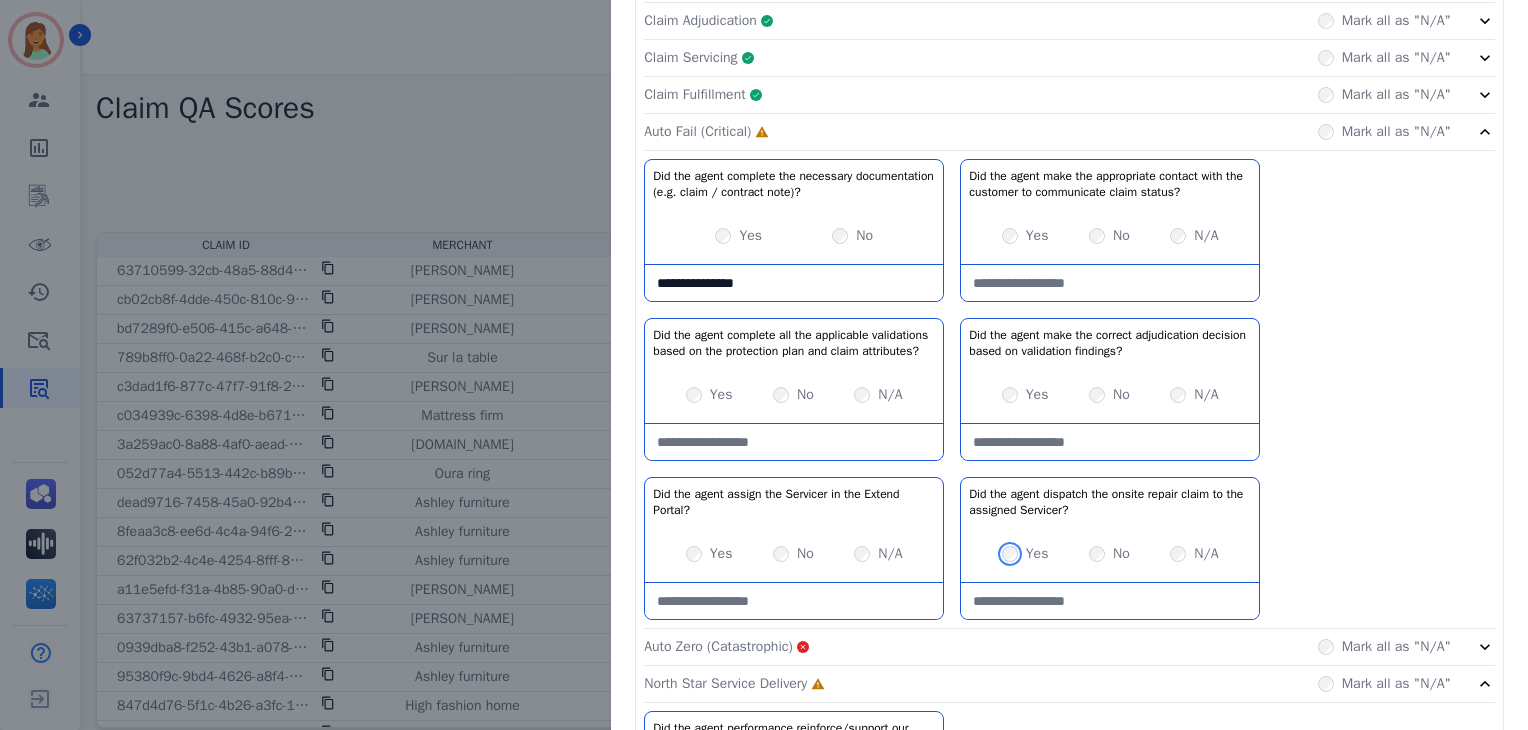 click on "Yes" at bounding box center (1025, 554) 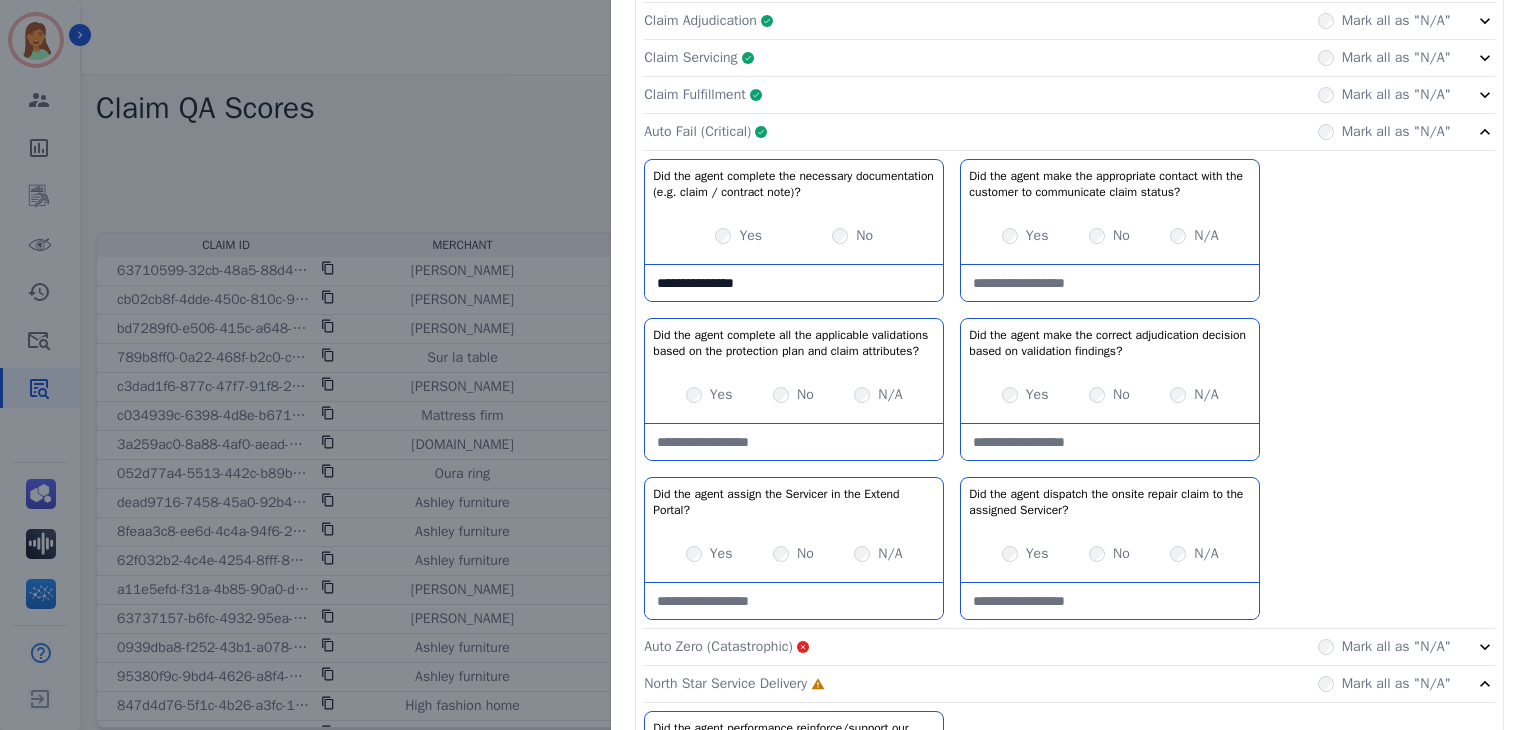 click on "Auto Fail (Critical)     Complete         Mark all as "N/A"" 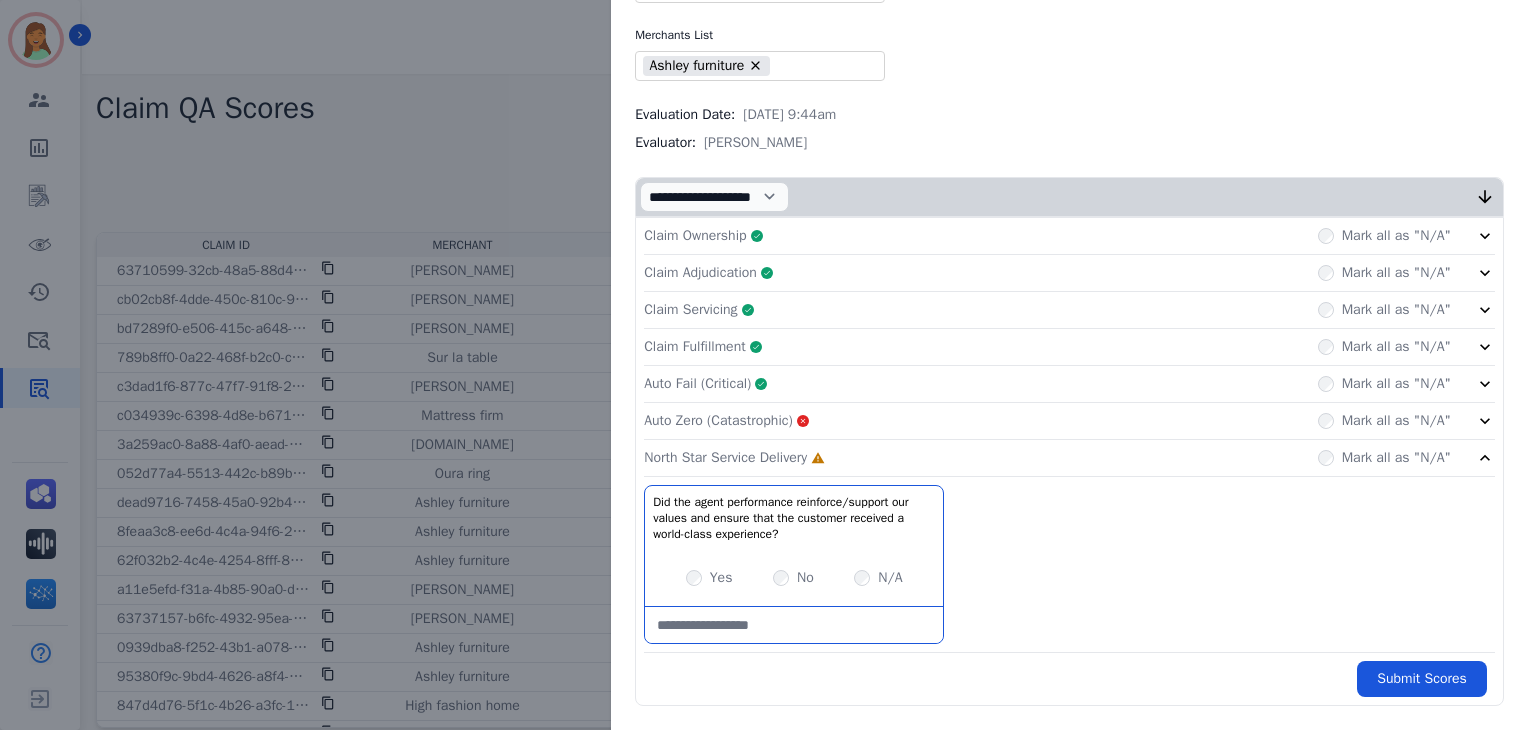 scroll, scrollTop: 144, scrollLeft: 0, axis: vertical 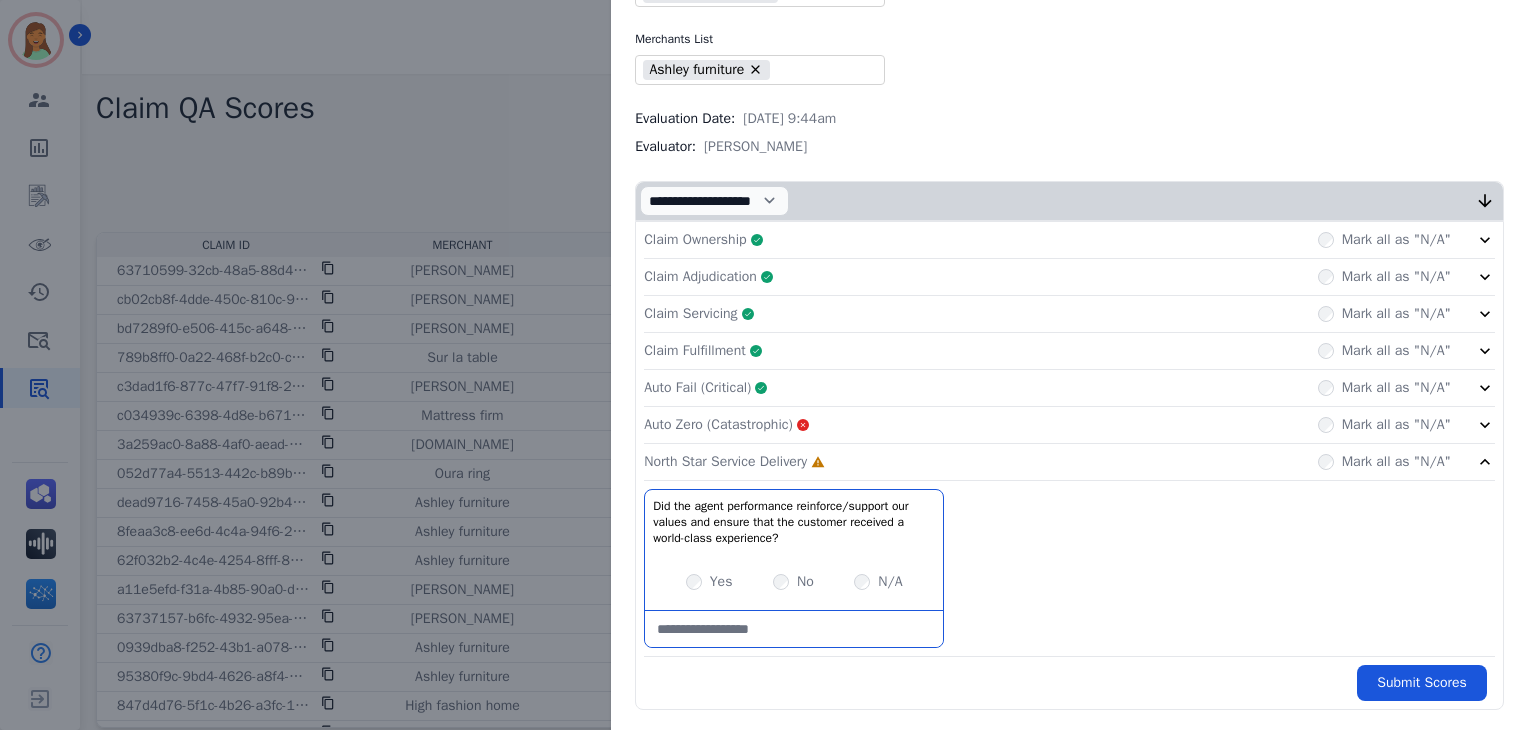 click on "Yes     No     N/A" at bounding box center (794, 582) 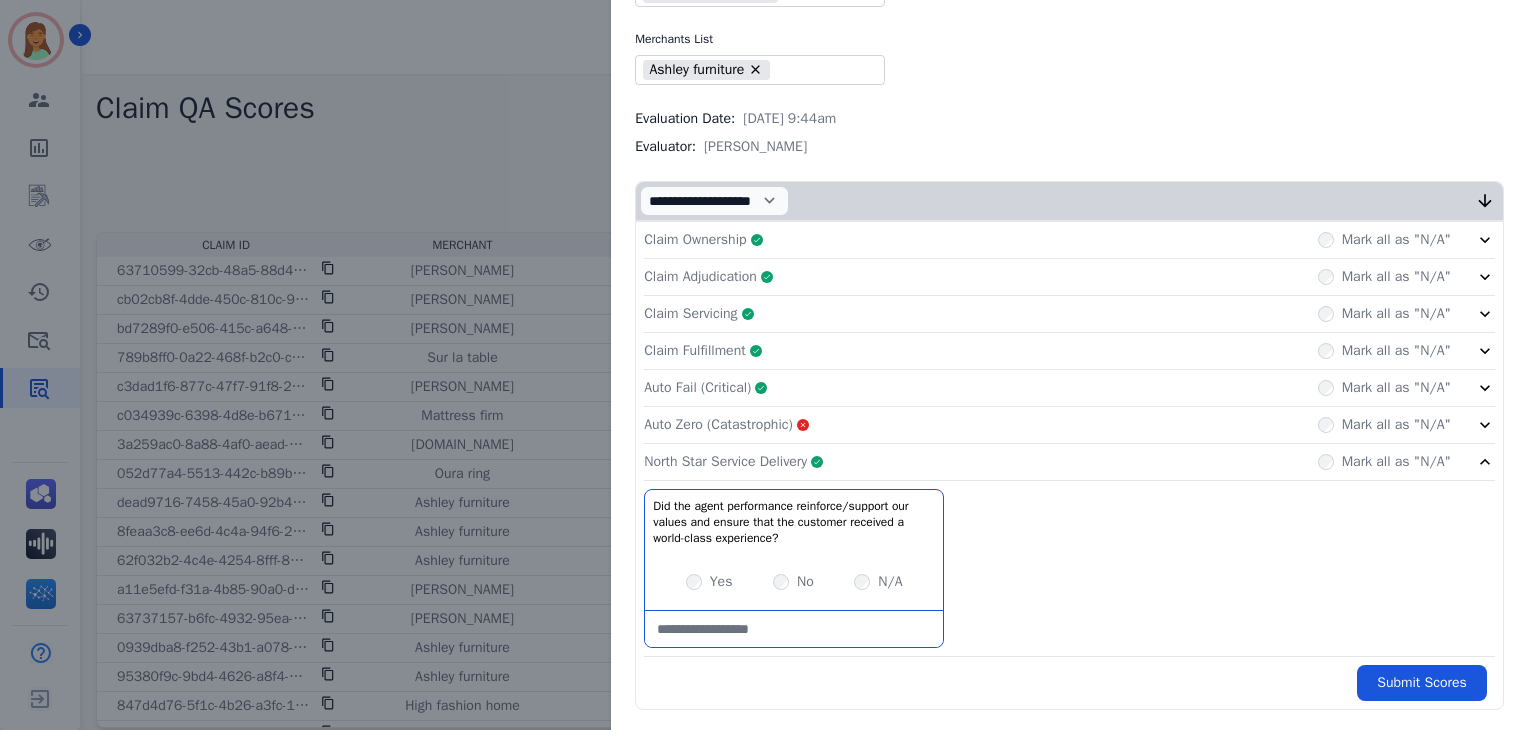 click on "Auto Fail (Critical)     Complete         Mark all as "N/A"" 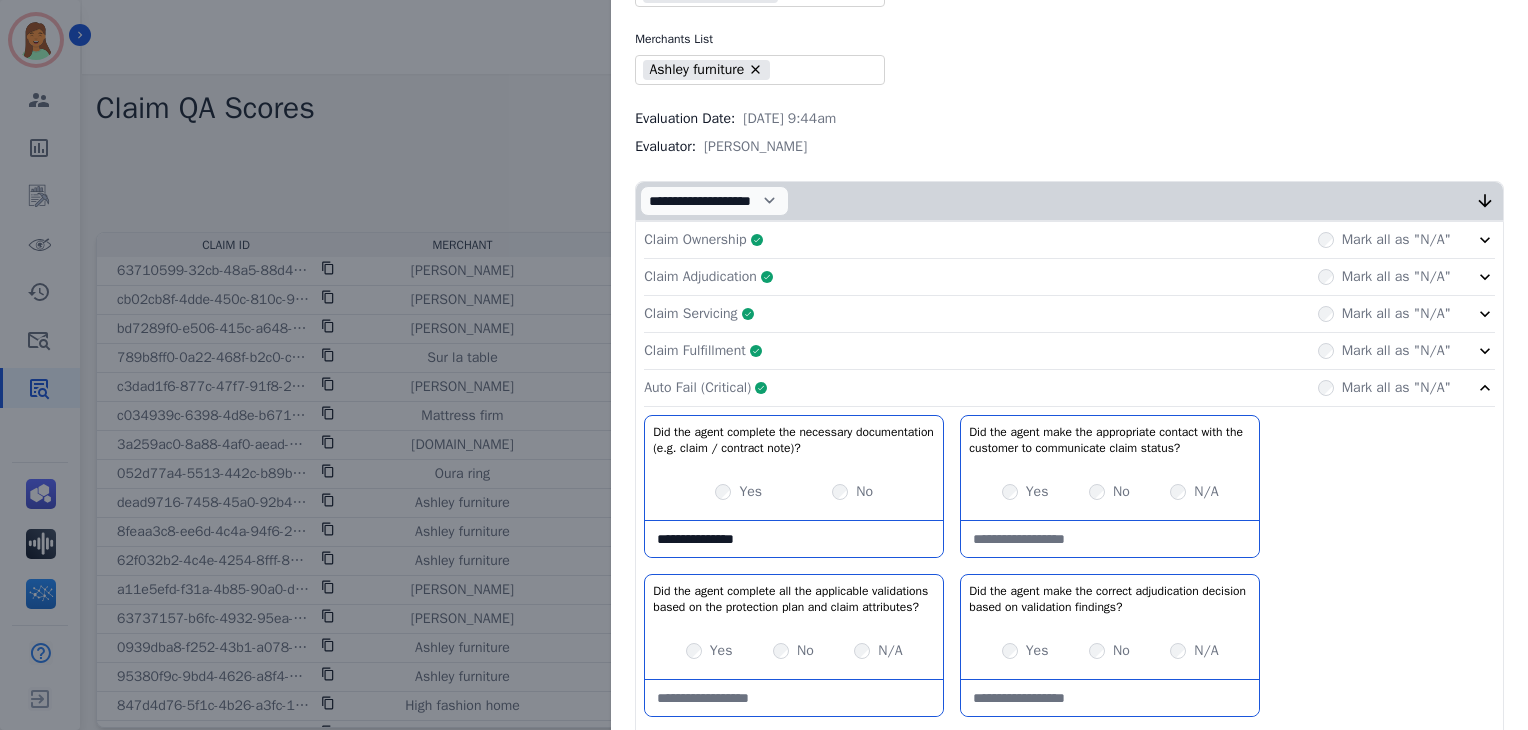 scroll, scrollTop: 636, scrollLeft: 0, axis: vertical 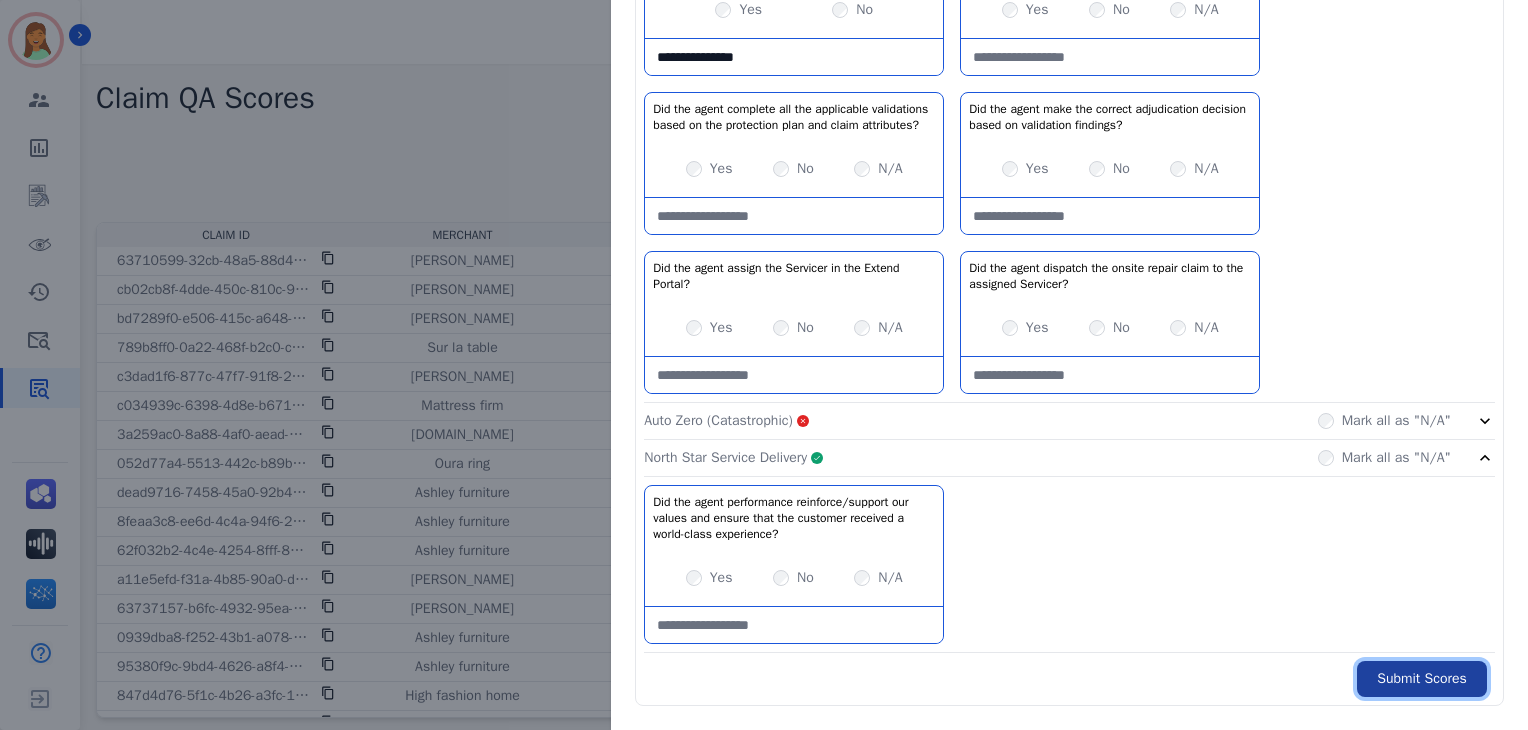 click on "Submit Scores" at bounding box center (1422, 679) 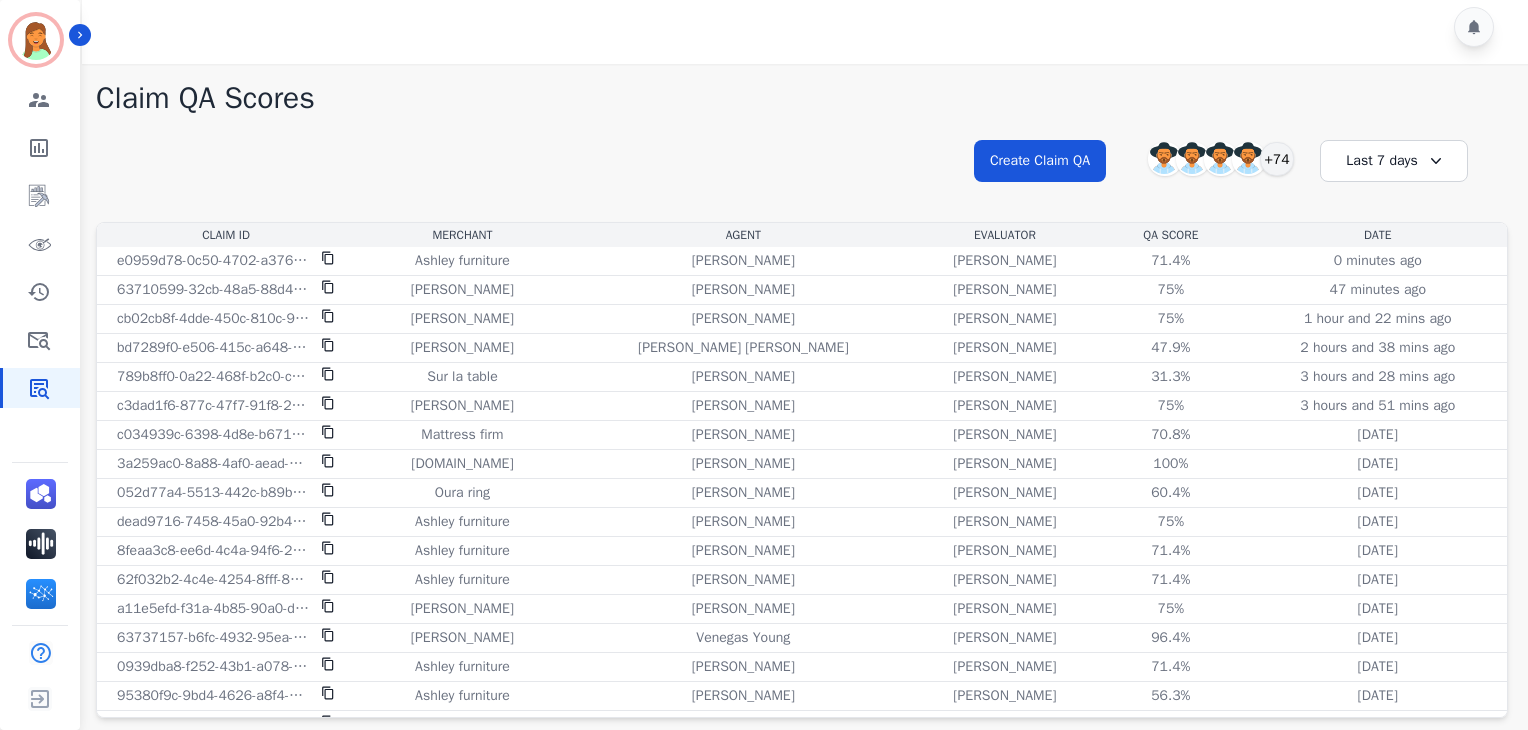 scroll, scrollTop: 0, scrollLeft: 0, axis: both 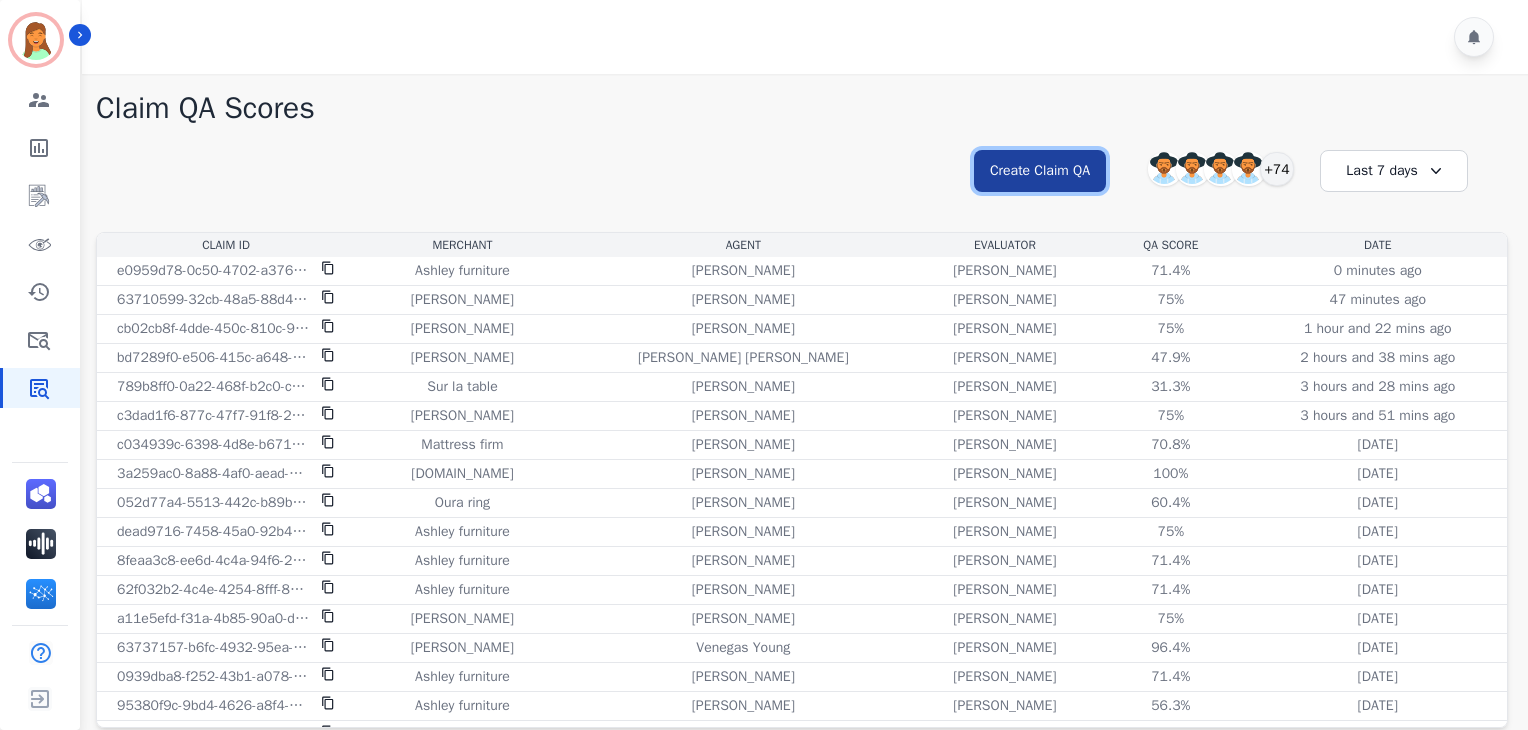 click on "Create Claim QA" at bounding box center (1040, 171) 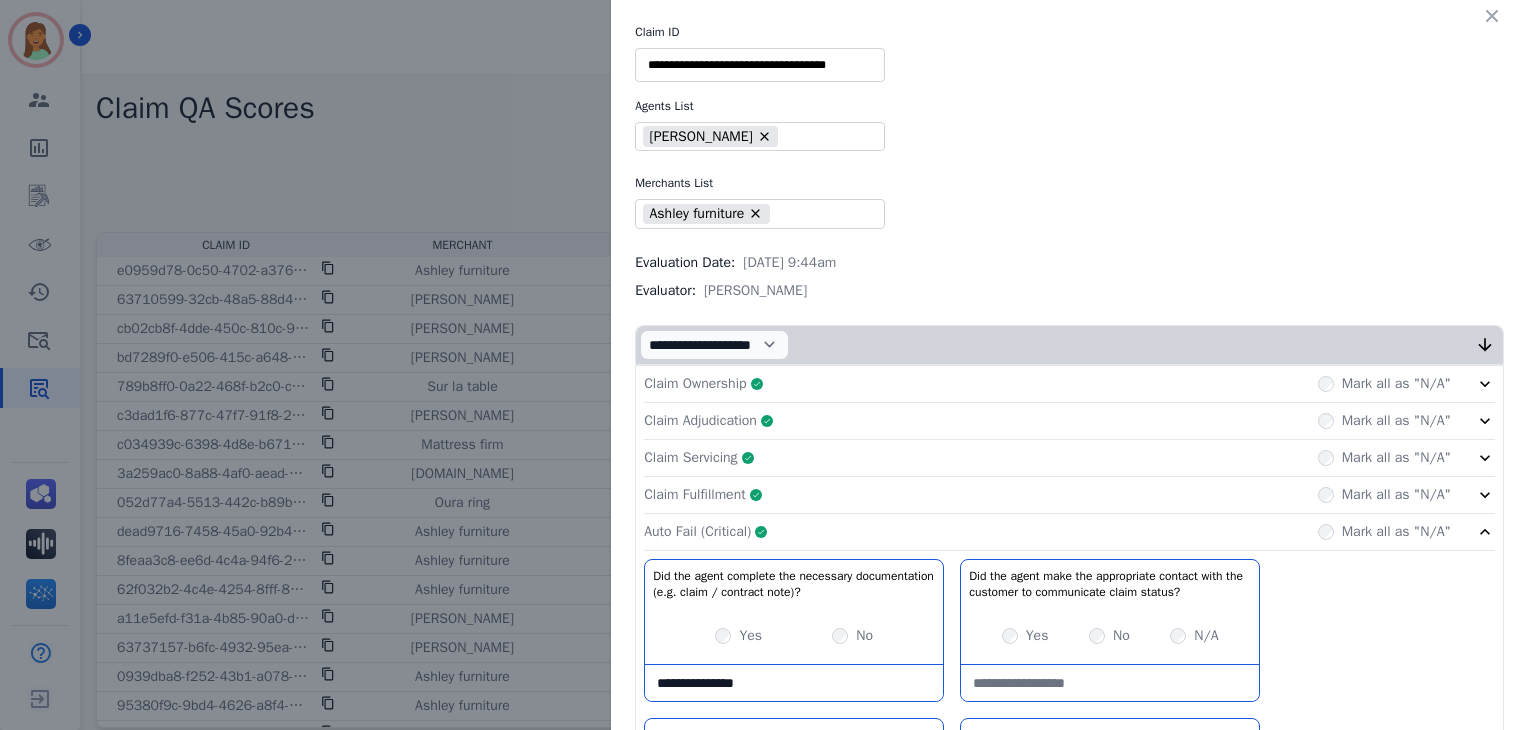 drag, startPoint x: 1486, startPoint y: 17, endPoint x: 1335, endPoint y: 110, distance: 177.34148 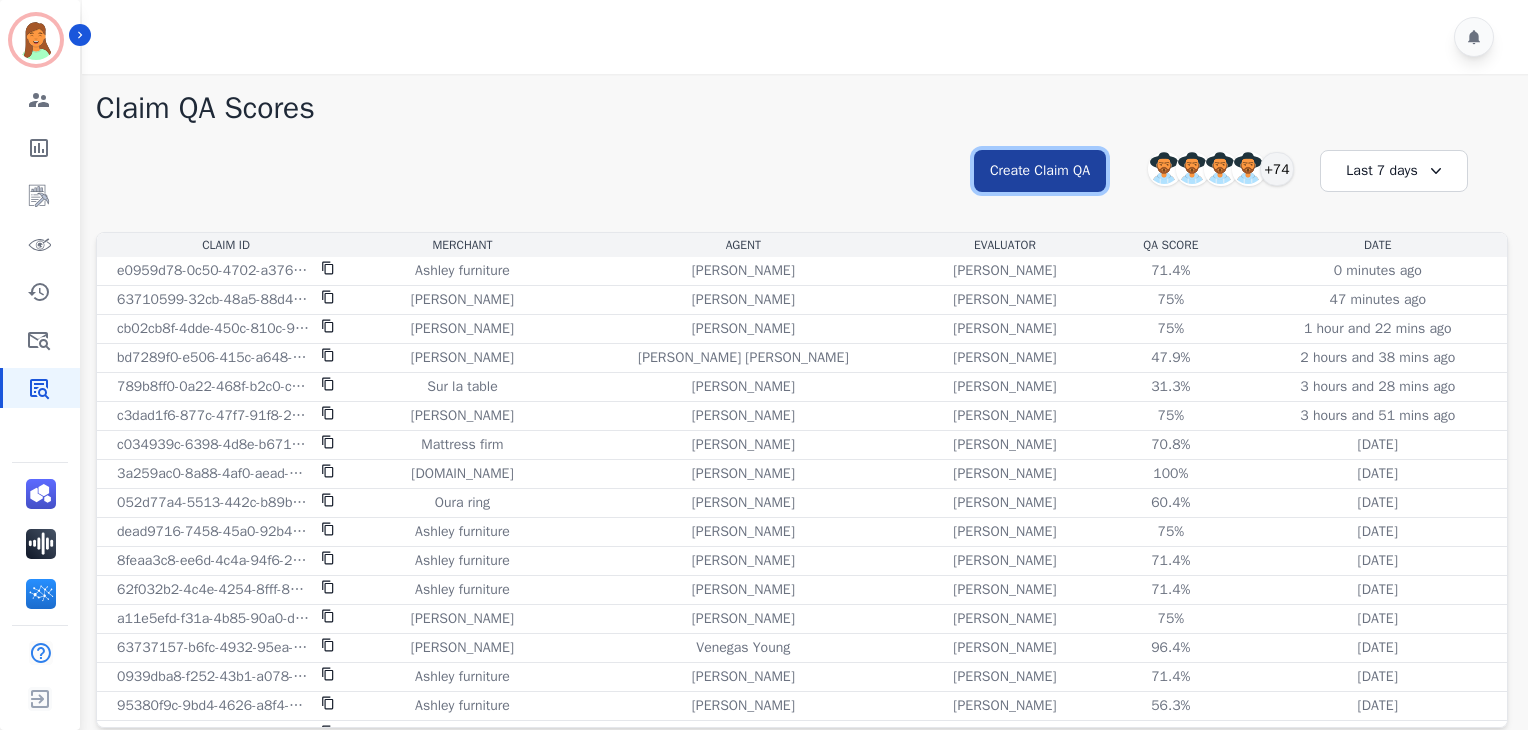 click on "Create Claim QA" at bounding box center (1040, 171) 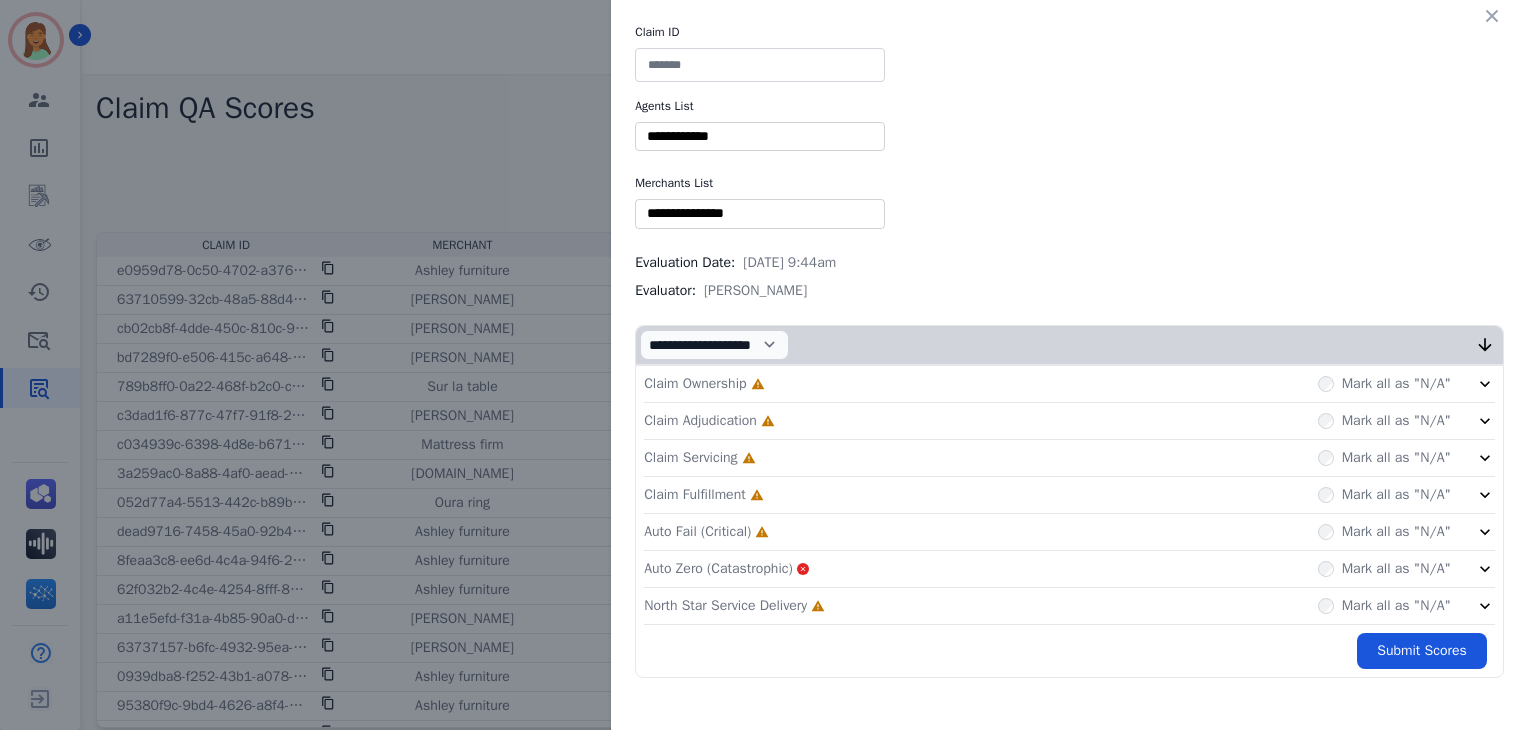 click at bounding box center (760, 65) 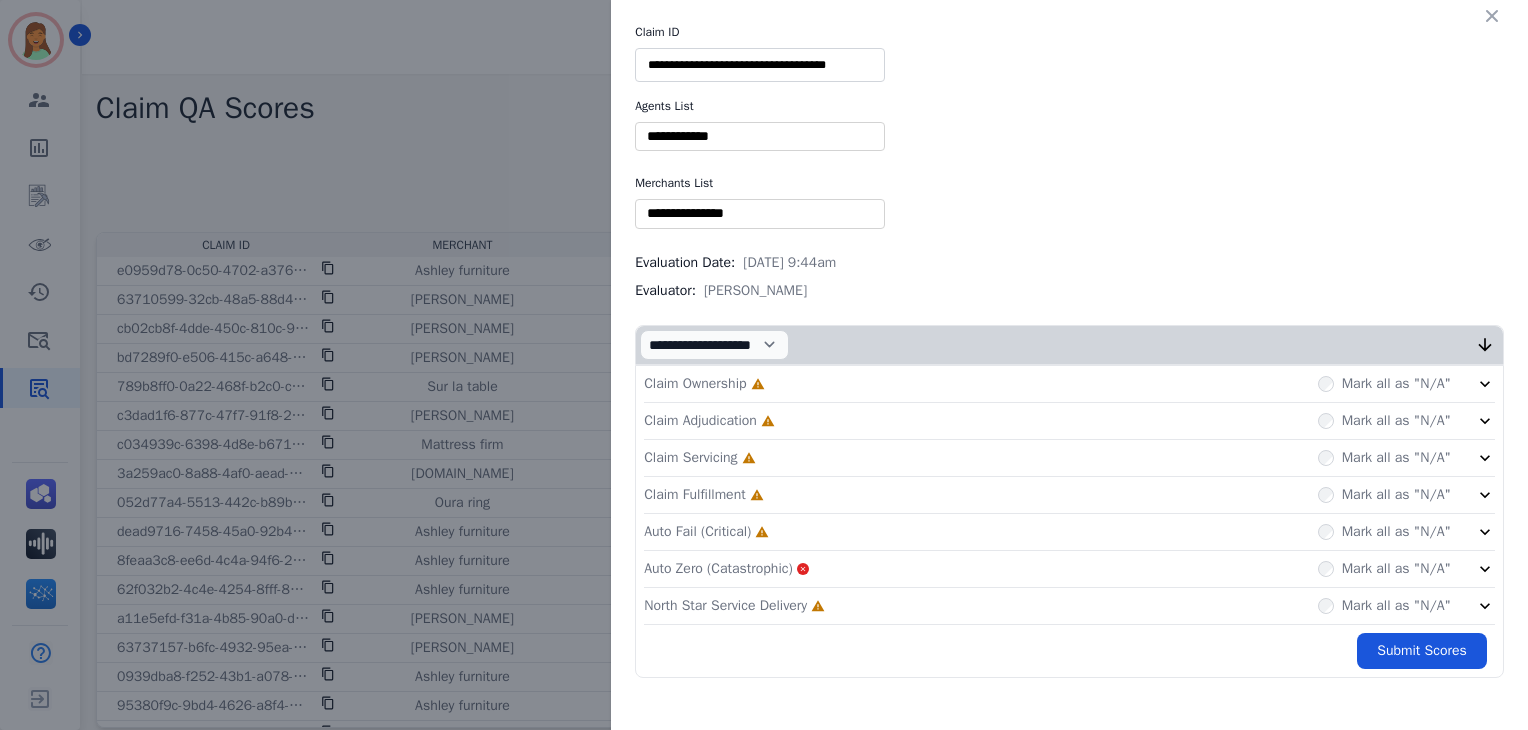 type on "**********" 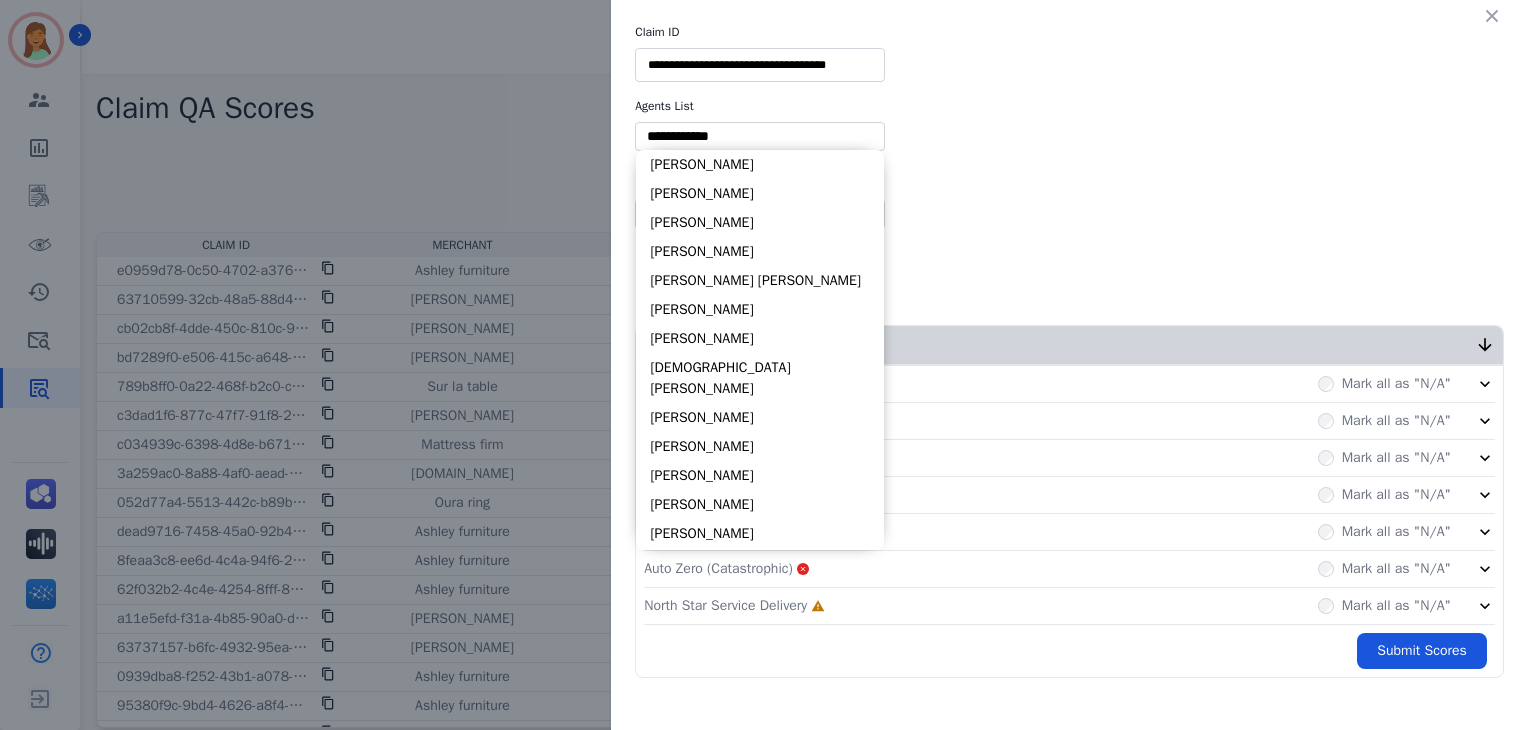 click at bounding box center (760, 136) 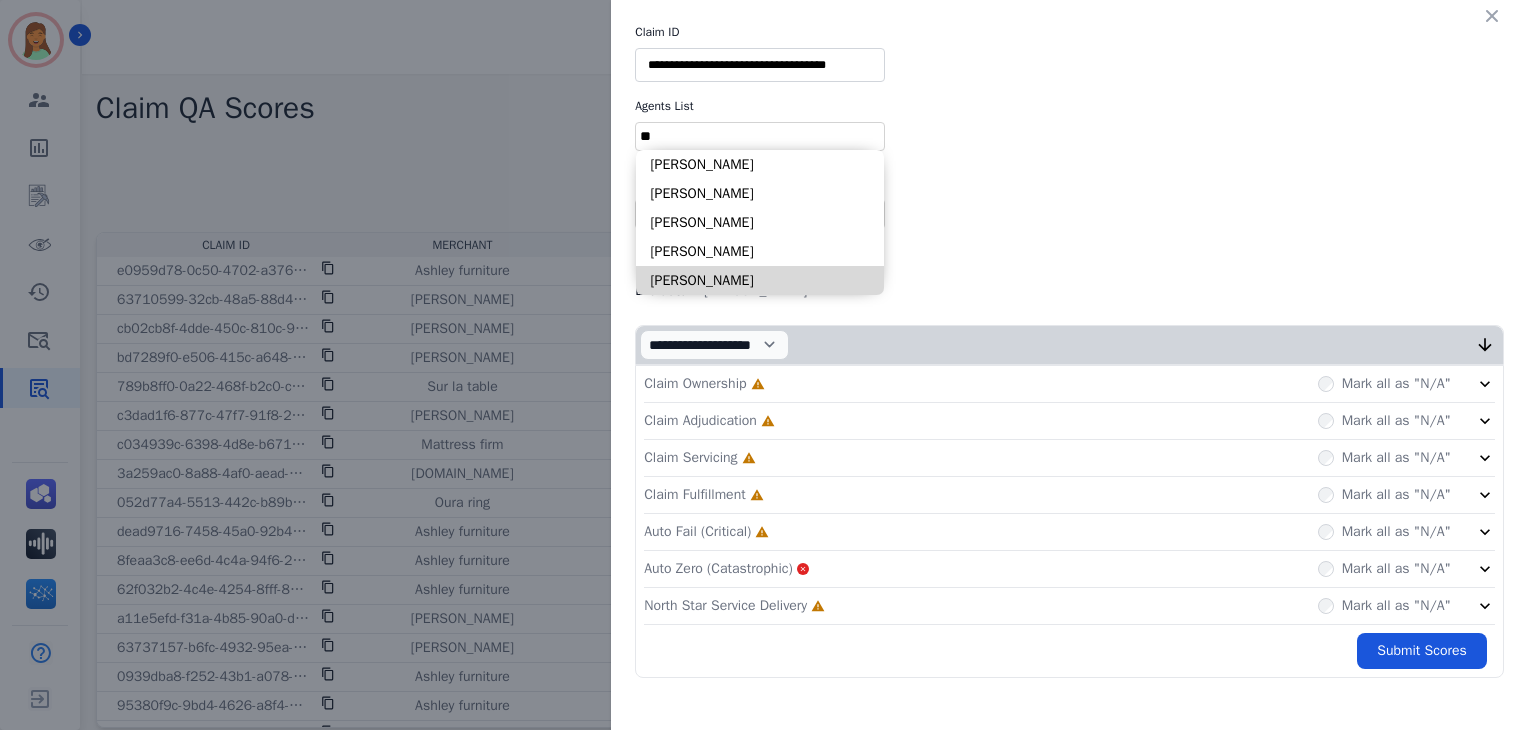 type on "**" 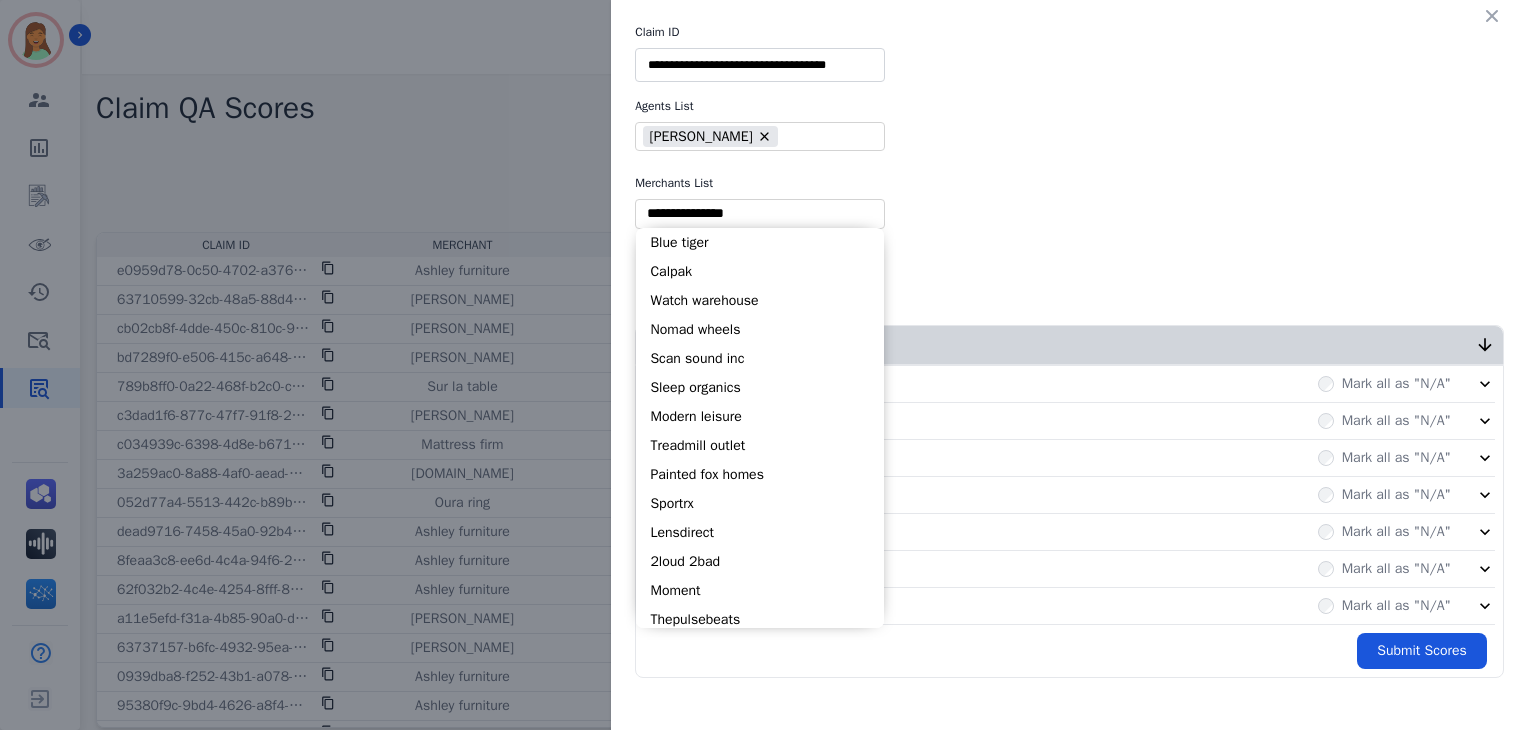 click at bounding box center (760, 213) 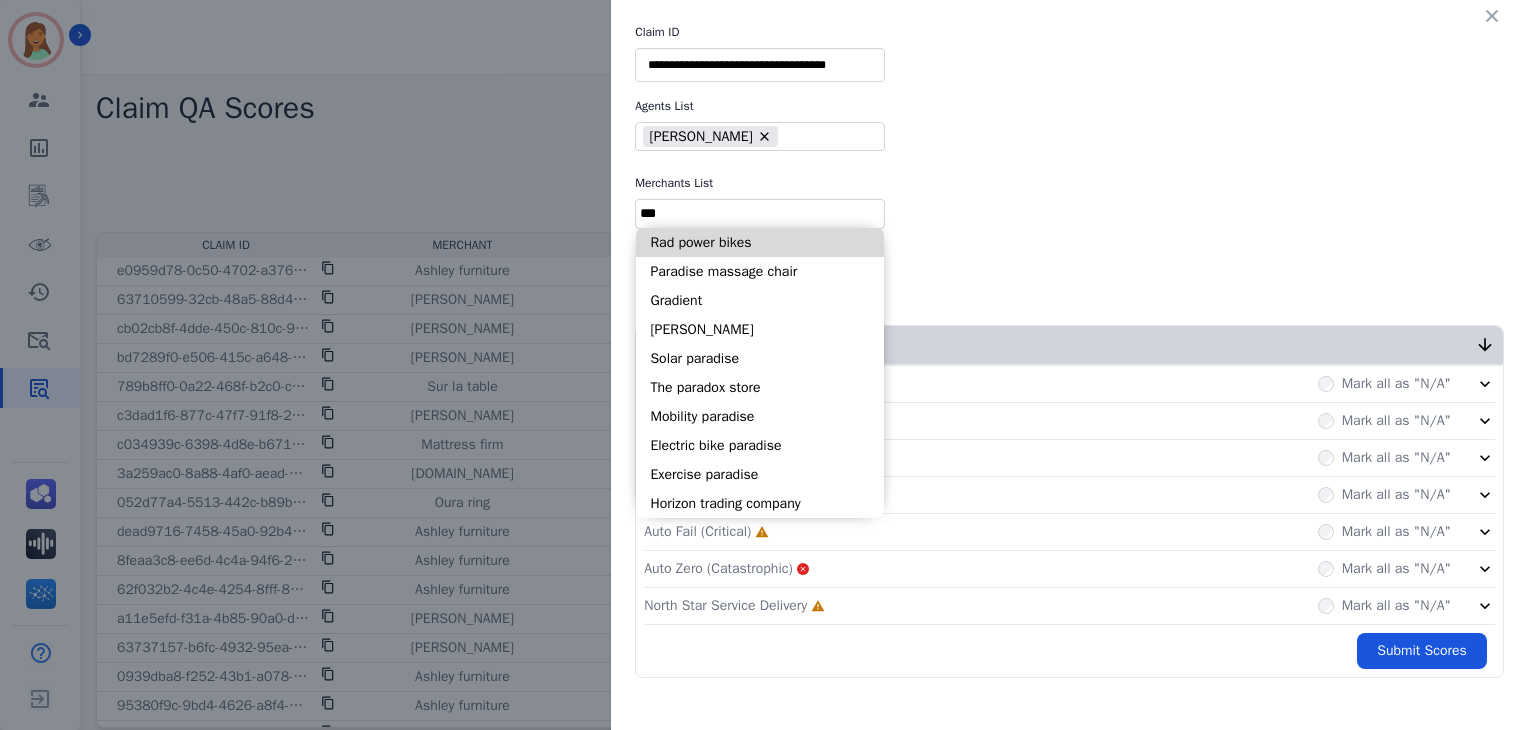 type on "***" 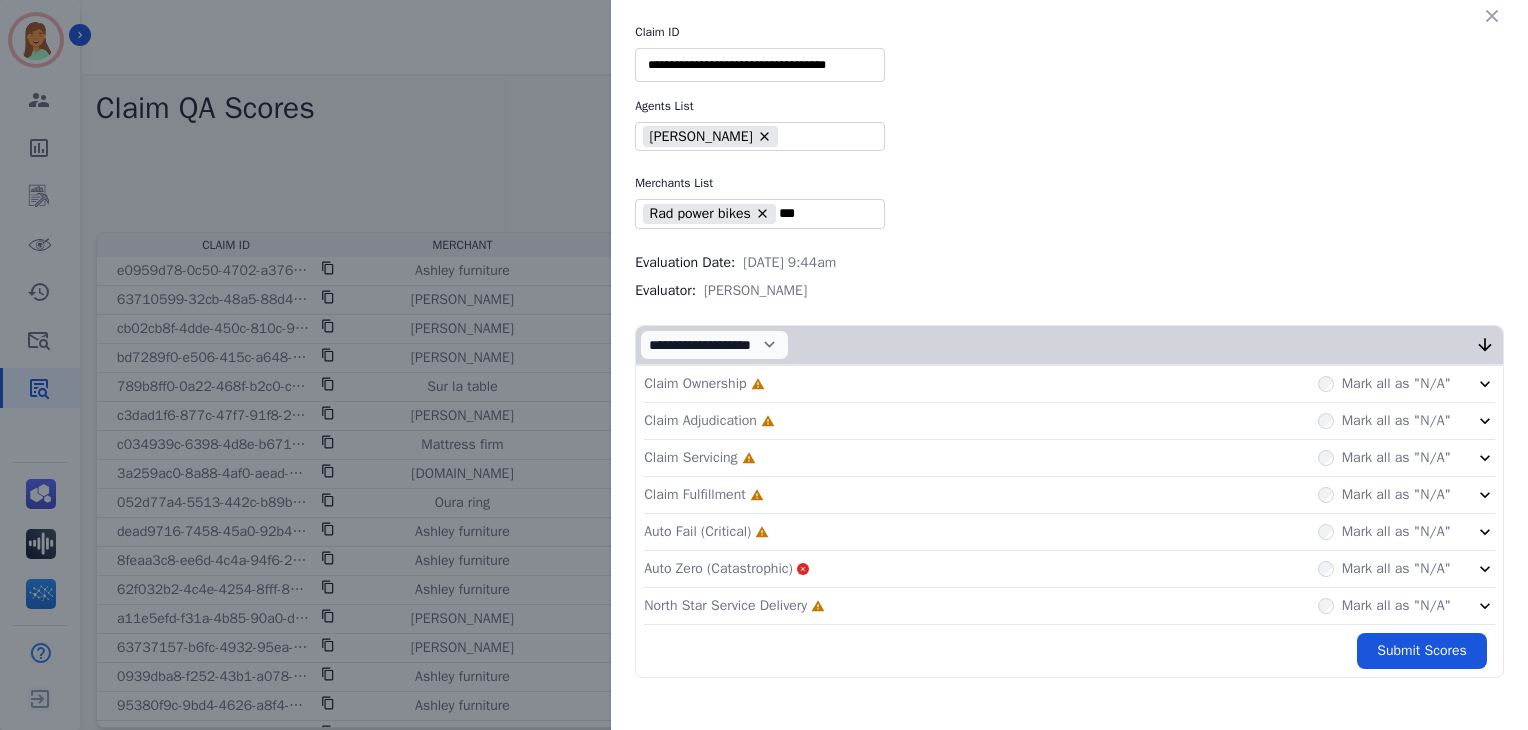 type on "**********" 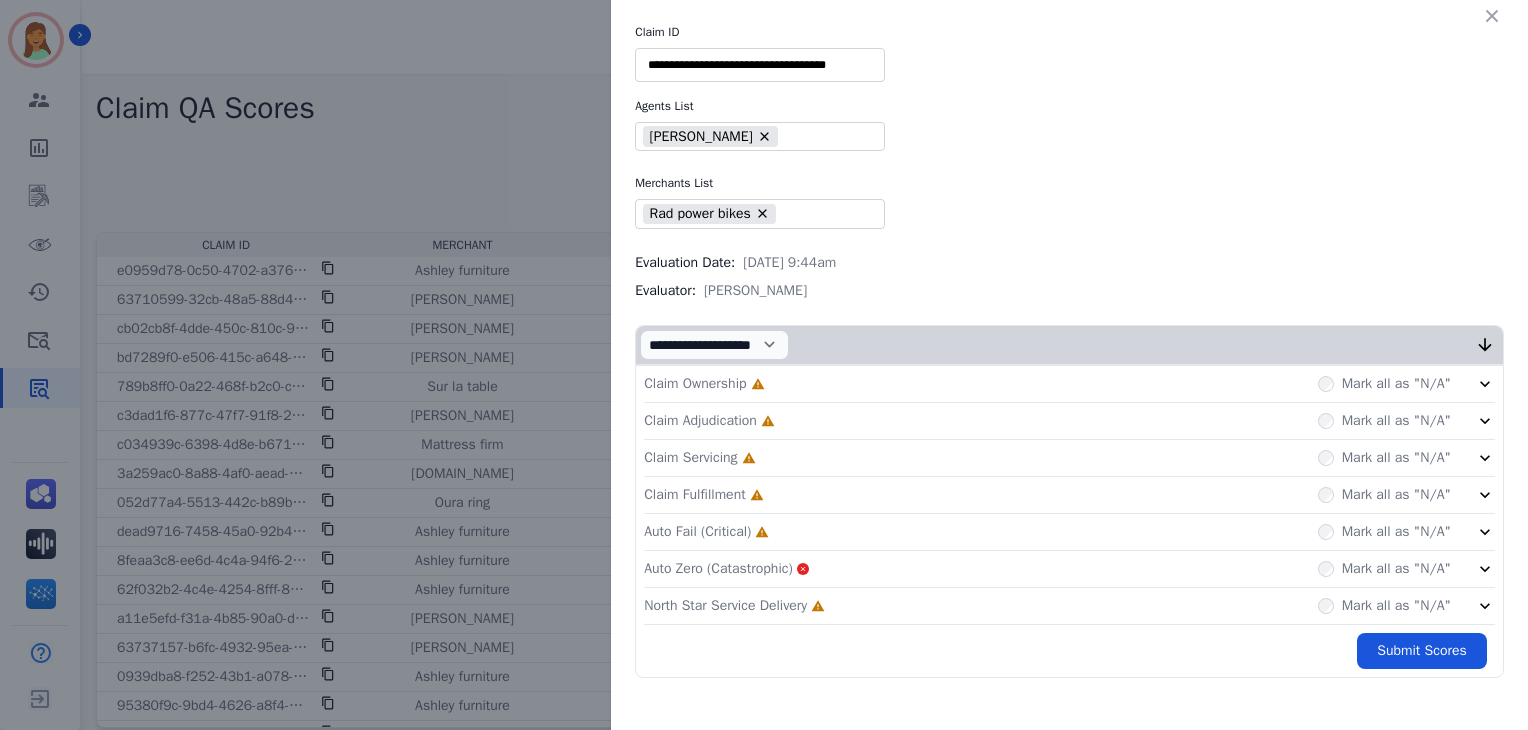 click on "North Star Service Delivery     Incomplete         Mark all as "N/A"" 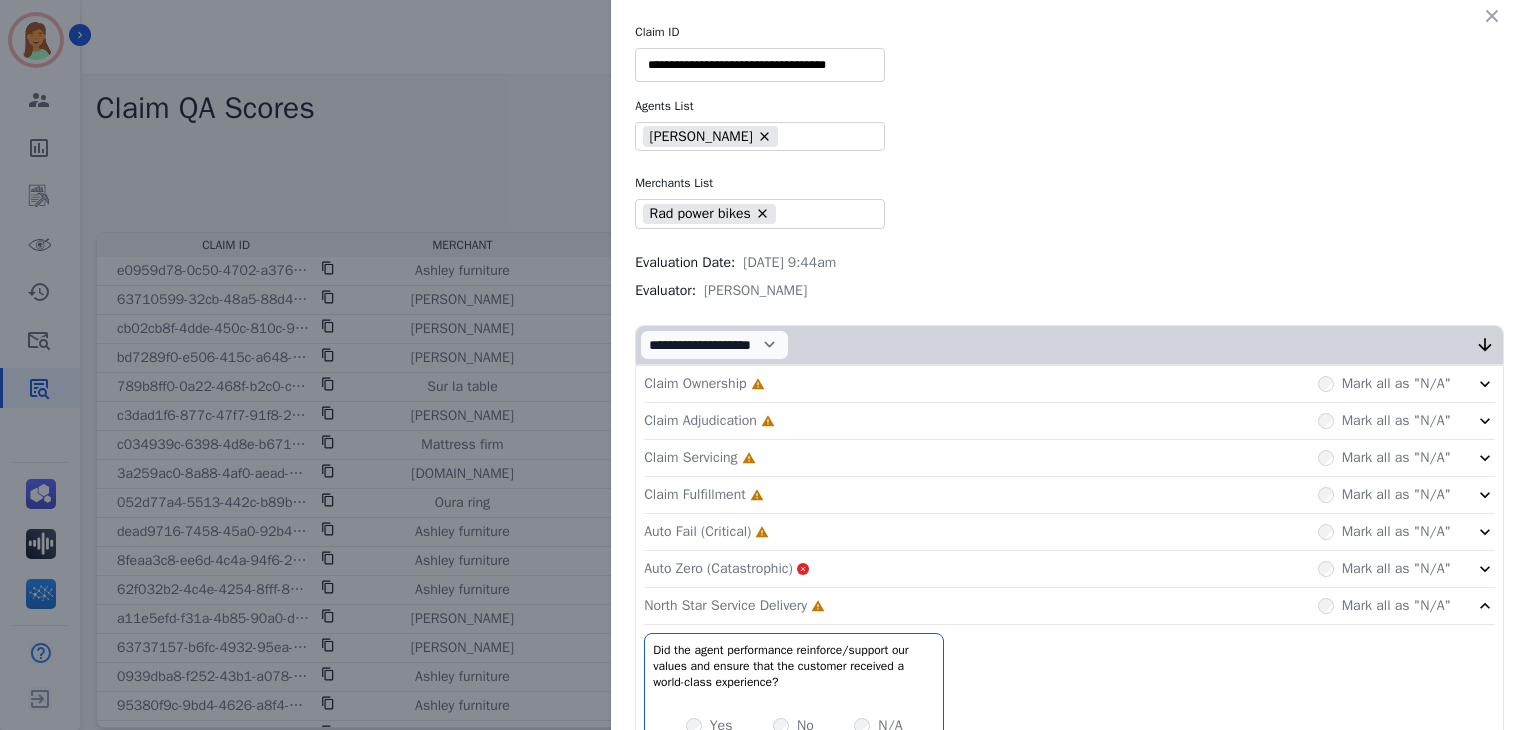 click on "Auto Fail (Critical)     Incomplete         Mark all as "N/A"" 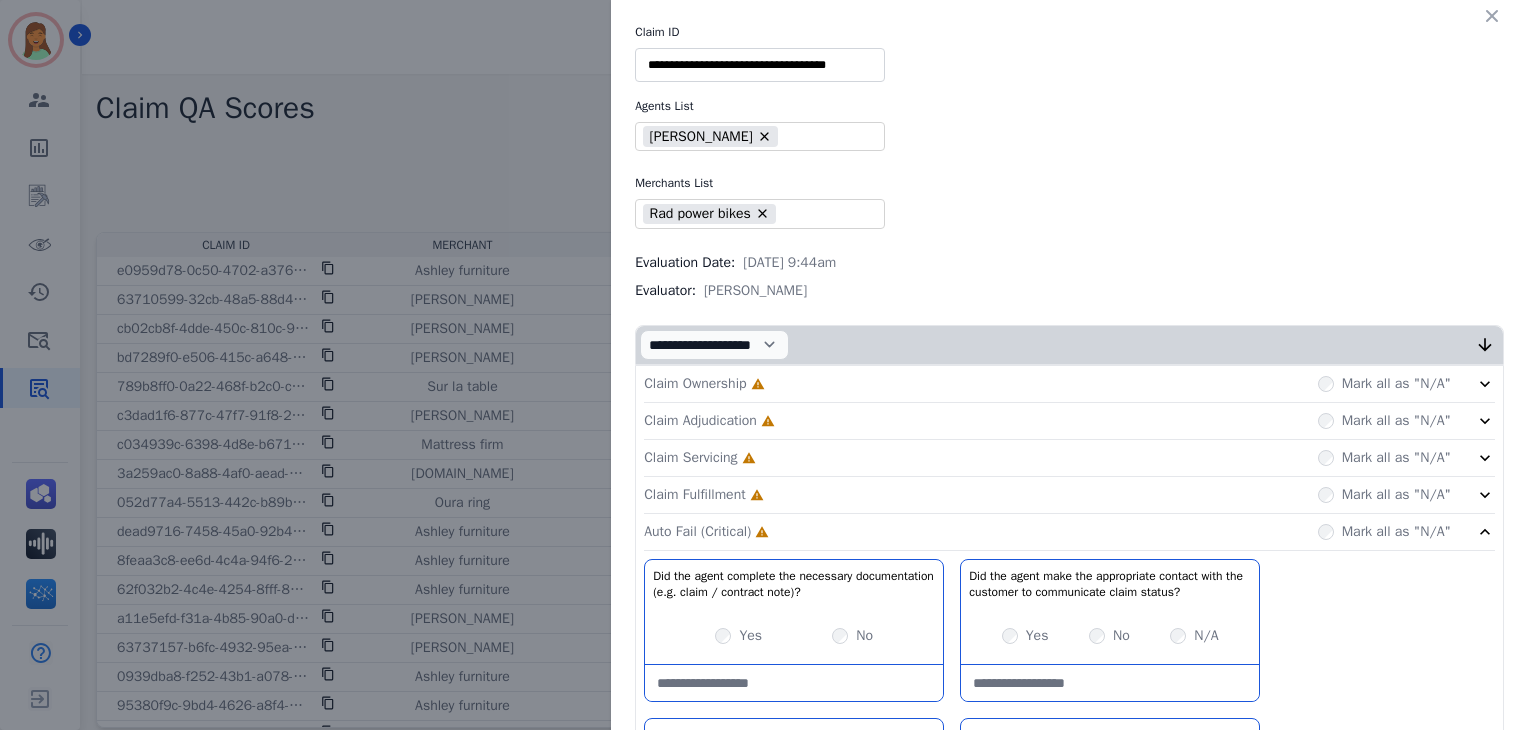click on "Claim Fulfillment     Incomplete         Mark all as "N/A"" 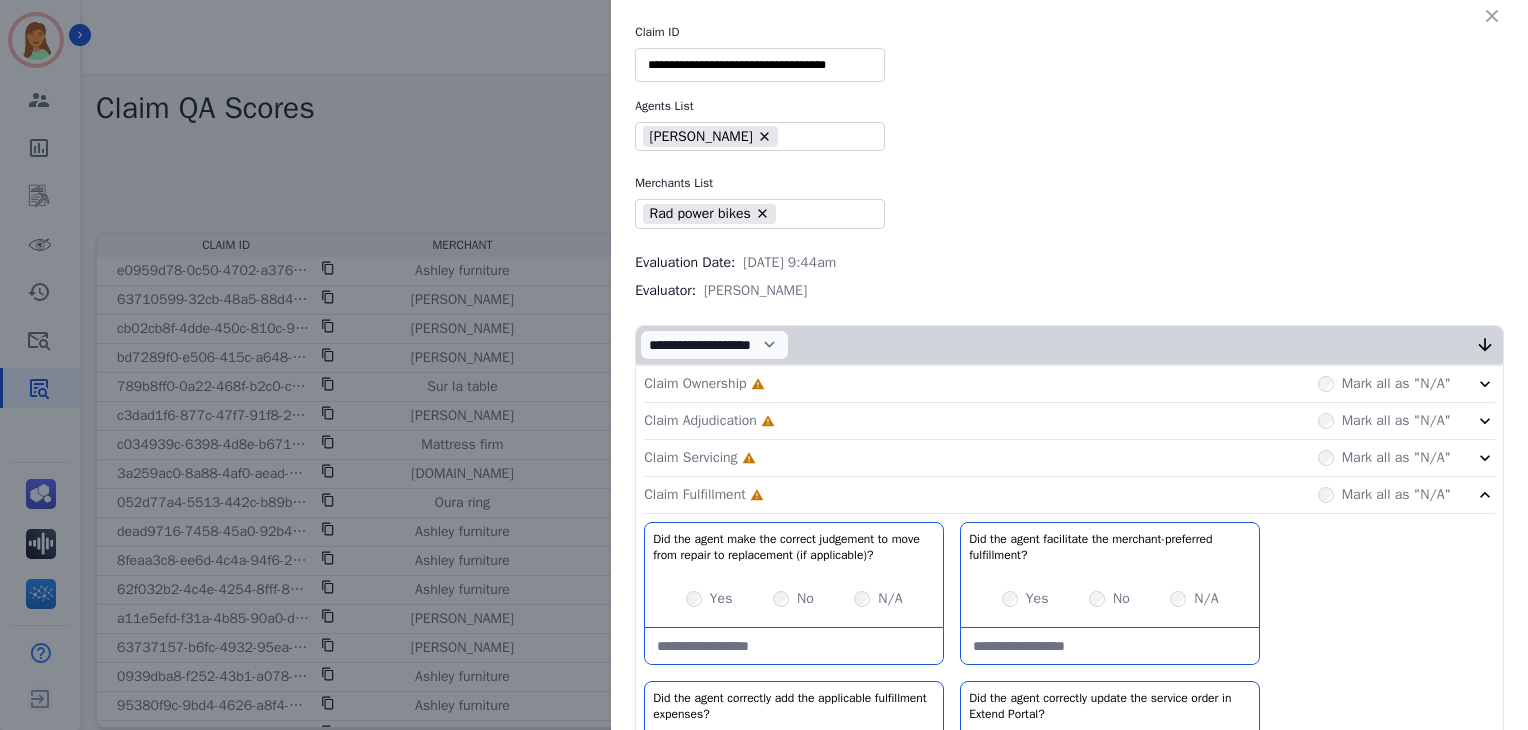 click on "Claim Servicing     Incomplete         Mark all as "N/A"" 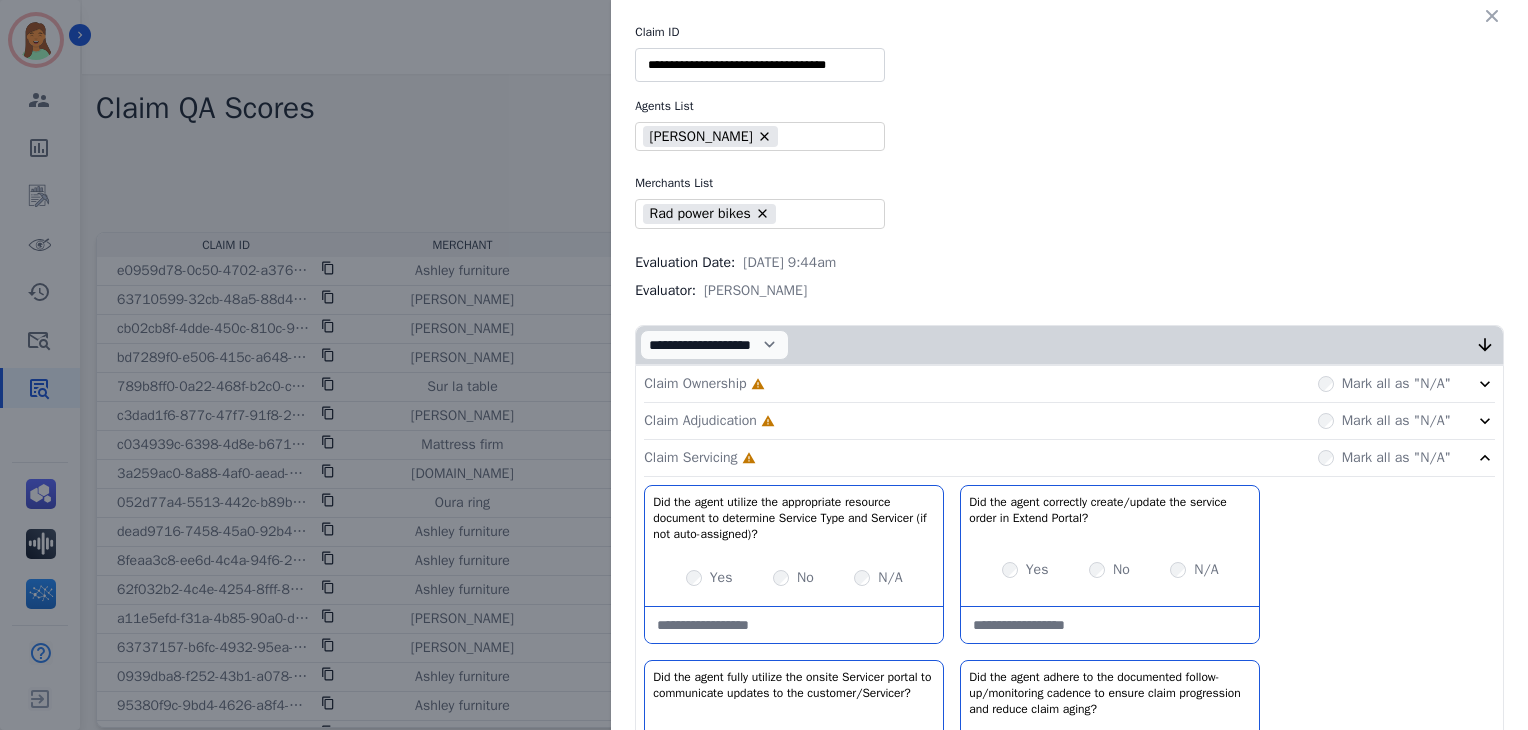 drag, startPoint x: 882, startPoint y: 420, endPoint x: 901, endPoint y: 374, distance: 49.76947 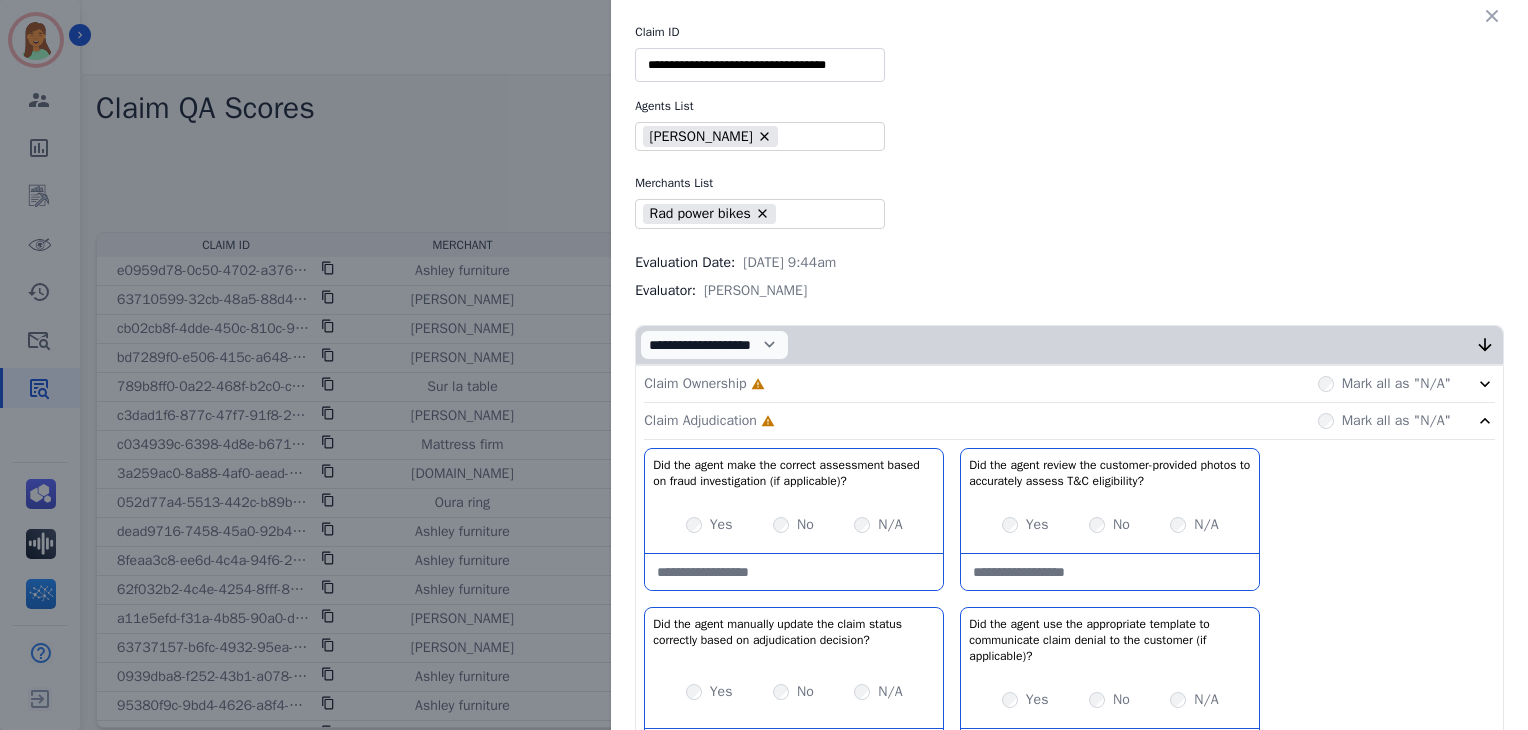 click on "Claim Ownership     Incomplete         Mark all as "N/A"" at bounding box center [1069, 384] 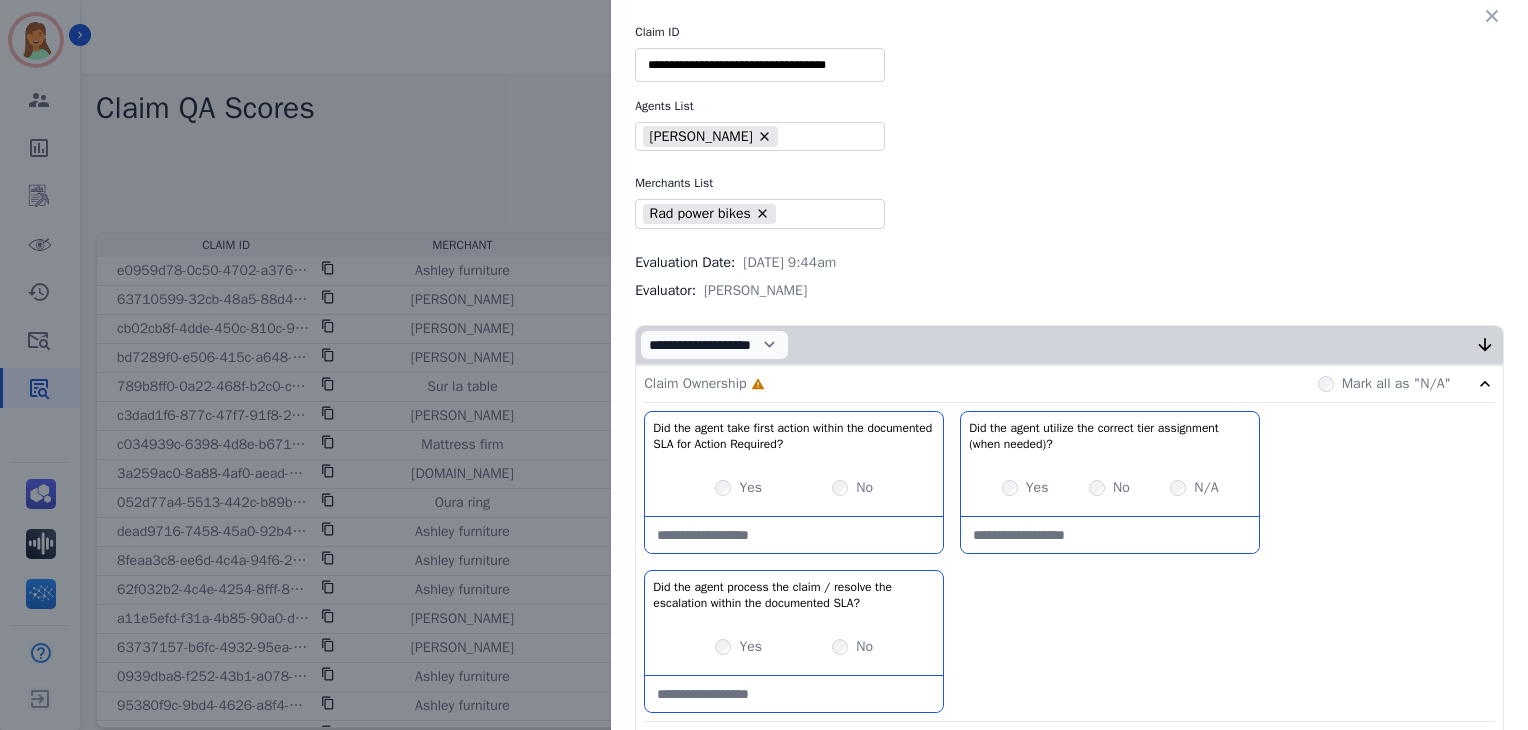 click on "Yes     No" at bounding box center [794, 647] 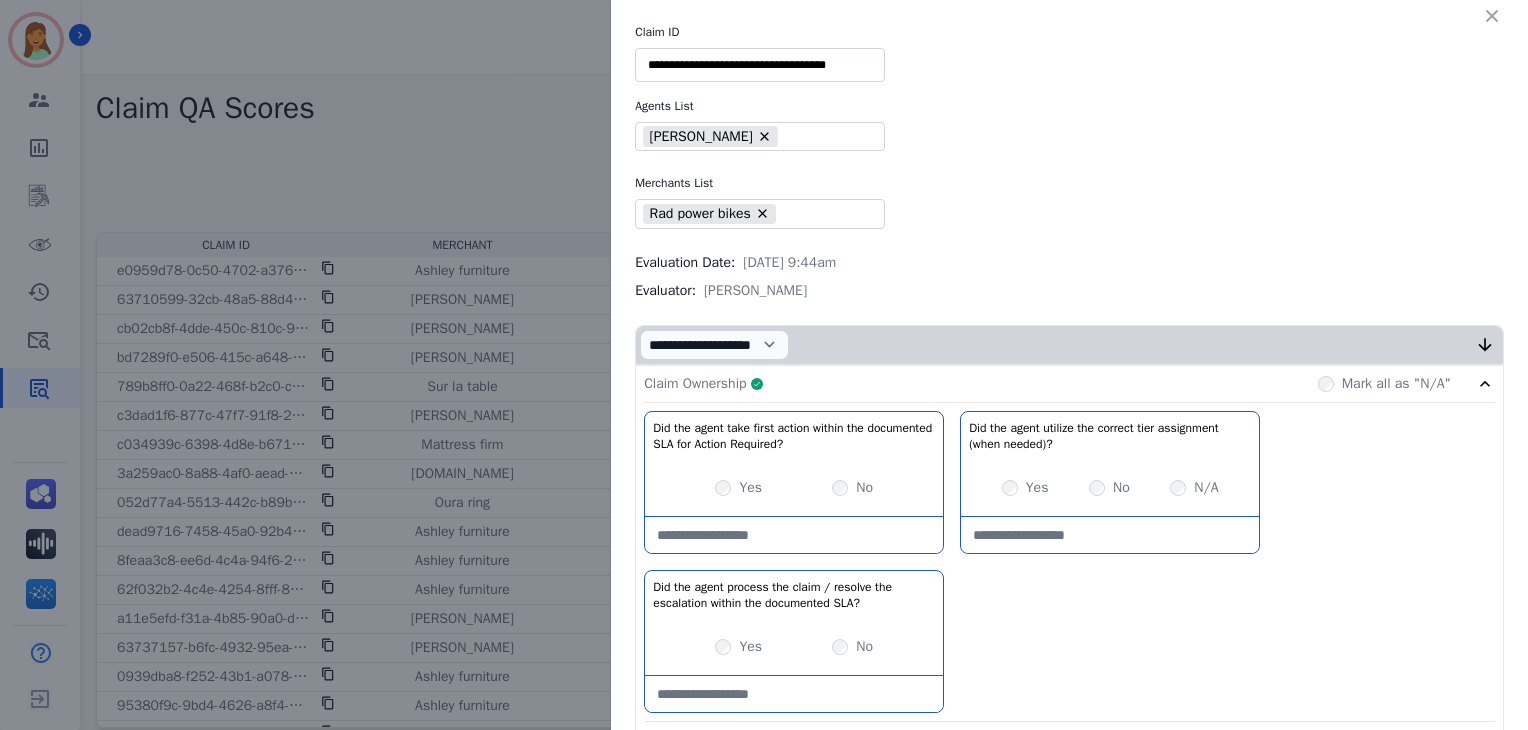 click on "Claim Ownership     Complete         Mark all as "N/A"" at bounding box center [1069, 384] 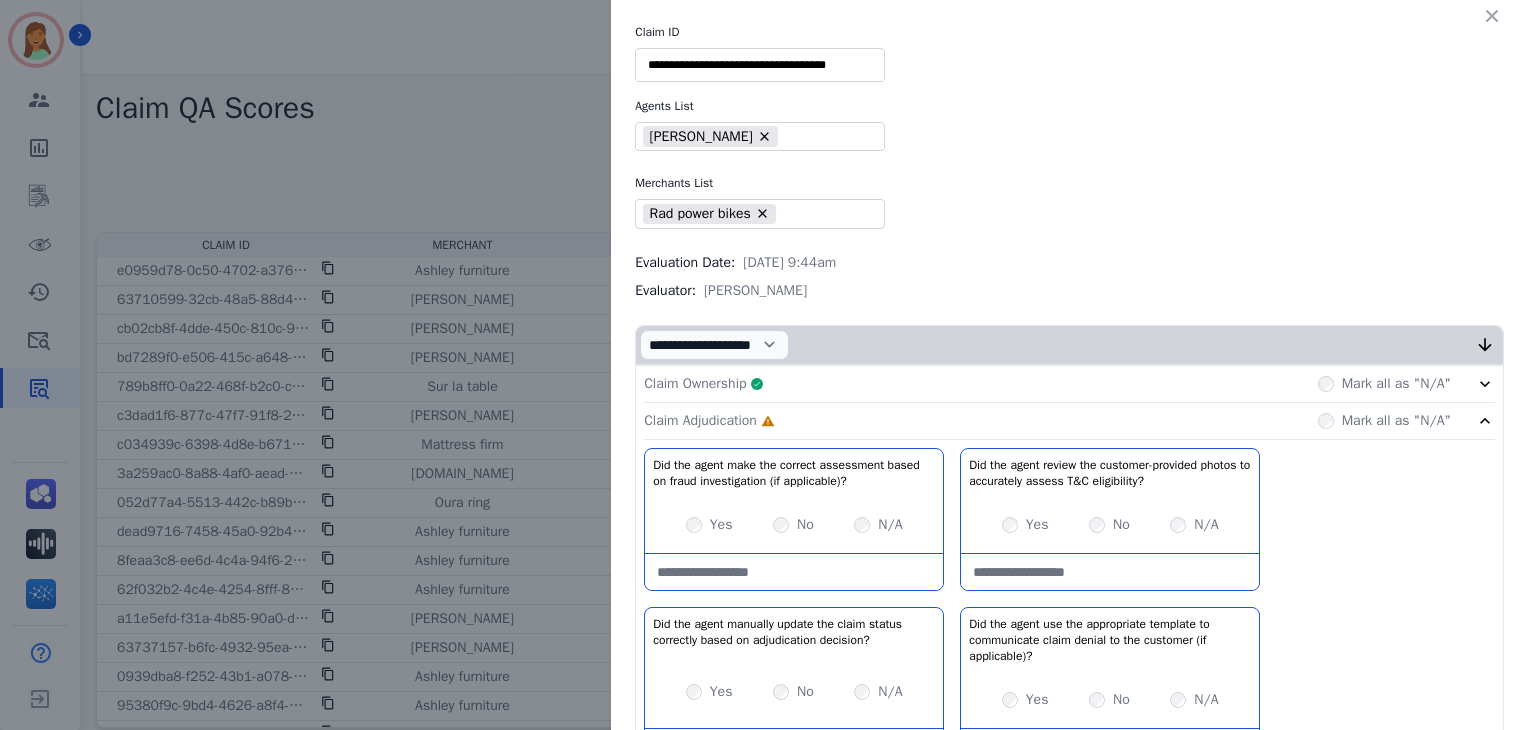 scroll, scrollTop: 133, scrollLeft: 0, axis: vertical 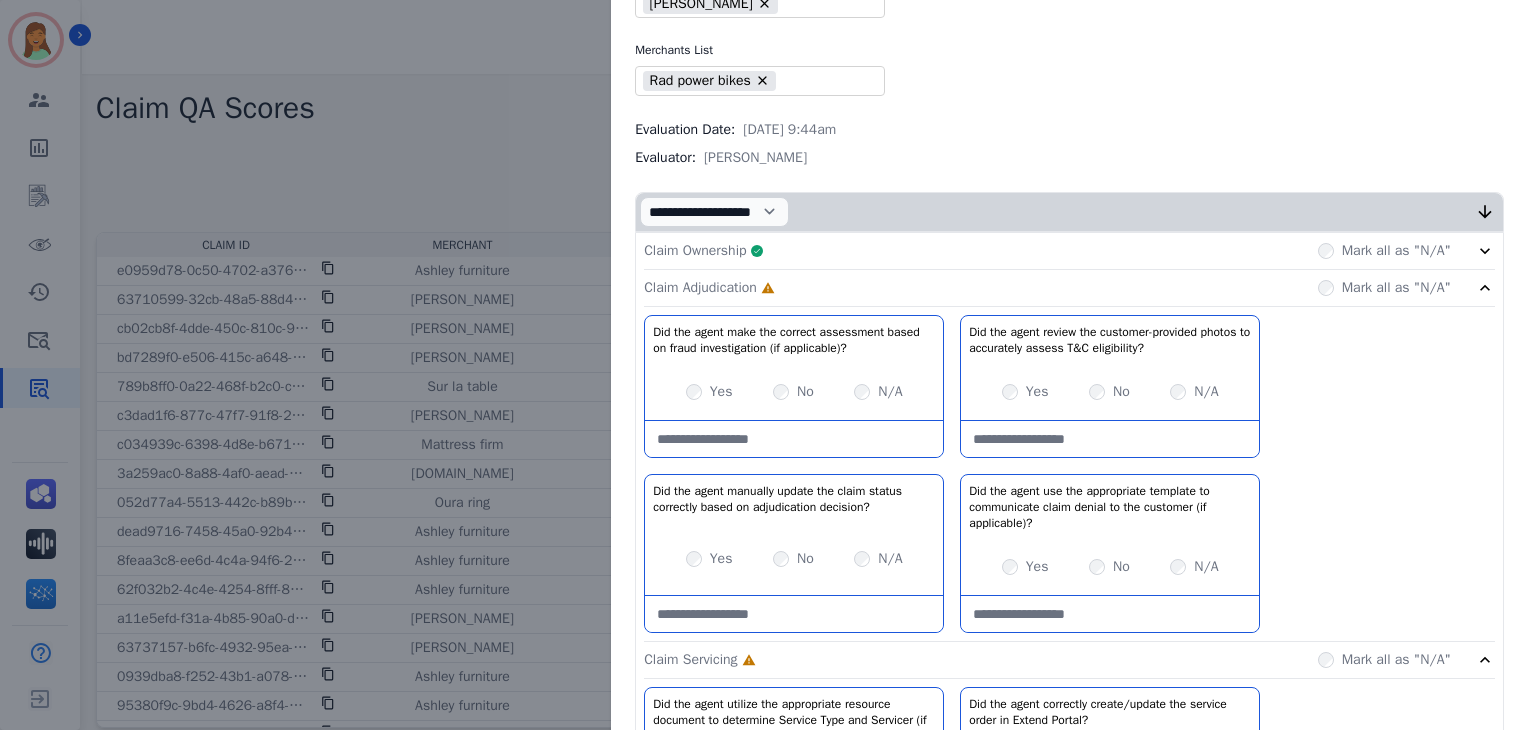 click on "No" at bounding box center (793, 392) 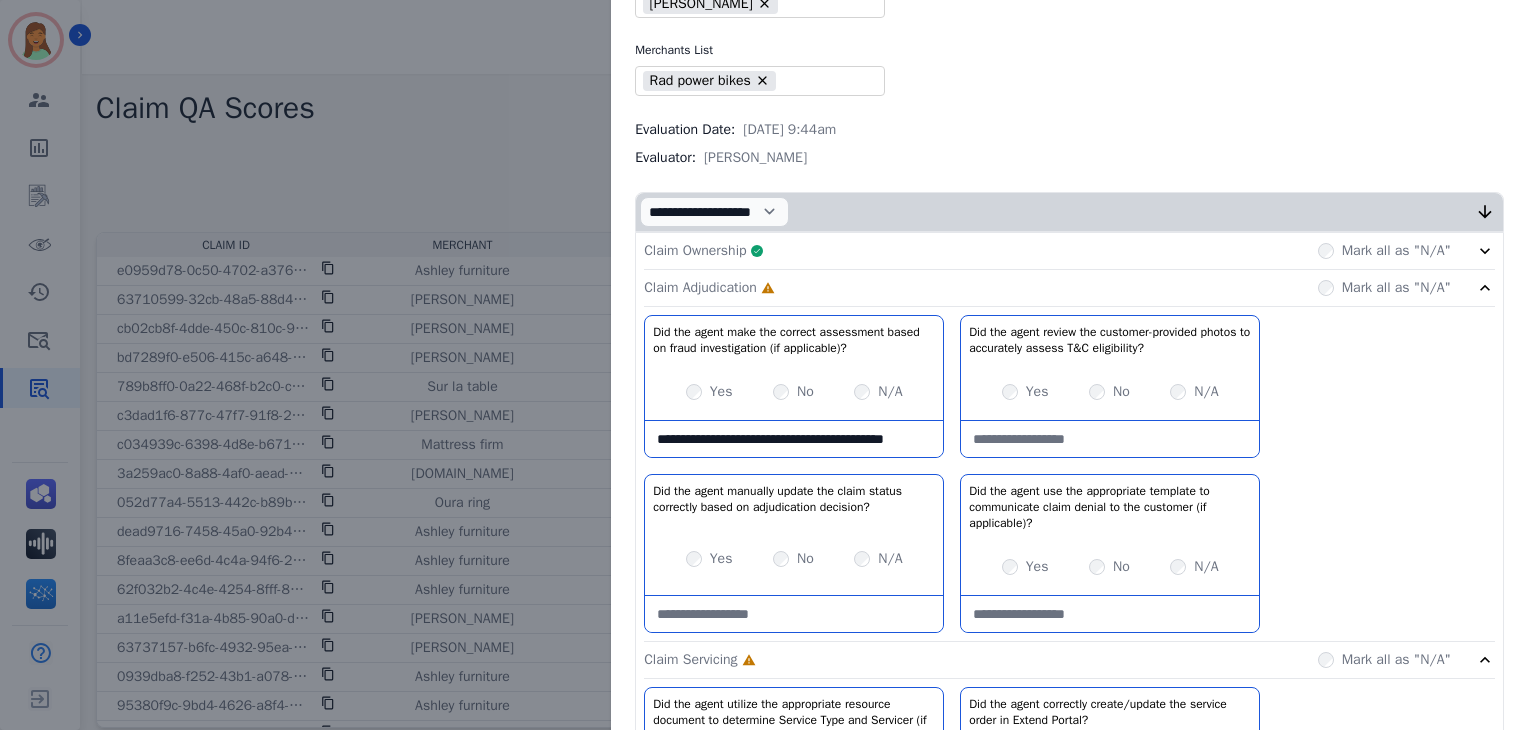 scroll, scrollTop: 11, scrollLeft: 0, axis: vertical 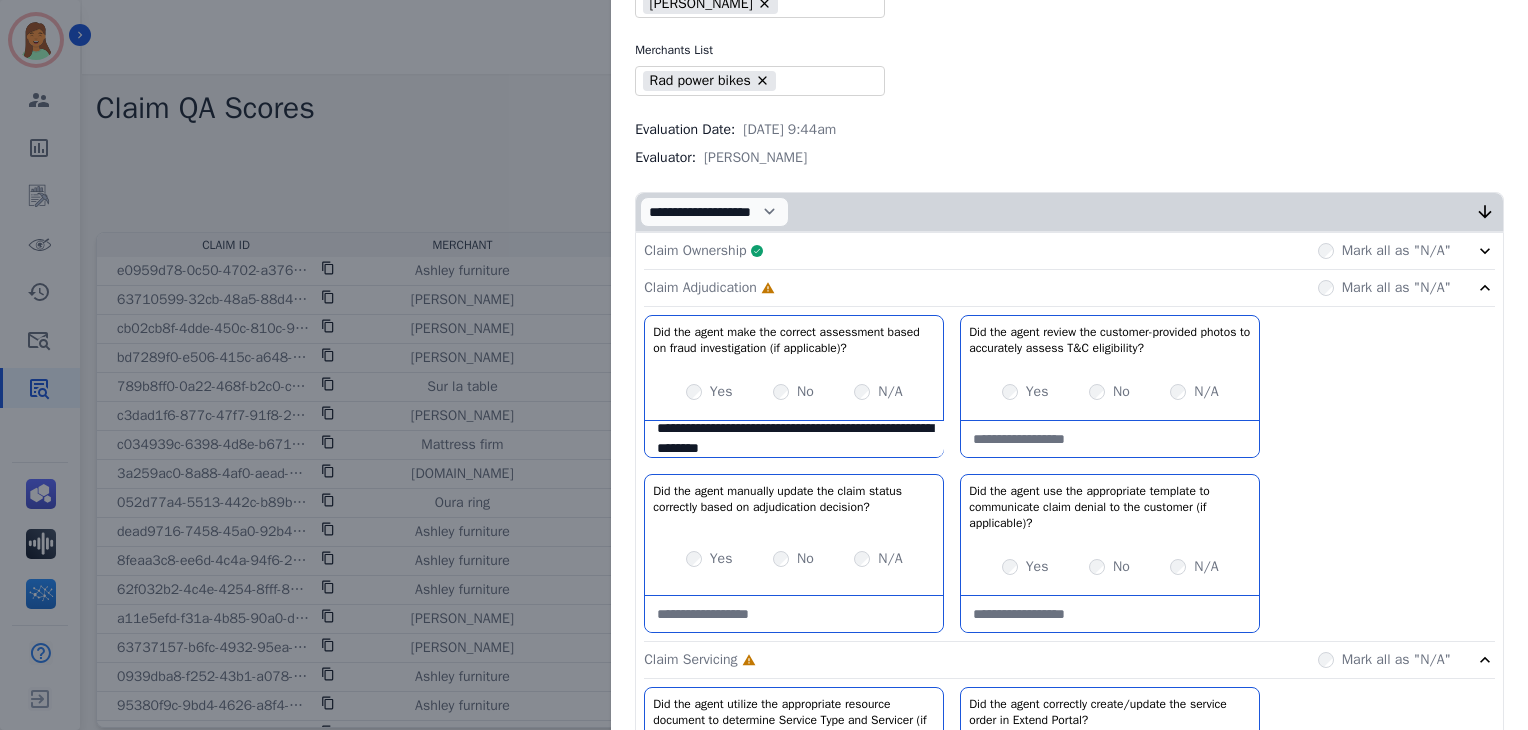 type on "**********" 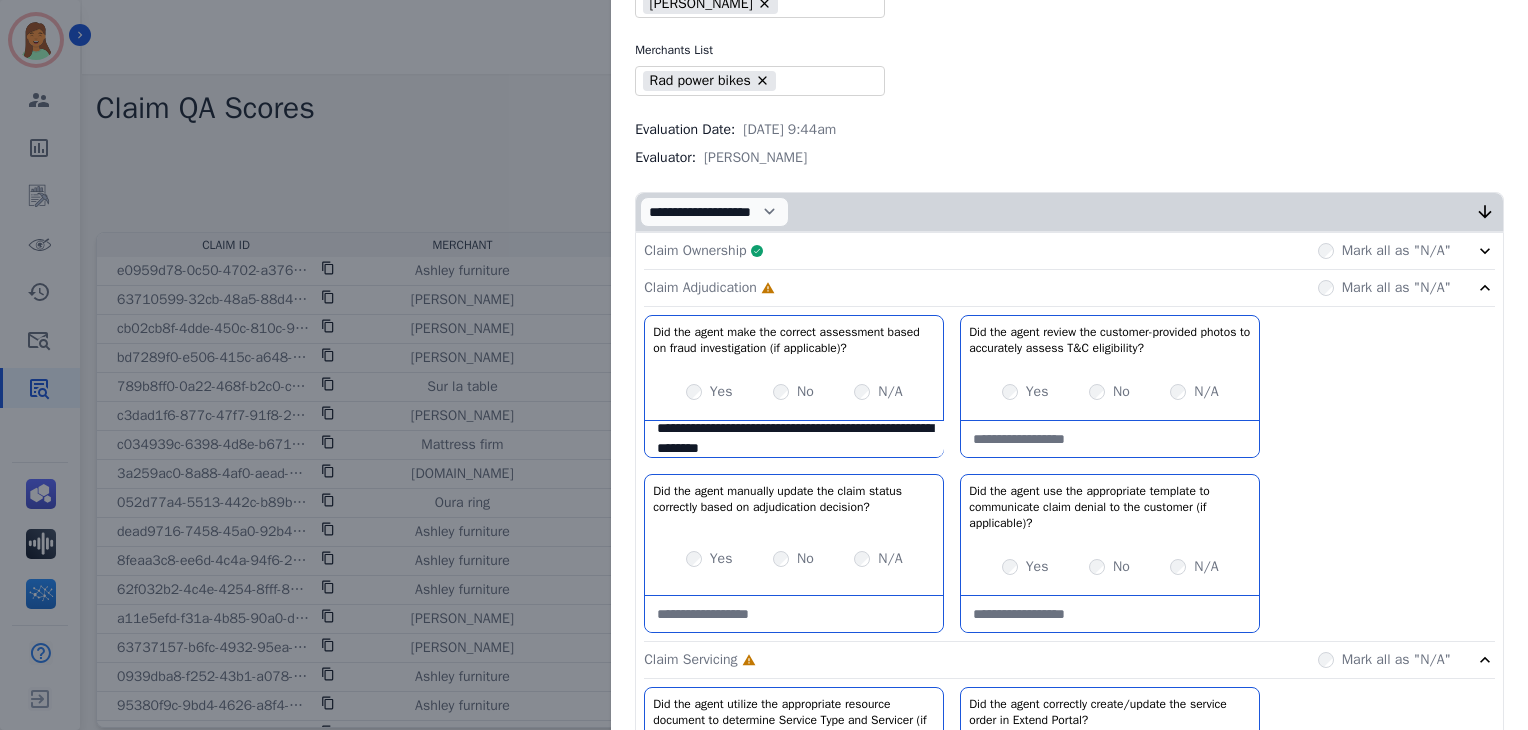 click at bounding box center (1110, 439) 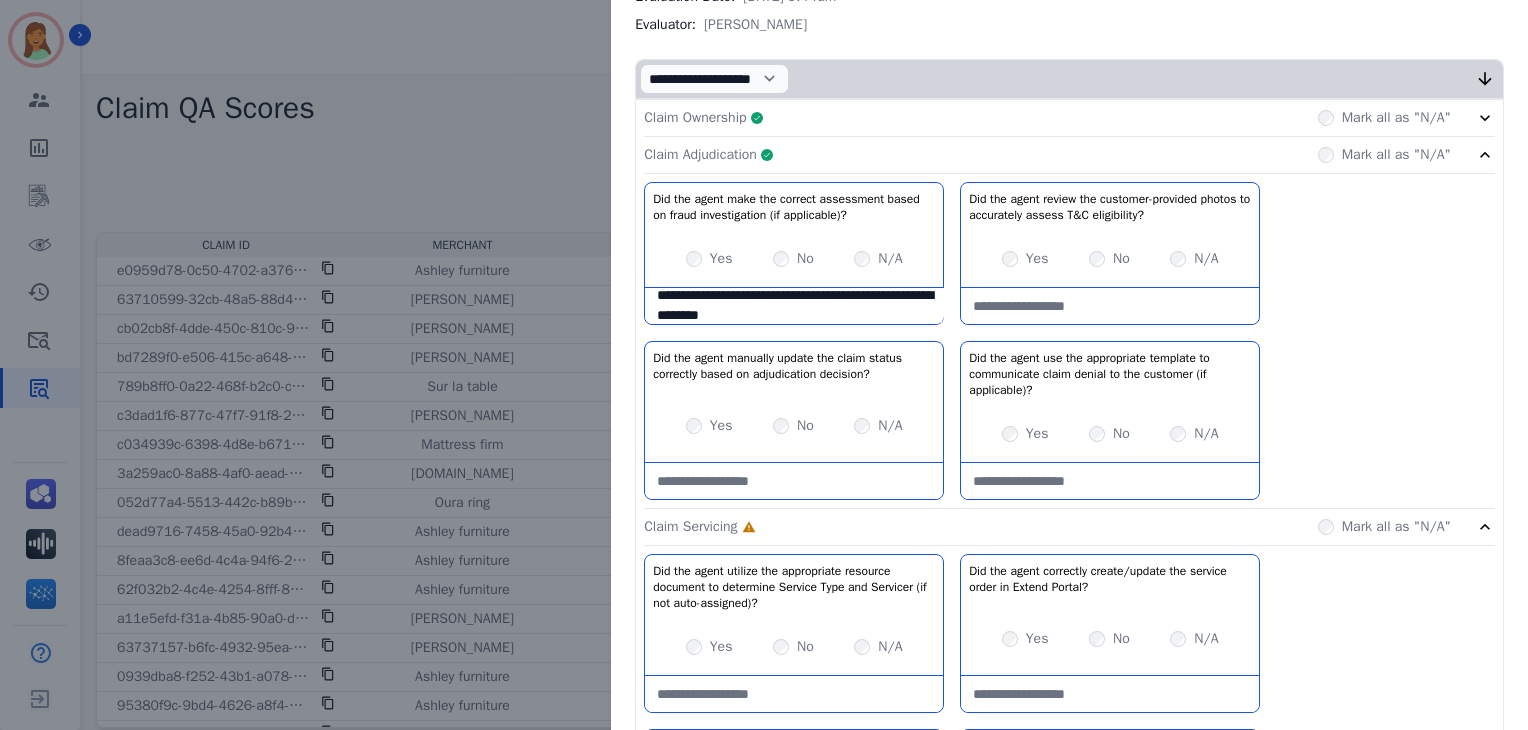 click on "Claim Adjudication     Complete         Mark all as "N/A"" 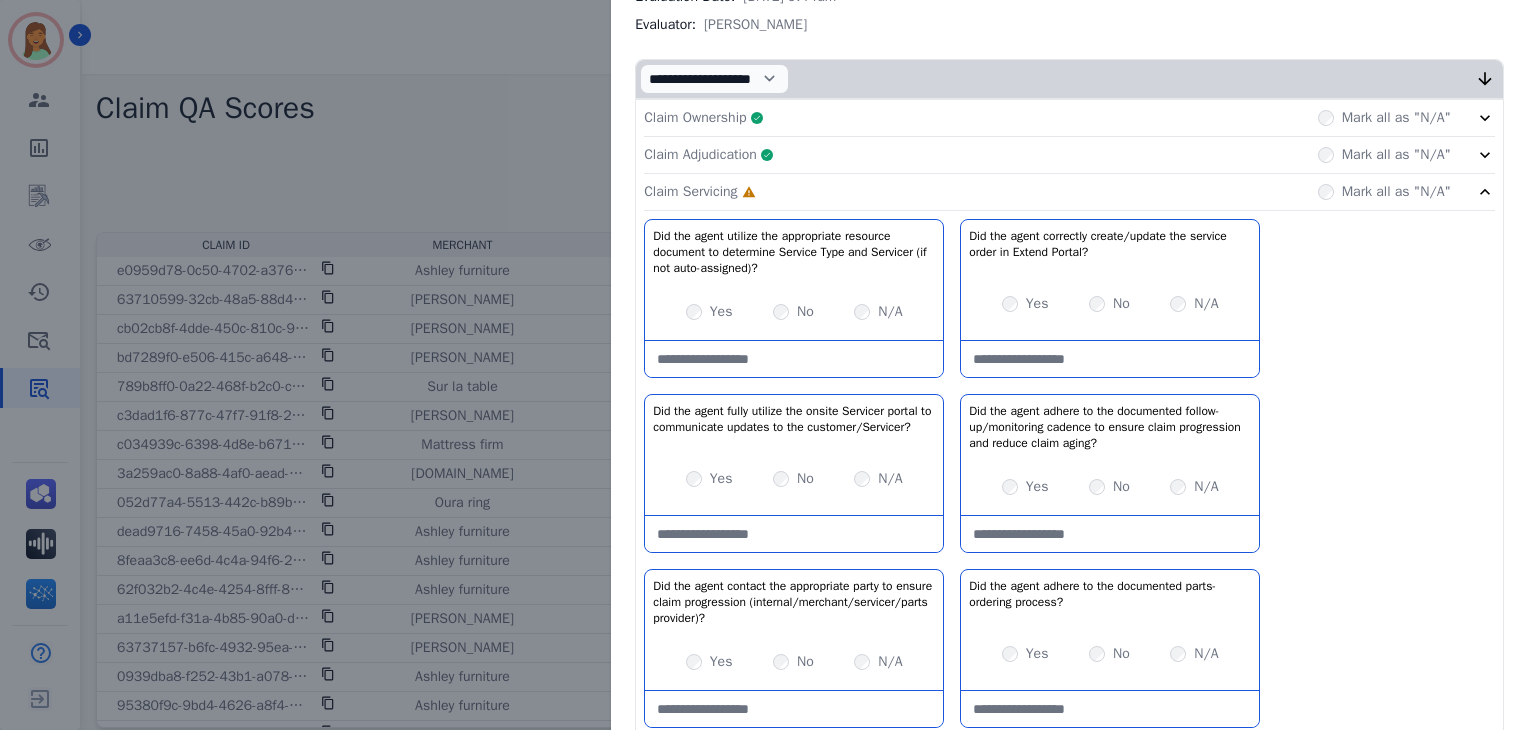 click on "Yes" at bounding box center [709, 312] 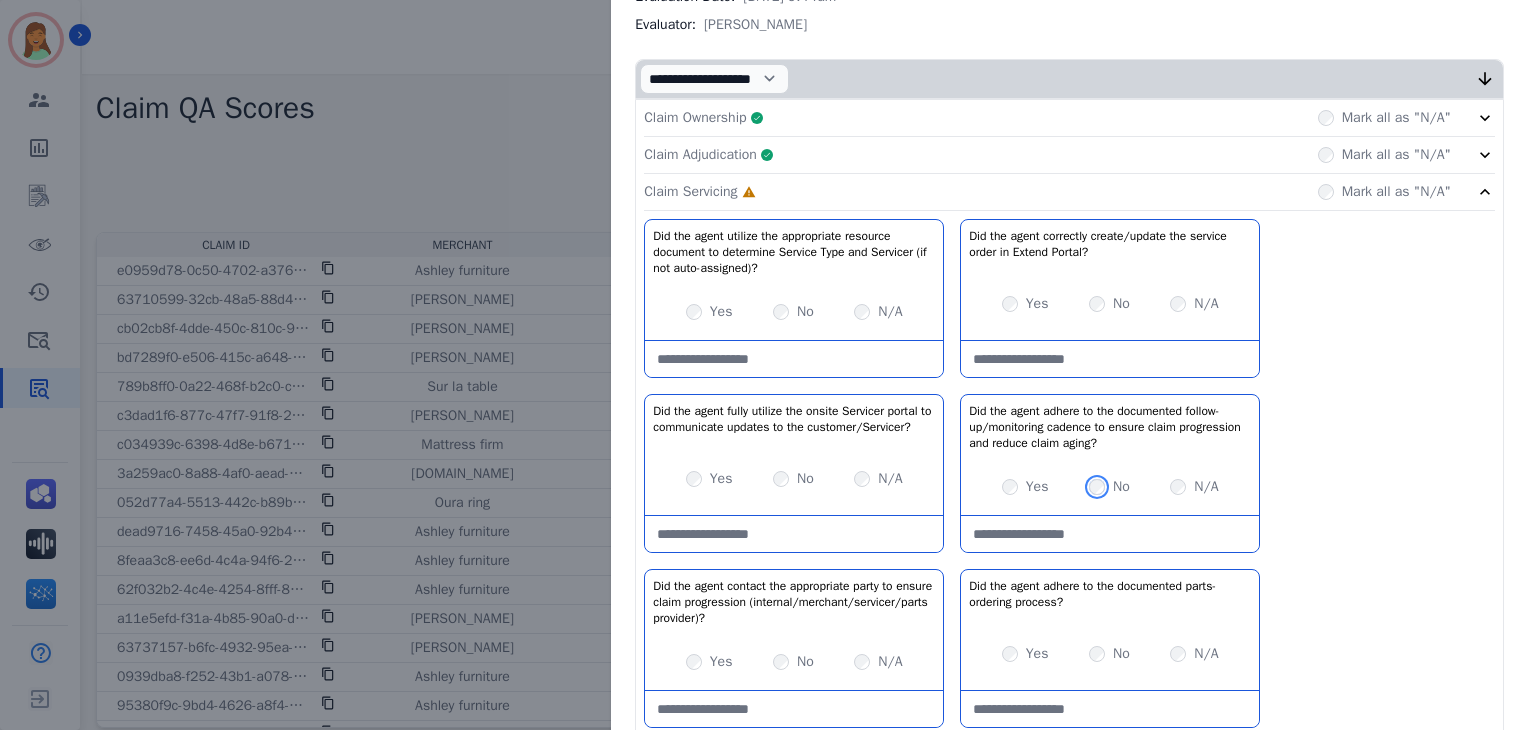 scroll, scrollTop: 533, scrollLeft: 0, axis: vertical 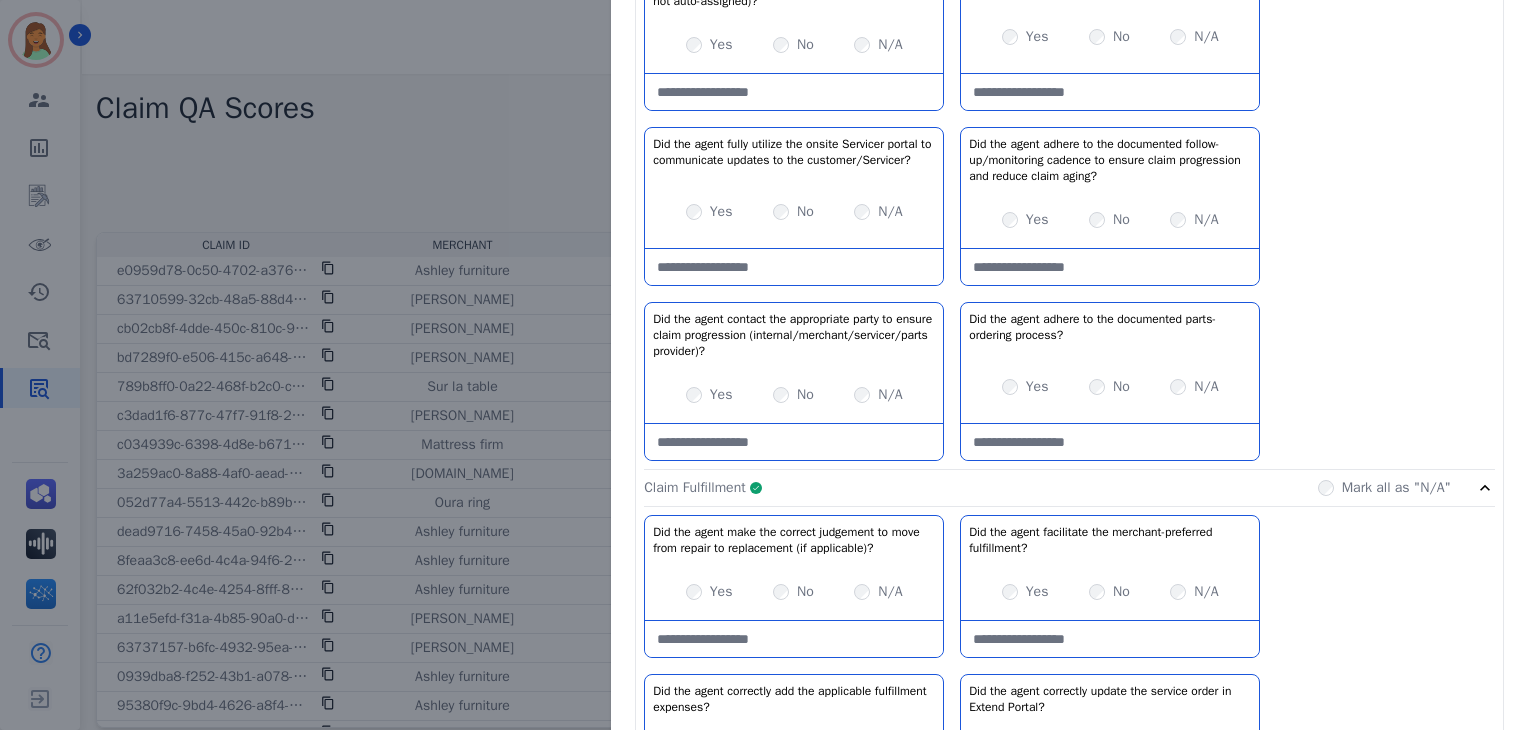 click on "Claim Fulfillment     Complete         Mark all as "N/A"" 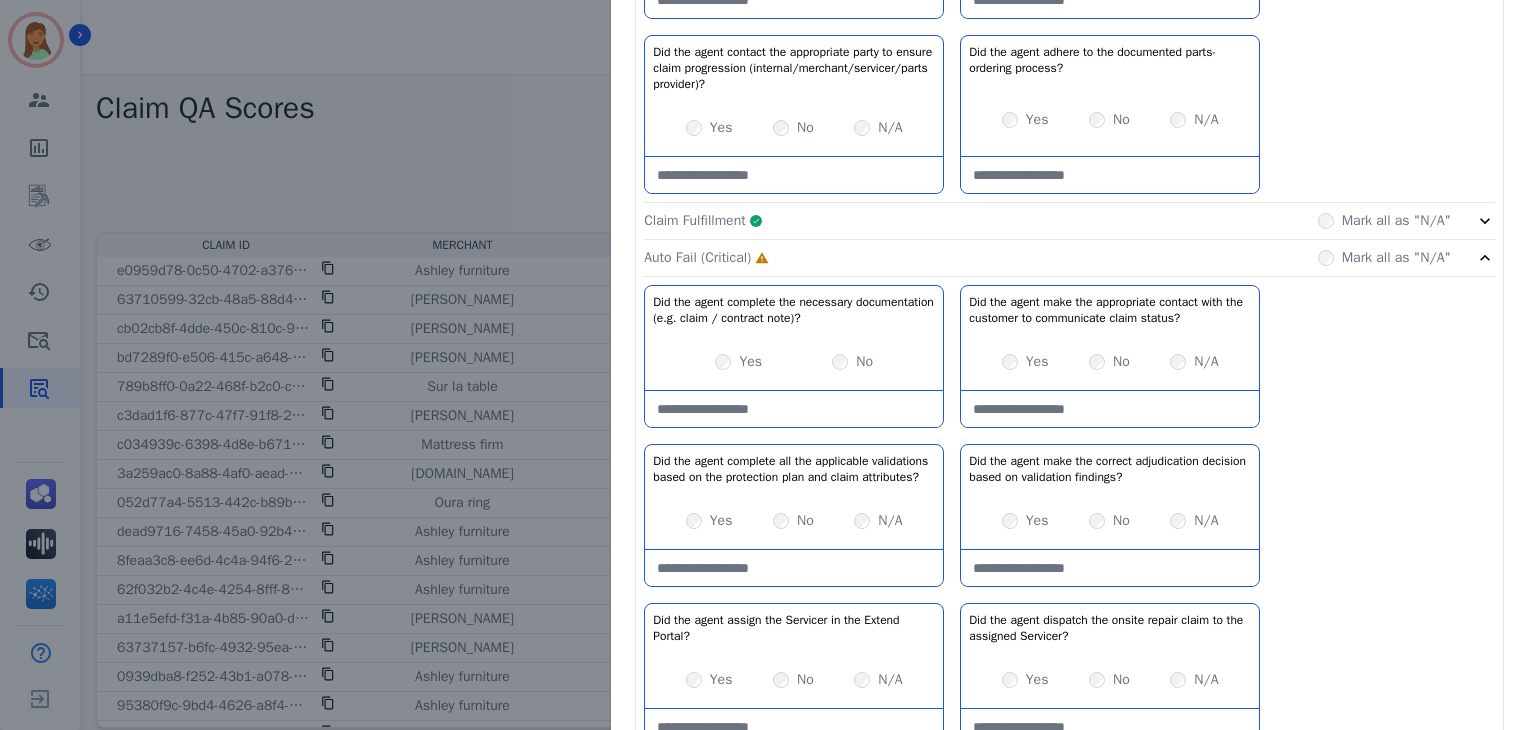 scroll, scrollTop: 933, scrollLeft: 0, axis: vertical 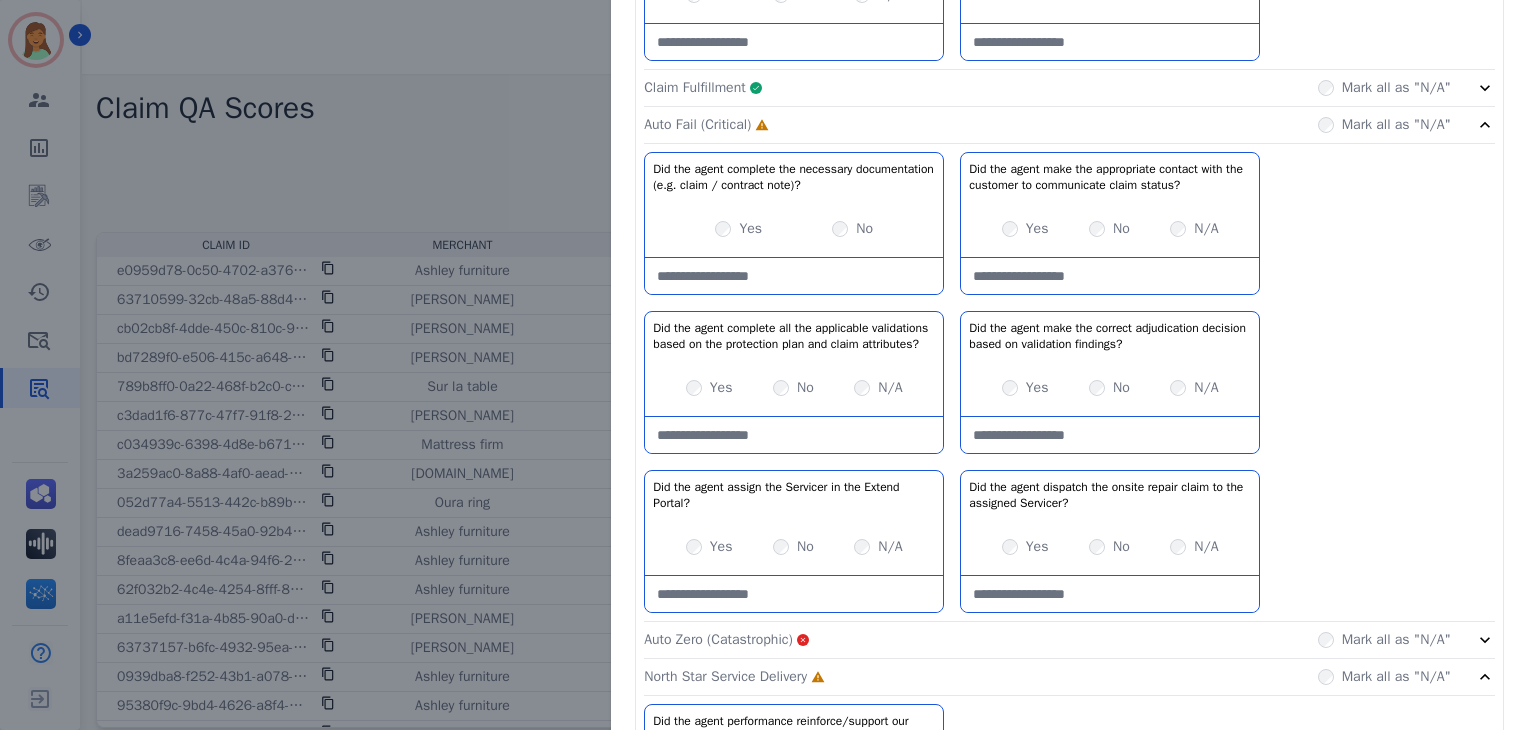 click on "Yes" at bounding box center (738, 229) 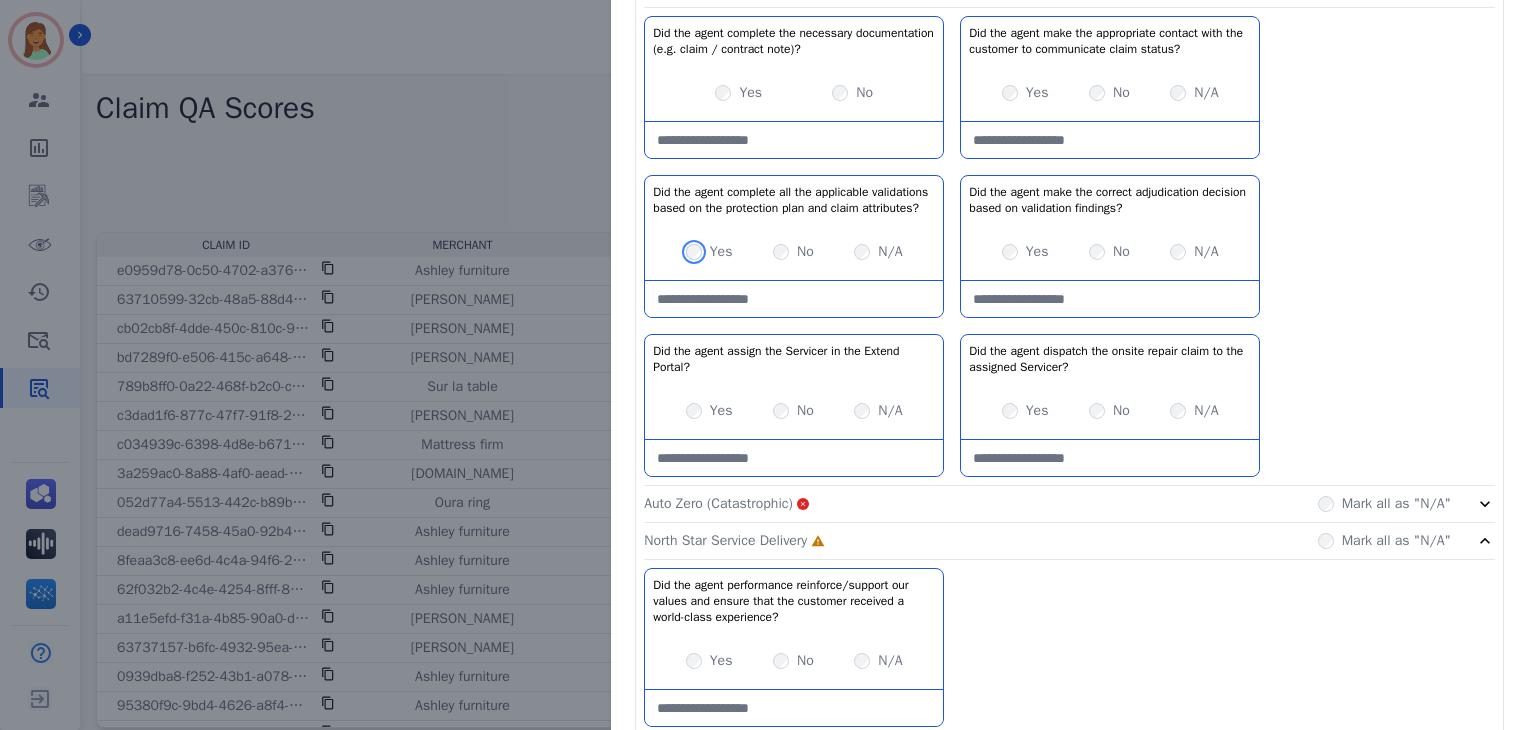 scroll, scrollTop: 1075, scrollLeft: 0, axis: vertical 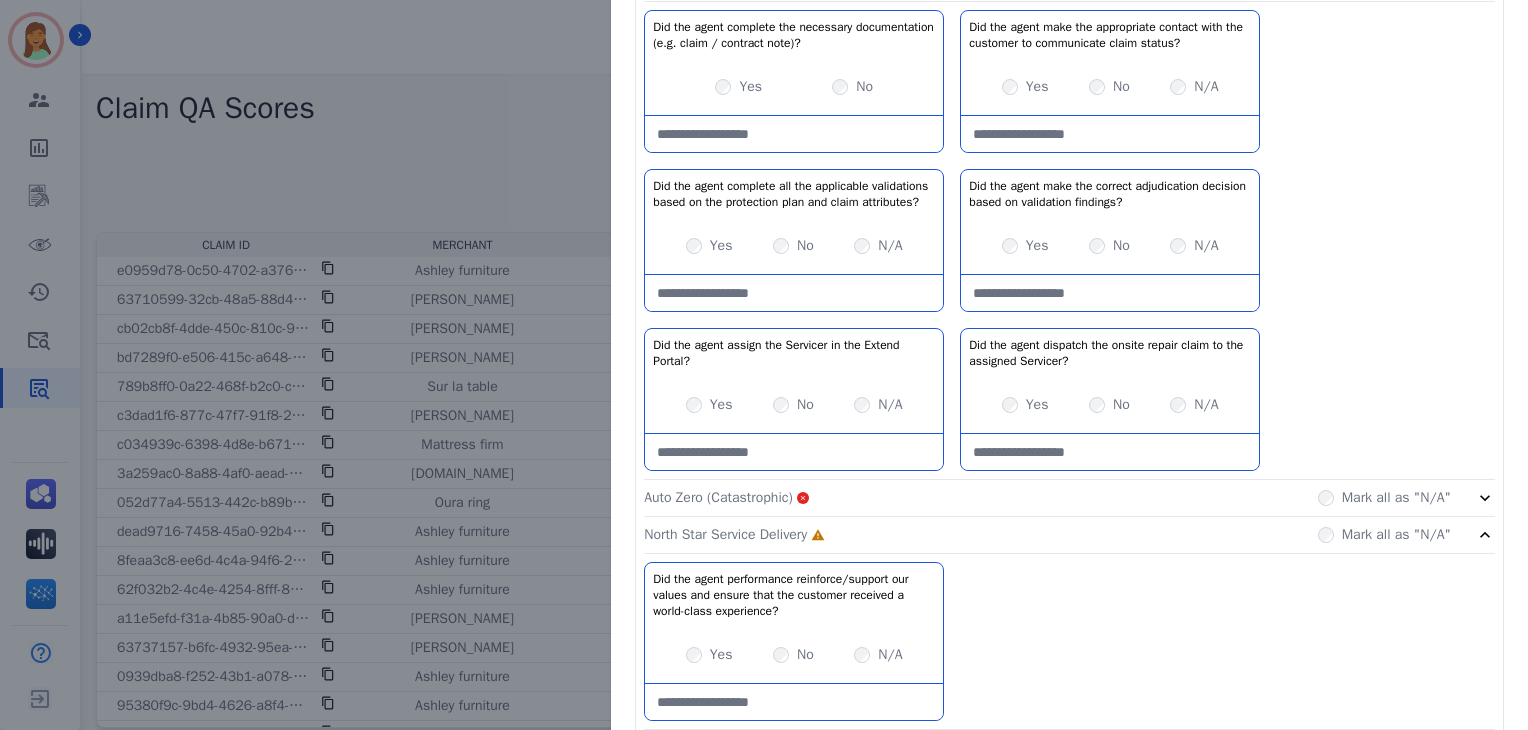 click on "N/A" at bounding box center [1206, 405] 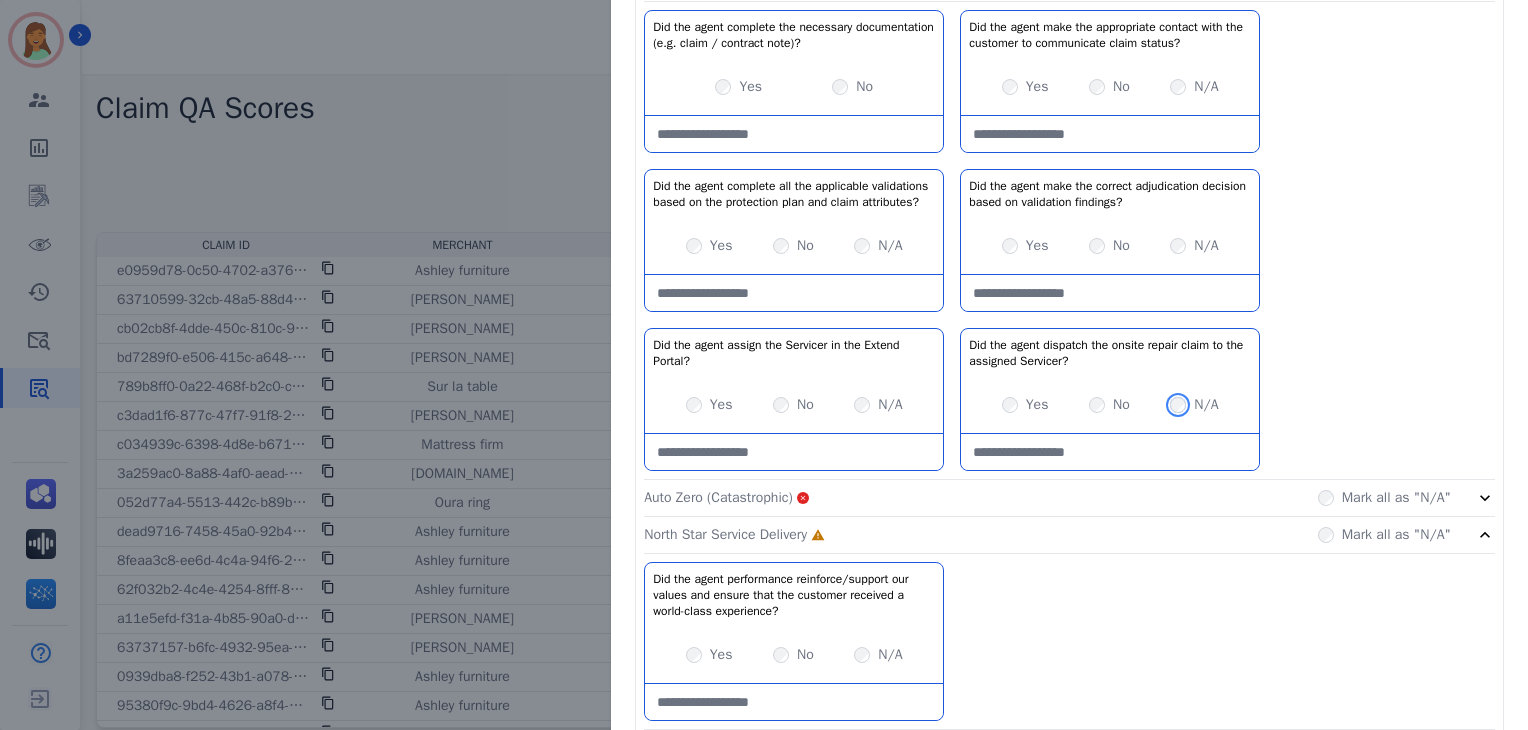 scroll, scrollTop: 1161, scrollLeft: 0, axis: vertical 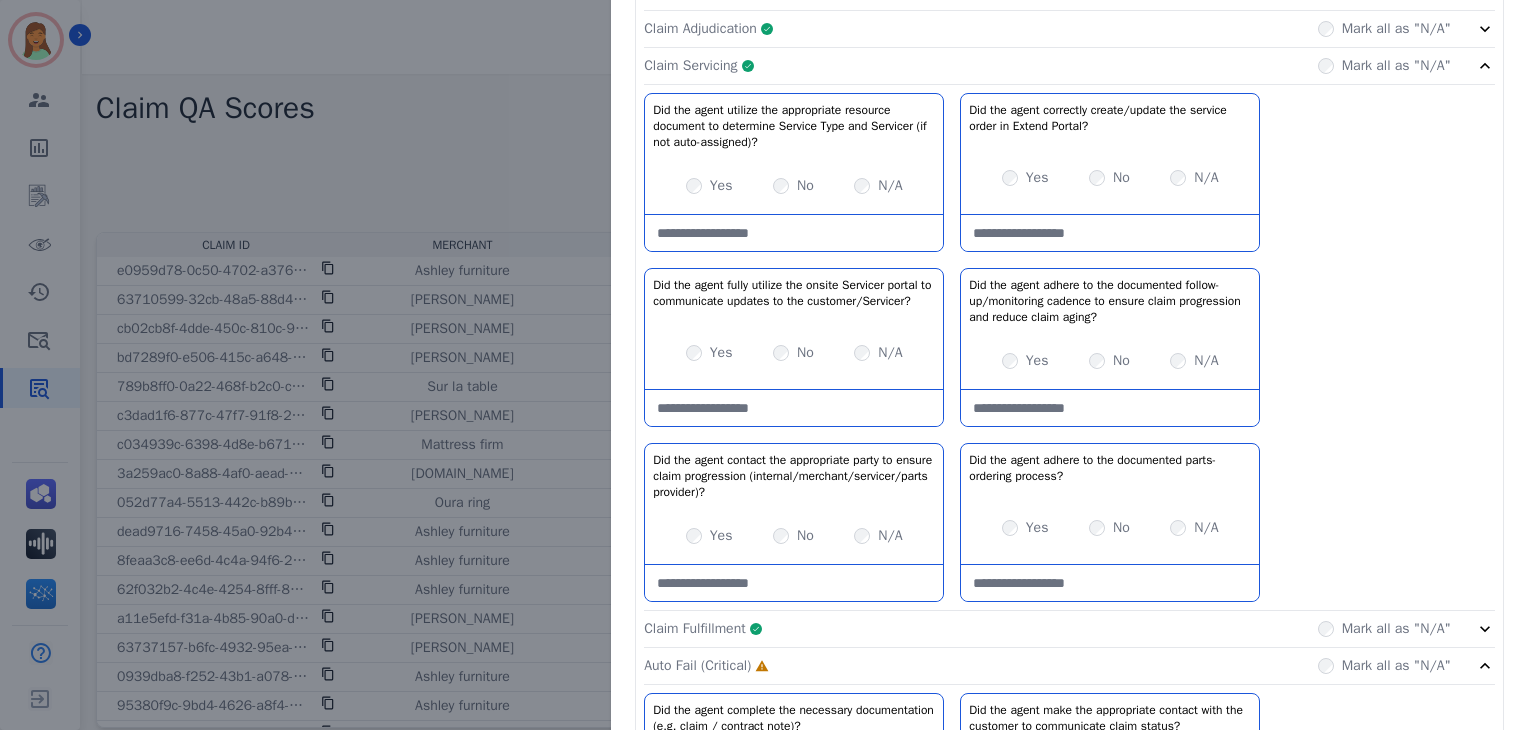 click at bounding box center (1110, 408) 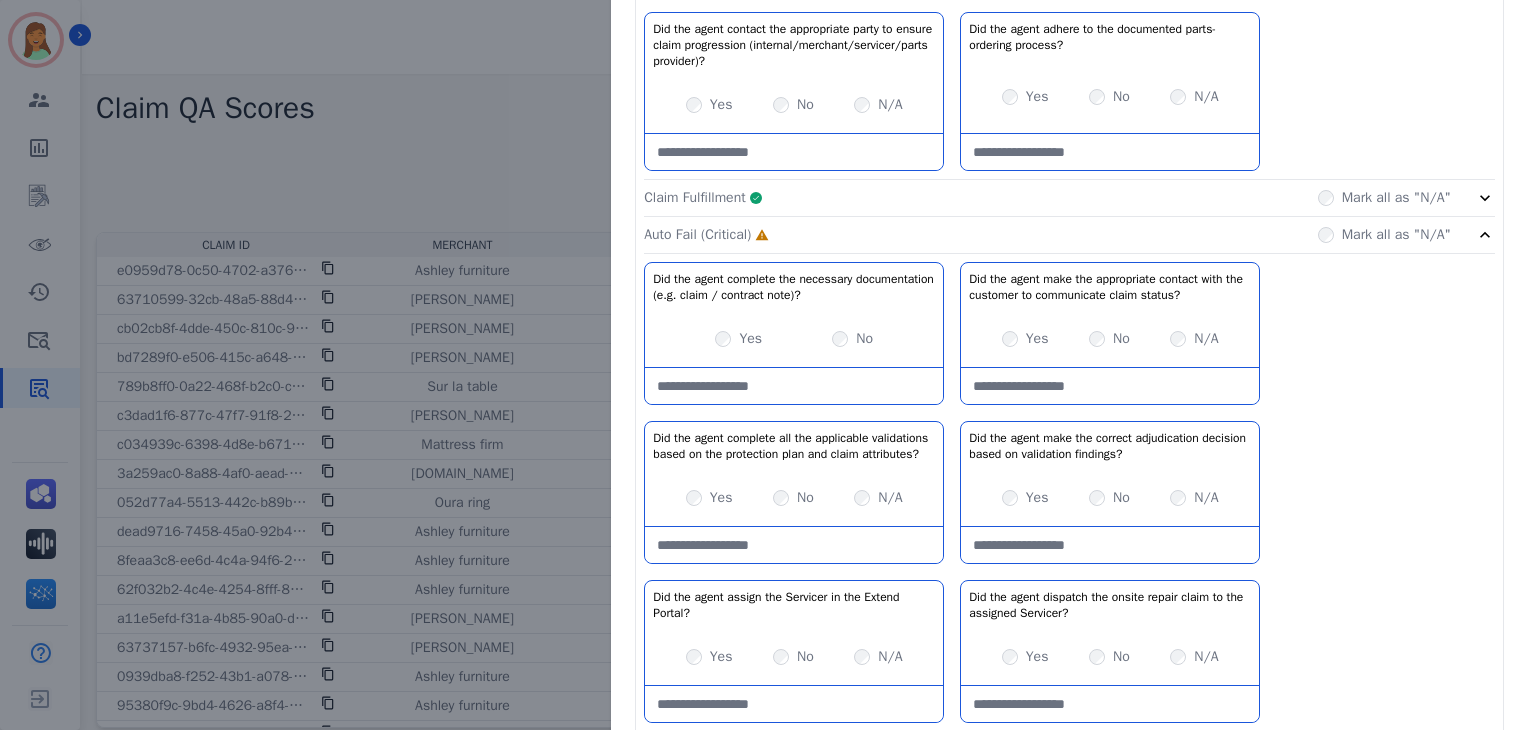 scroll, scrollTop: 824, scrollLeft: 0, axis: vertical 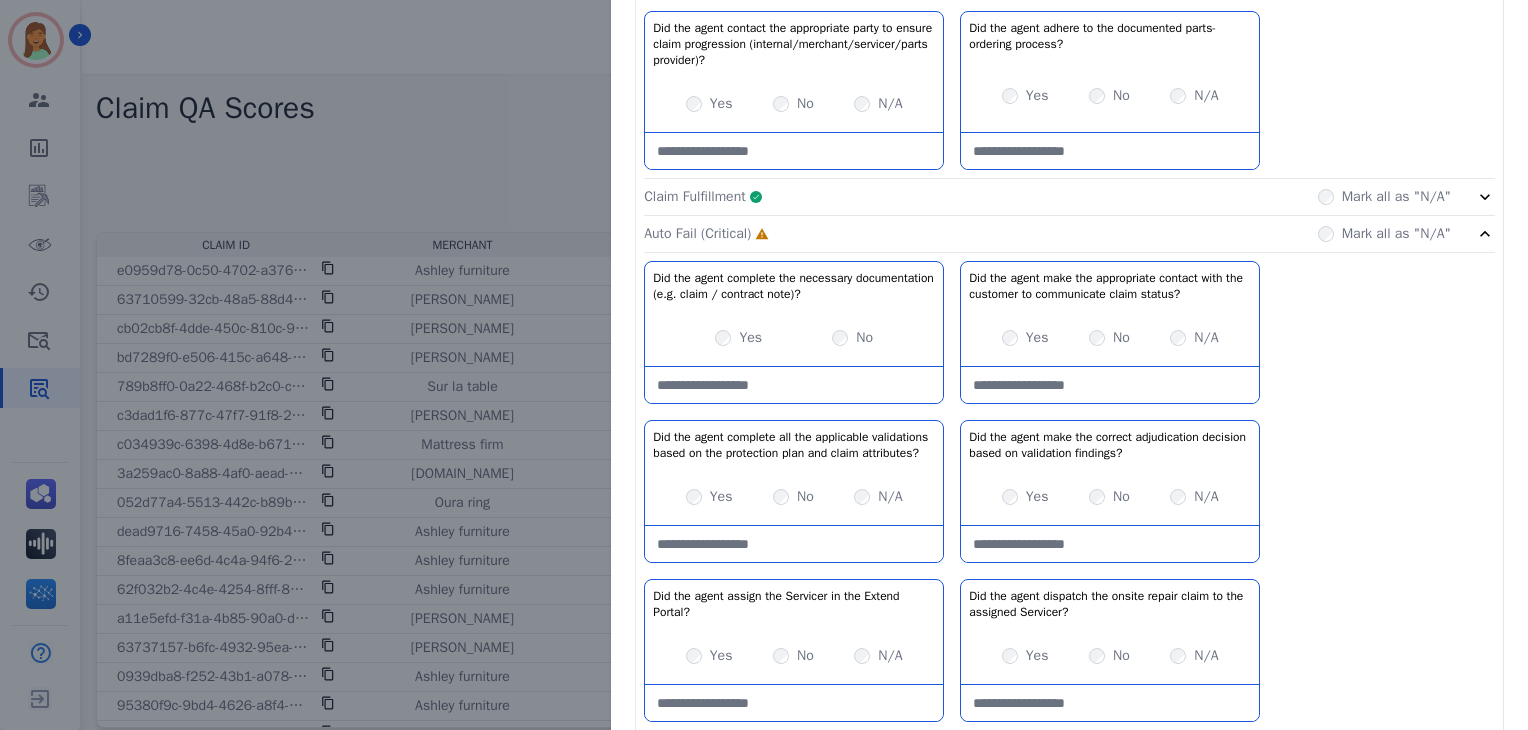 type on "**********" 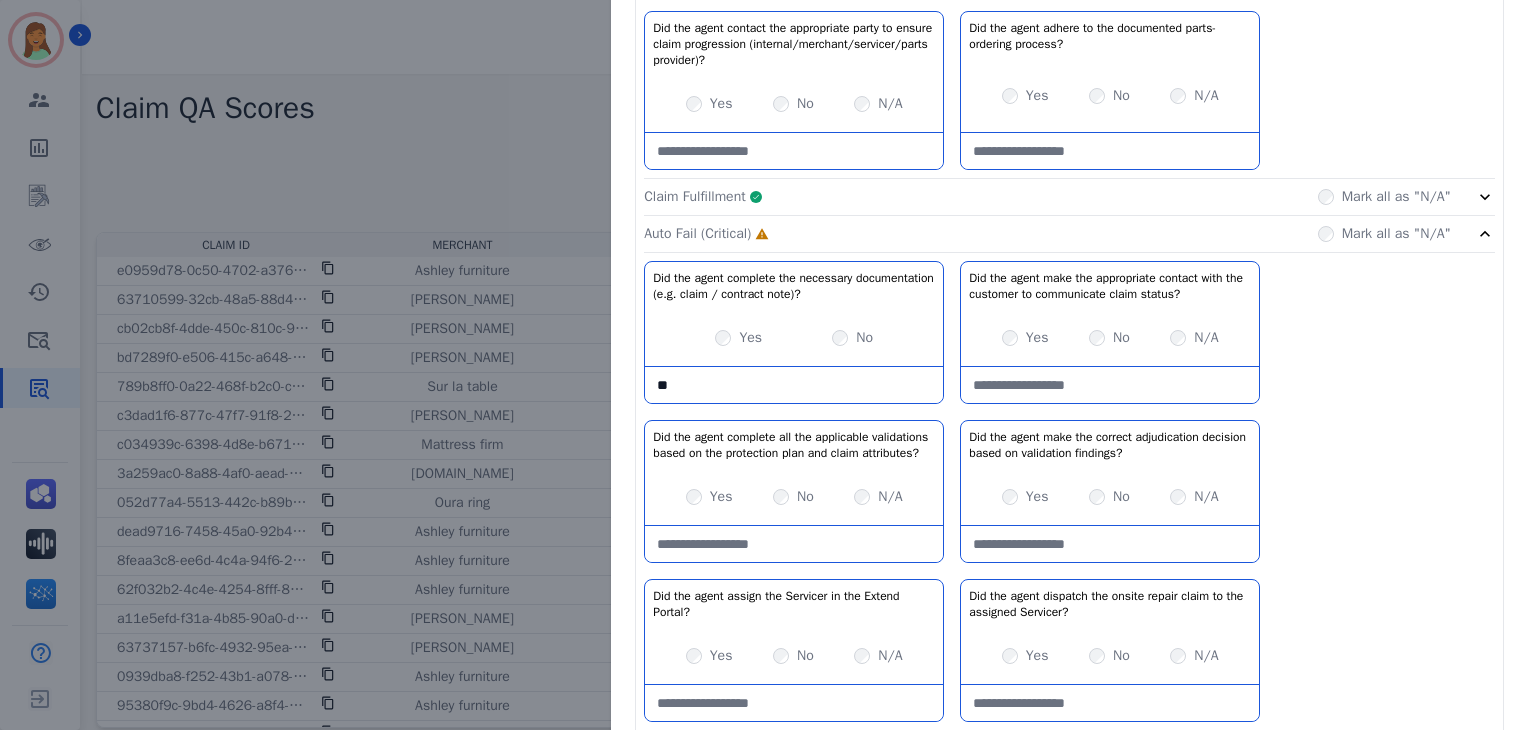 type on "*" 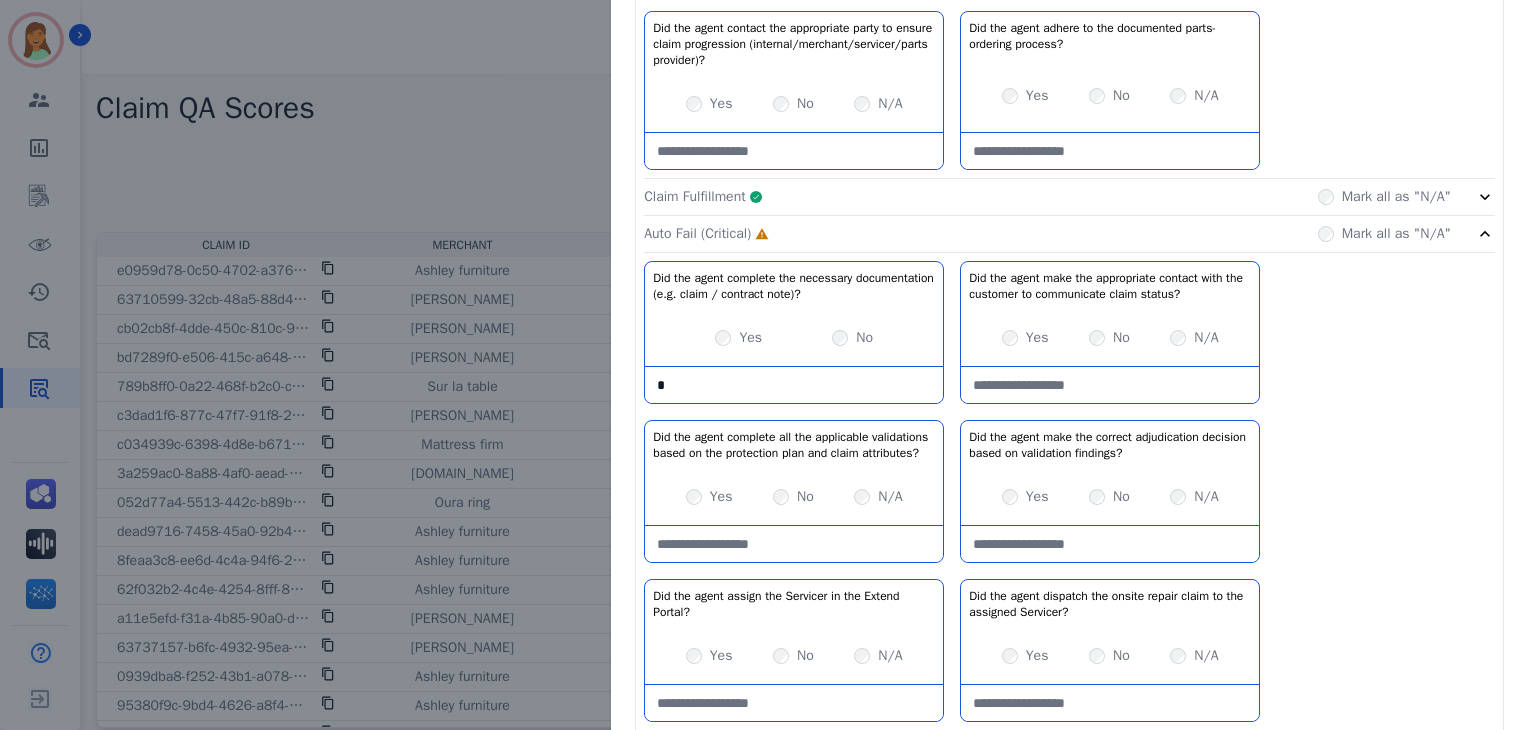 type 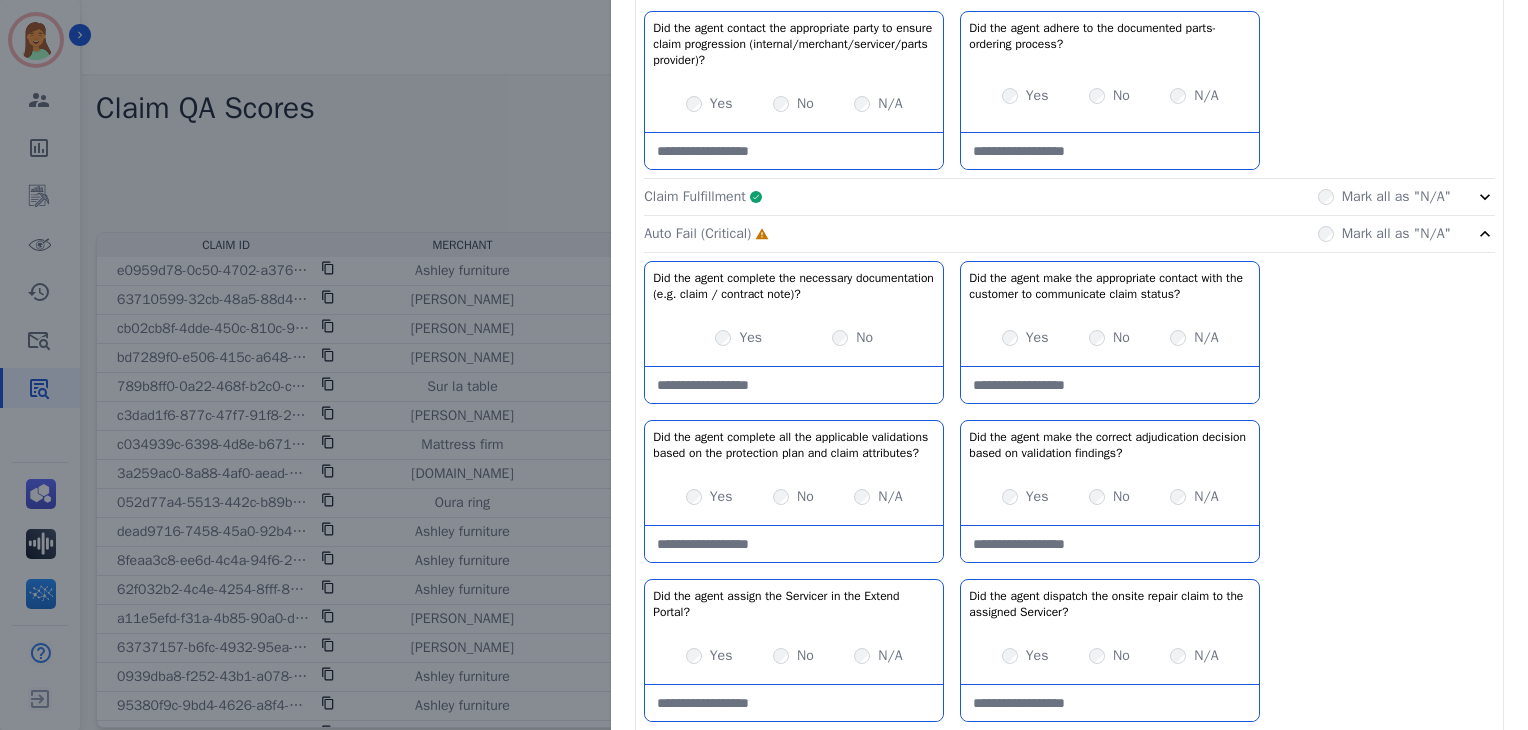 click on "No" at bounding box center (1121, 338) 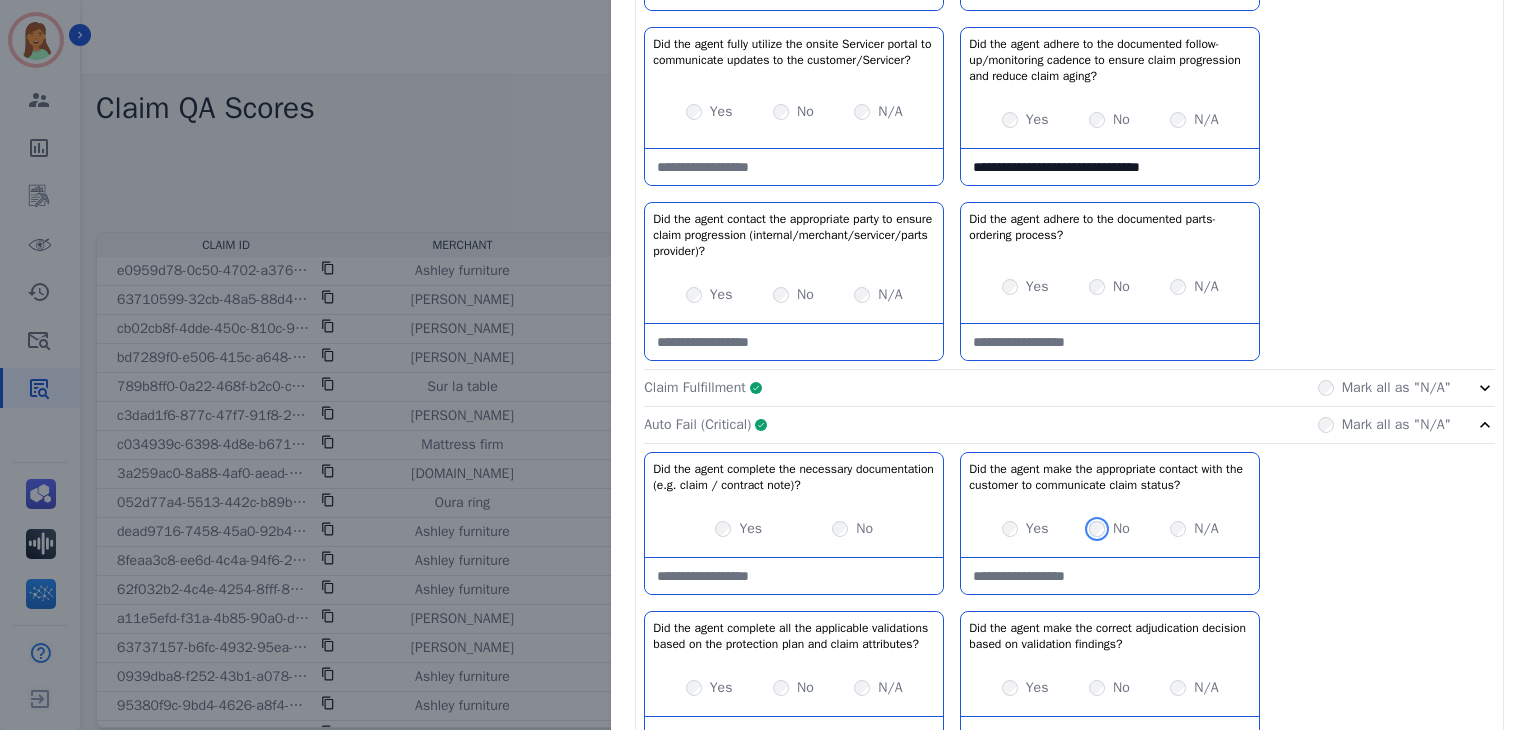 scroll, scrollTop: 629, scrollLeft: 0, axis: vertical 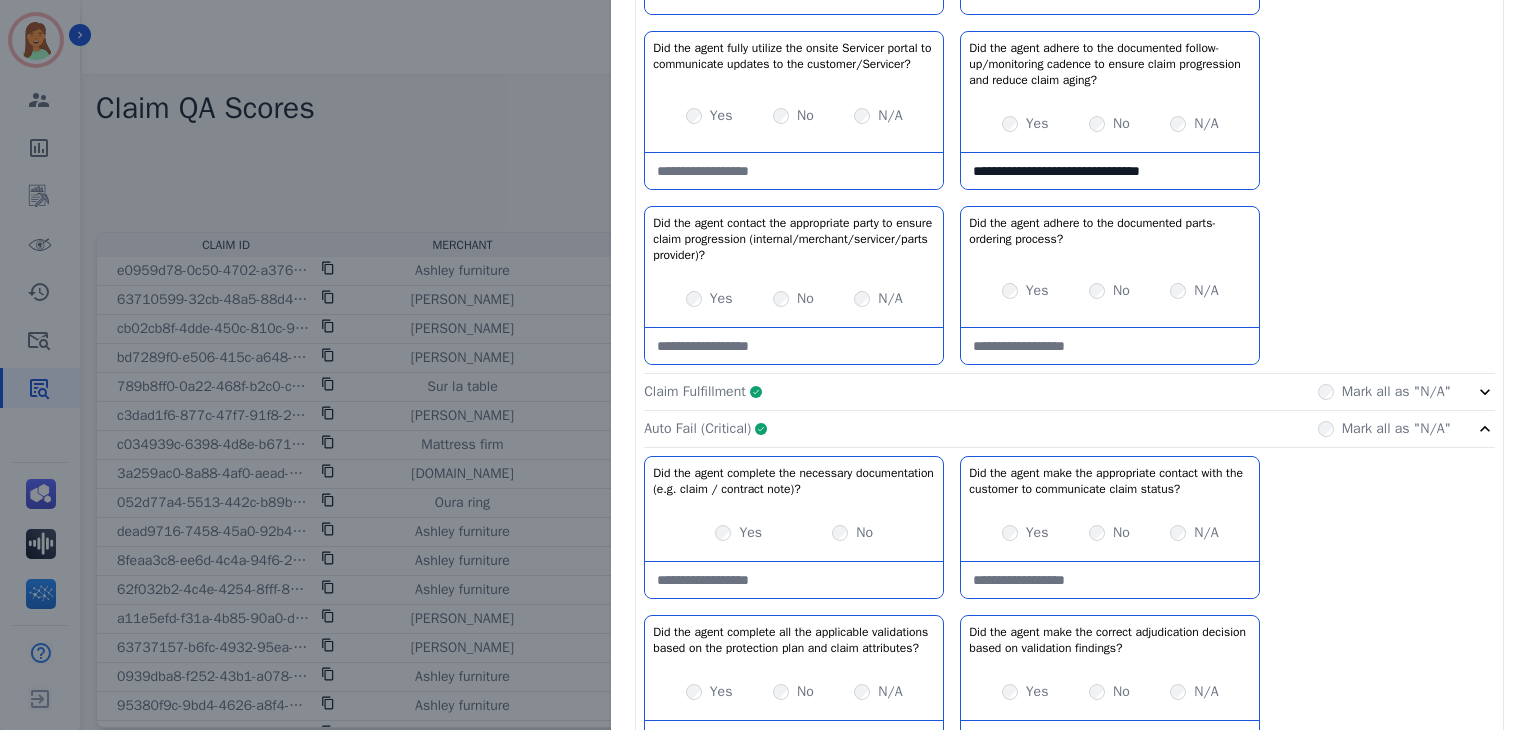 click on "Claim Fulfillment     Complete         Mark all as "N/A"" 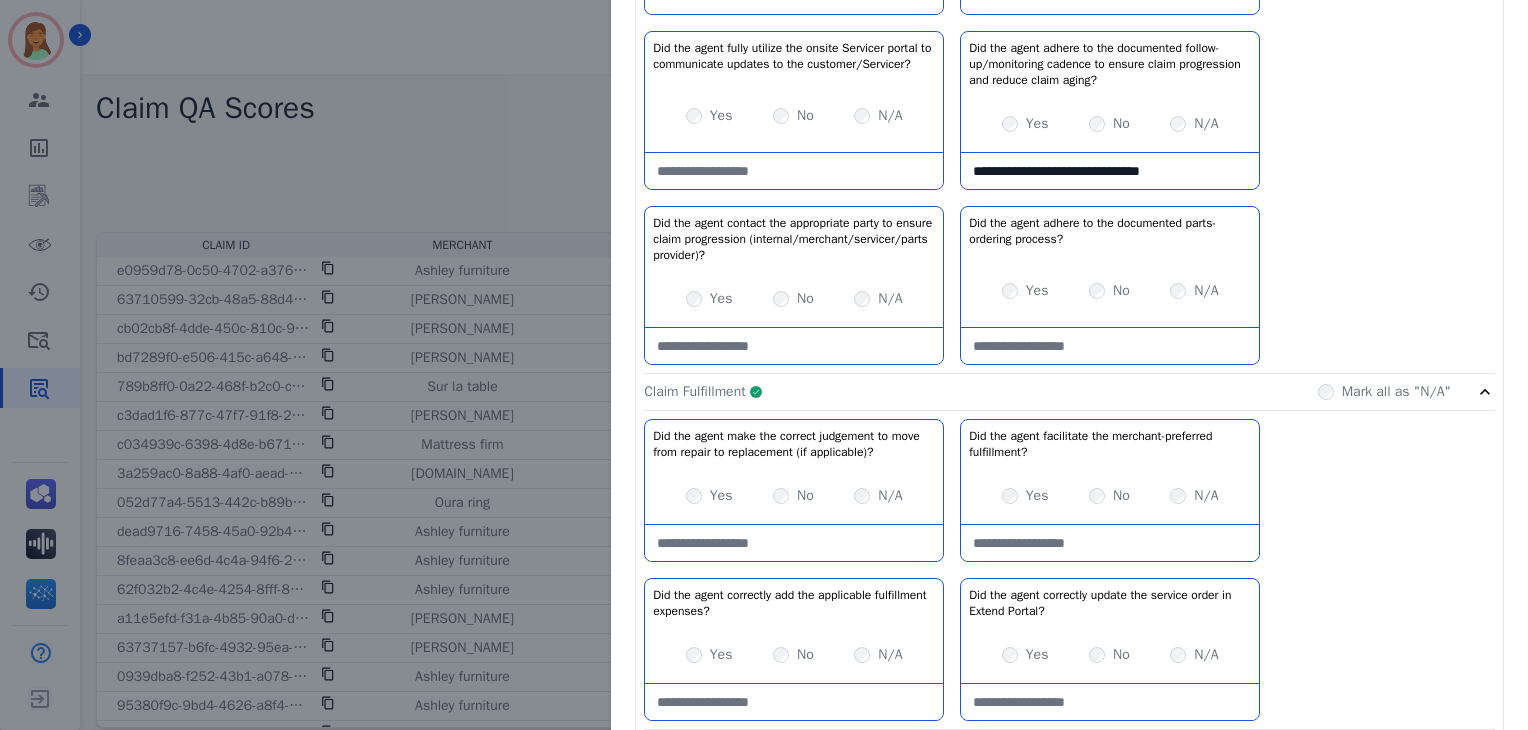 click on "Claim Fulfillment     Complete         Mark all as "N/A"" 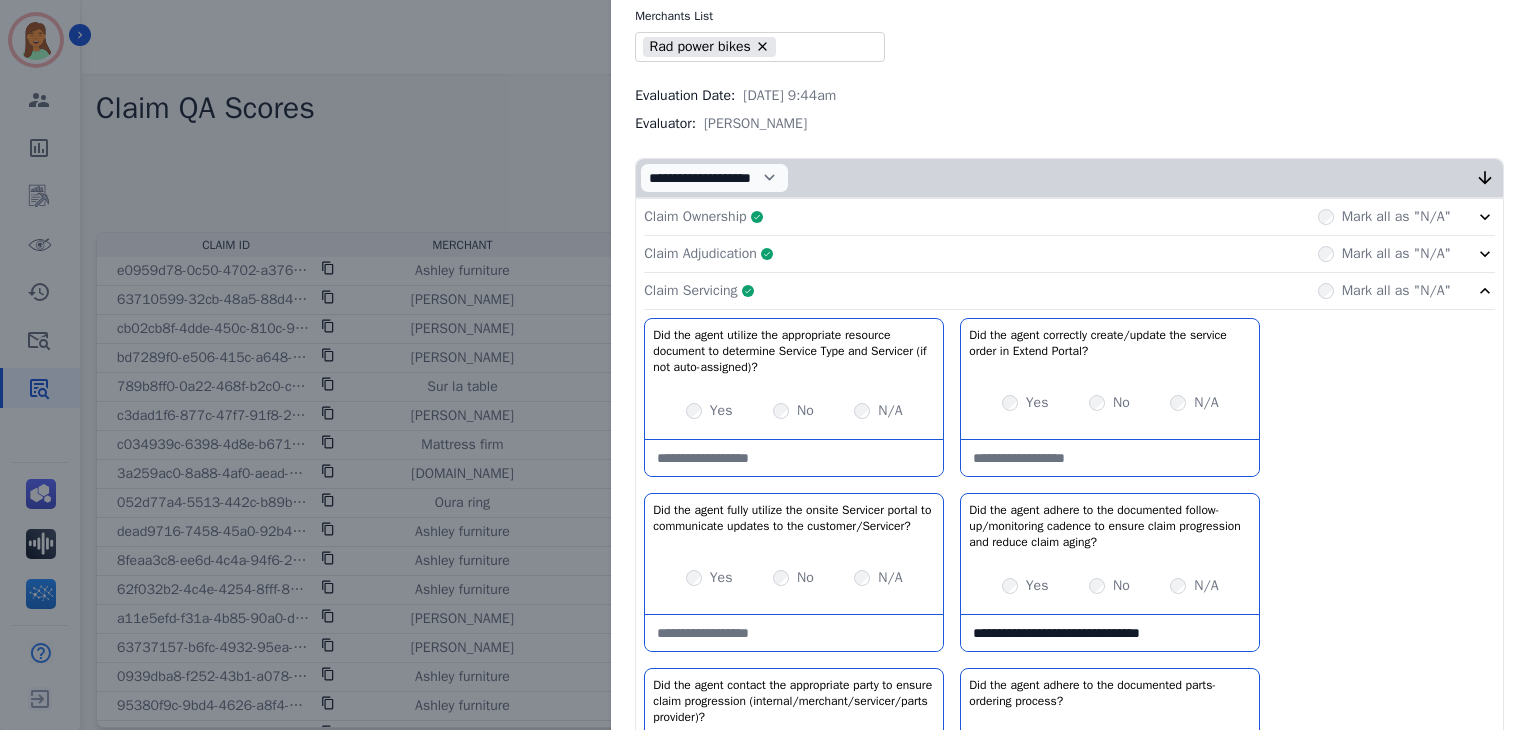 scroll, scrollTop: 154, scrollLeft: 0, axis: vertical 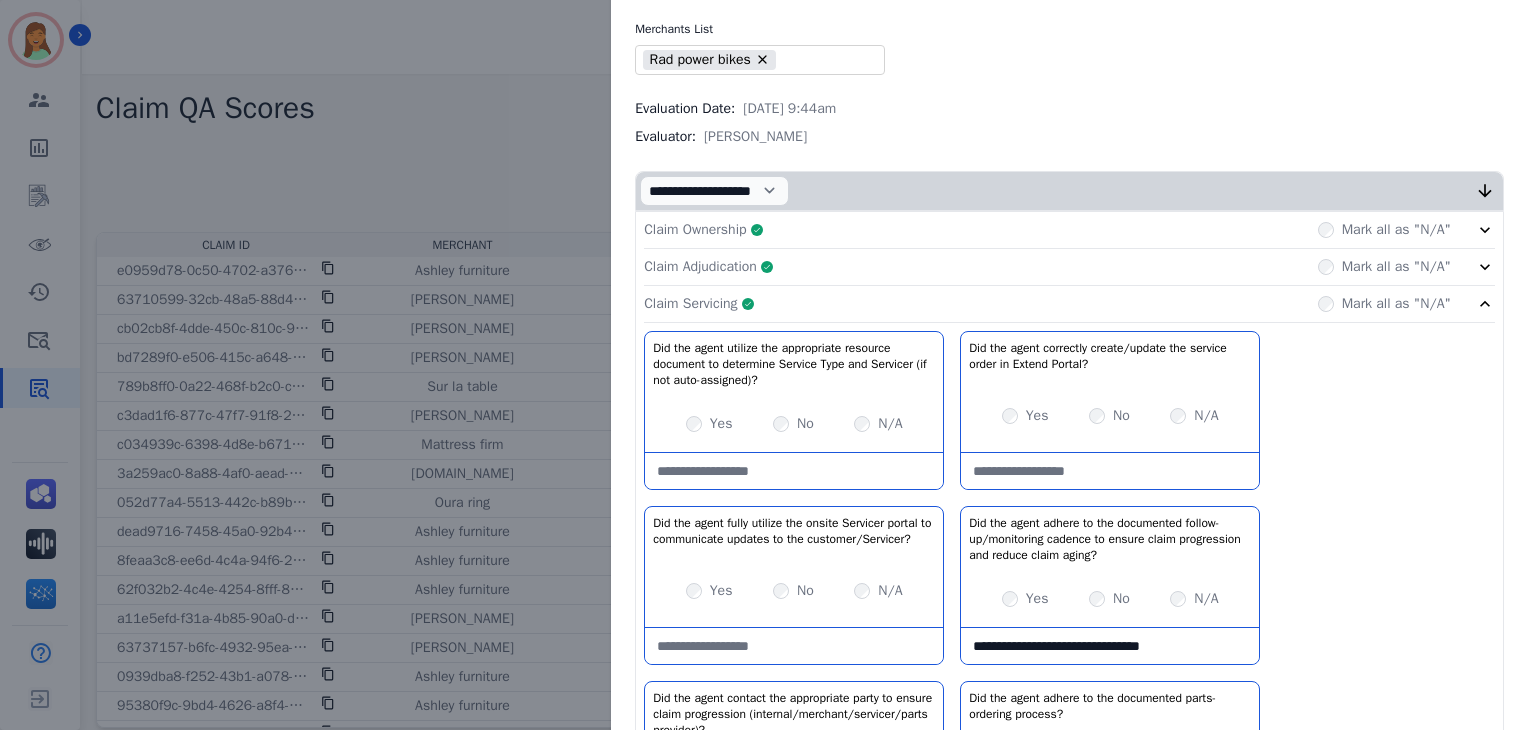 click on "Claim Adjudication     Complete         Mark all as "N/A"" 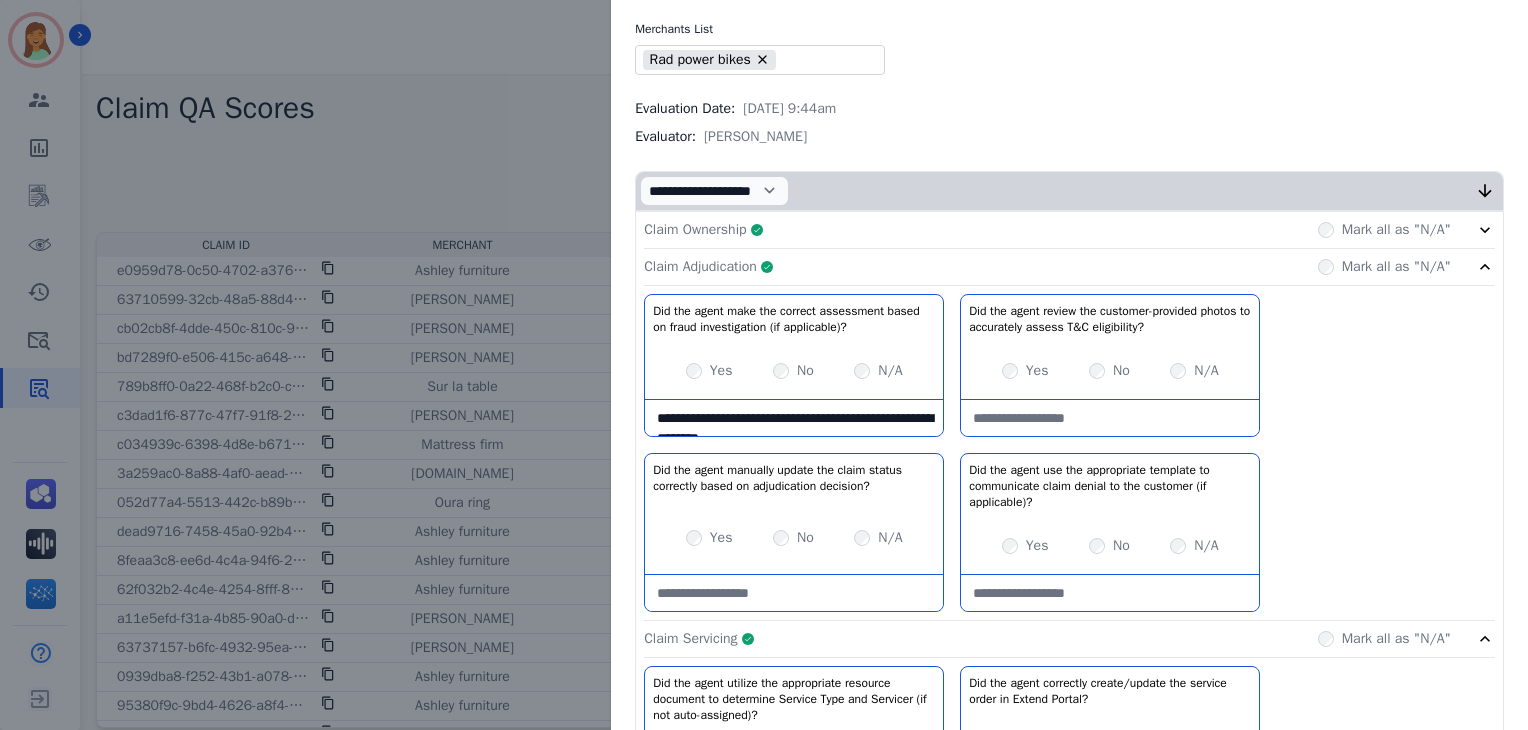 click on "Claim Ownership     Complete         Mark all as "N/A"" at bounding box center (1069, 230) 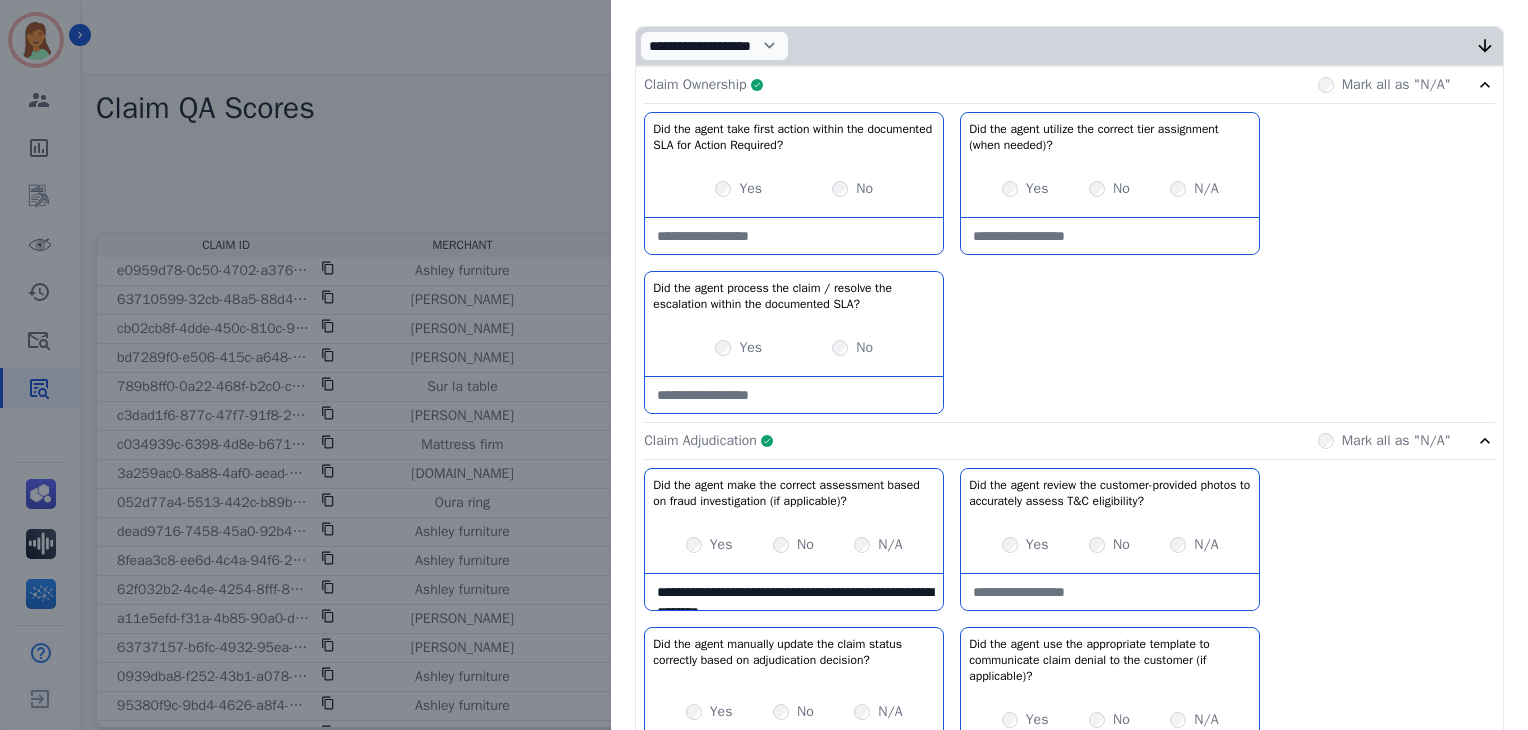 scroll, scrollTop: 325, scrollLeft: 0, axis: vertical 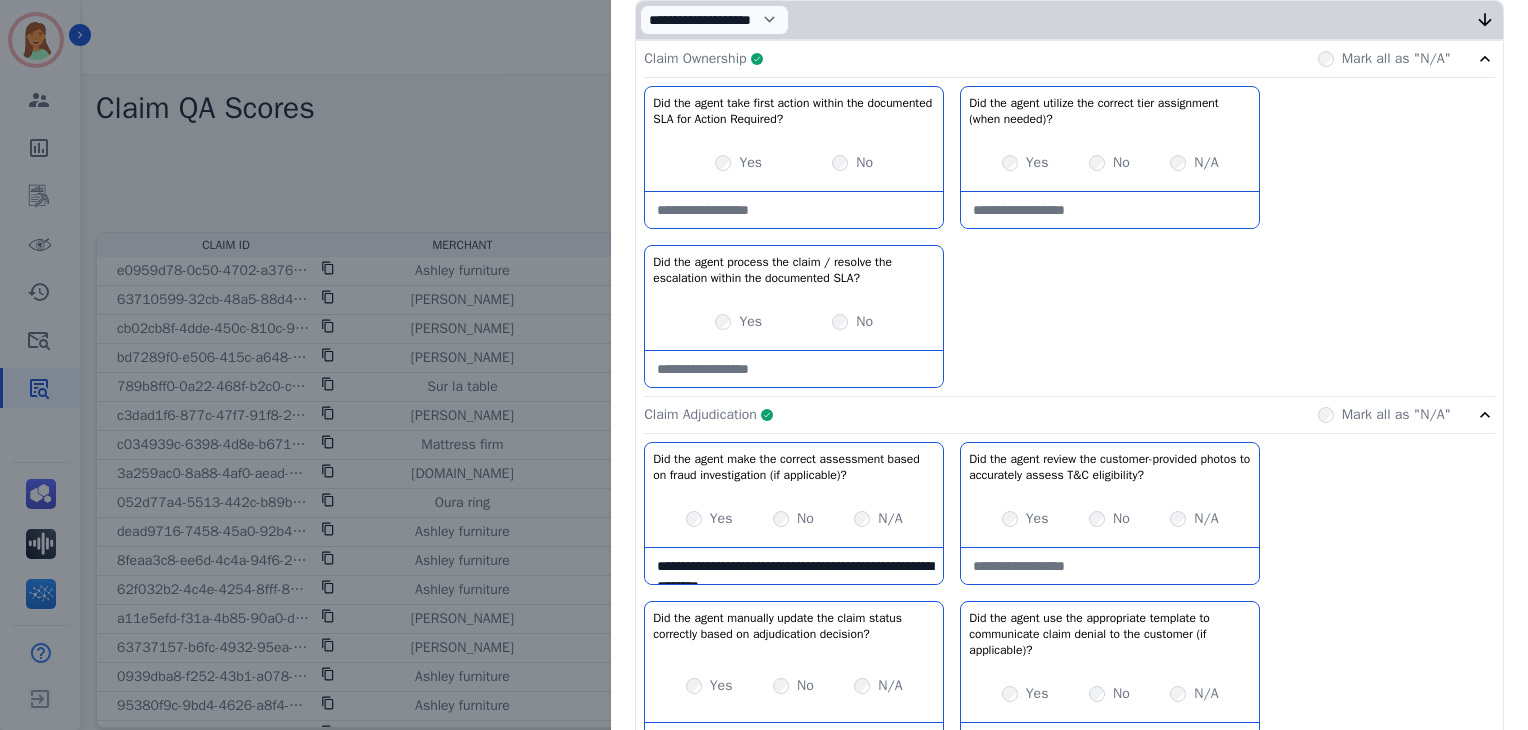 click on "Claim Ownership     Complete         Mark all as "N/A"" at bounding box center (1069, 59) 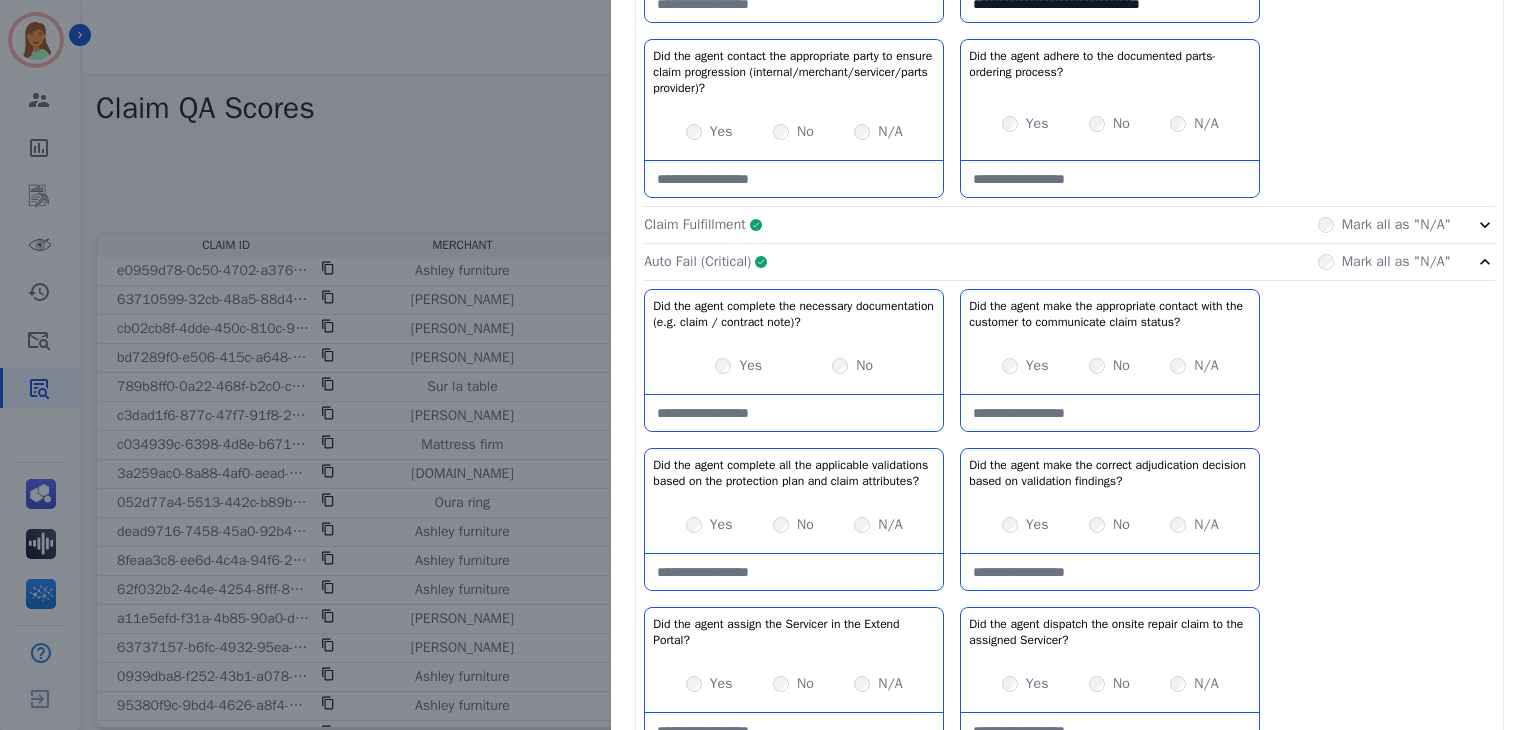 scroll, scrollTop: 1132, scrollLeft: 0, axis: vertical 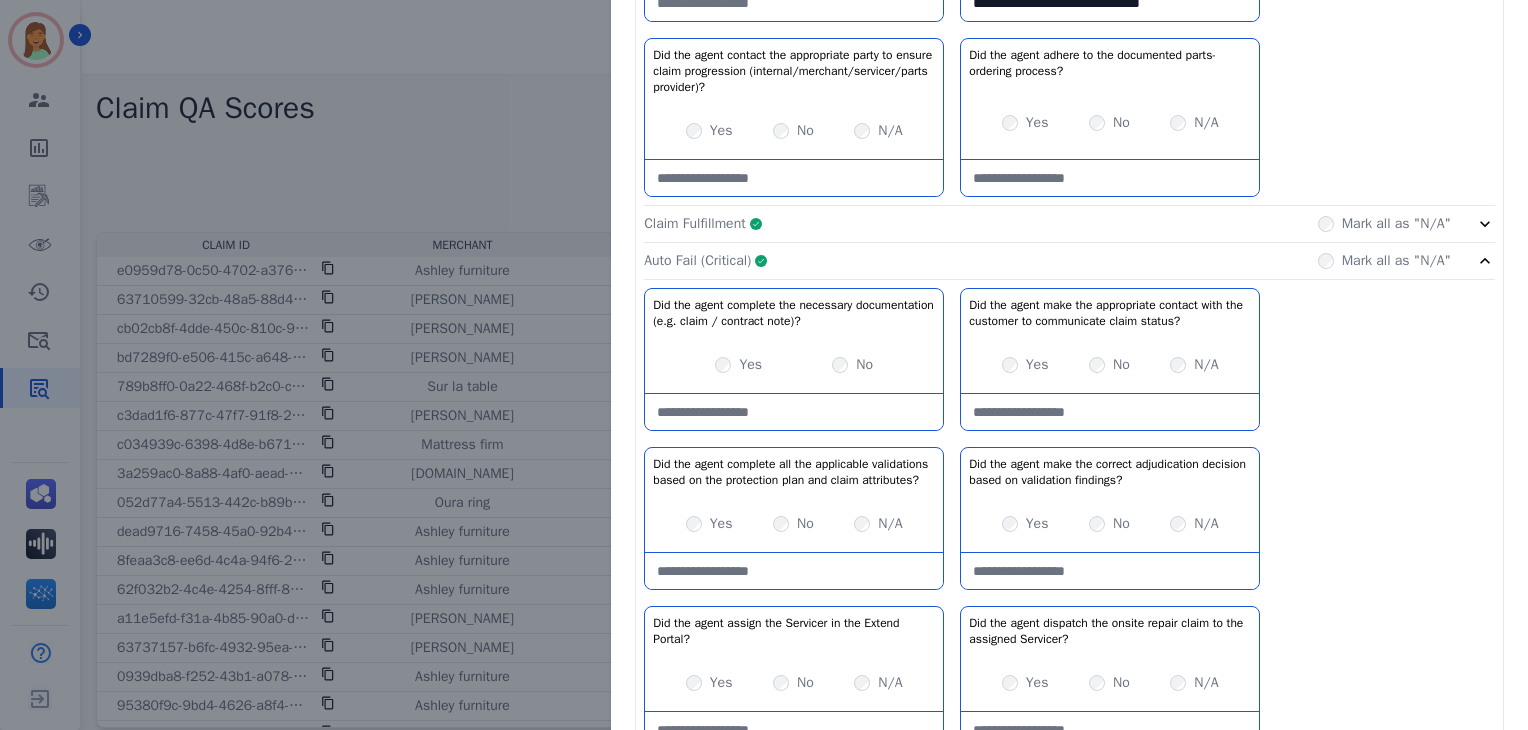 click on "Did the agent complete the necessary documentation (e.g. claim / contract note)?   No description         Yes     No   Did the agent make the appropriate contact with the customer to communicate claim status?   No description         Yes     No     N/A   Did the agent complete all the applicable validations based on the protection plan and claim attributes?   No description         Yes     No     N/A   Did the agent make the correct adjudication decision based on validation findings?   No description         Yes     No     N/A   Did the agent assign the Servicer in the Extend Portal?   No description         Yes     No     N/A   Did the agent dispatch the onsite repair claim to the assigned Servicer?   No description         Yes     No     N/A" 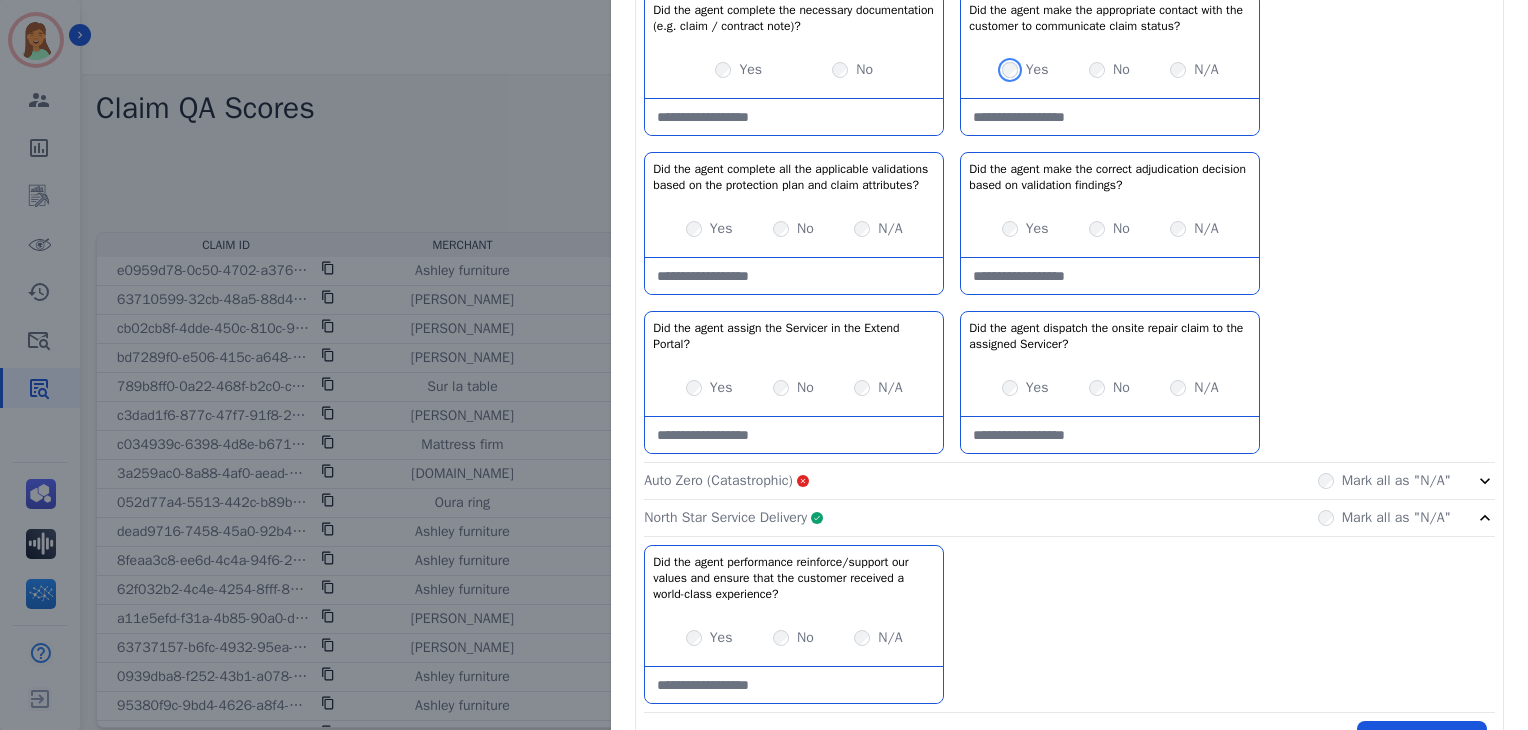 scroll, scrollTop: 1496, scrollLeft: 0, axis: vertical 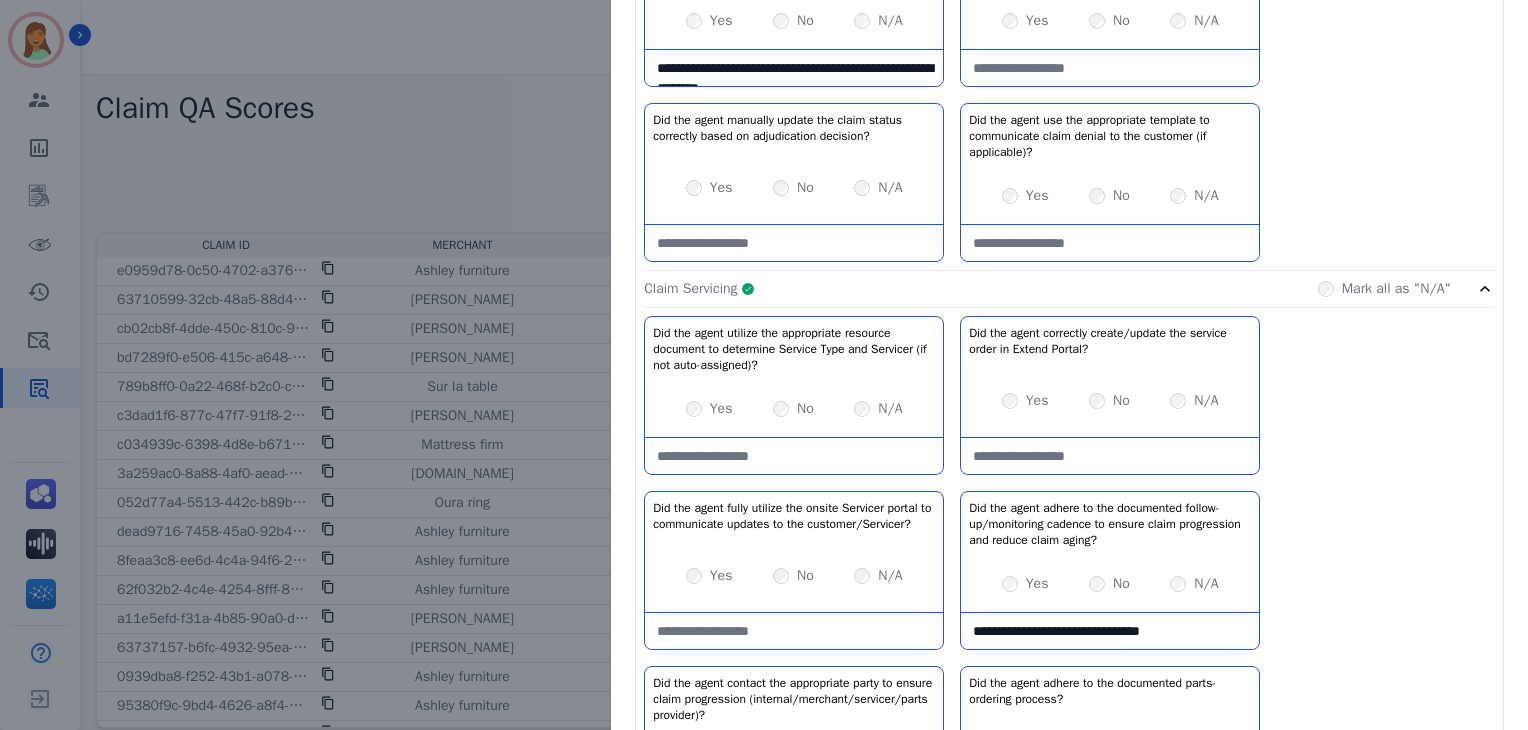 click on "N/A" at bounding box center [890, 409] 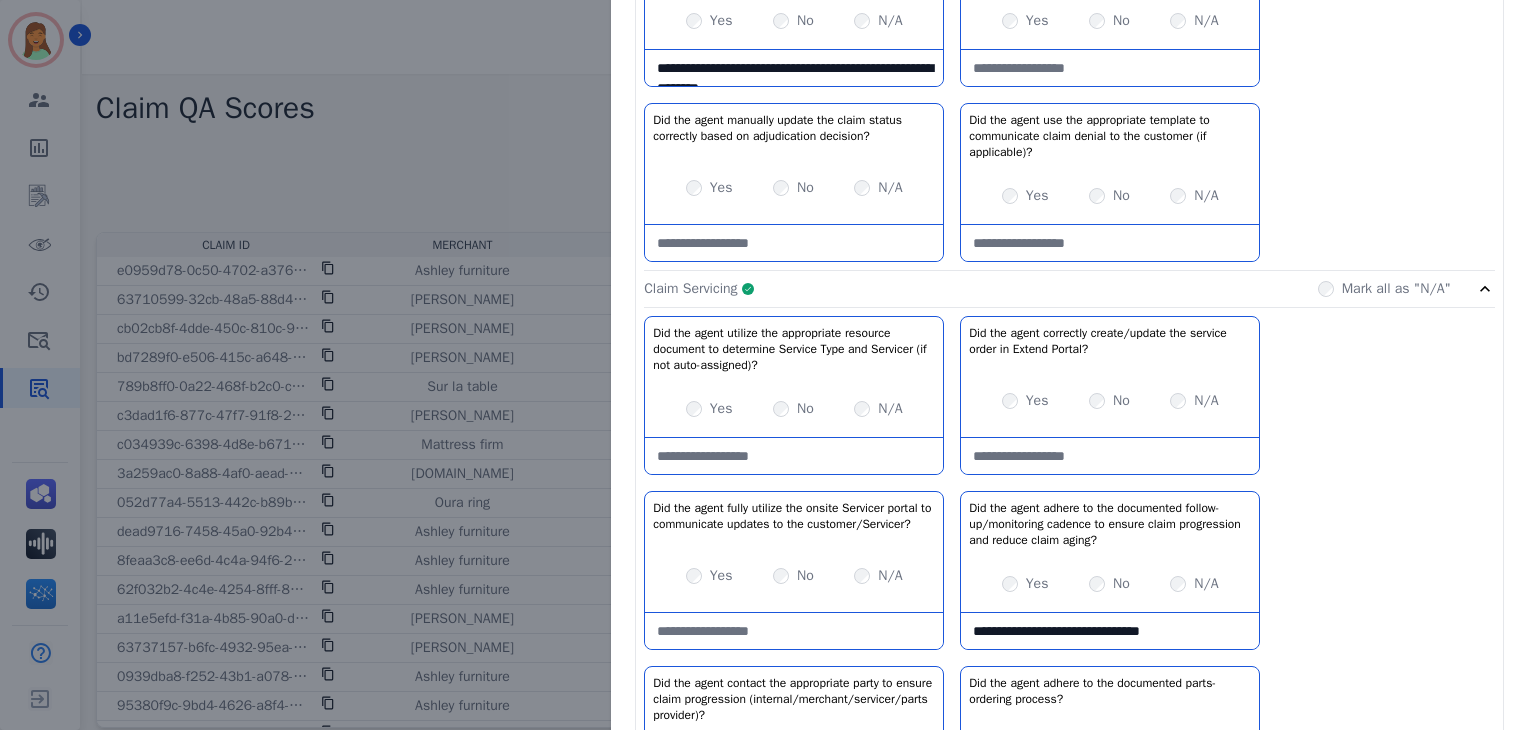 click at bounding box center (794, 456) 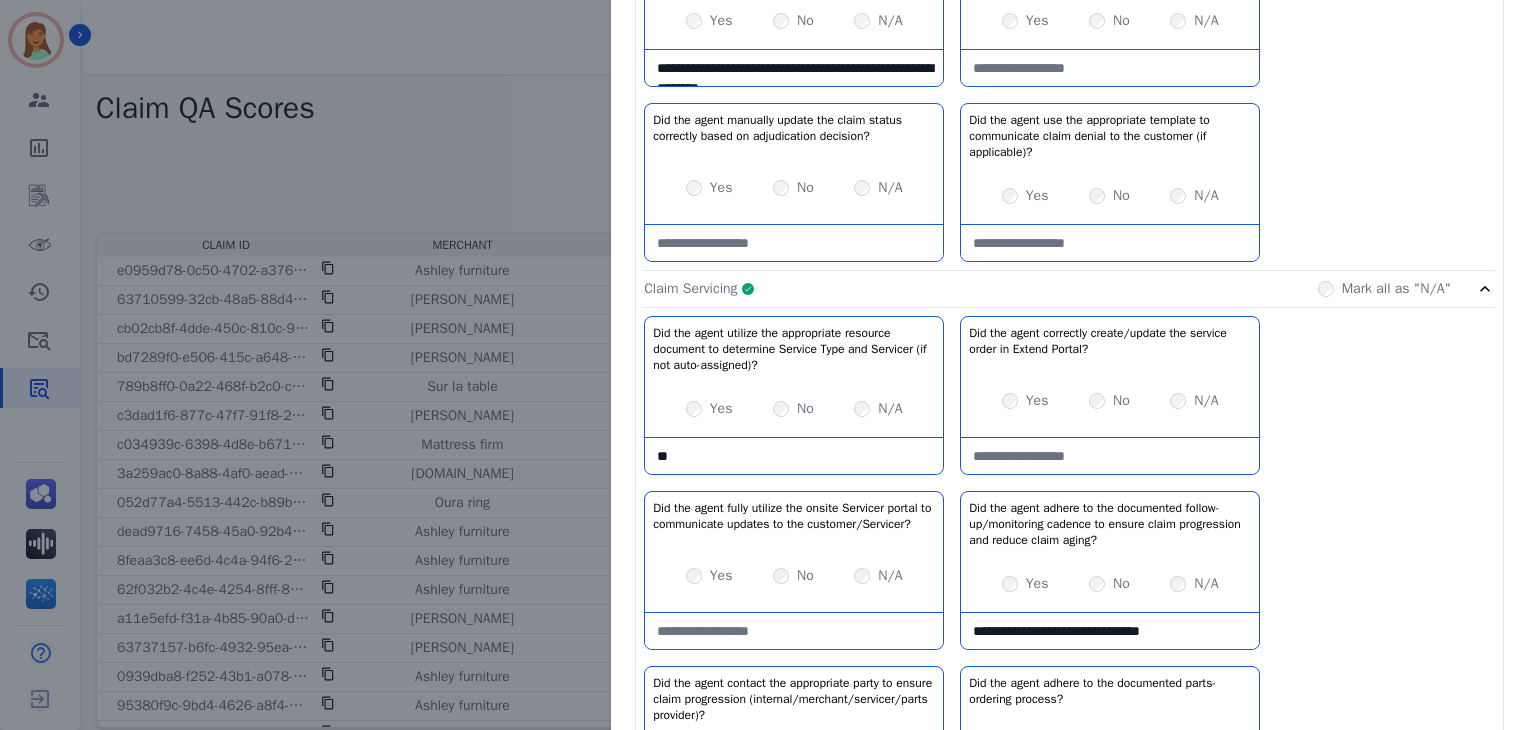 type on "*" 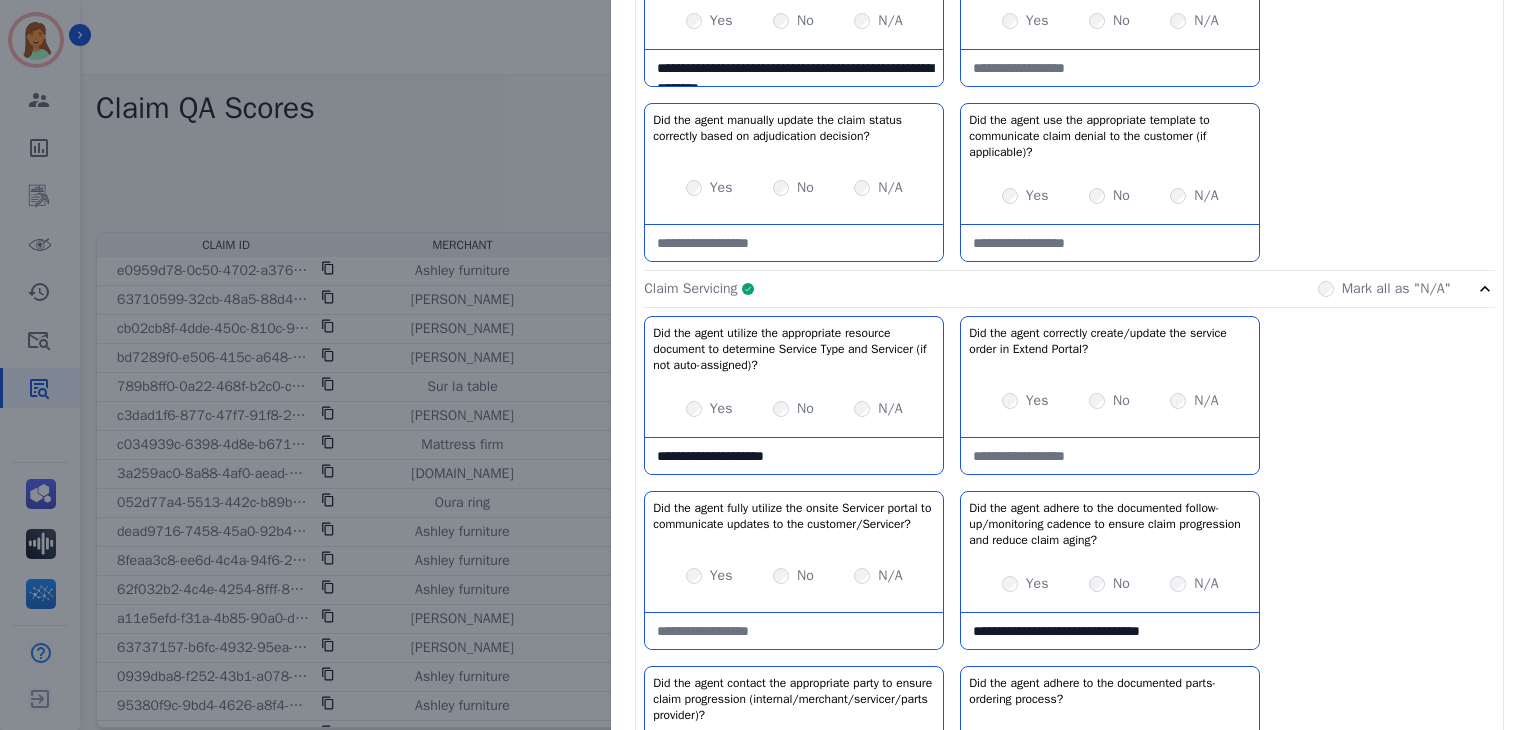 type on "**********" 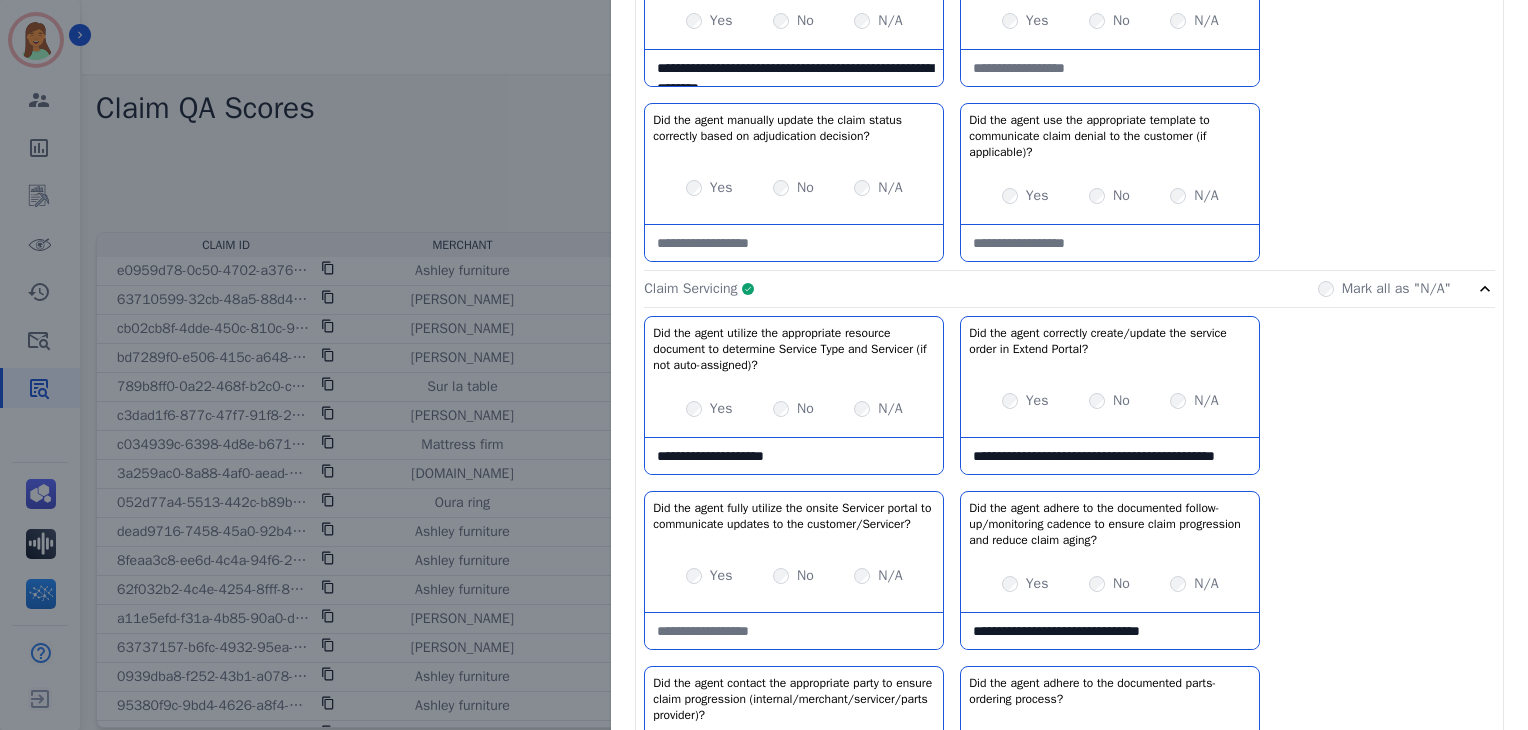 scroll, scrollTop: 11, scrollLeft: 0, axis: vertical 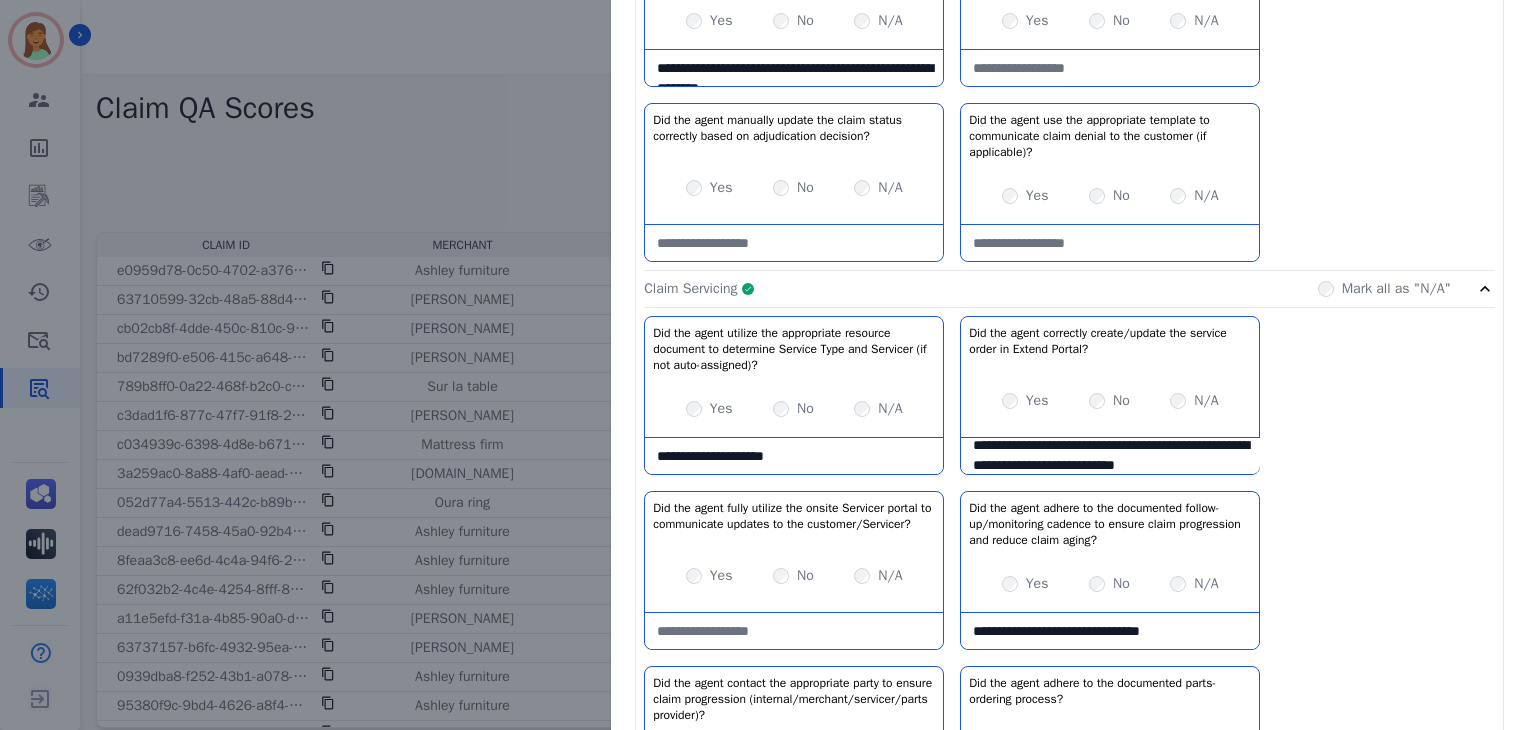 click on "**********" at bounding box center (1110, 456) 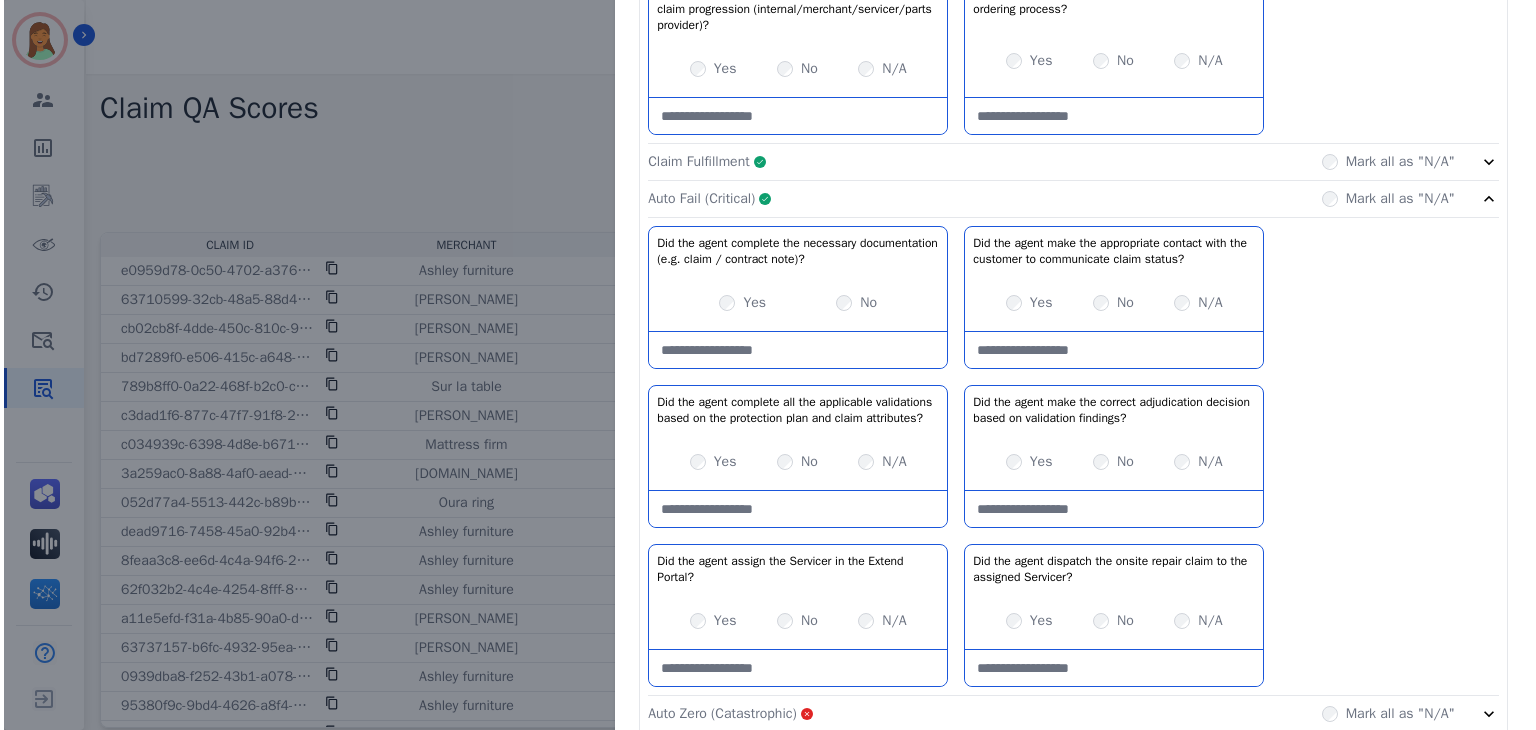 scroll, scrollTop: 1496, scrollLeft: 0, axis: vertical 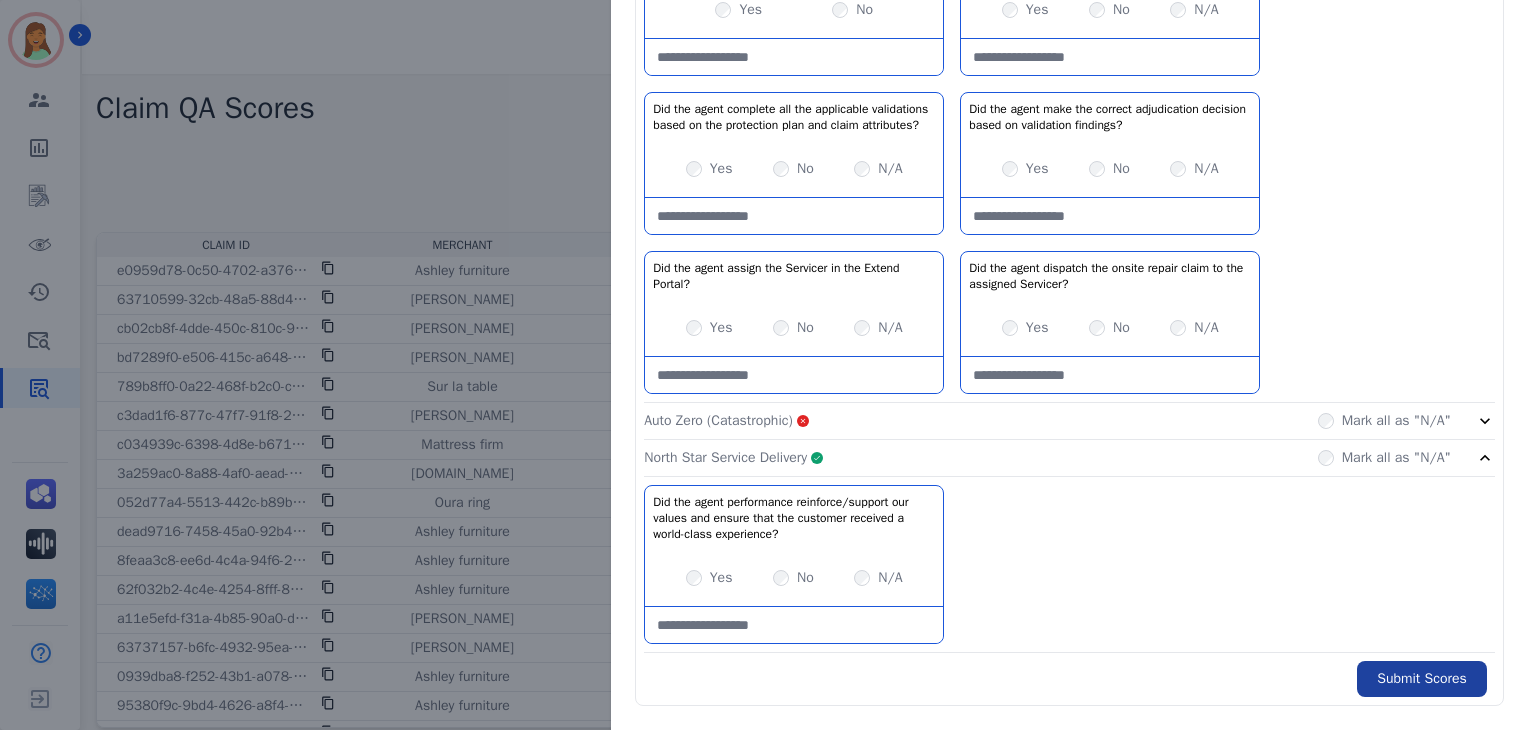 type on "**********" 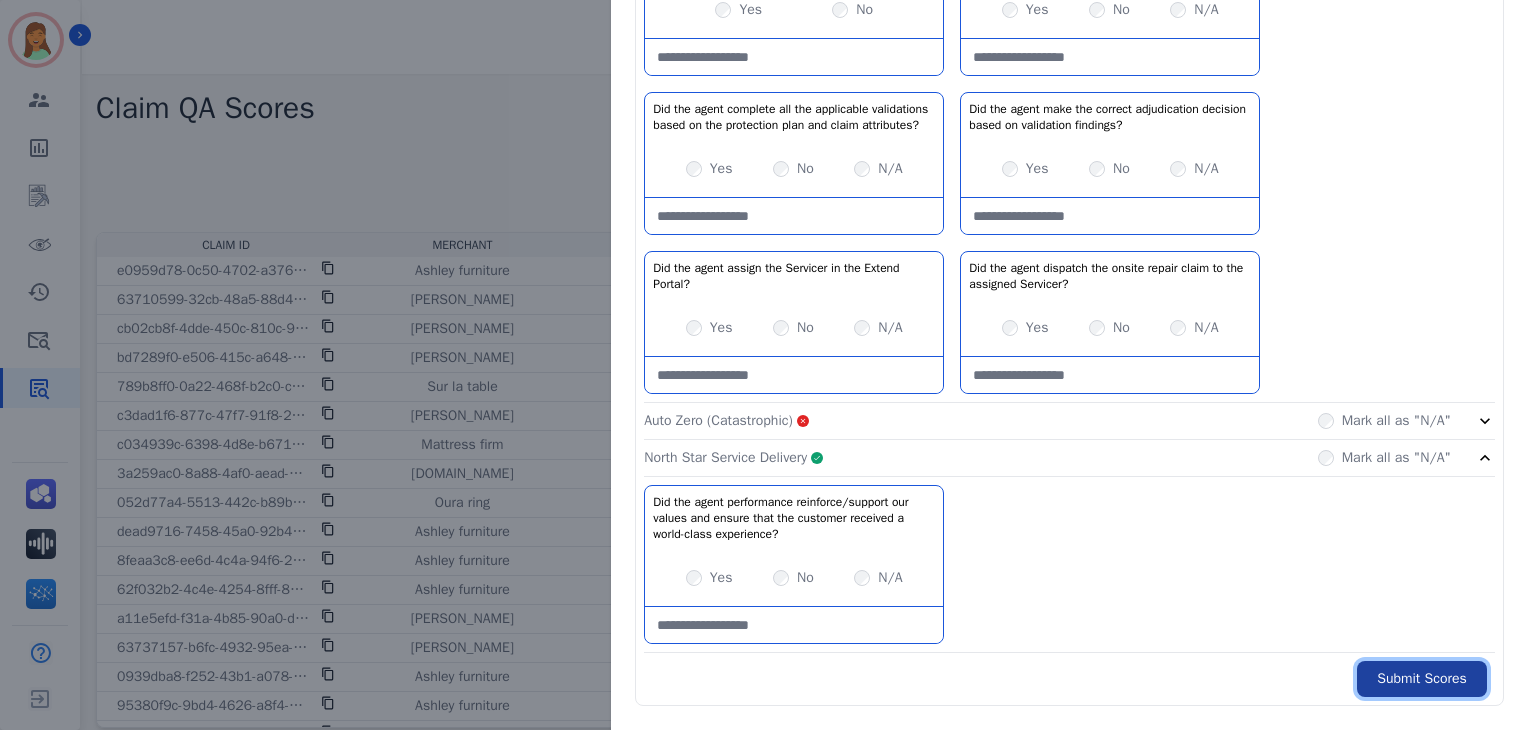 click on "Submit Scores" at bounding box center [1422, 679] 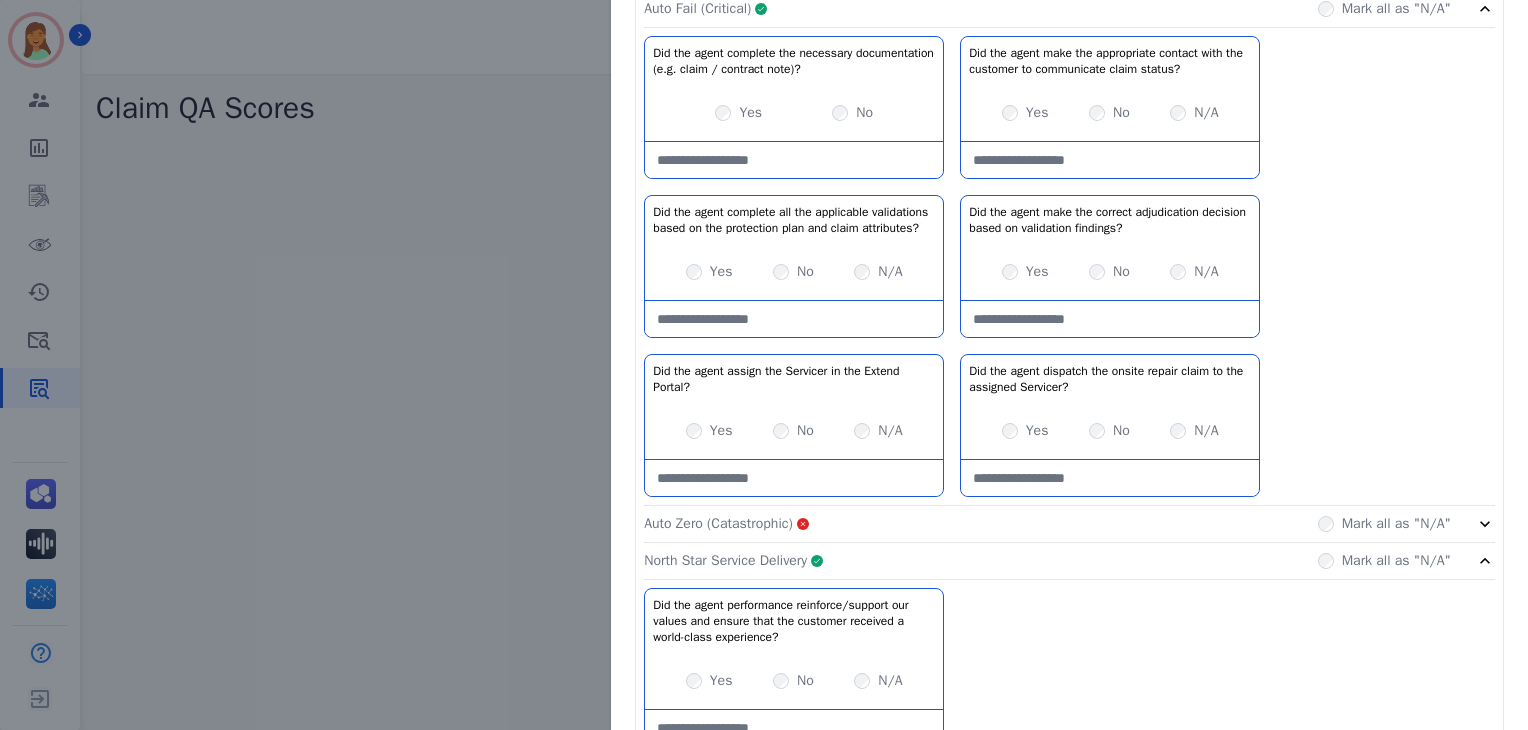 scroll, scrollTop: 1608, scrollLeft: 0, axis: vertical 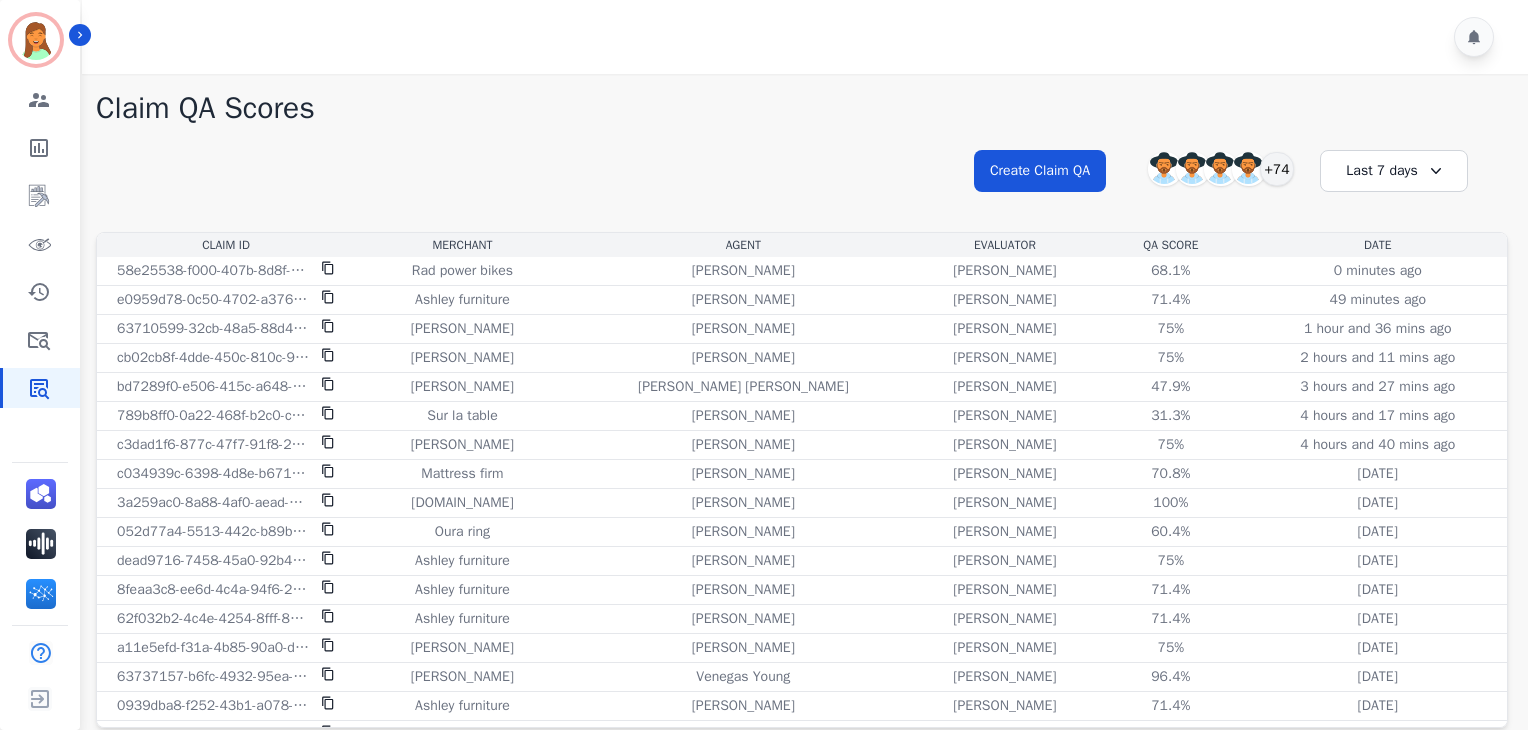 click on "**********" at bounding box center (802, 189) 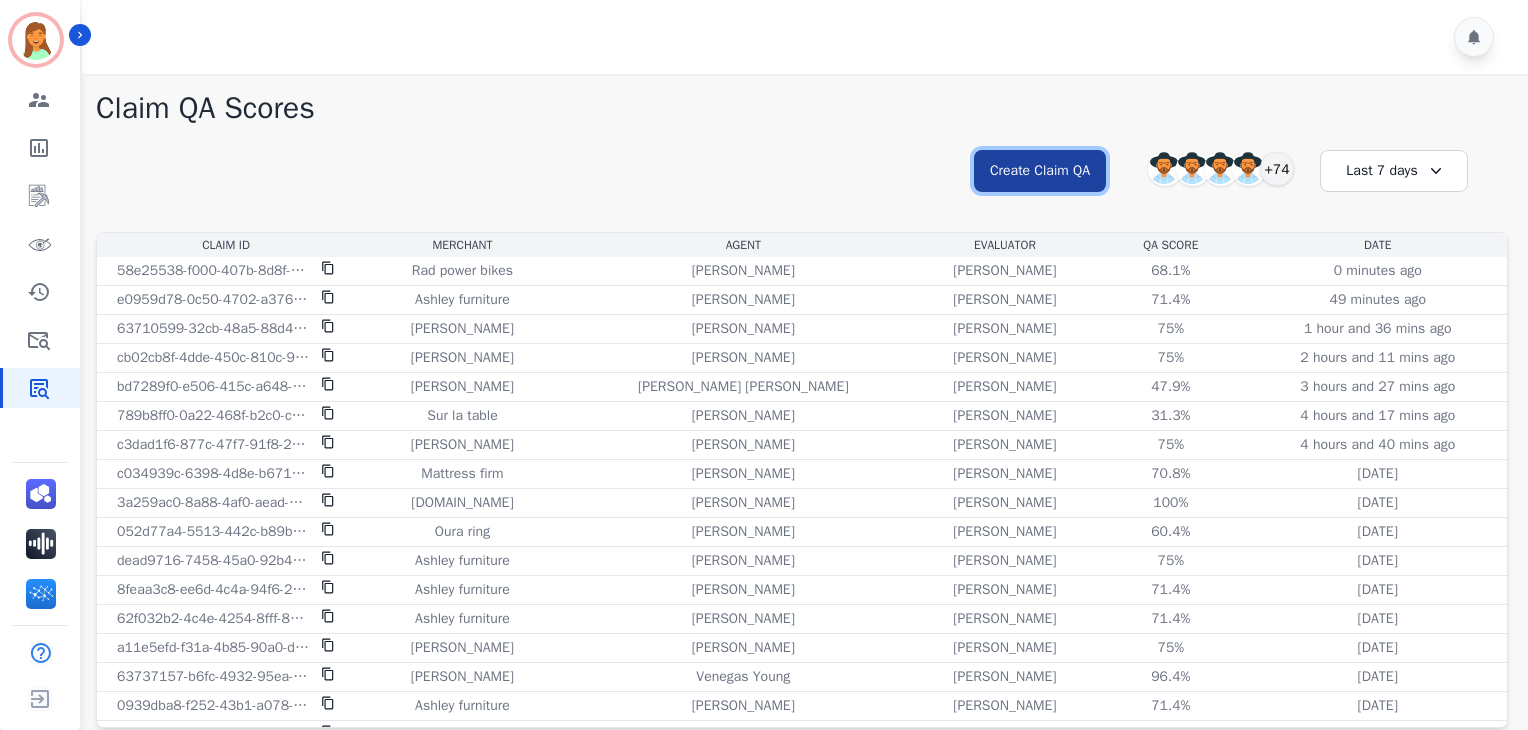 click on "Create Claim QA" at bounding box center [1040, 171] 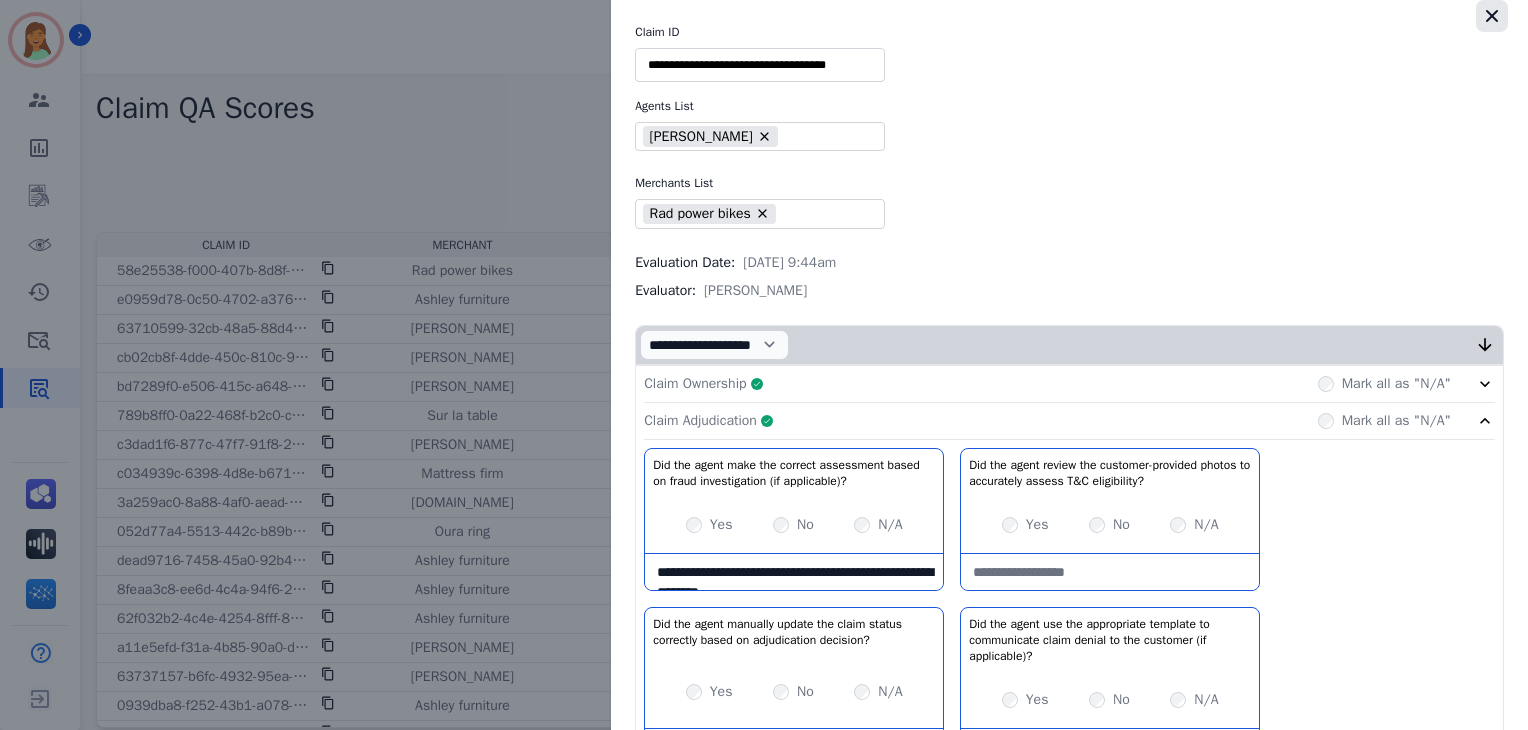 click at bounding box center [1492, 16] 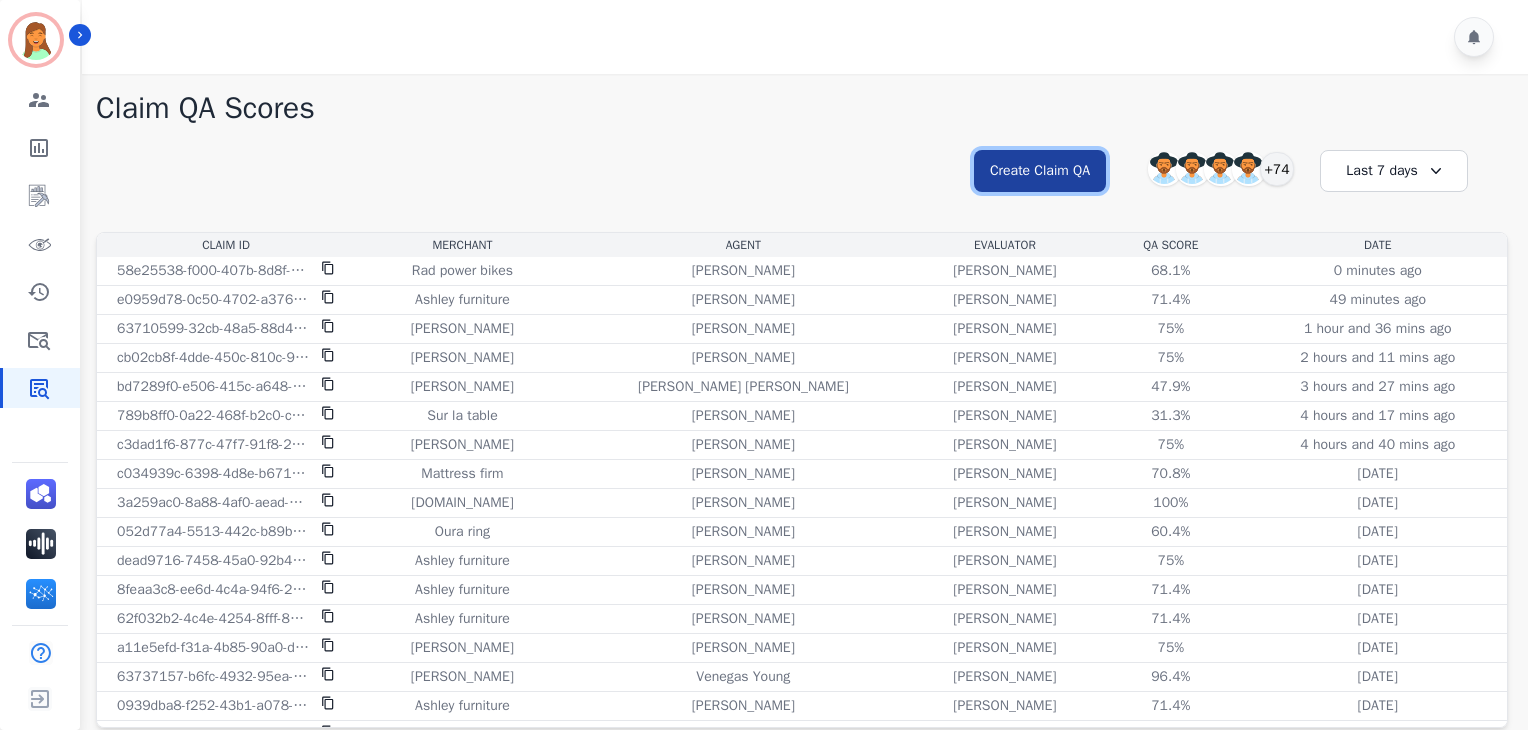 click on "Create Claim QA" at bounding box center (1040, 171) 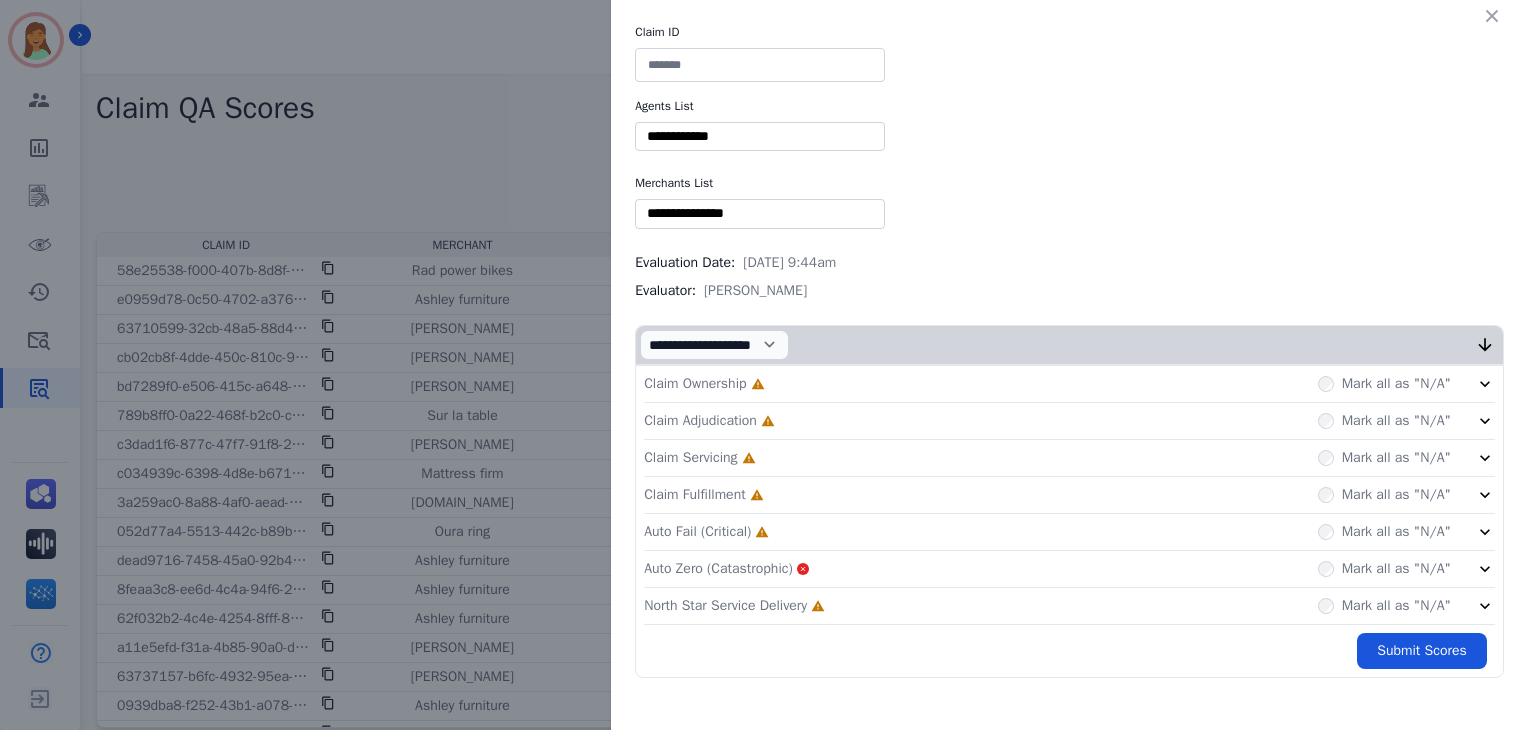 click at bounding box center (760, 65) 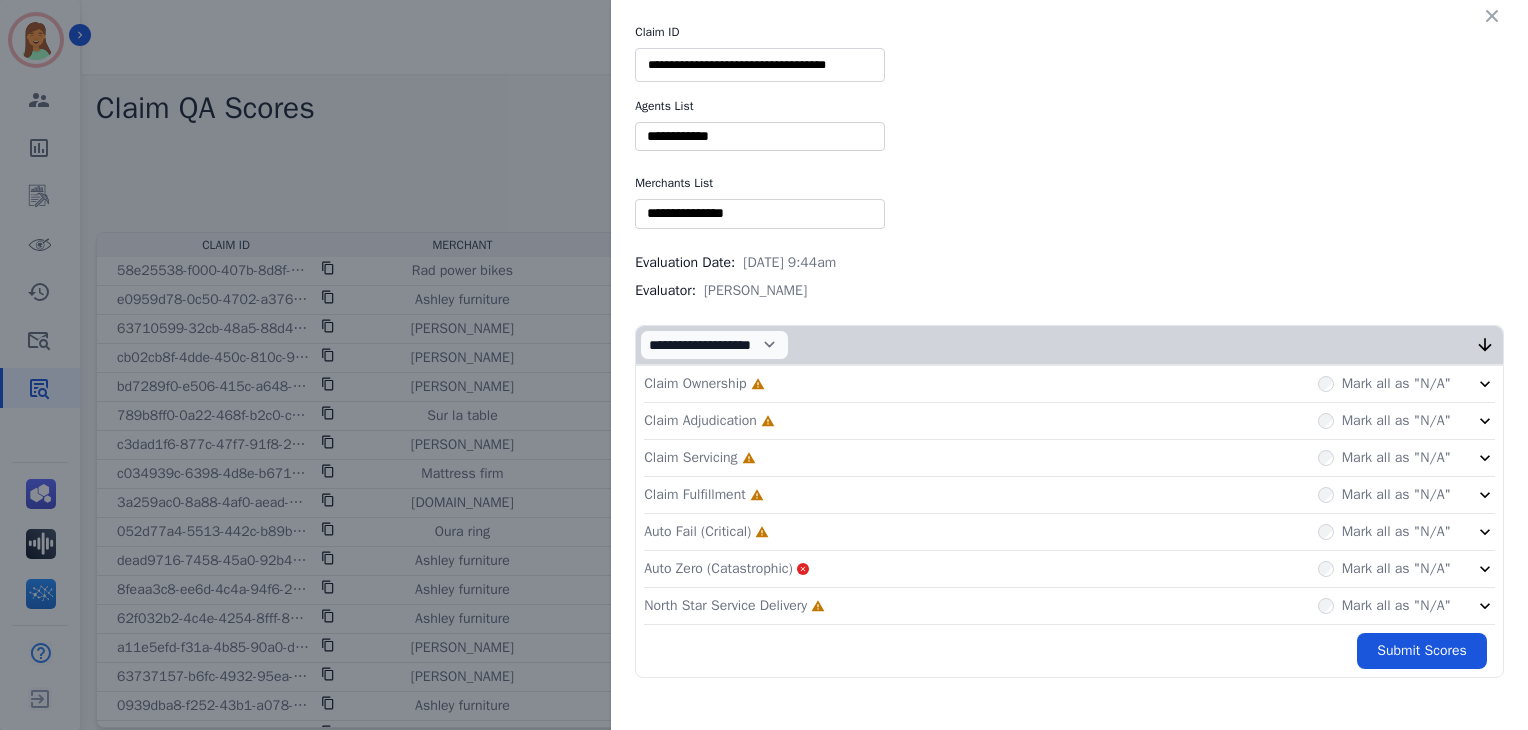 type on "**********" 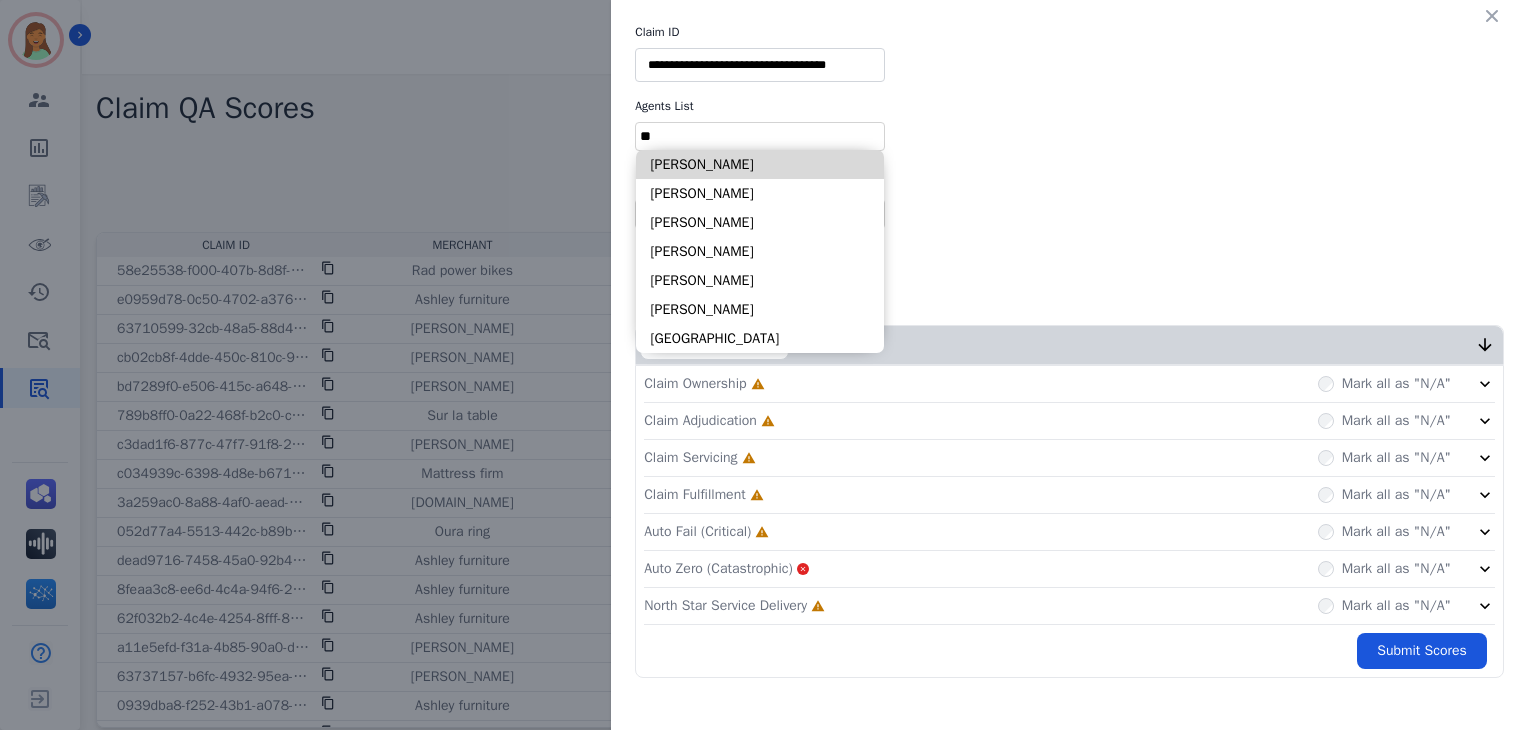 type on "*" 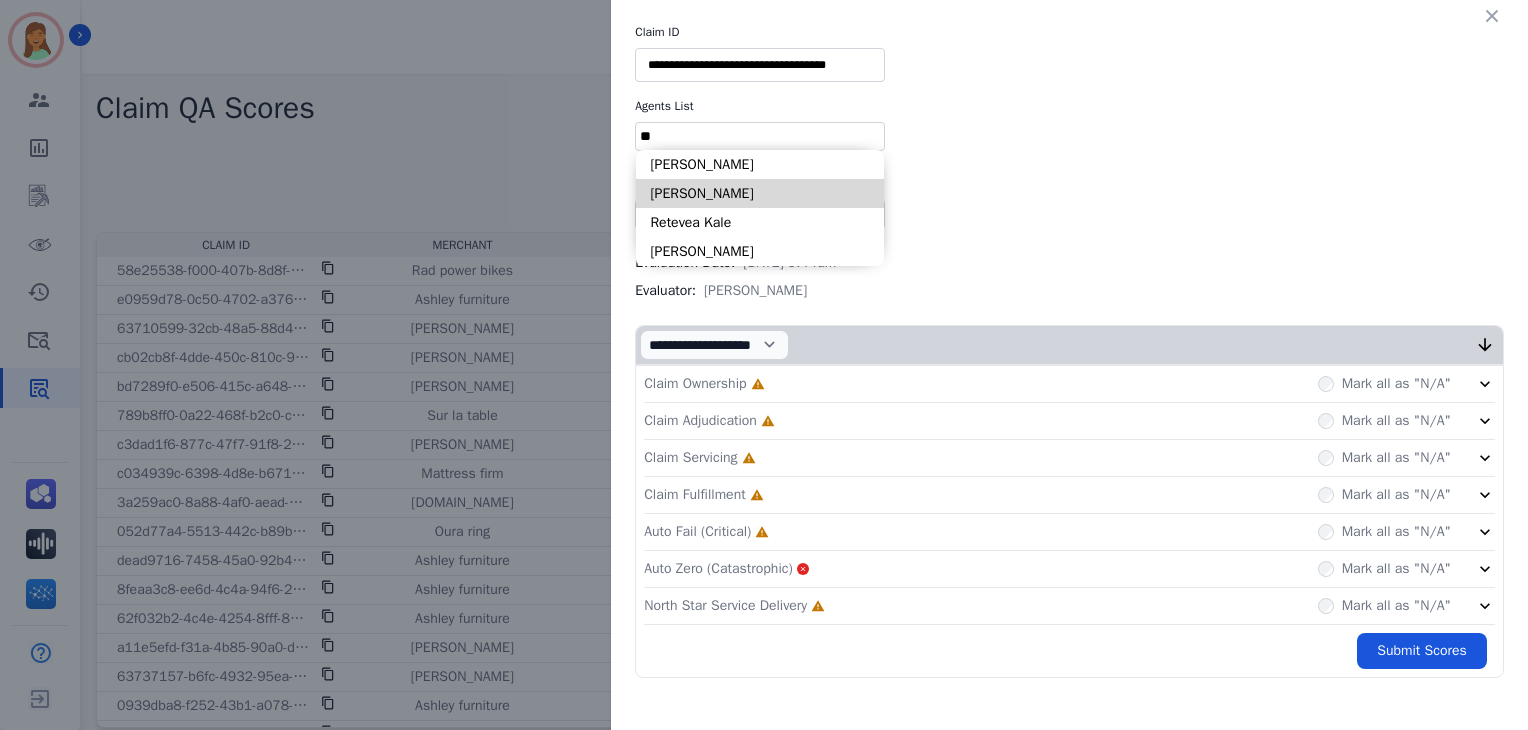 type on "**" 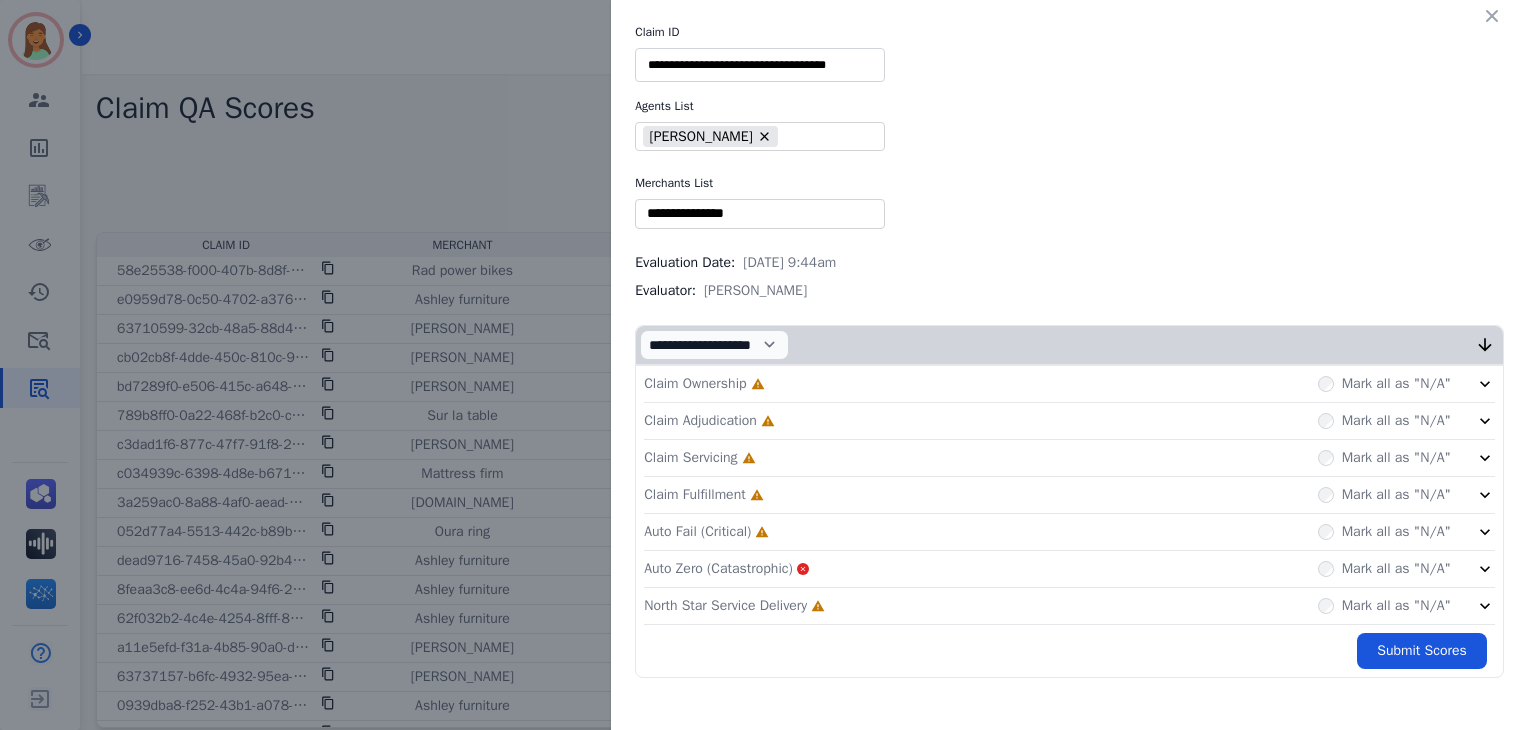 click at bounding box center (760, 213) 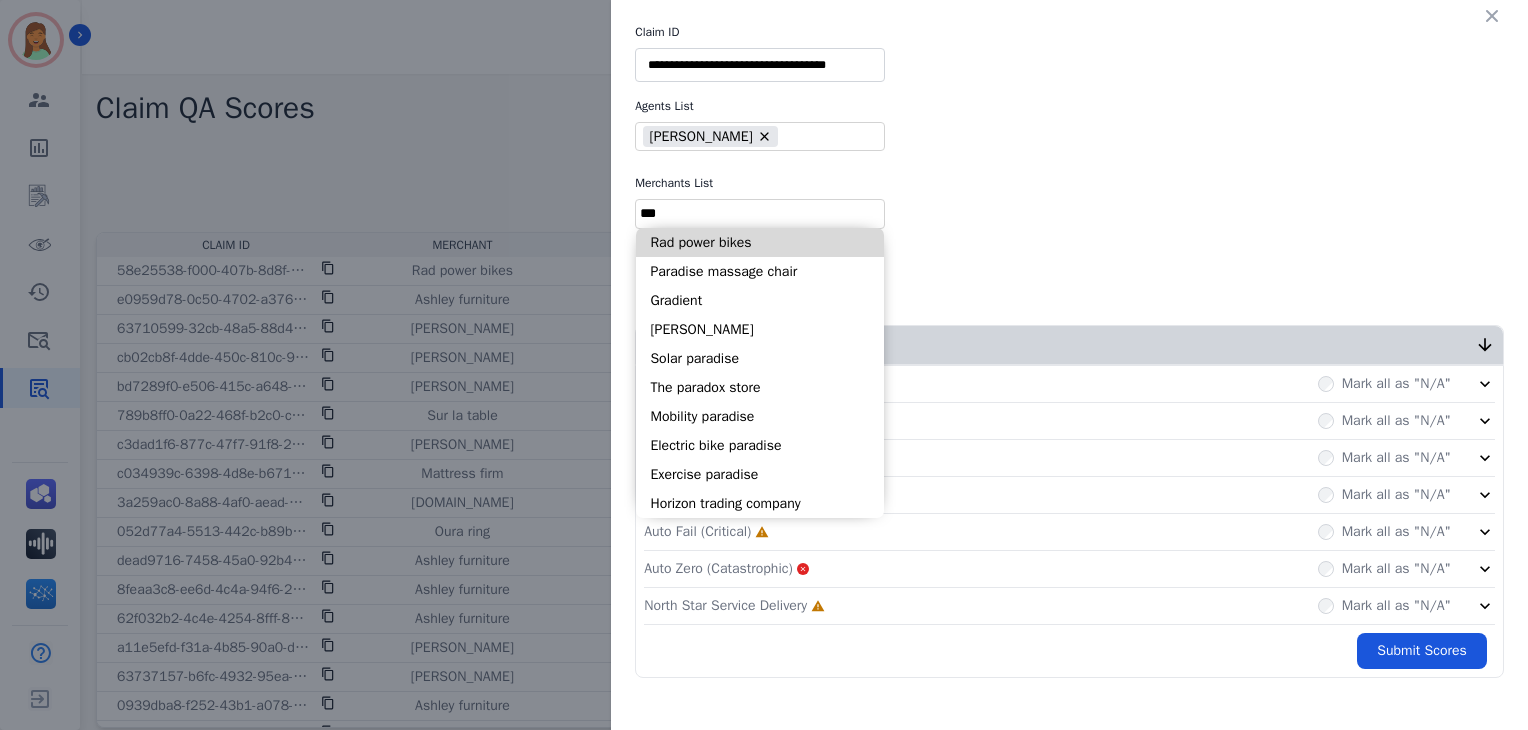 type on "***" 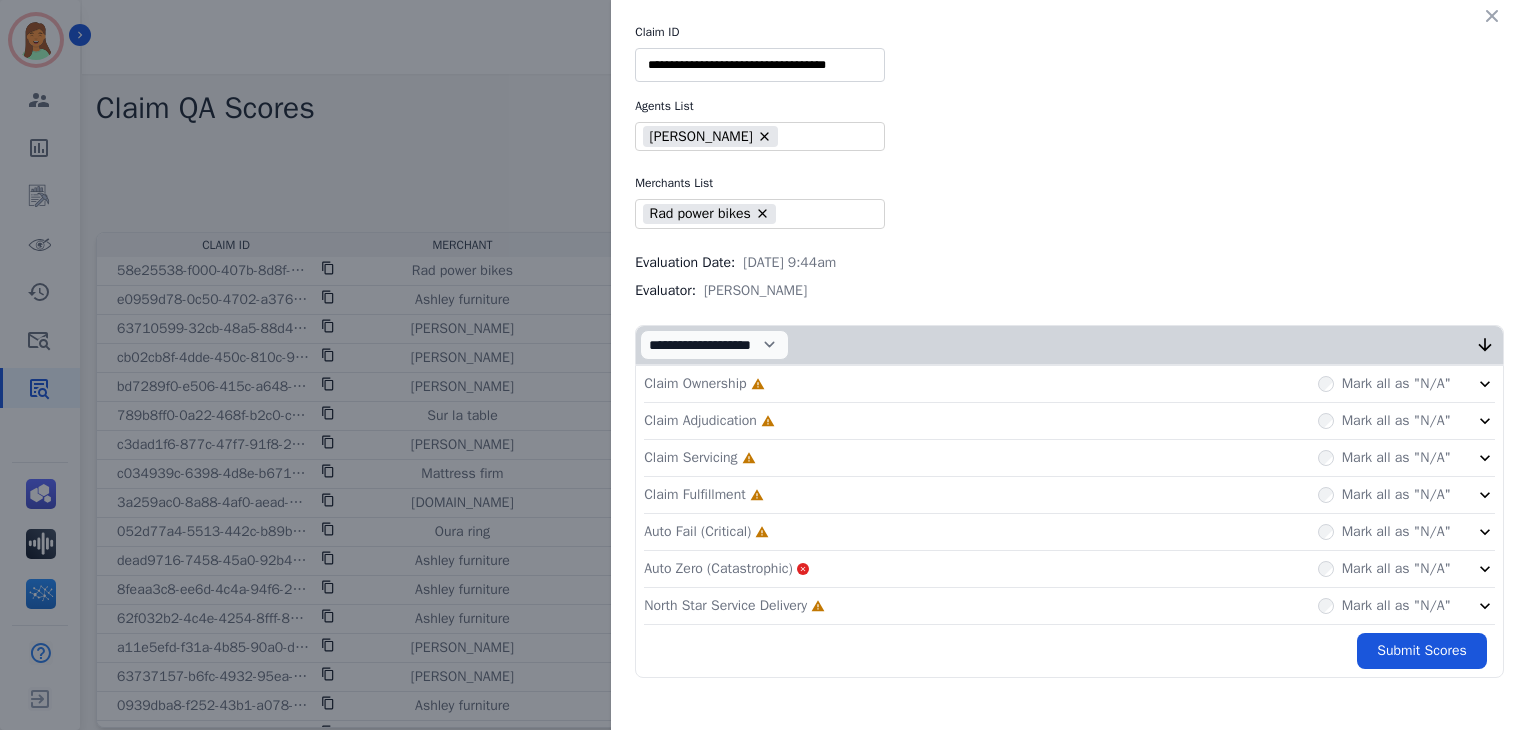 click on "North Star Service Delivery     Incomplete         Mark all as "N/A"" 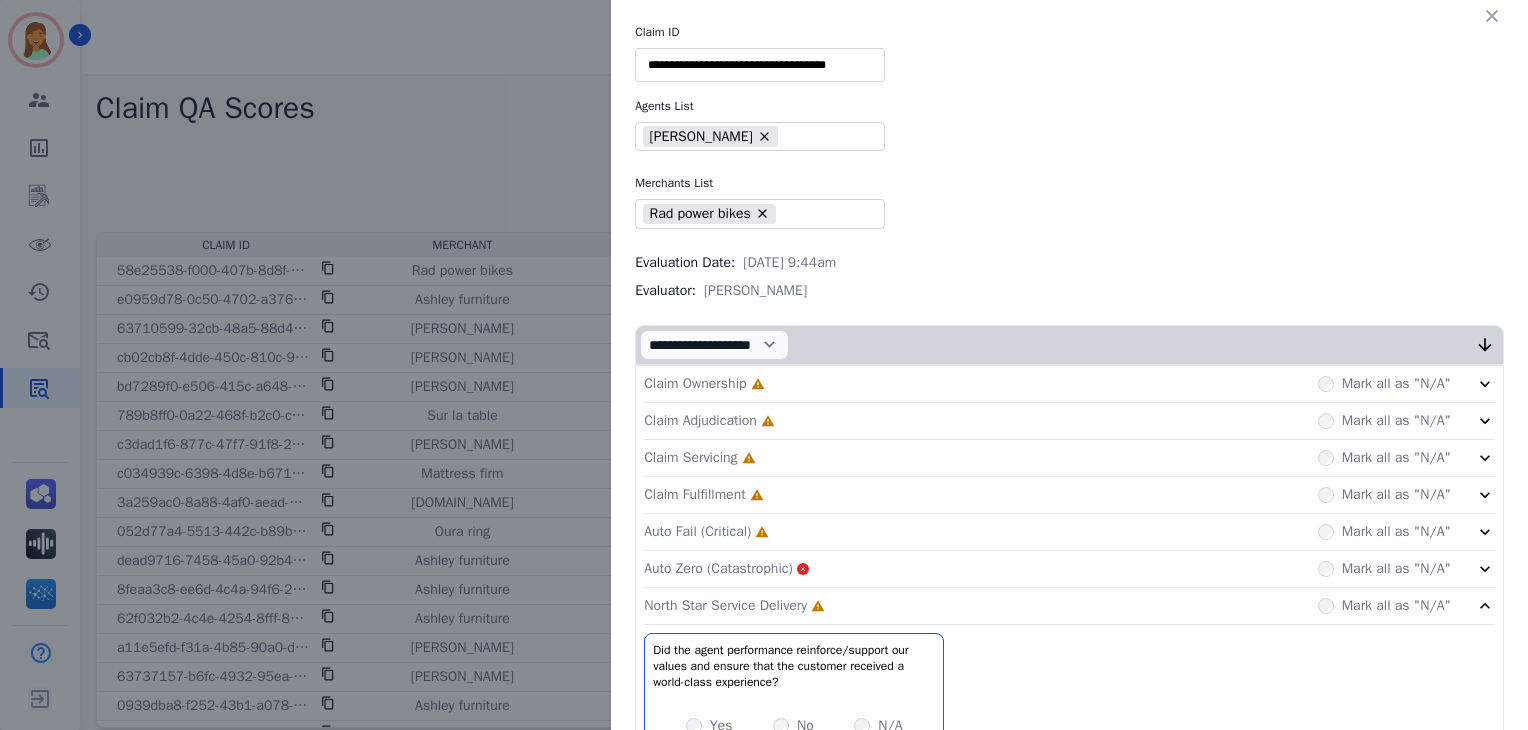 click on "Auto Fail (Critical)     Incomplete         Mark all as "N/A"" 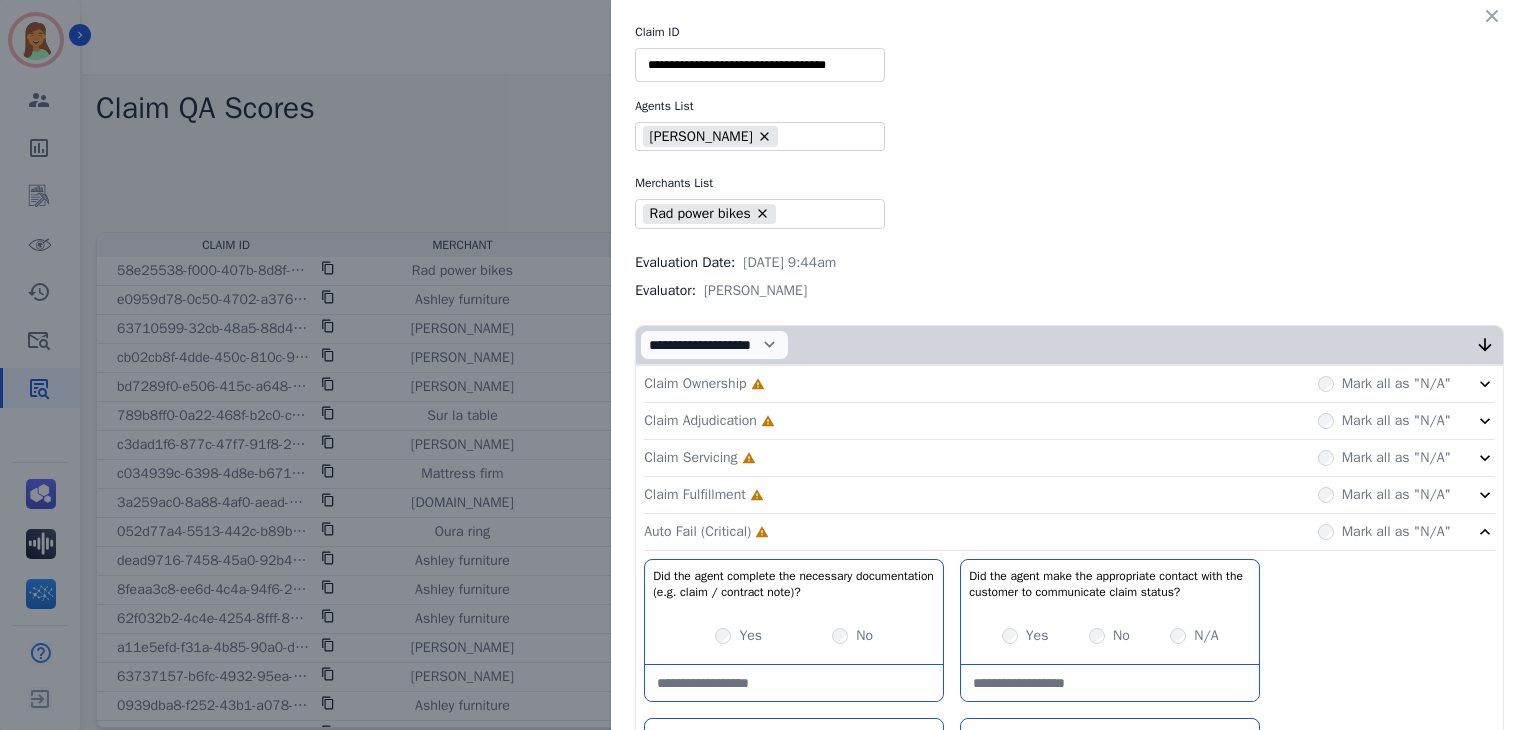 click on "Claim Fulfillment     Incomplete         Mark all as "N/A"" 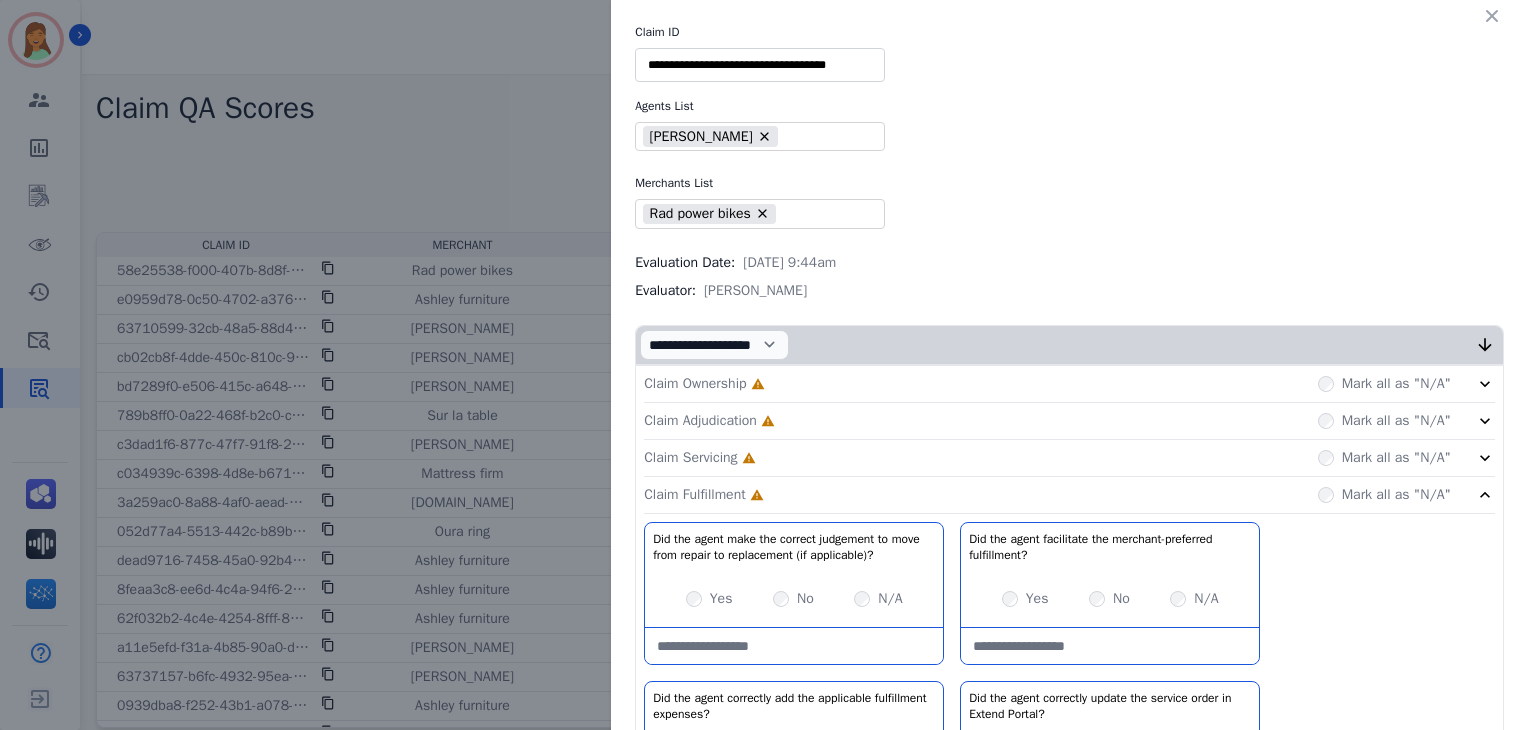 click on "Claim Servicing     Incomplete         Mark all as "N/A"" 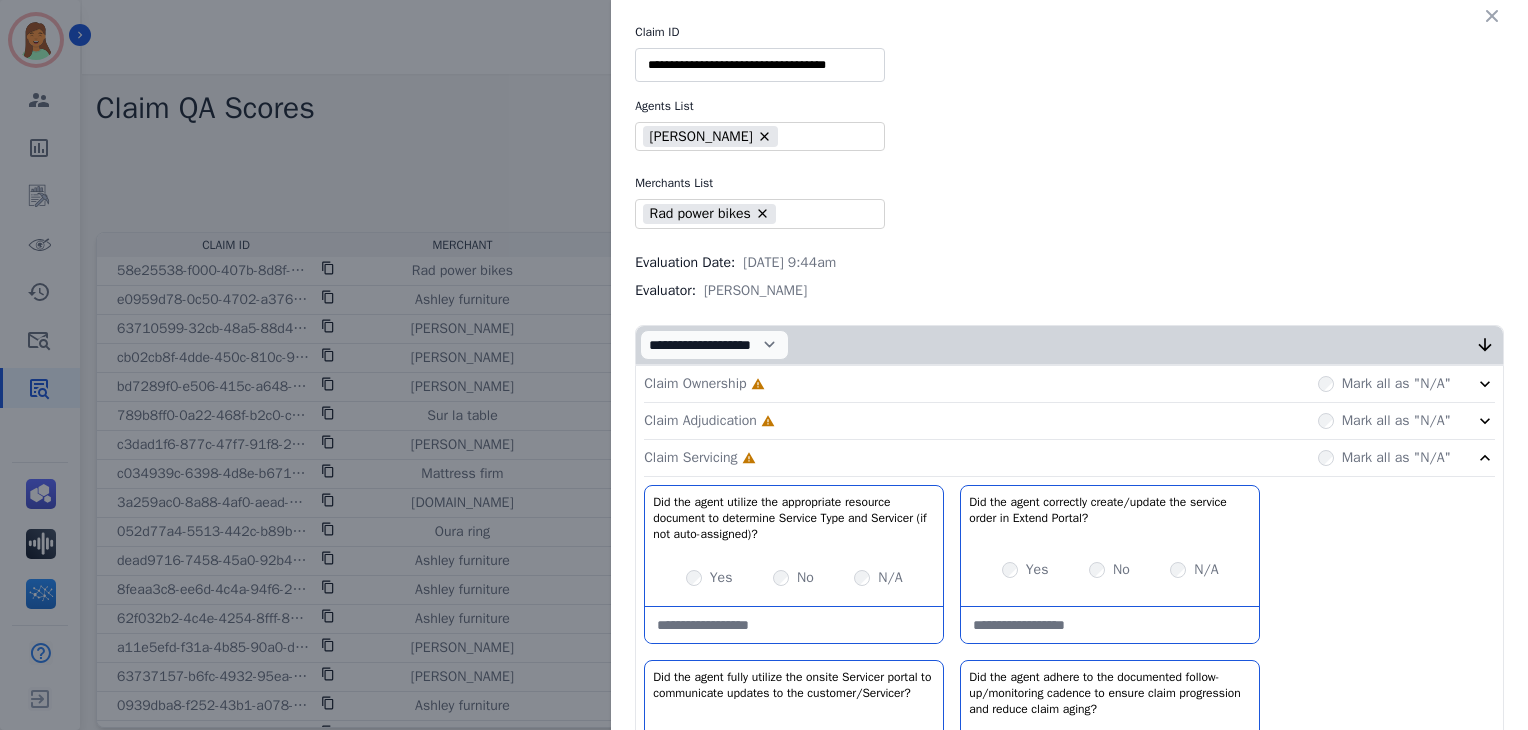 click on "Claim Adjudication     Incomplete         Mark all as "N/A"" 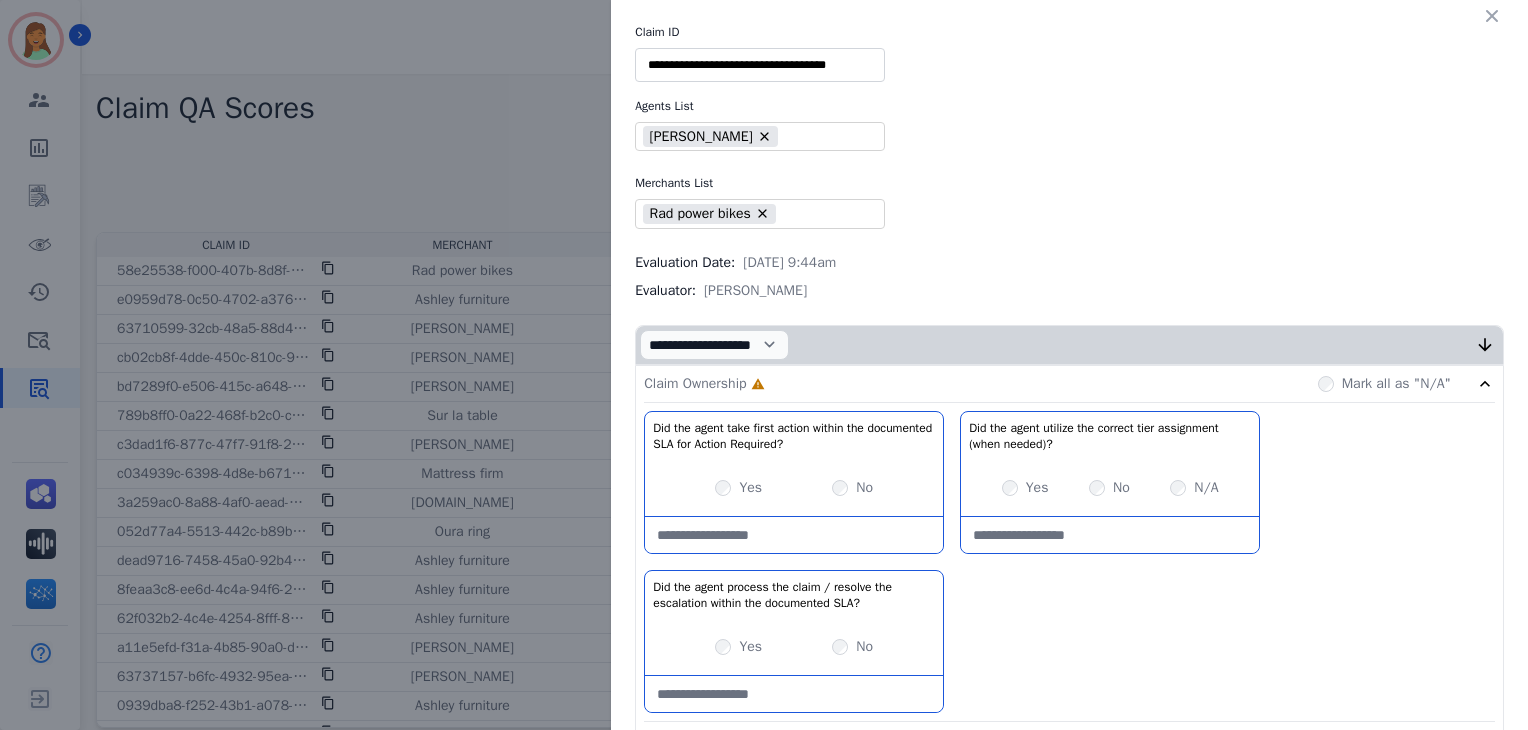 click on "Yes" at bounding box center (1037, 488) 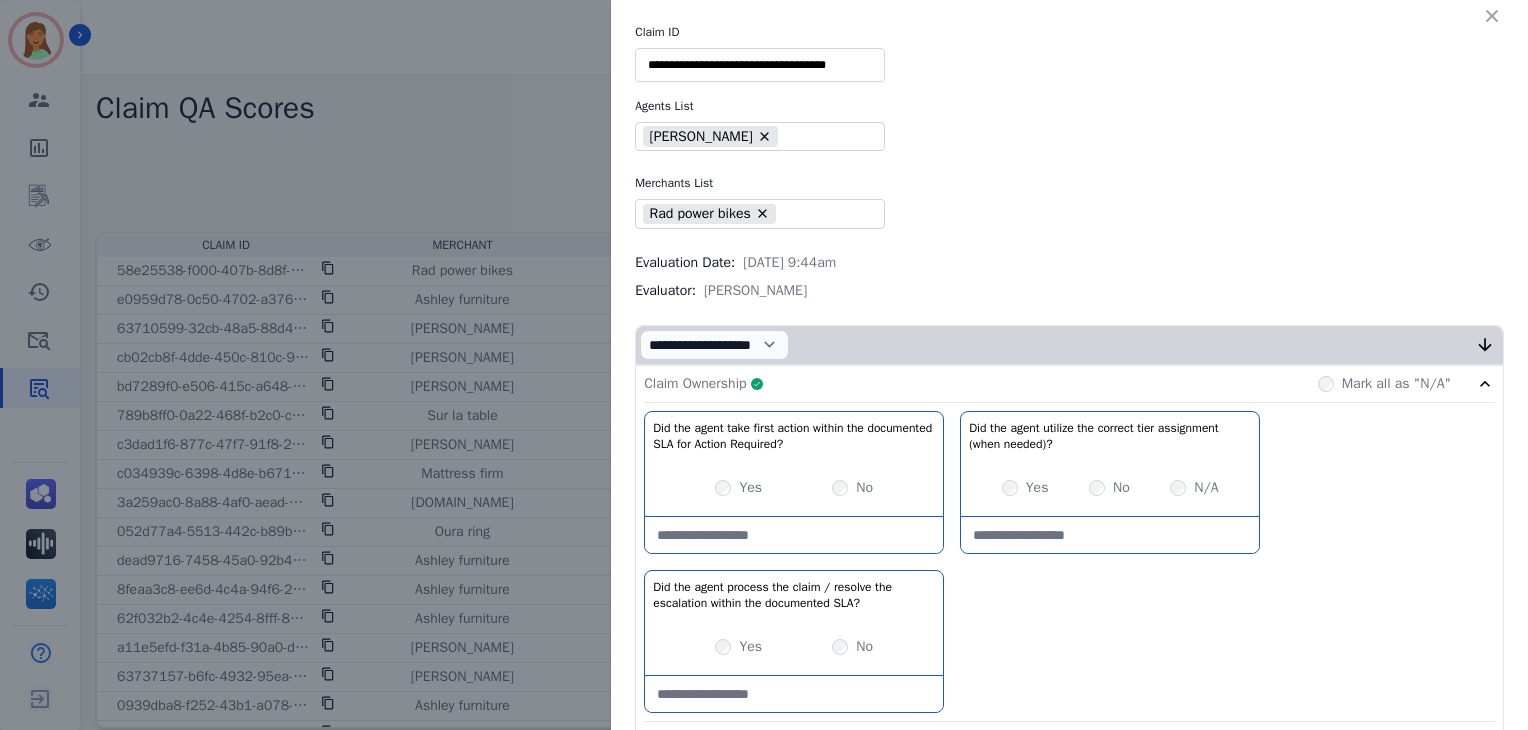 click on "Claim Ownership     Complete         Mark all as "N/A"" at bounding box center (1069, 384) 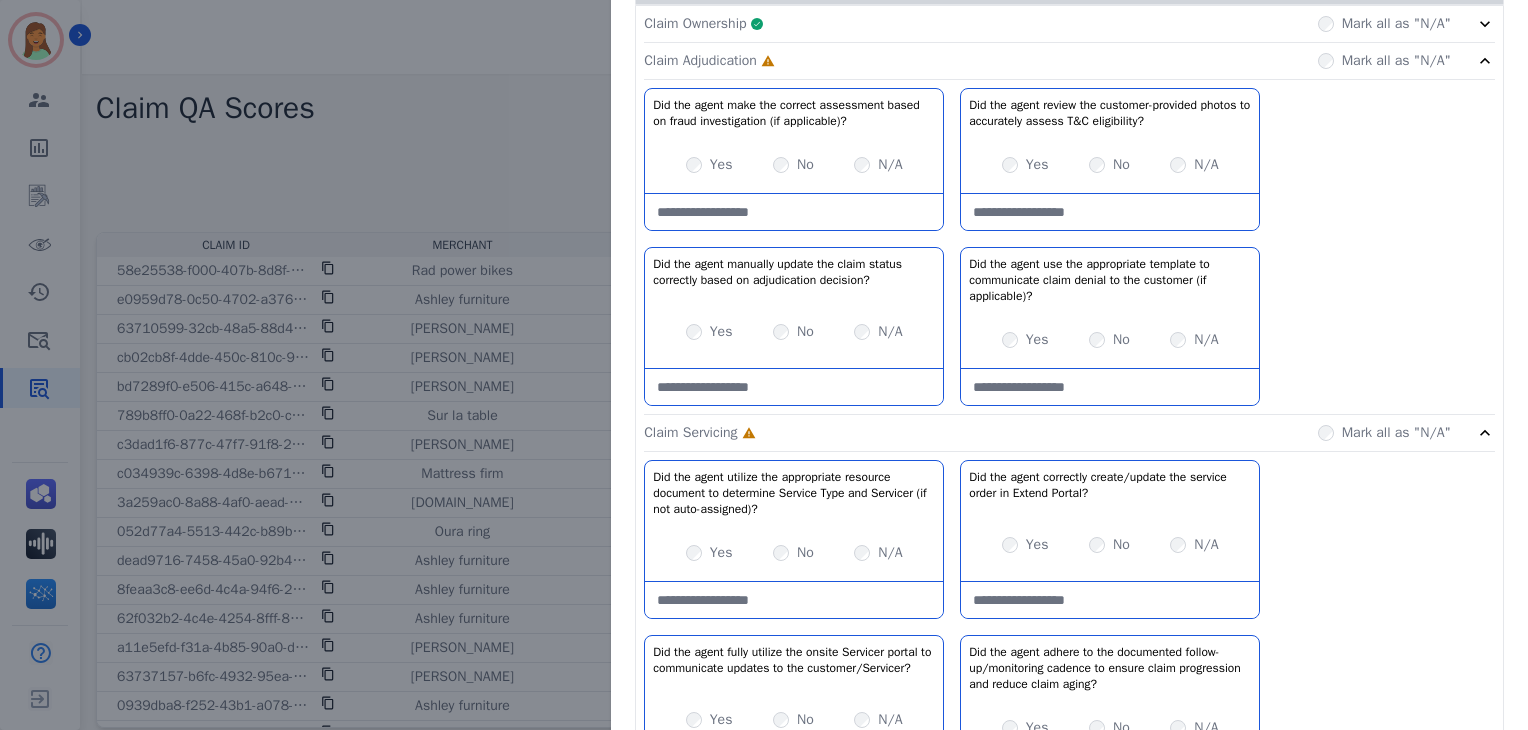 scroll, scrollTop: 364, scrollLeft: 0, axis: vertical 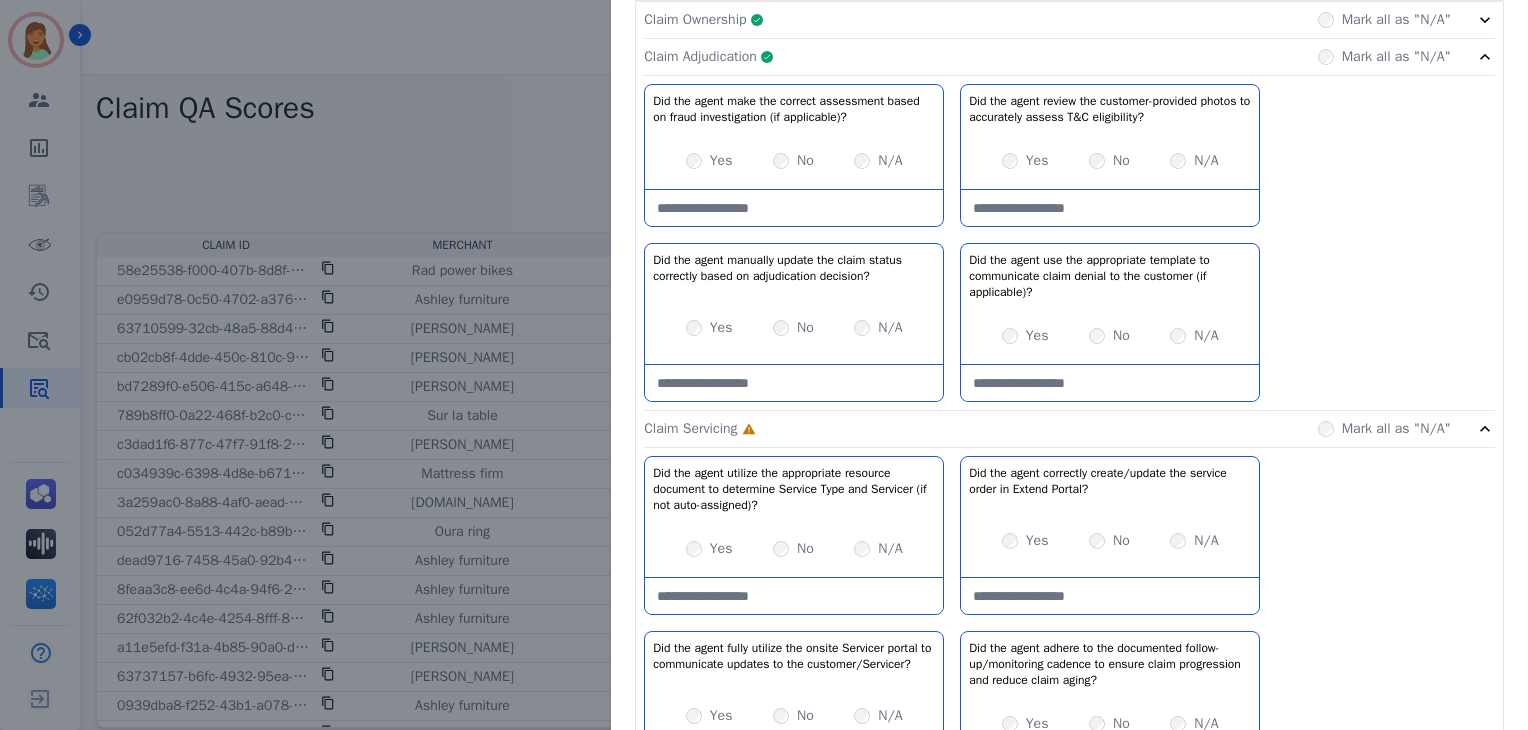 click on "Claim Adjudication     Complete         Mark all as "N/A"" 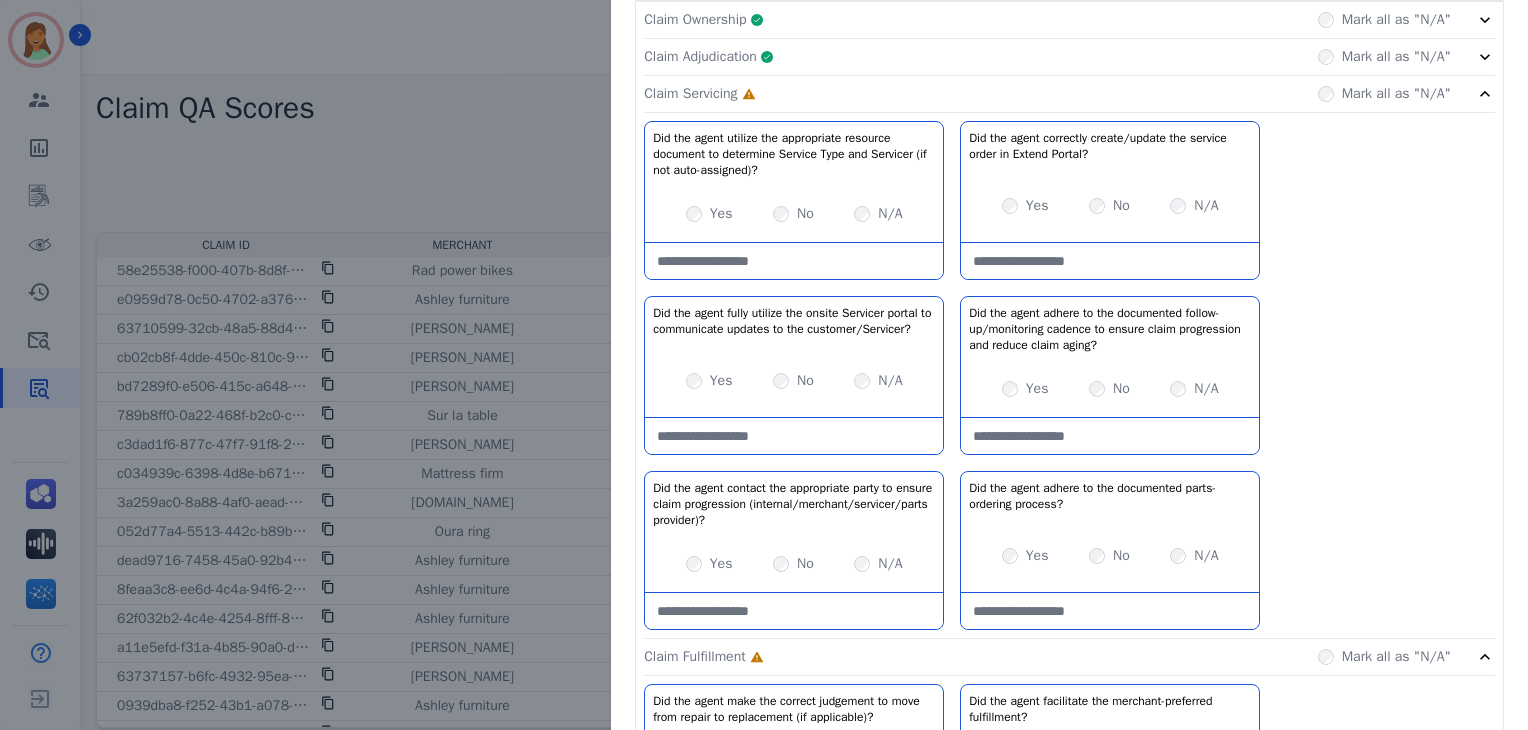 click at bounding box center [794, 261] 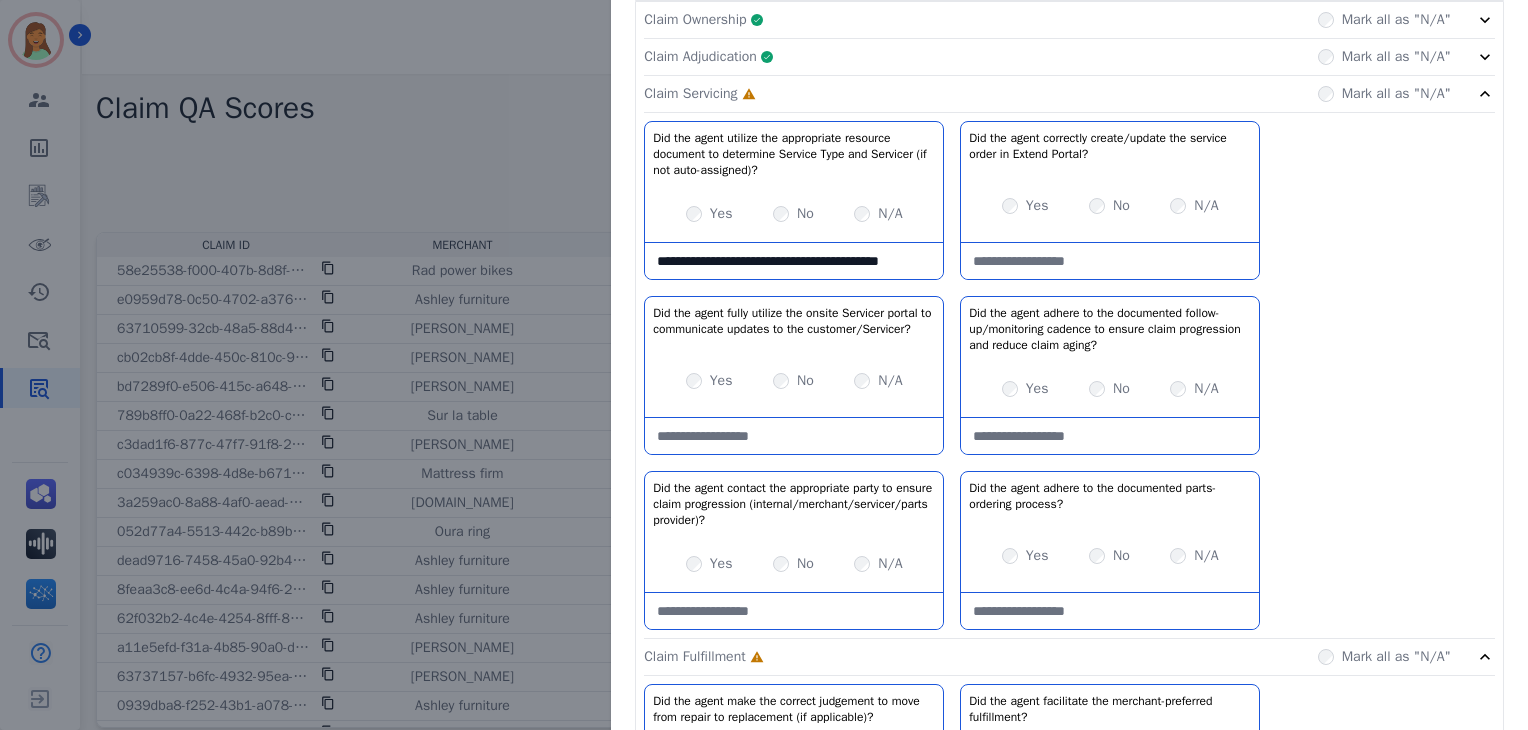 scroll, scrollTop: 11, scrollLeft: 0, axis: vertical 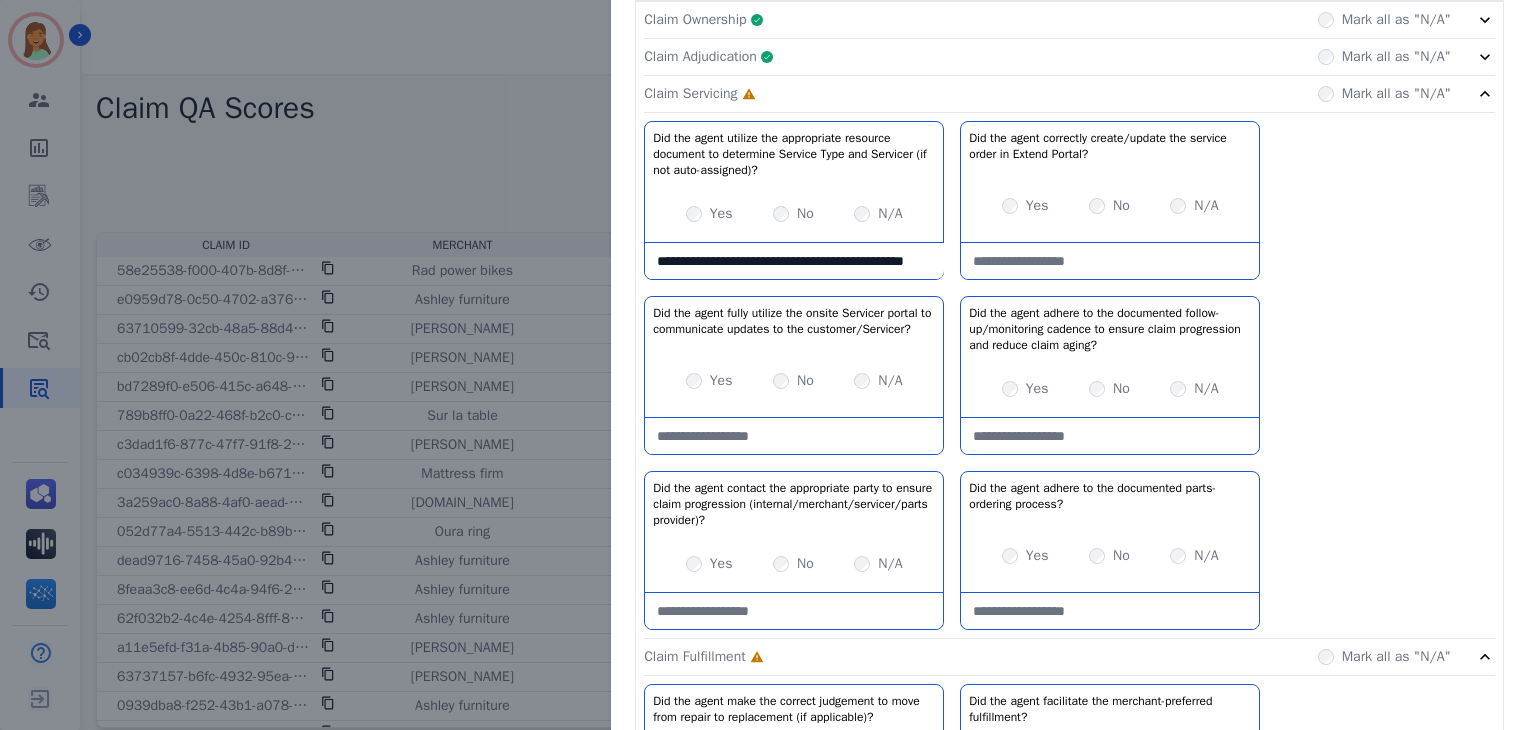 type on "**********" 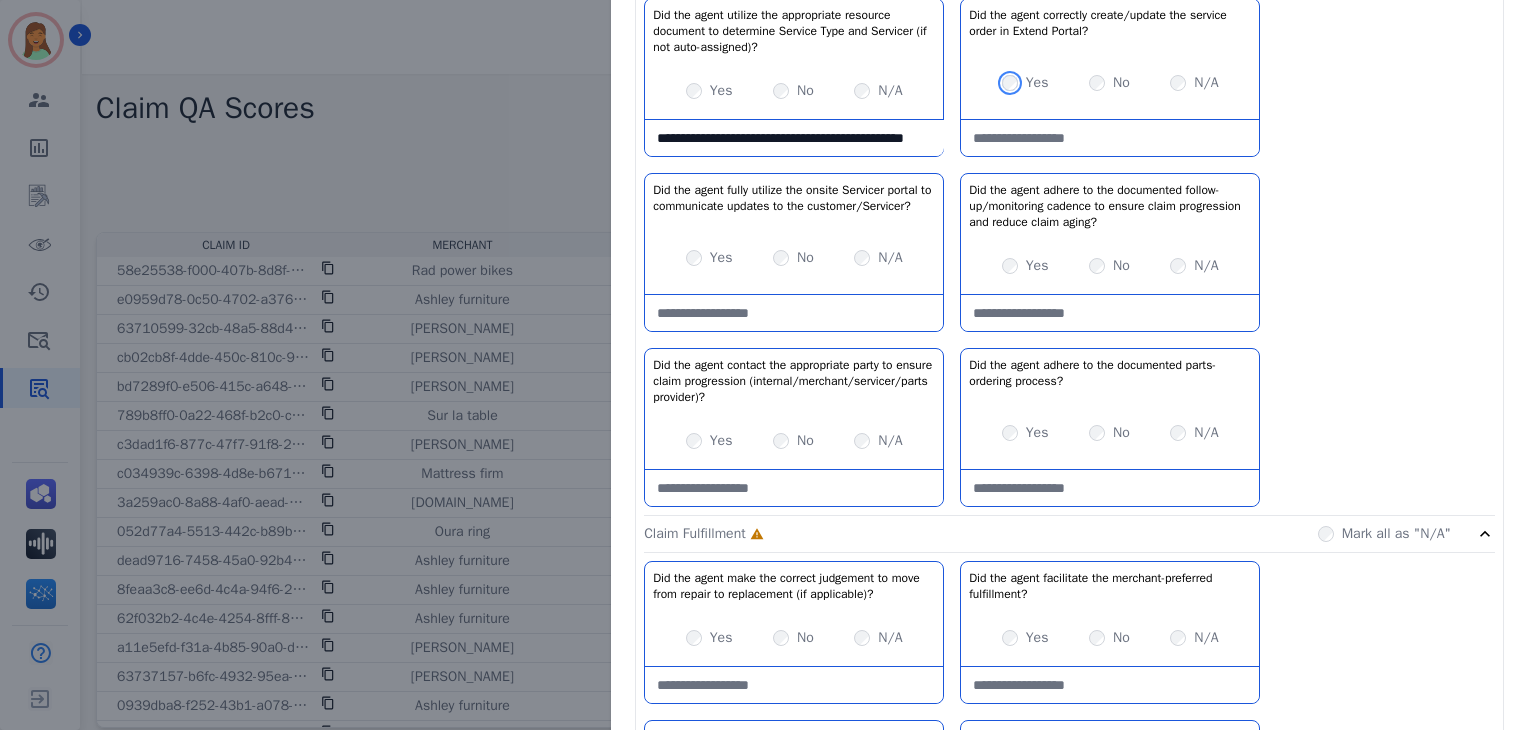 scroll, scrollTop: 494, scrollLeft: 0, axis: vertical 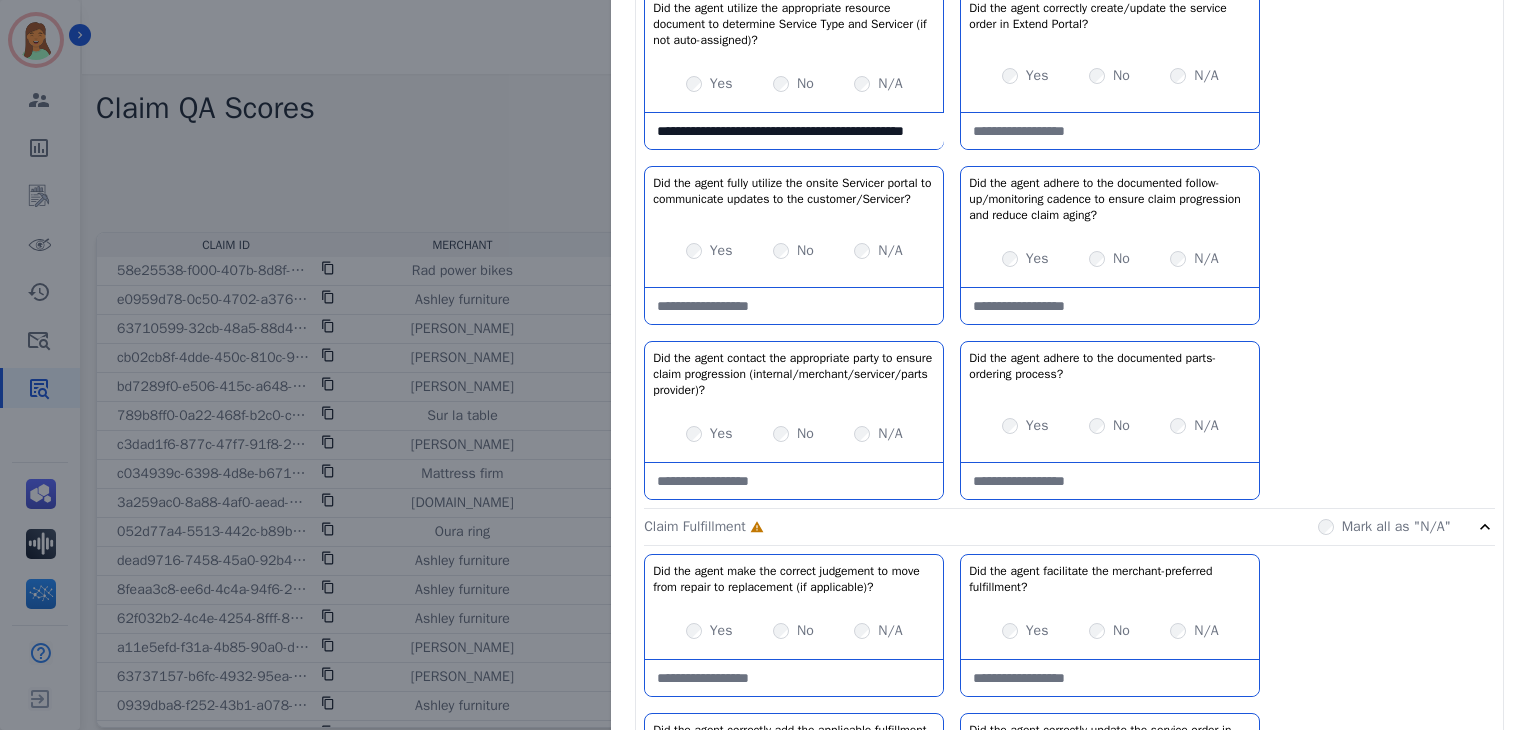 click on "N/A" at bounding box center [890, 251] 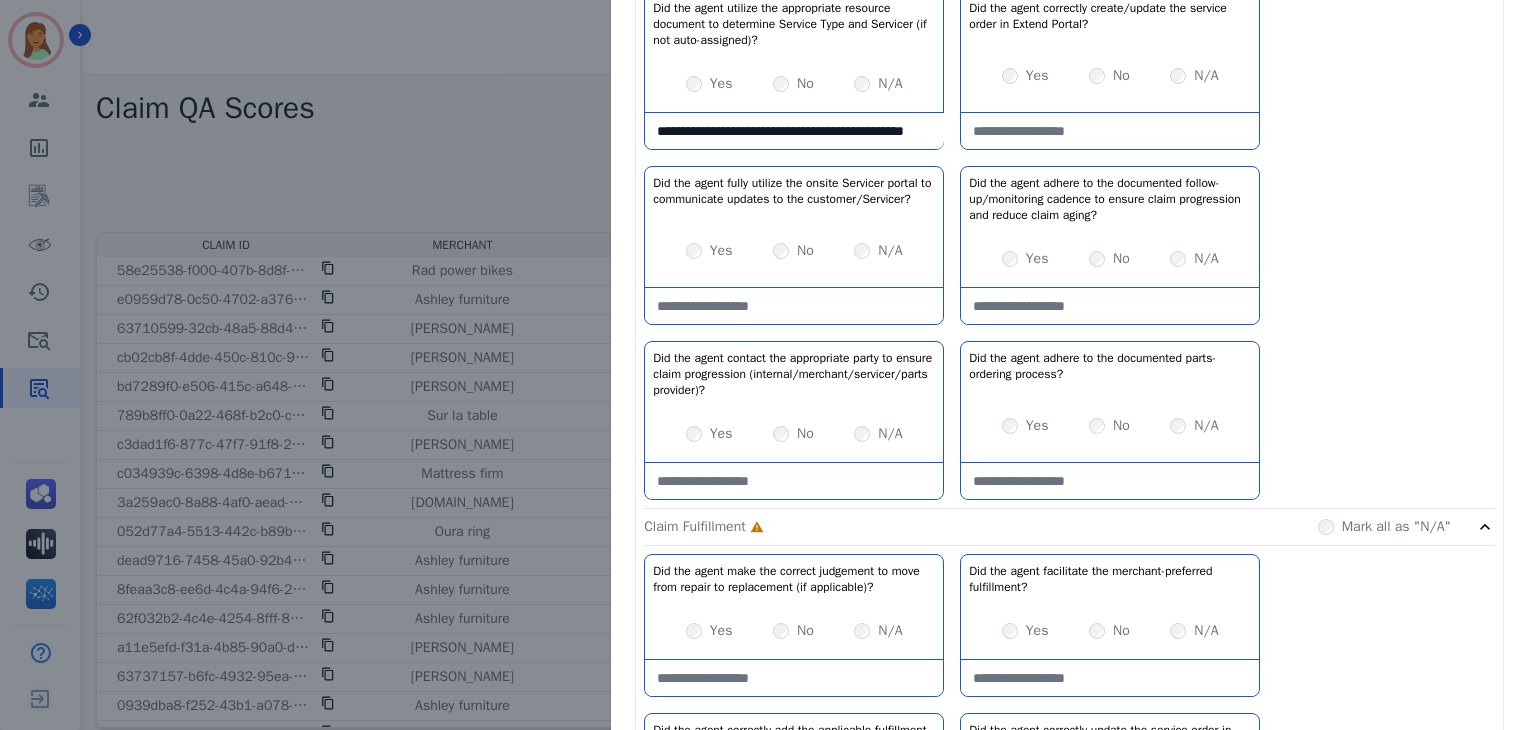 click on "N/A" at bounding box center [890, 434] 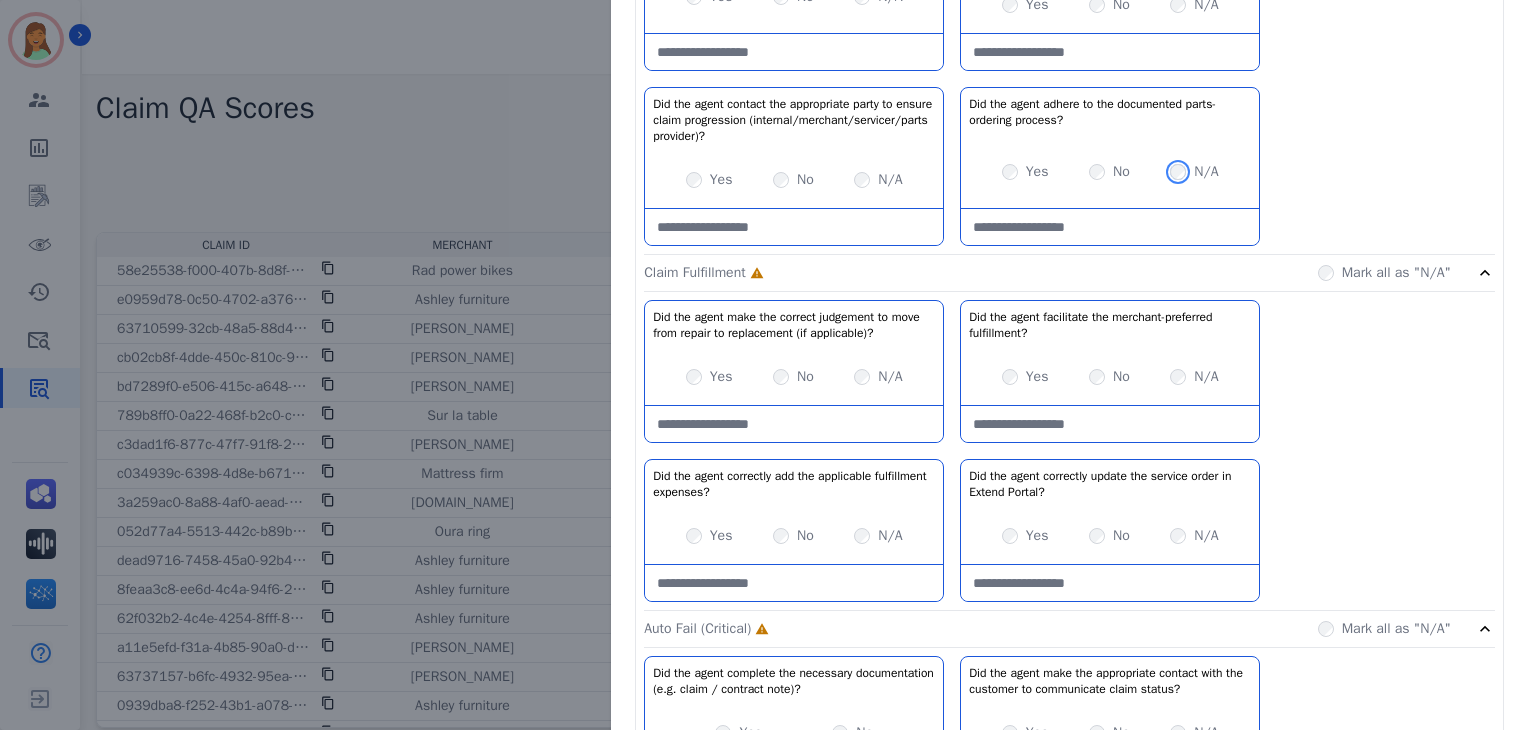 scroll, scrollTop: 778, scrollLeft: 0, axis: vertical 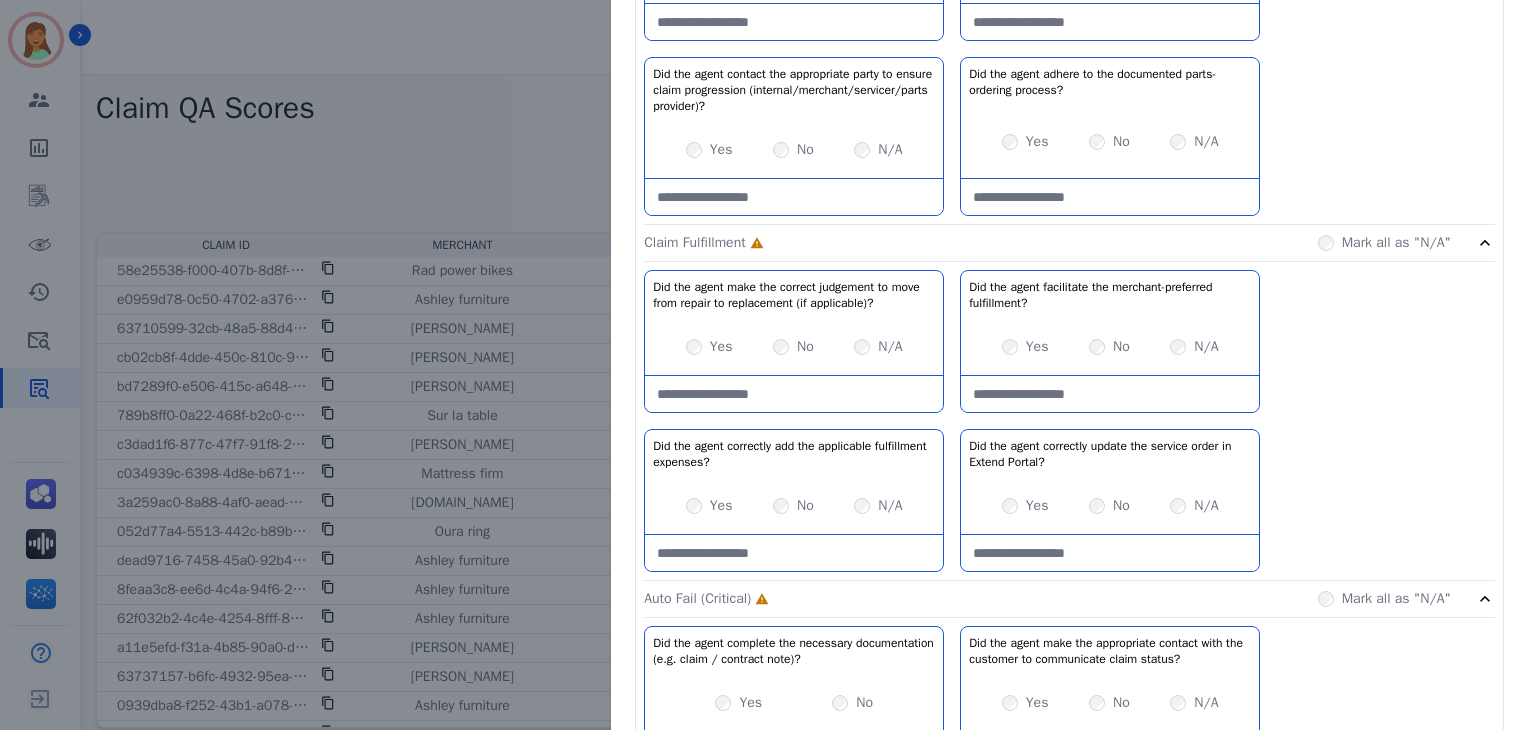 click on "Mark all as "N/A"" at bounding box center (1384, 243) 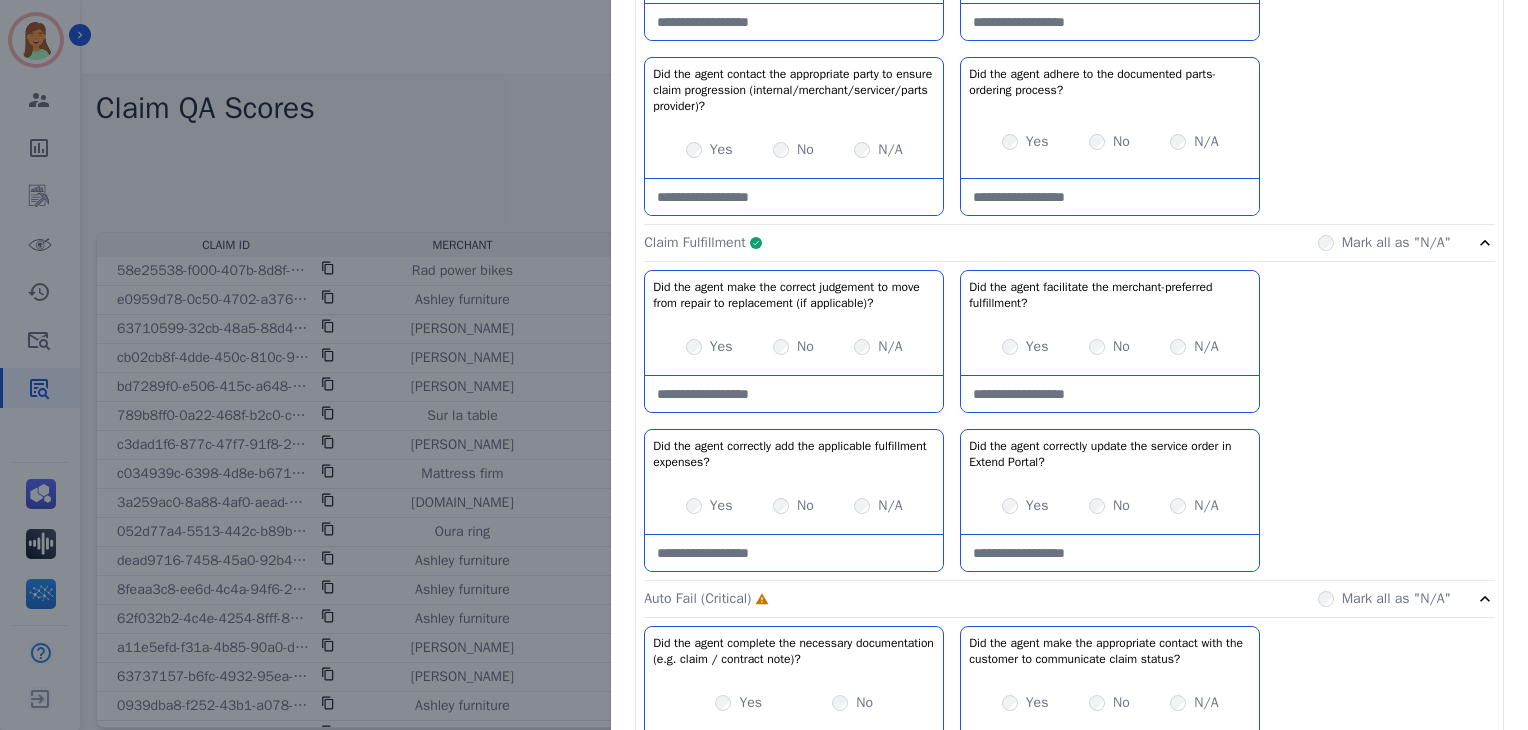 click on "Claim Fulfillment     Complete         Mark all as "N/A"" 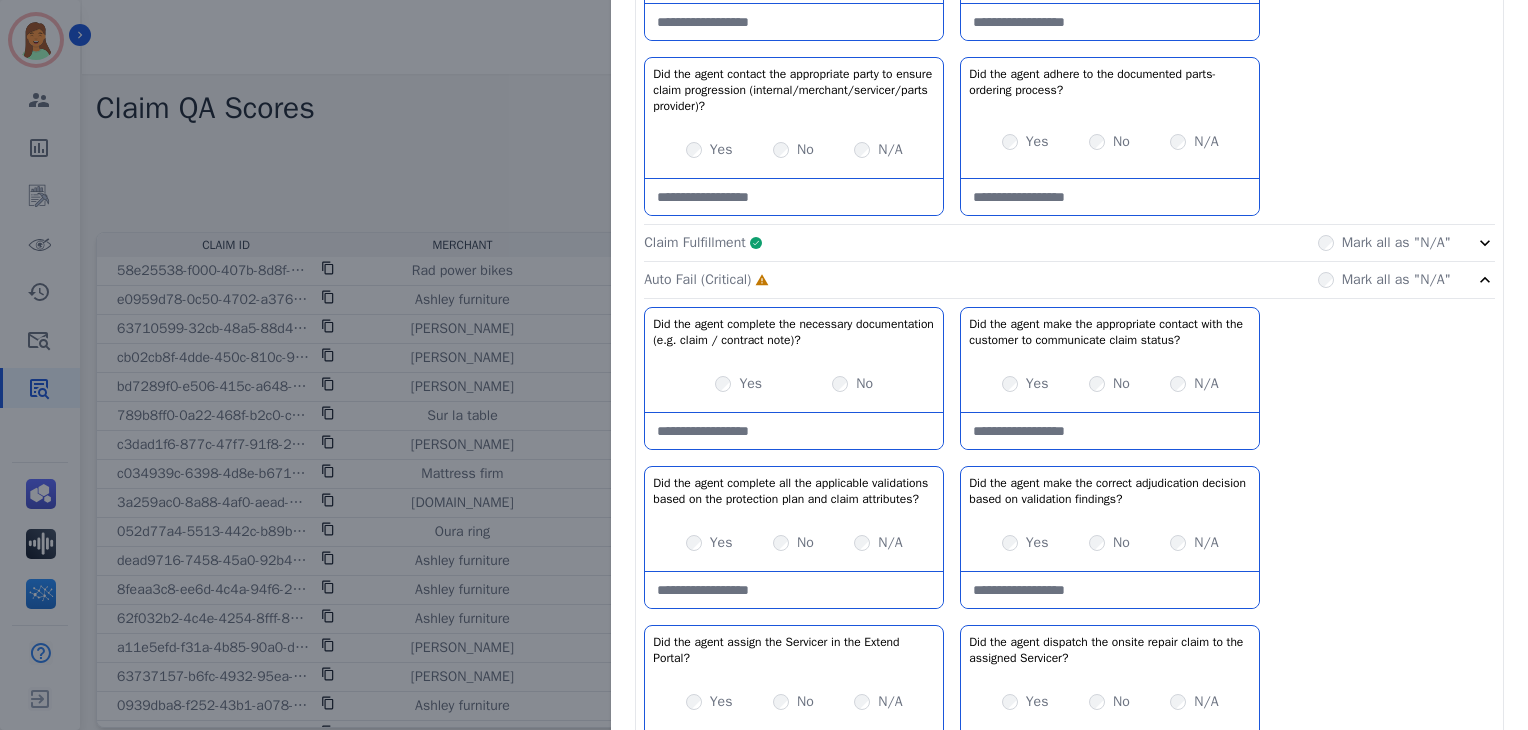 click on "Yes     No" at bounding box center (794, 384) 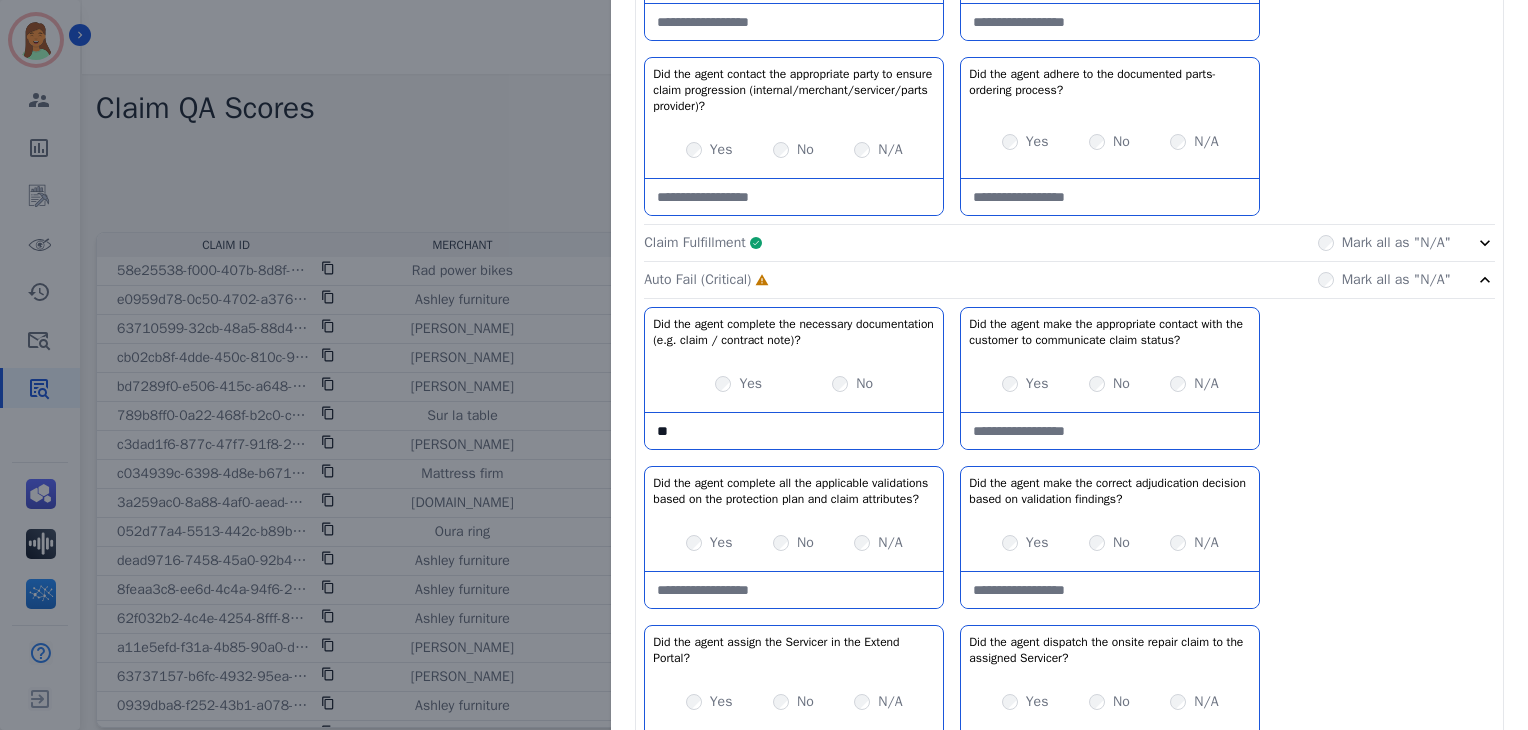 type on "*" 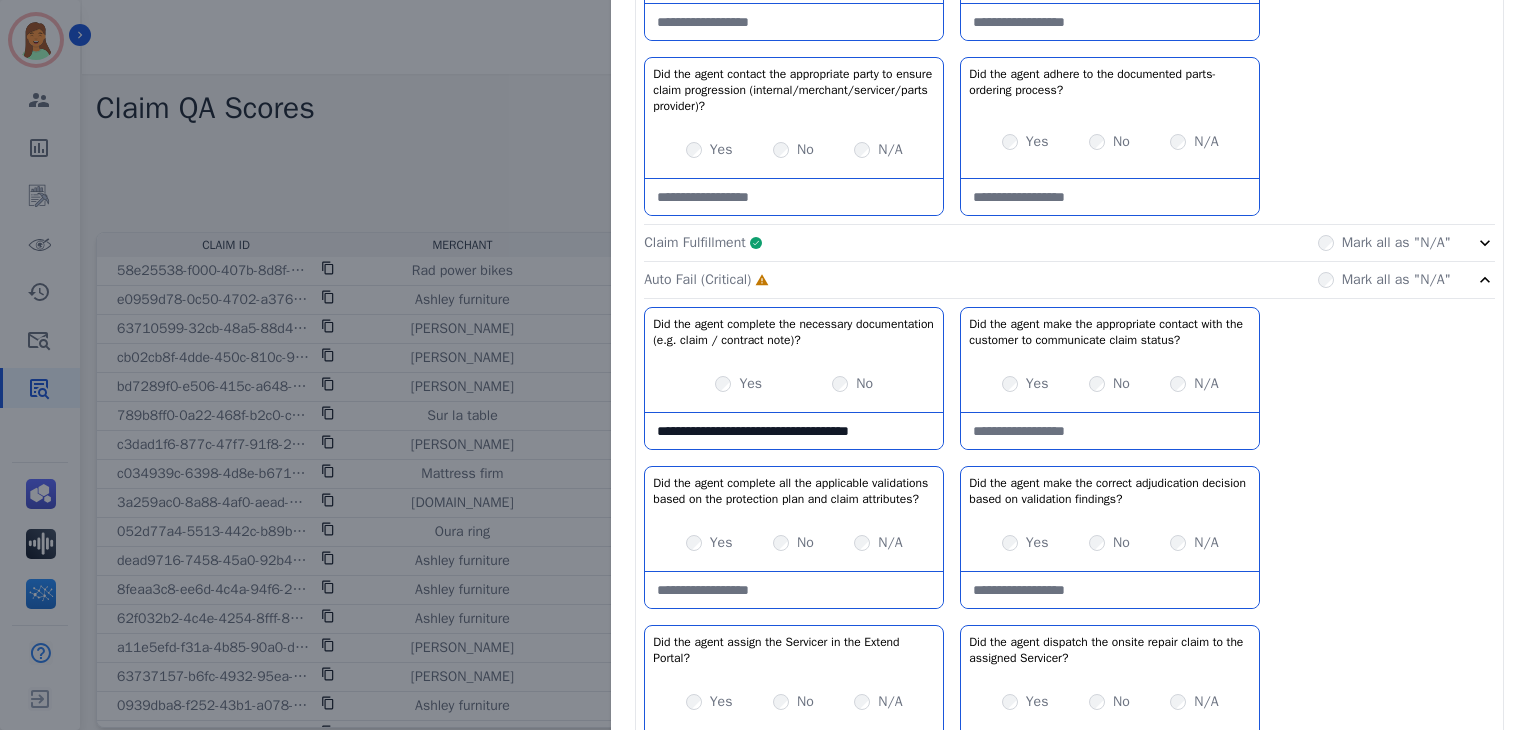 type on "**********" 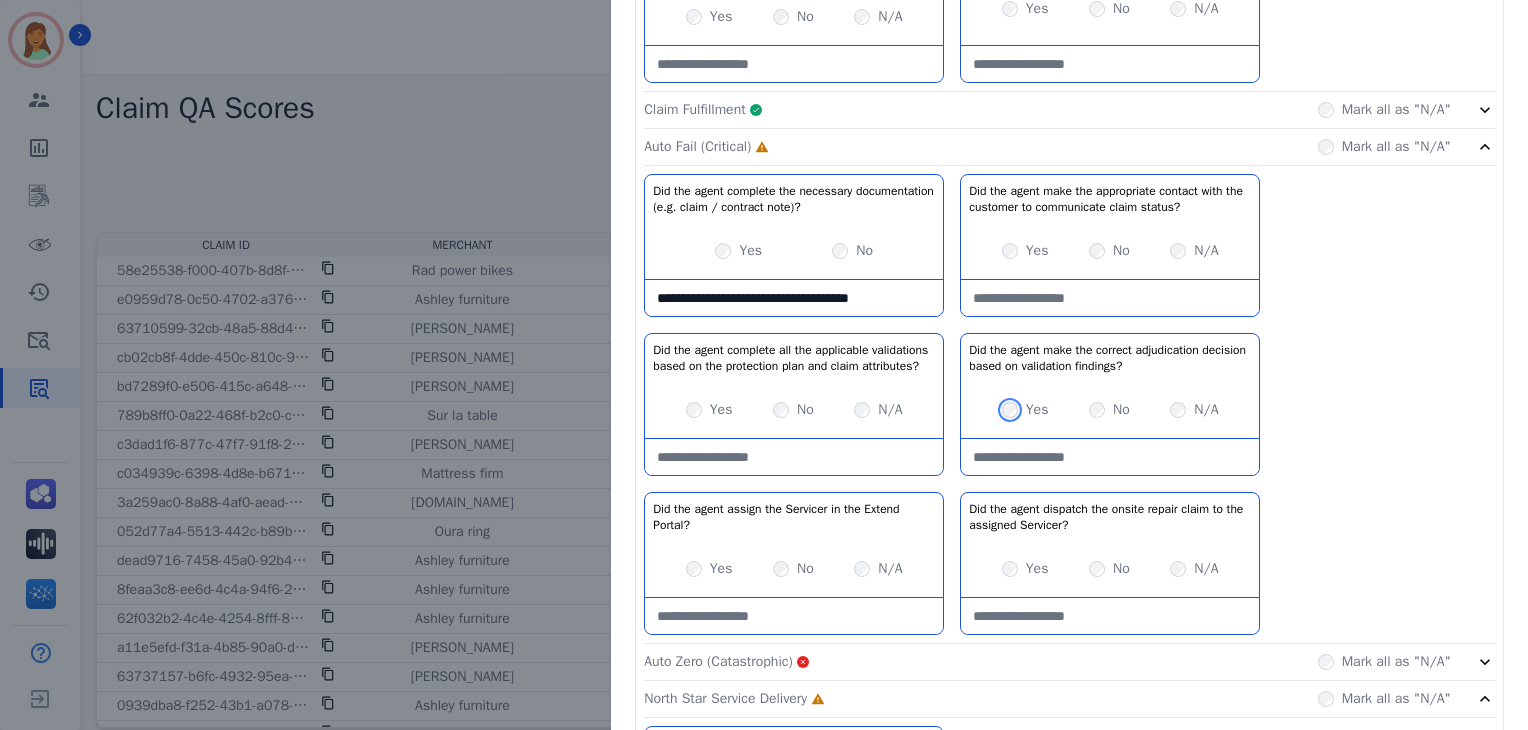scroll, scrollTop: 1044, scrollLeft: 0, axis: vertical 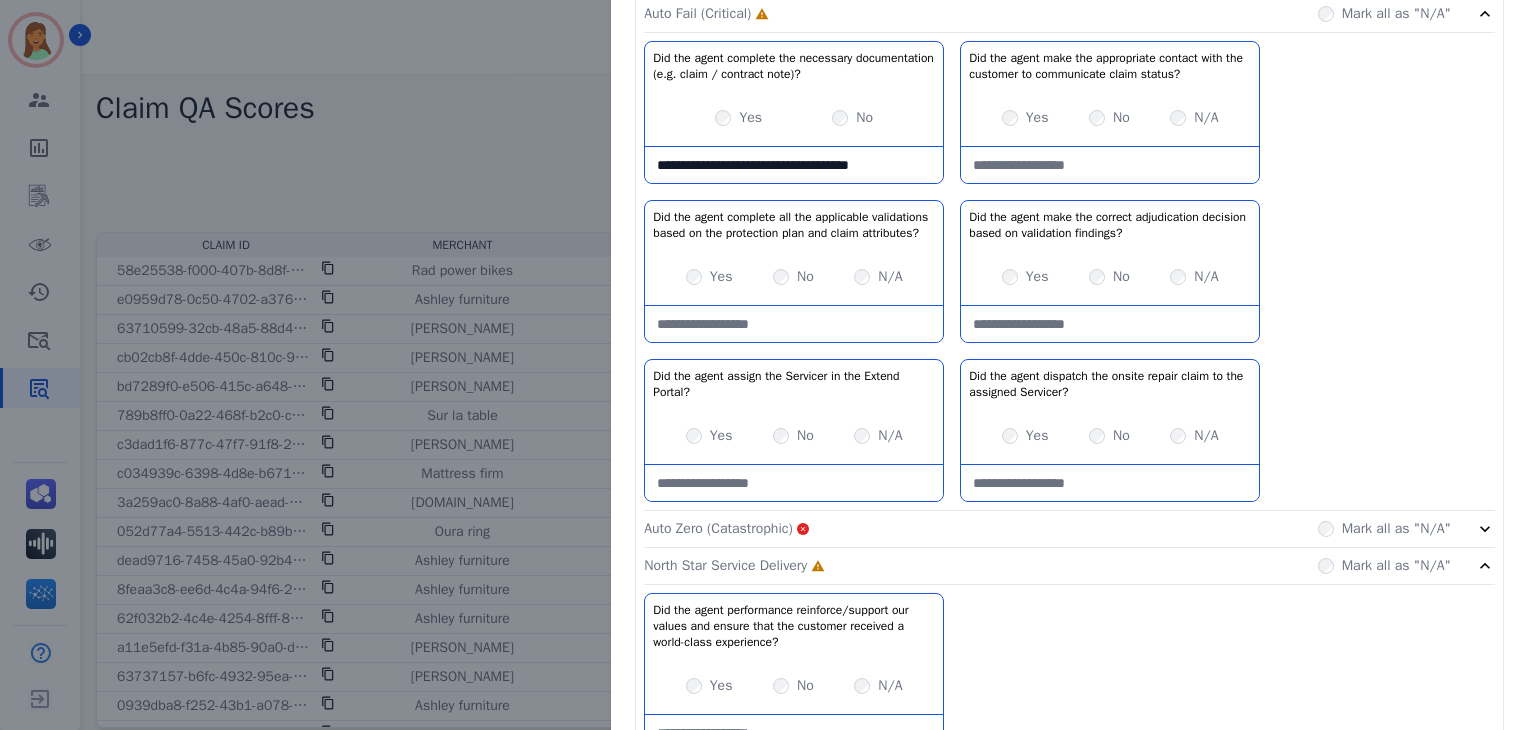 click on "Yes" at bounding box center (1025, 436) 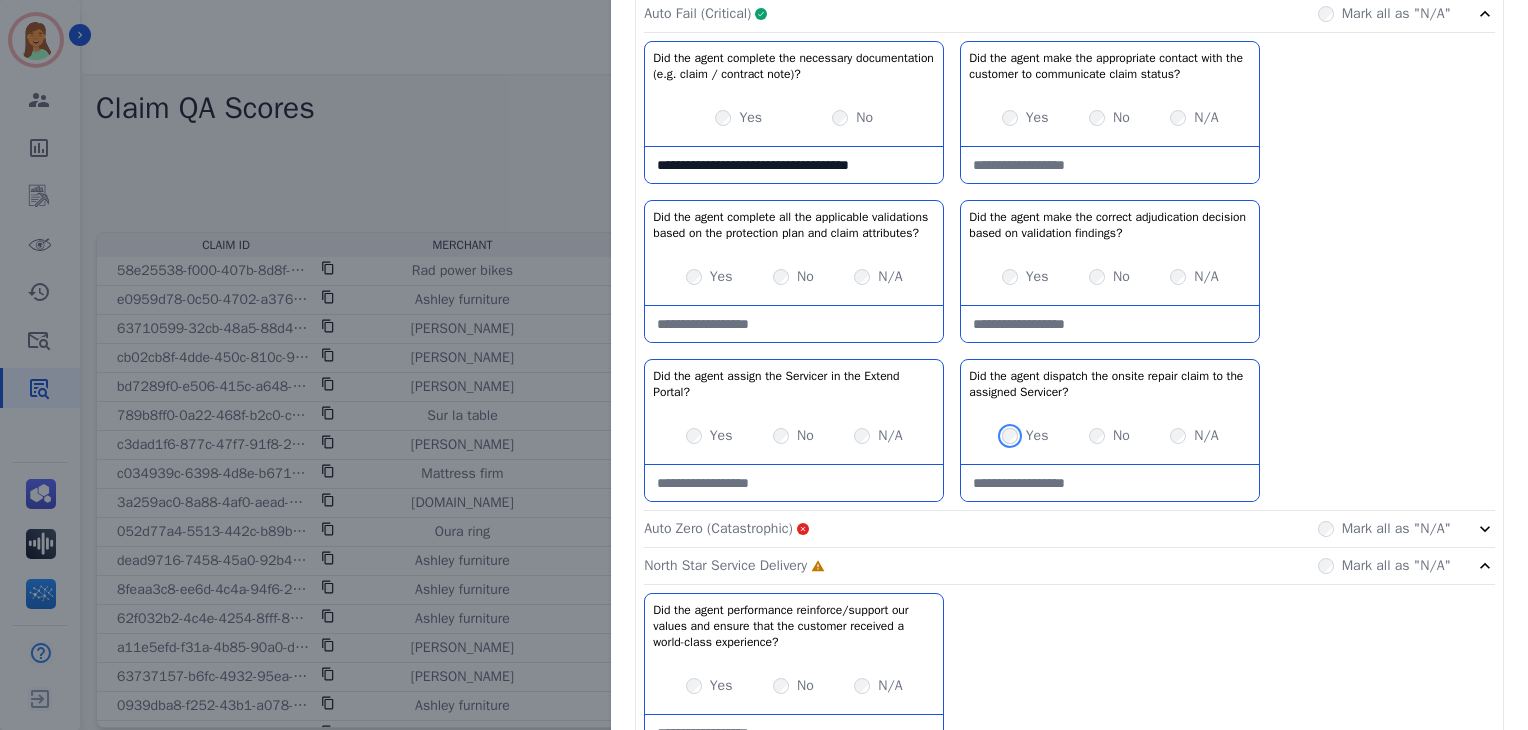 scroll, scrollTop: 1161, scrollLeft: 0, axis: vertical 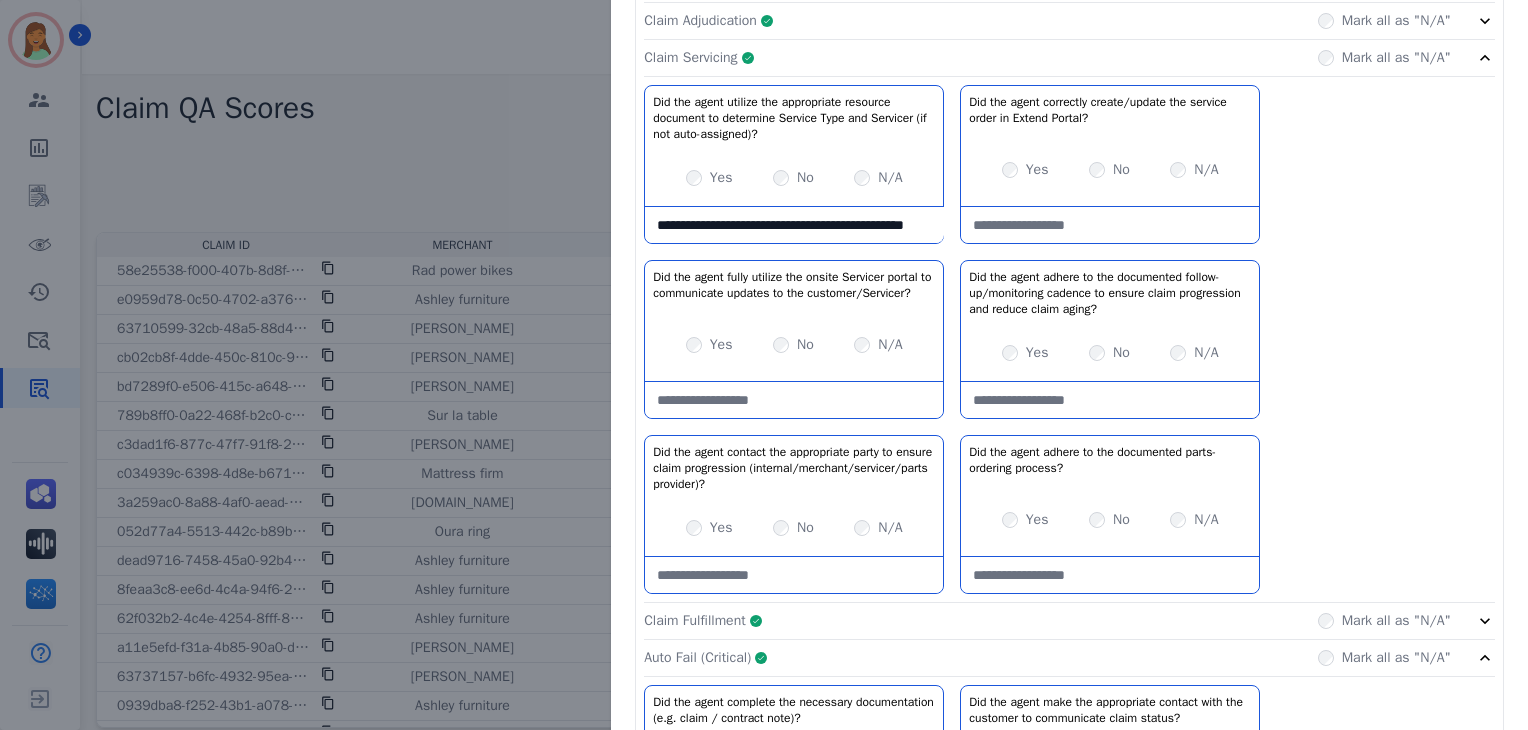 click on "Claim Servicing     Complete         Mark all as "N/A"" 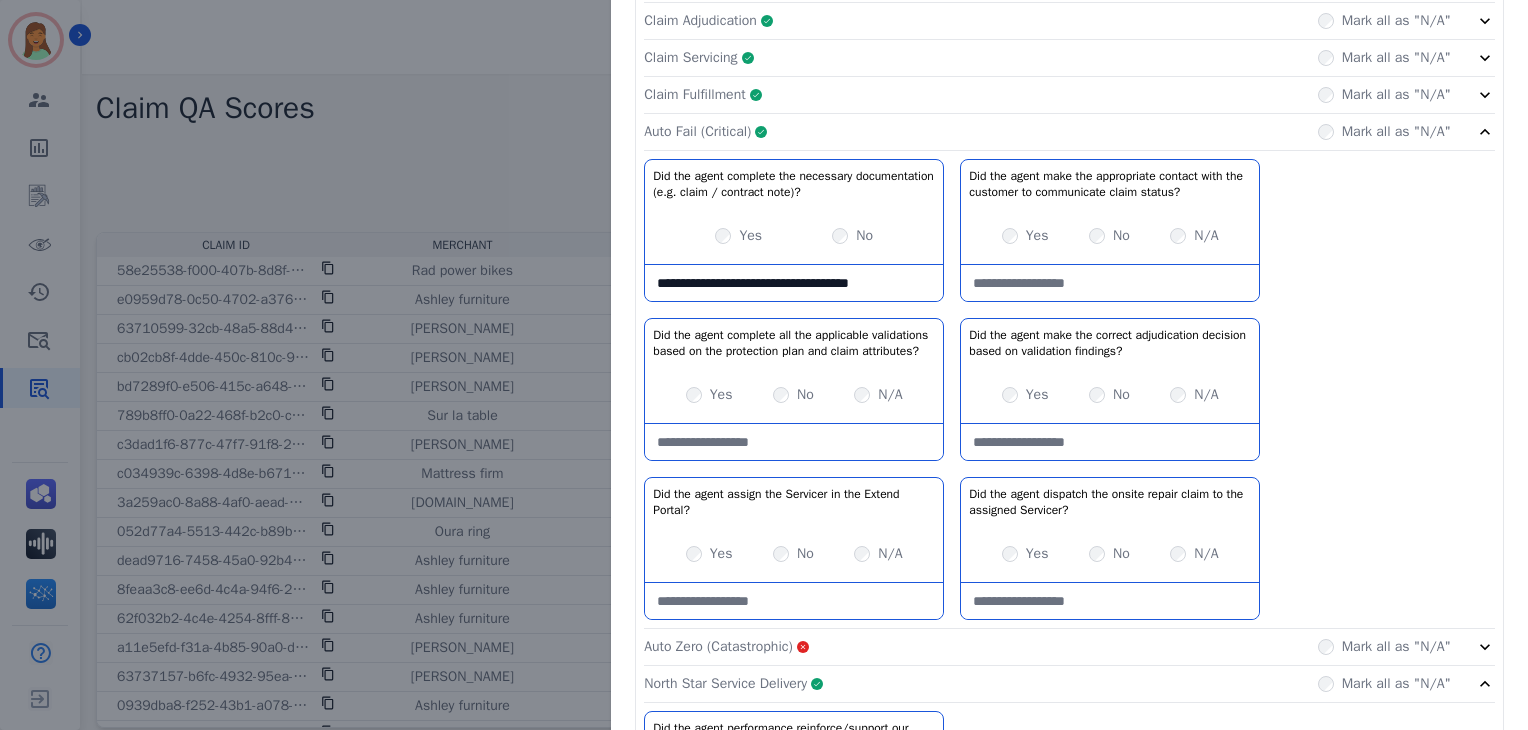 scroll, scrollTop: 636, scrollLeft: 0, axis: vertical 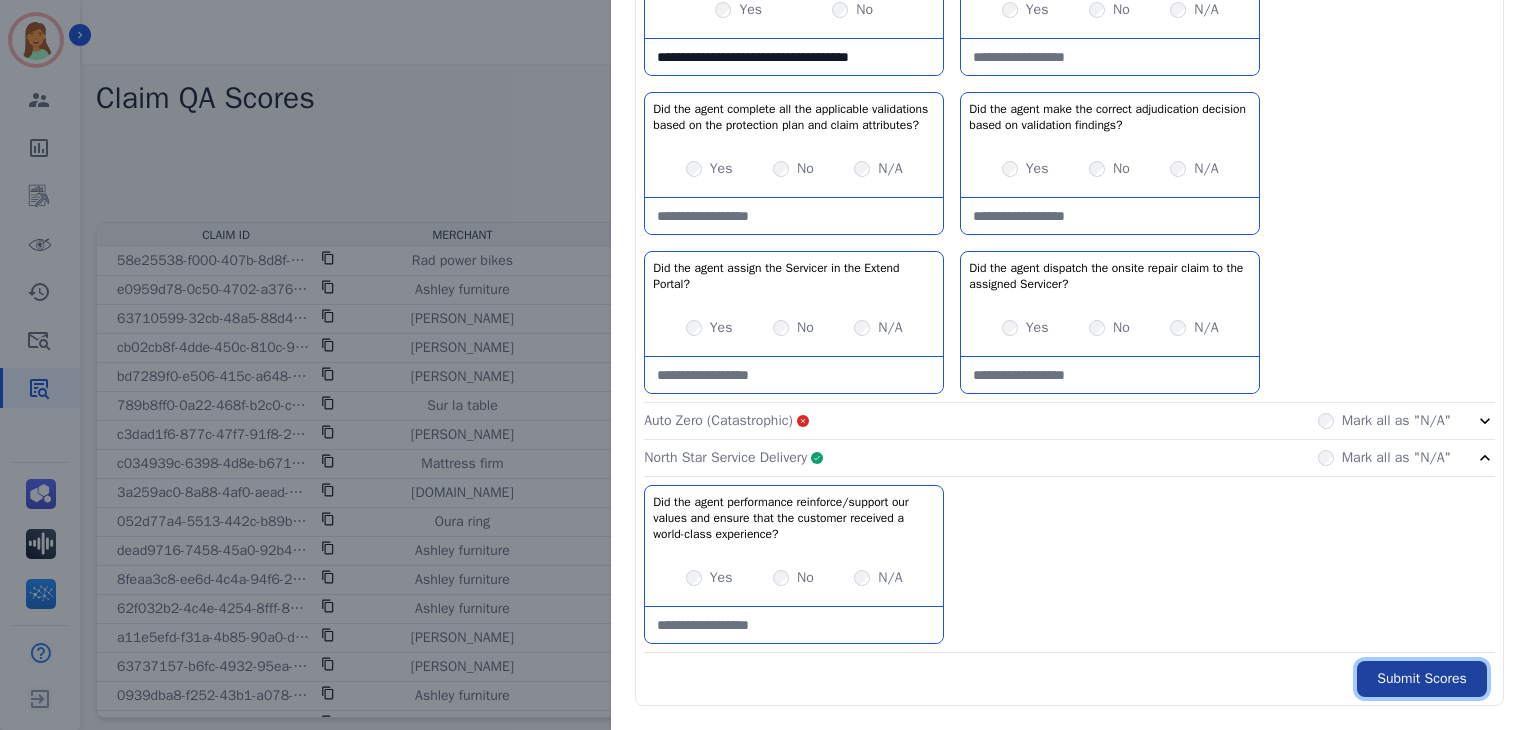 click on "Submit Scores" at bounding box center [1422, 679] 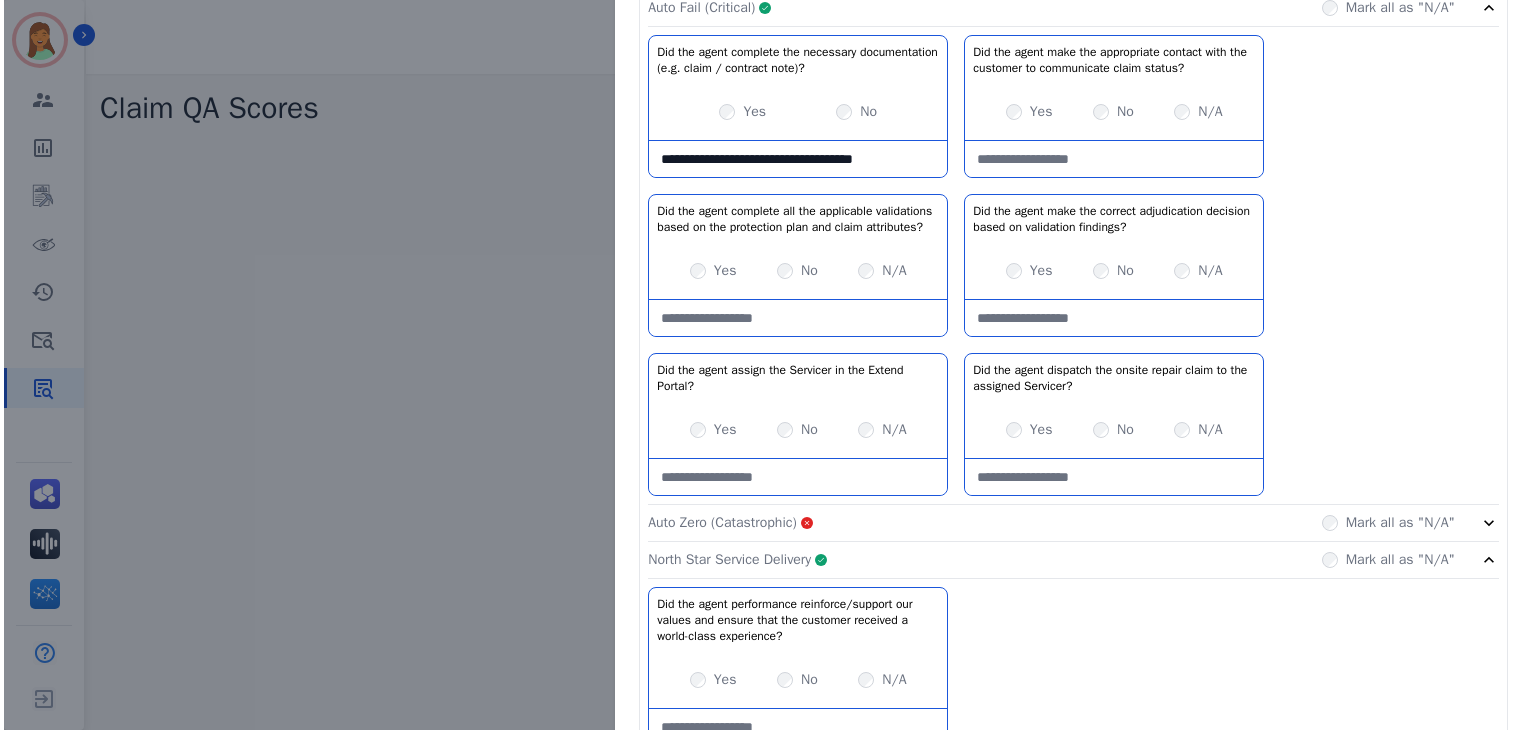 scroll, scrollTop: 0, scrollLeft: 0, axis: both 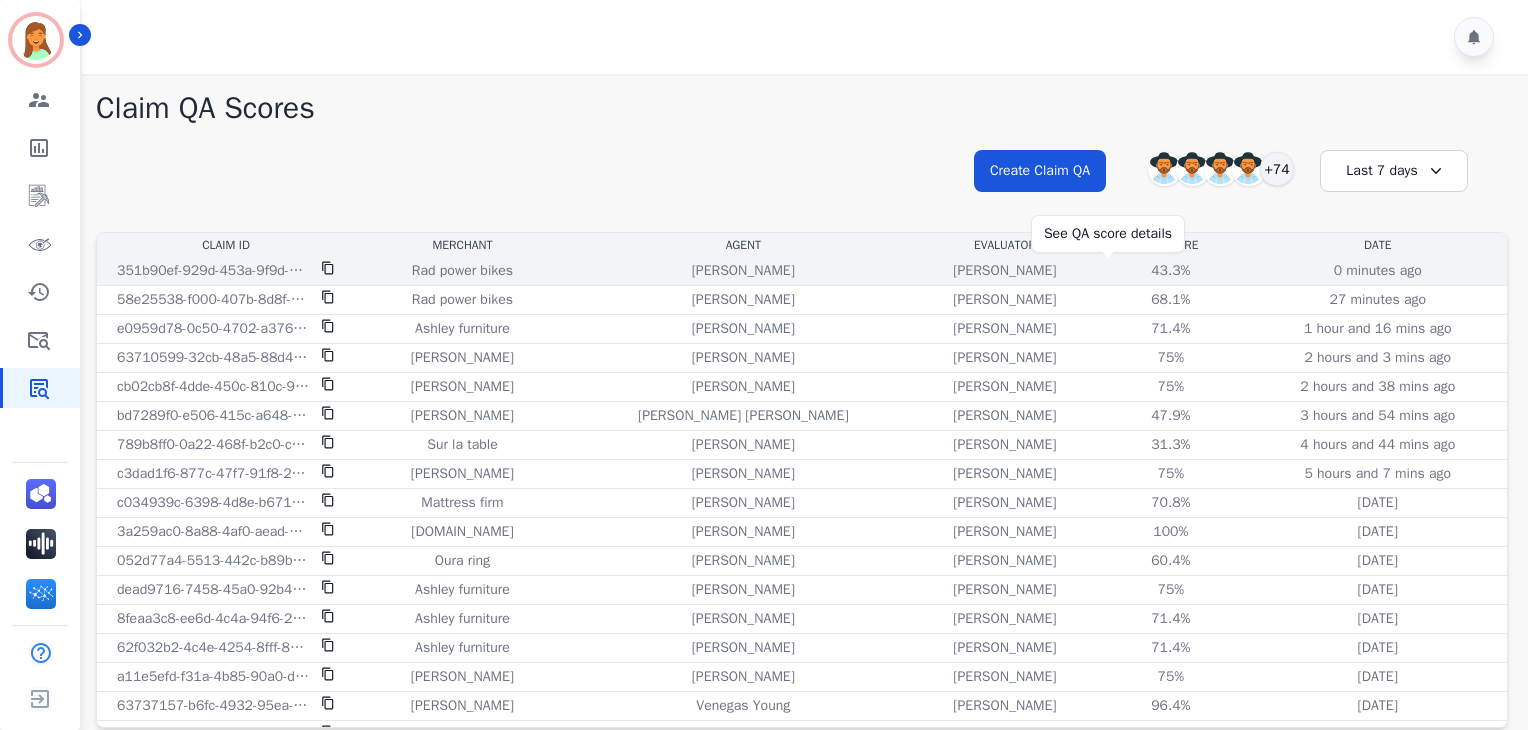click on "43.3%" at bounding box center (1171, 271) 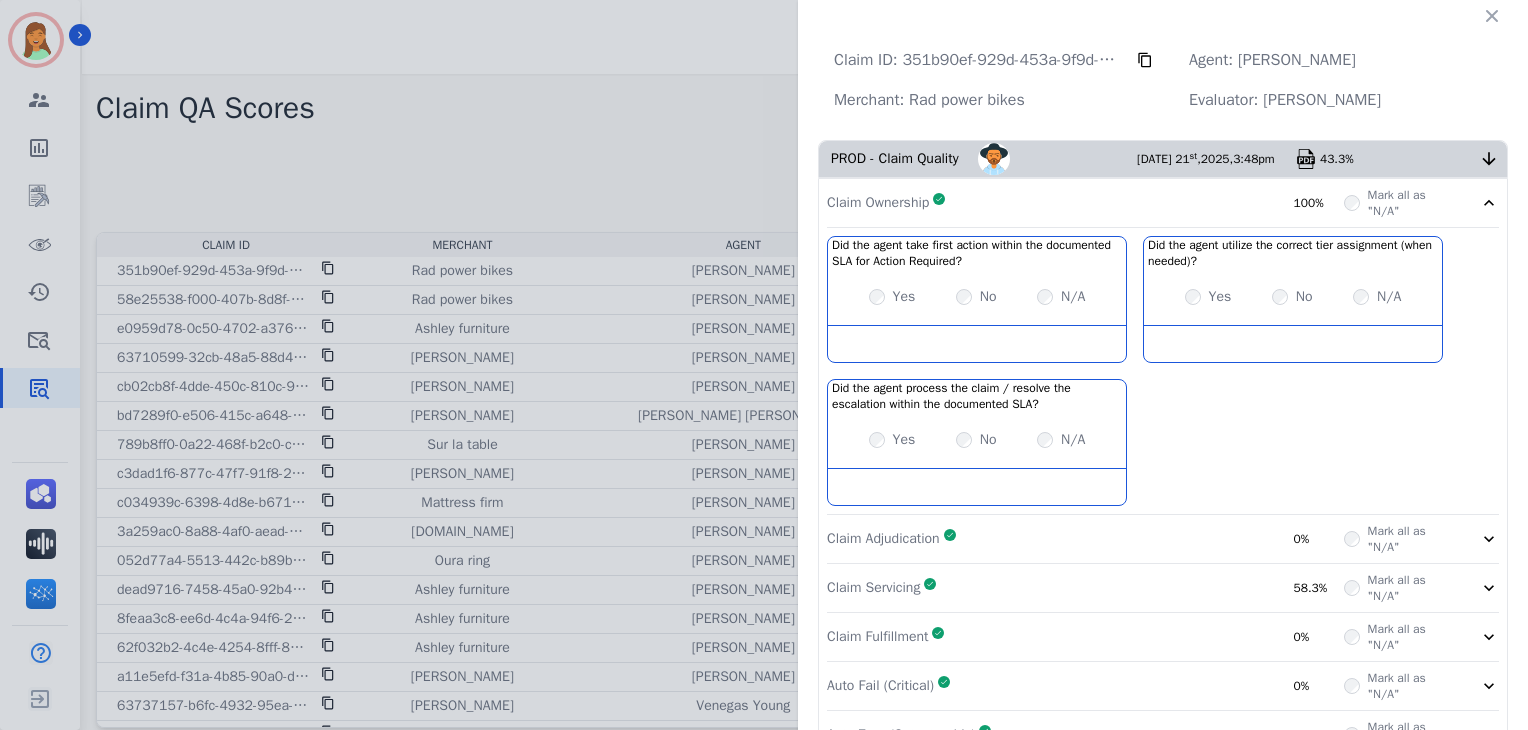 scroll, scrollTop: 133, scrollLeft: 0, axis: vertical 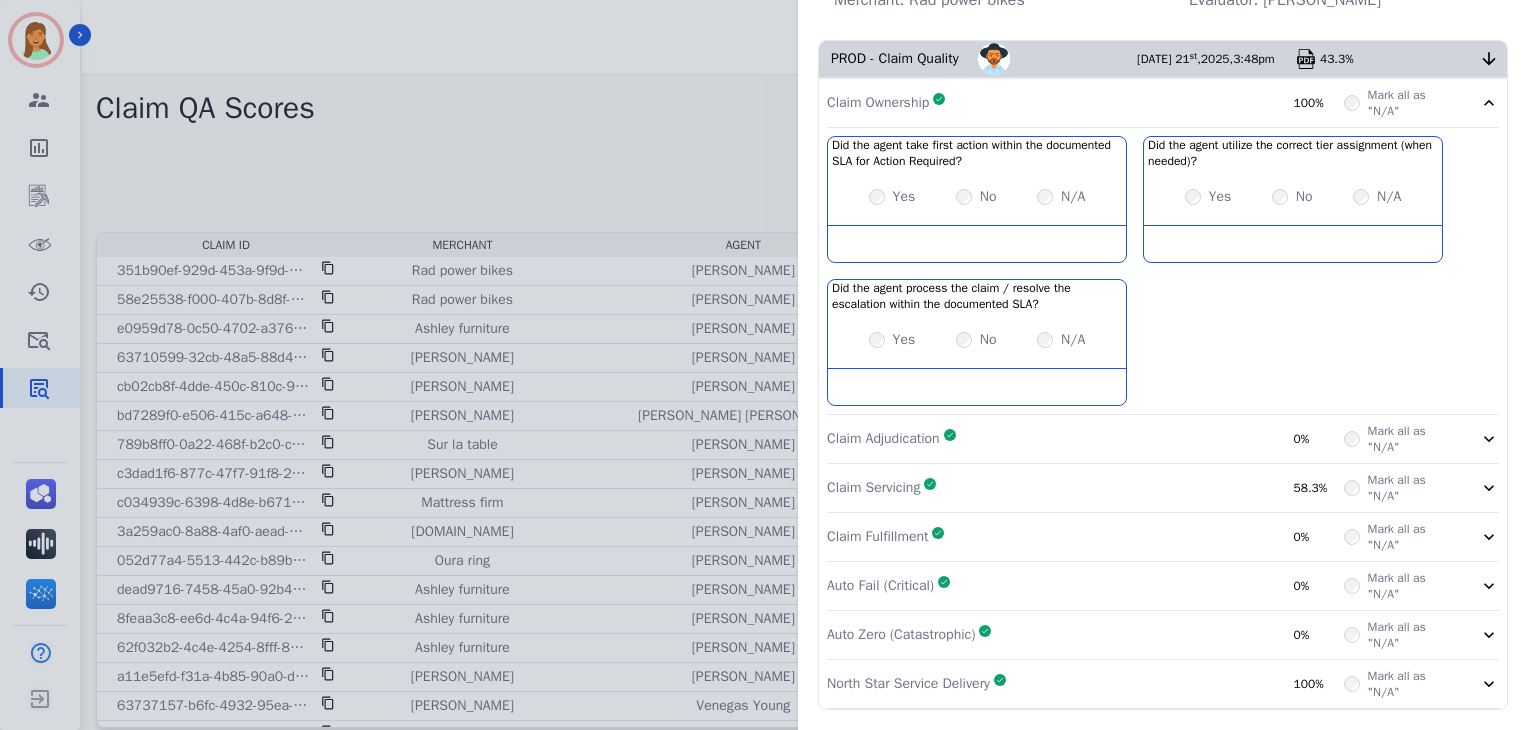 click on "Claim Ownership     Complete       100%" at bounding box center (1085, 103) 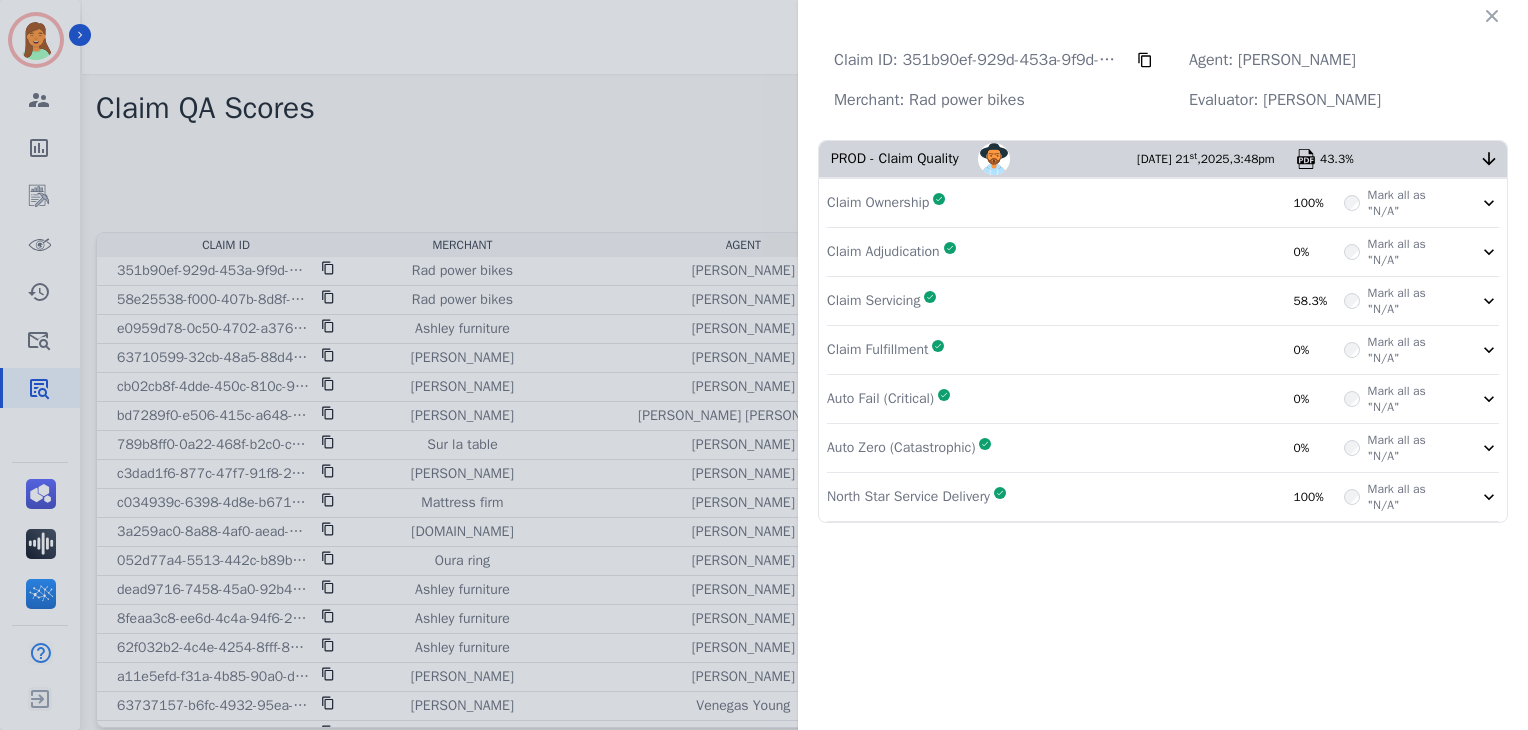 click on "Claim Adjudication     Complete       0%" at bounding box center (1085, 252) 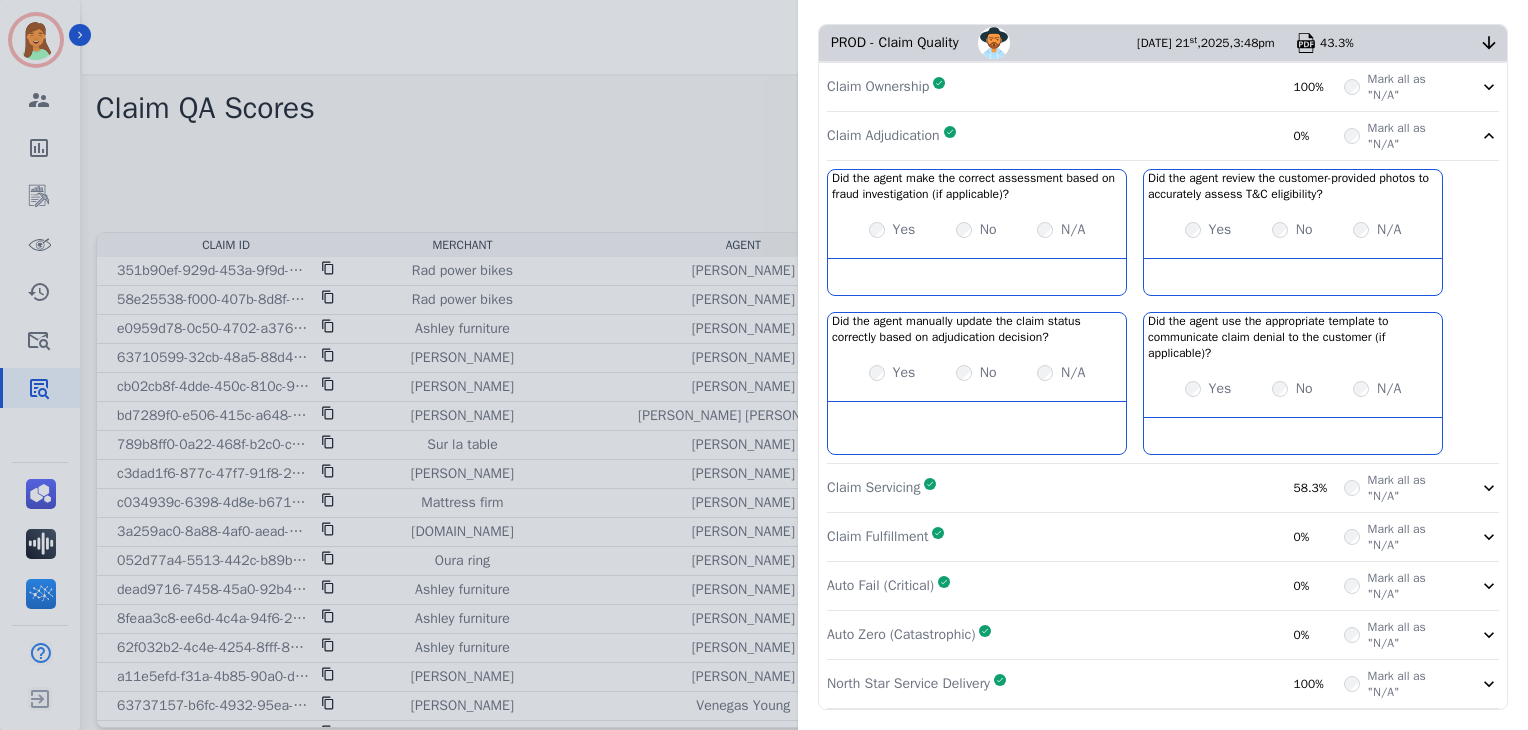 scroll, scrollTop: 169, scrollLeft: 0, axis: vertical 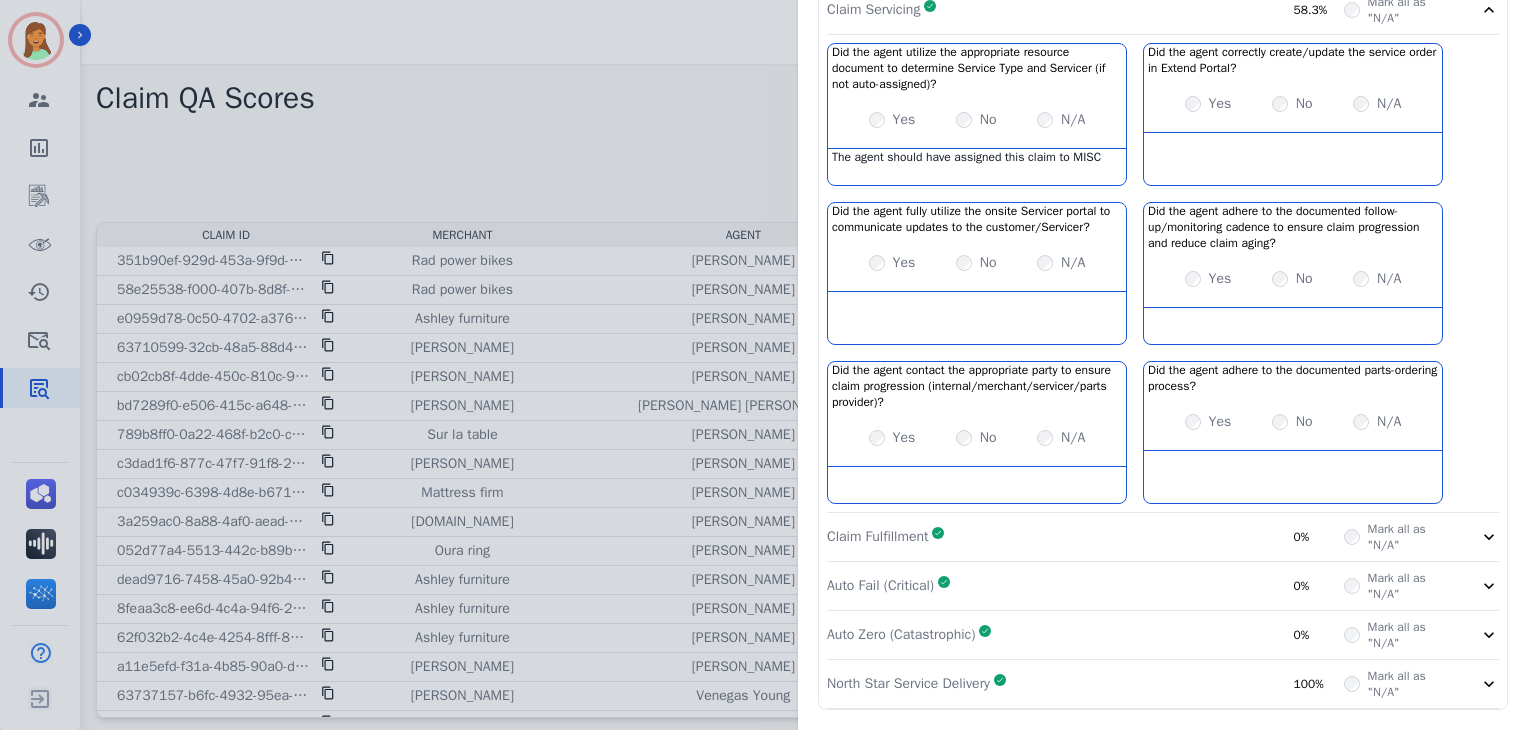 click on "Claim Fulfillment     Complete       0%" at bounding box center (1085, 537) 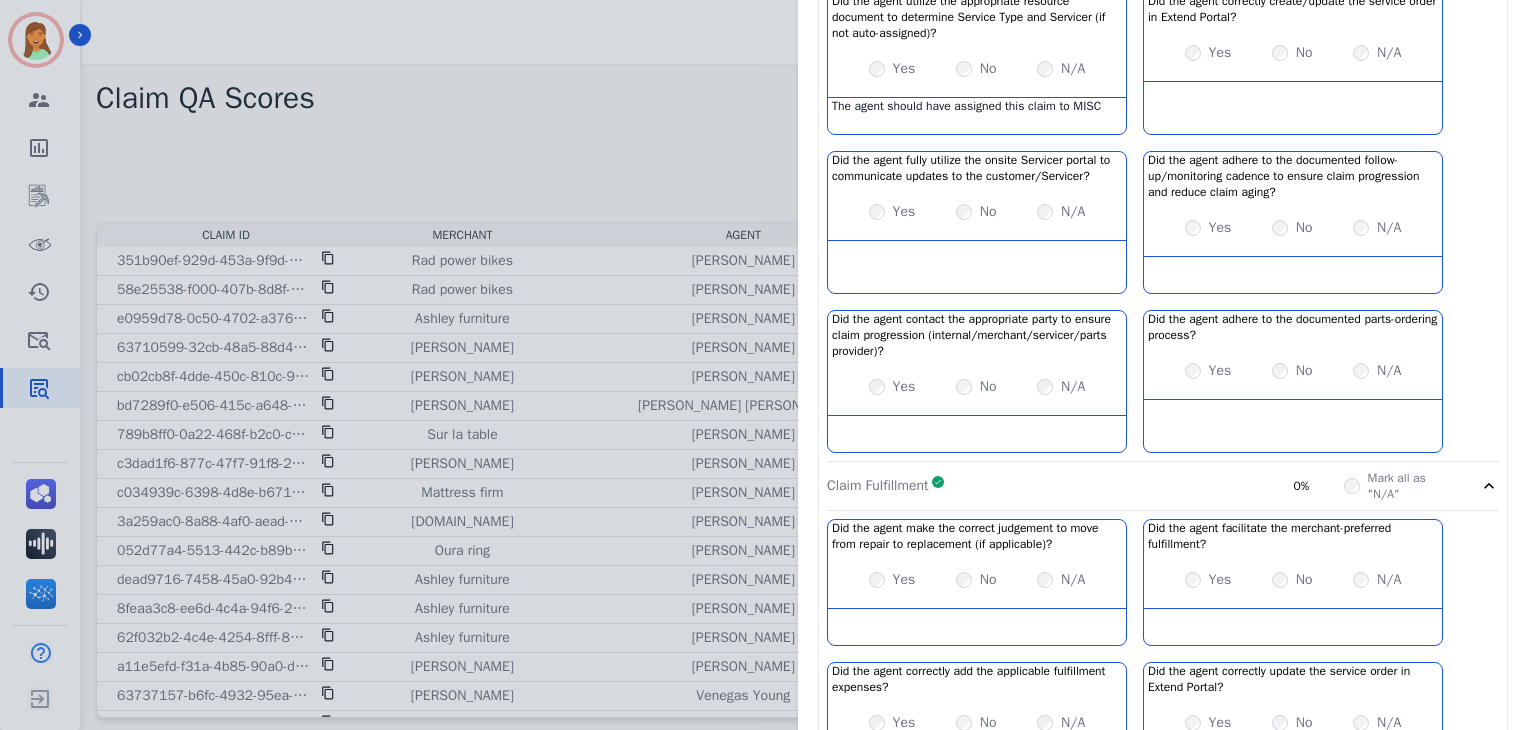 scroll, scrollTop: 932, scrollLeft: 0, axis: vertical 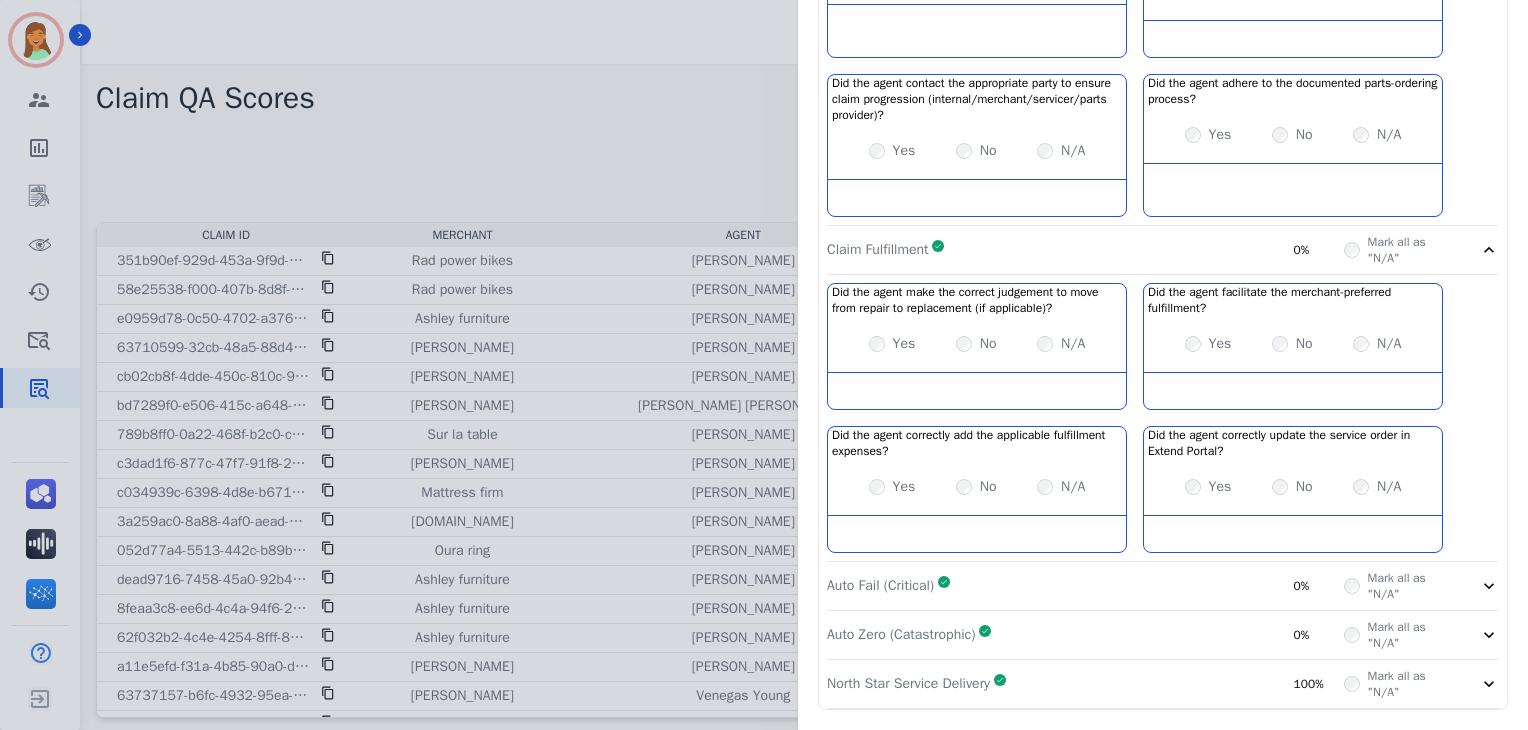 click on "Claim Fulfillment     Complete       0%" at bounding box center (1085, 250) 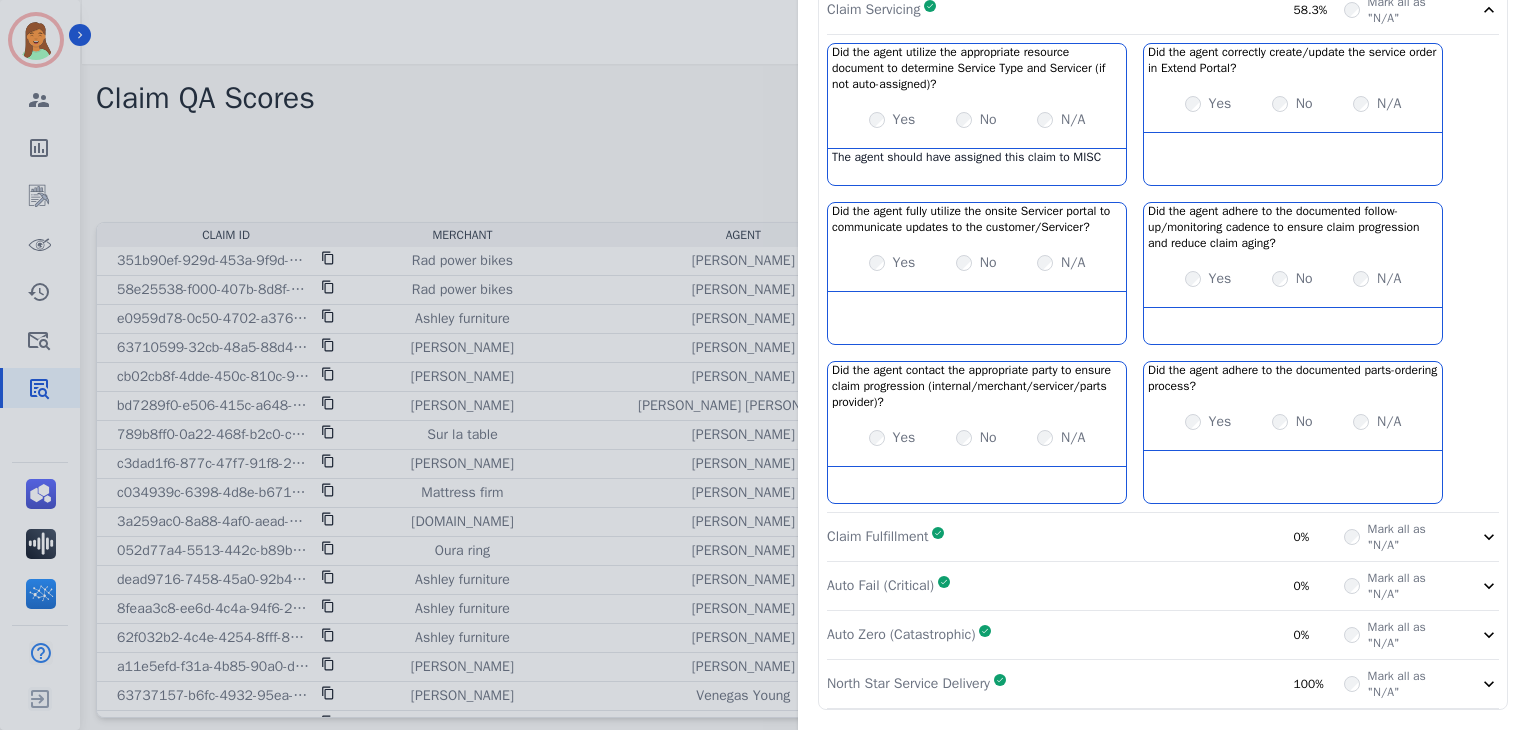 scroll, scrollTop: 645, scrollLeft: 0, axis: vertical 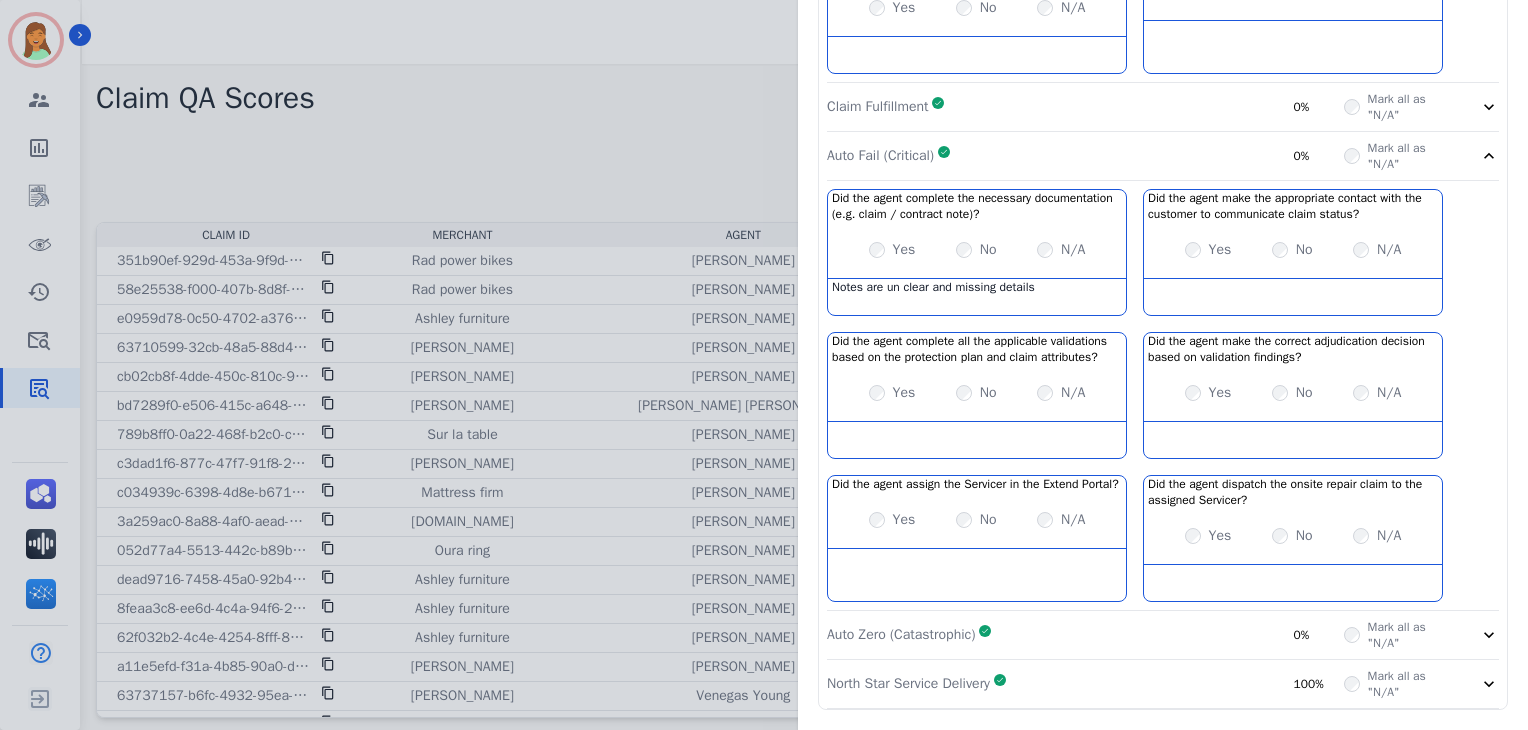 click on "Auto Fail (Critical)     Complete       0%" at bounding box center (1085, 156) 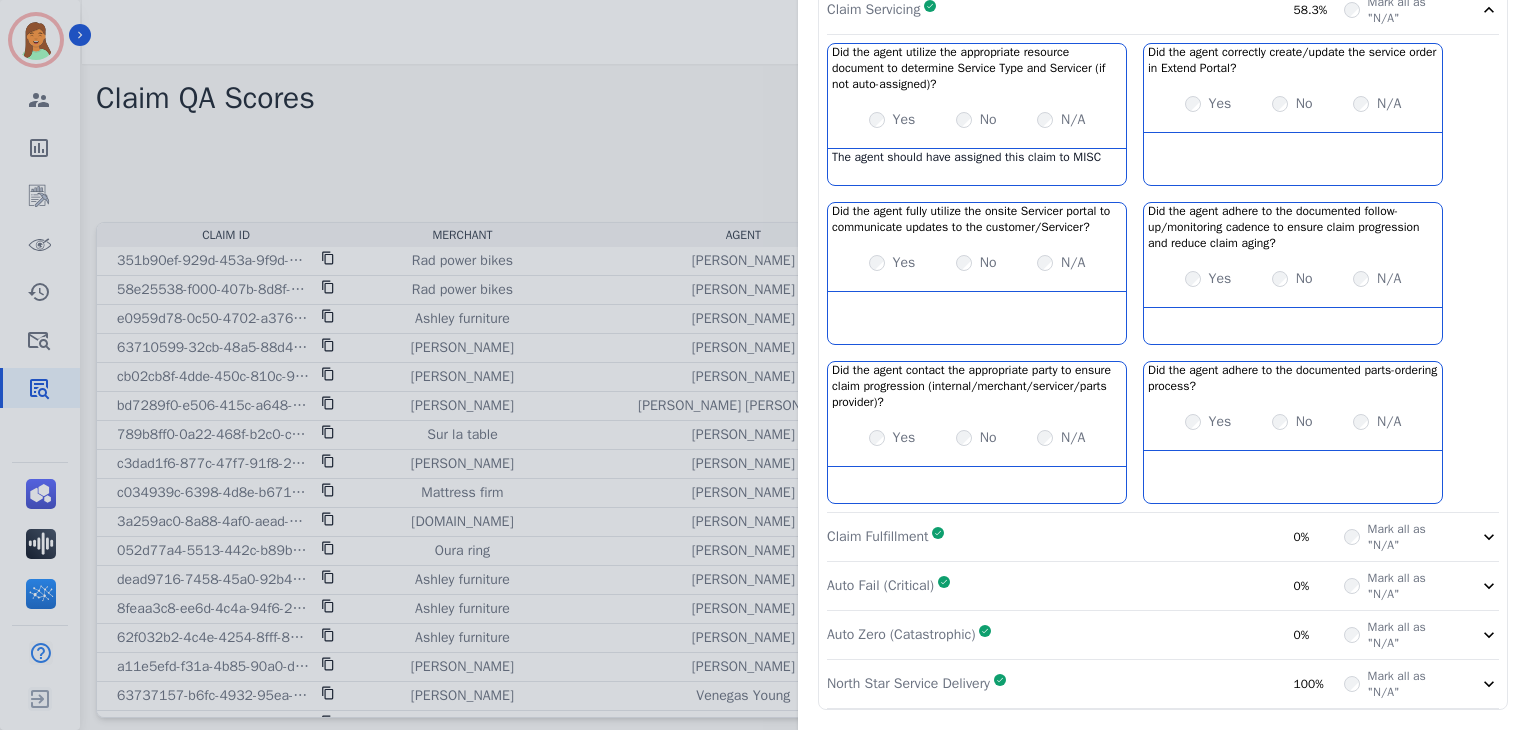scroll, scrollTop: 645, scrollLeft: 0, axis: vertical 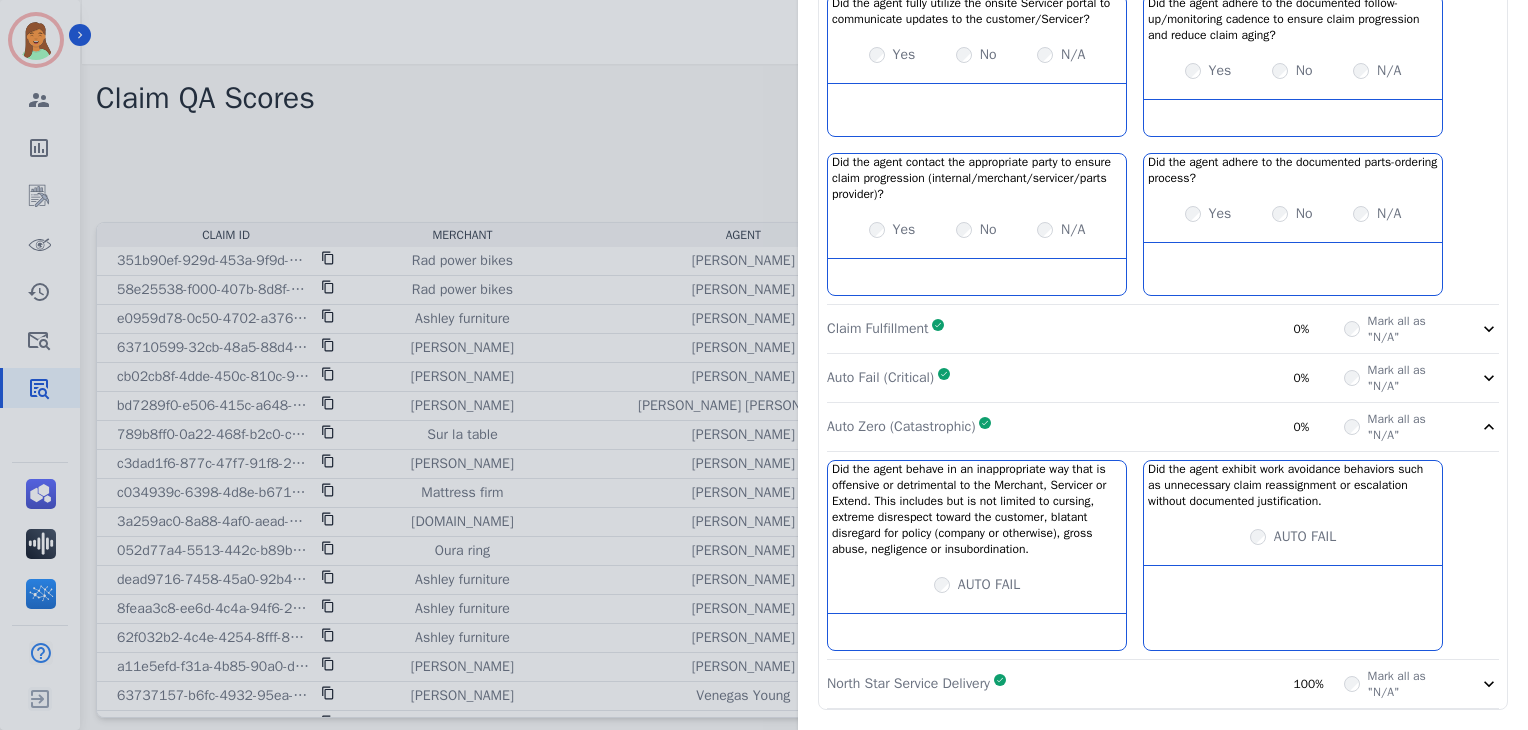 click on "Auto Zero (Catastrophic)     Complete       0%" at bounding box center (1085, 427) 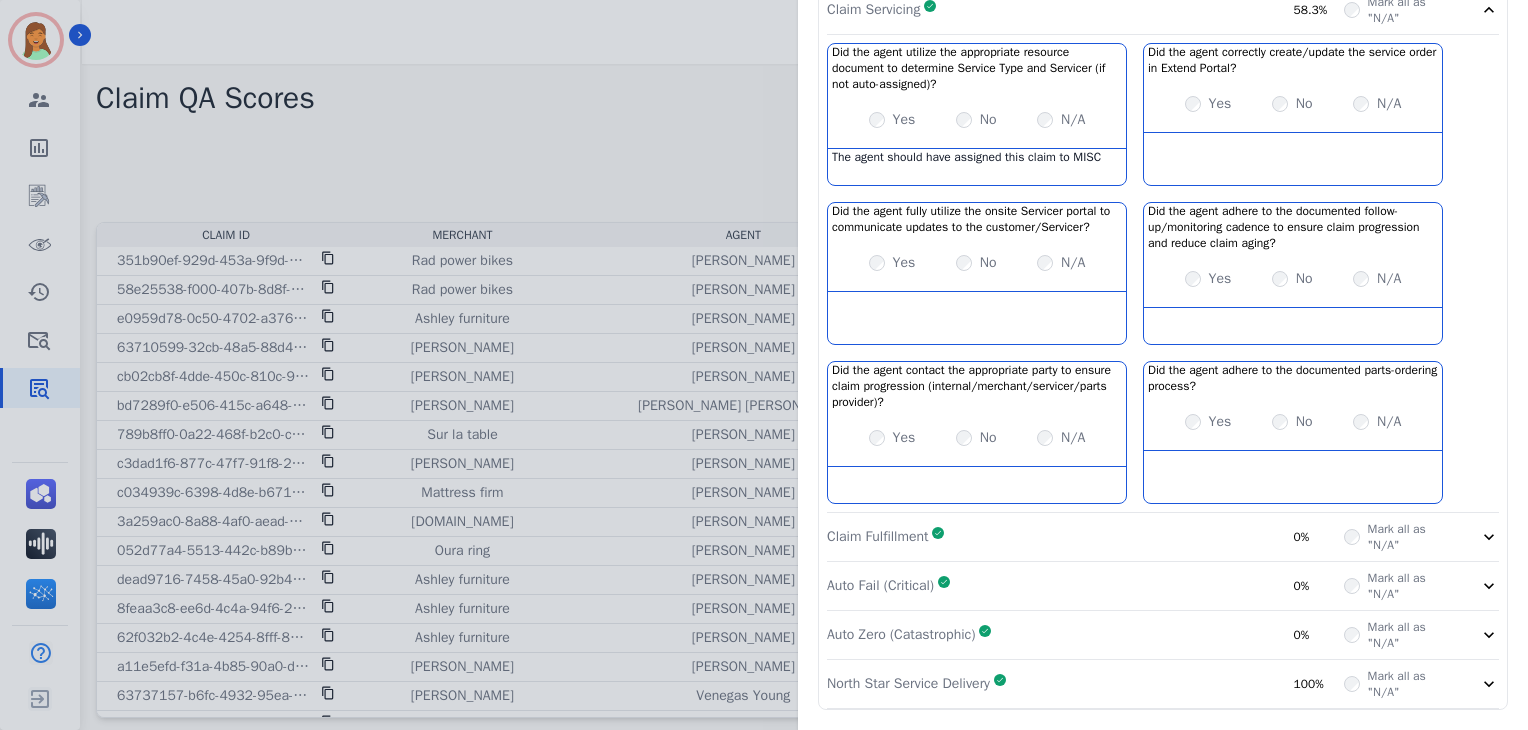 scroll, scrollTop: 645, scrollLeft: 0, axis: vertical 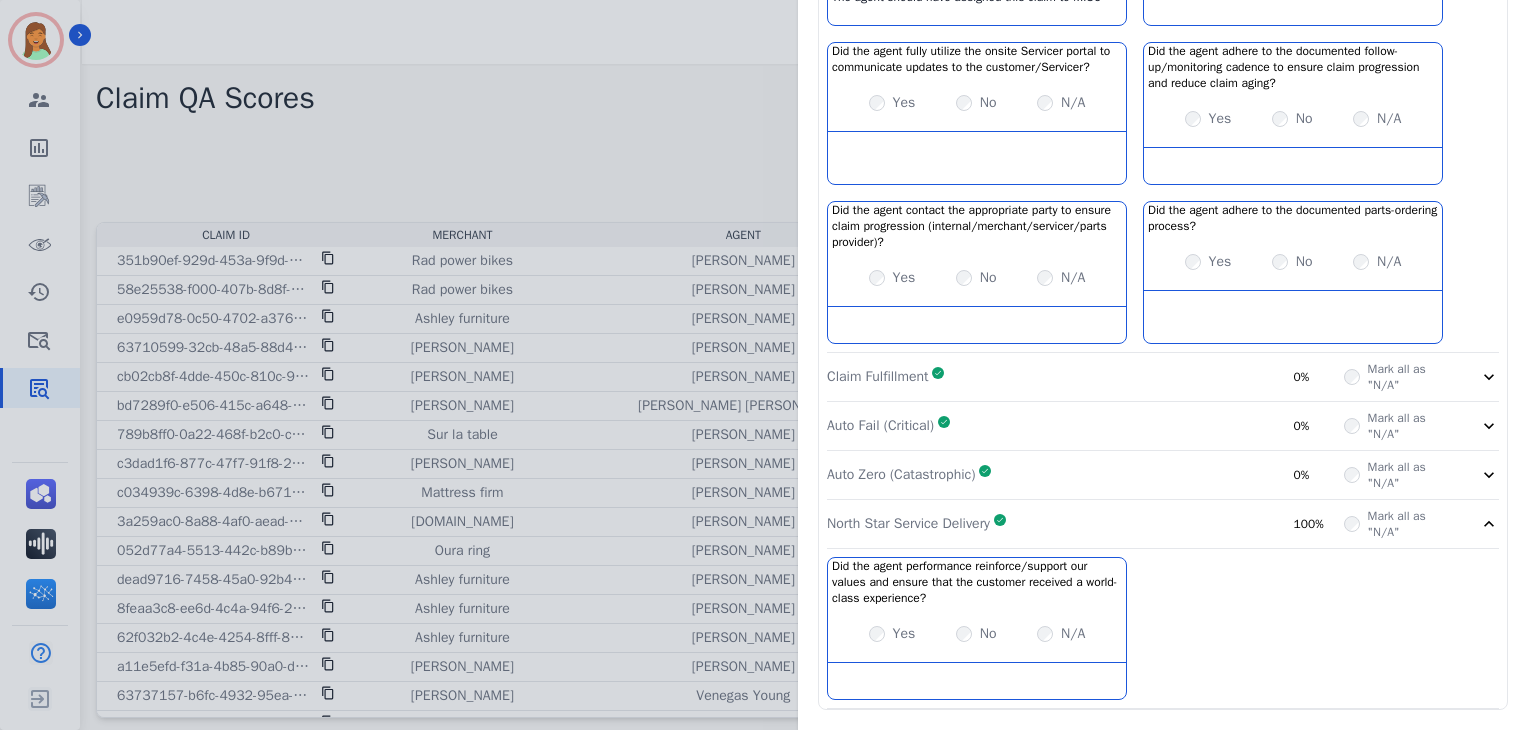 click on "North Star Service Delivery     Complete       100%" at bounding box center [1085, 524] 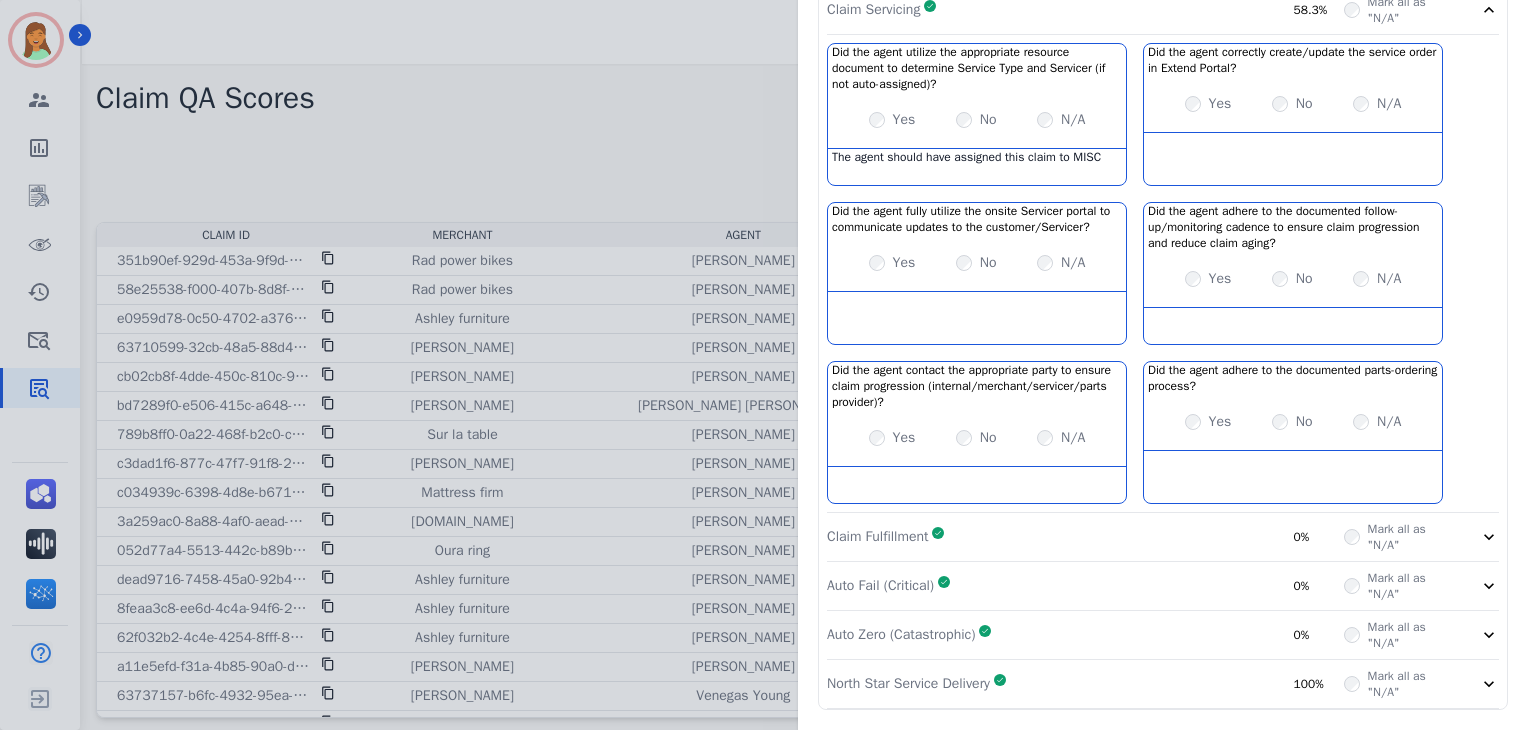 scroll, scrollTop: 0, scrollLeft: 0, axis: both 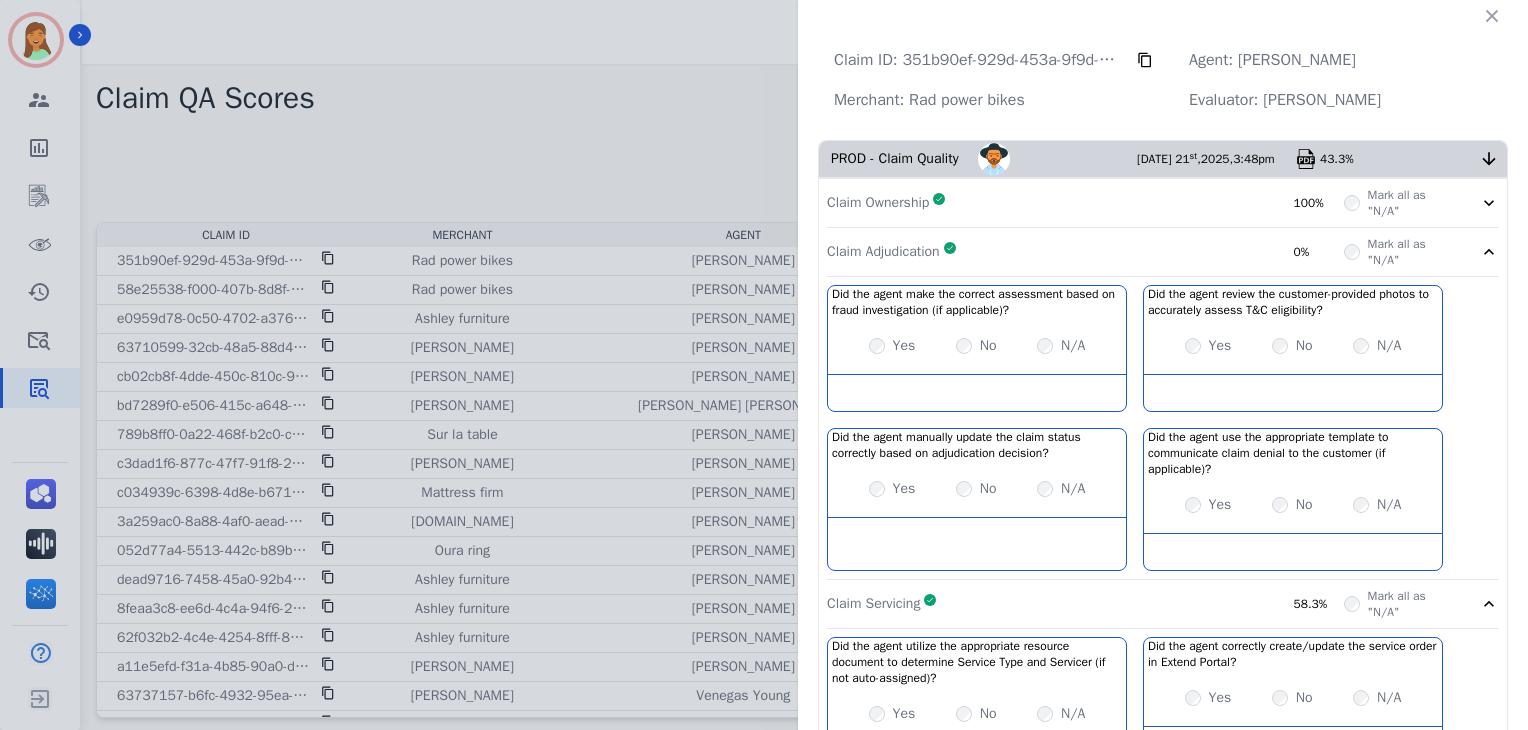 click on "Claim Adjudication     Complete       0%" at bounding box center [1085, 252] 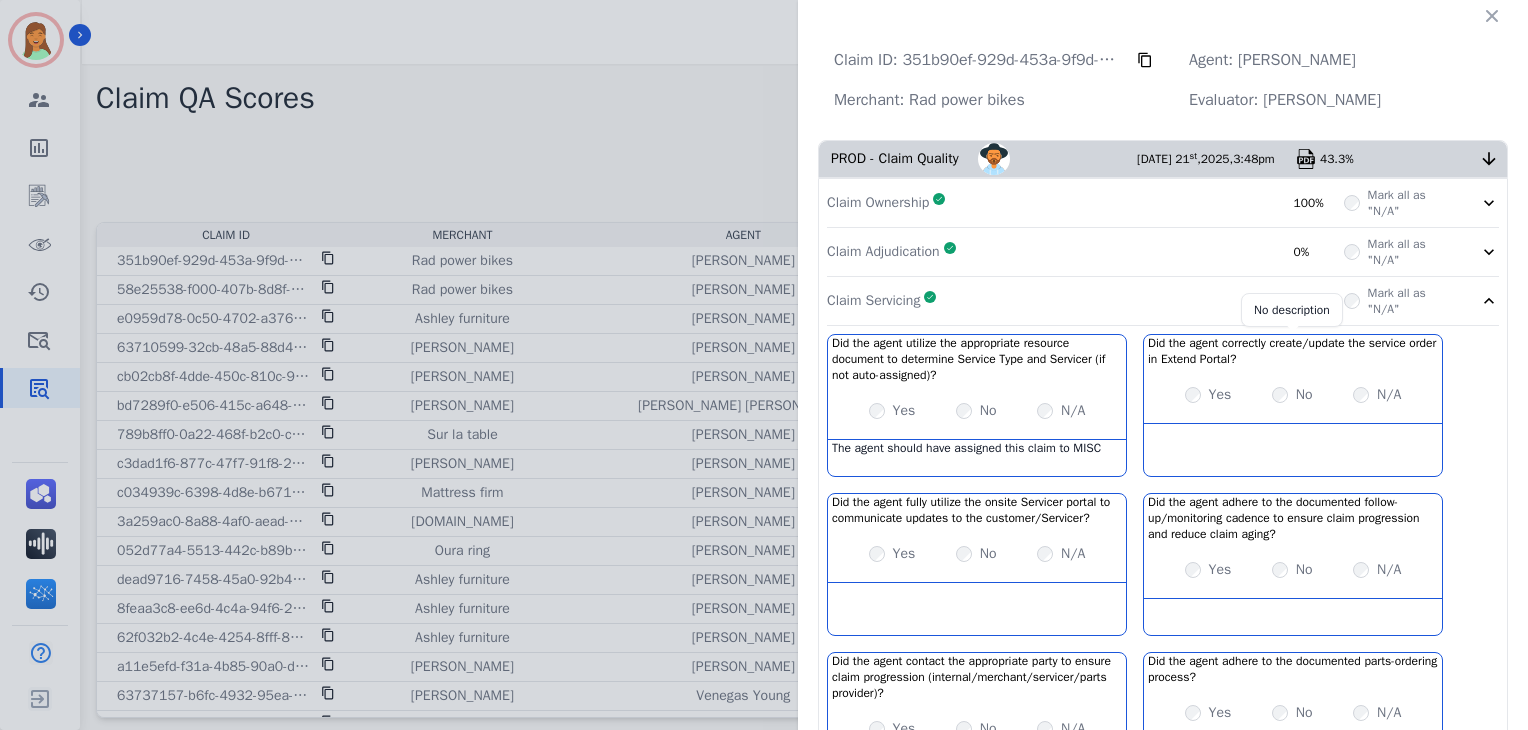scroll, scrollTop: 0, scrollLeft: 0, axis: both 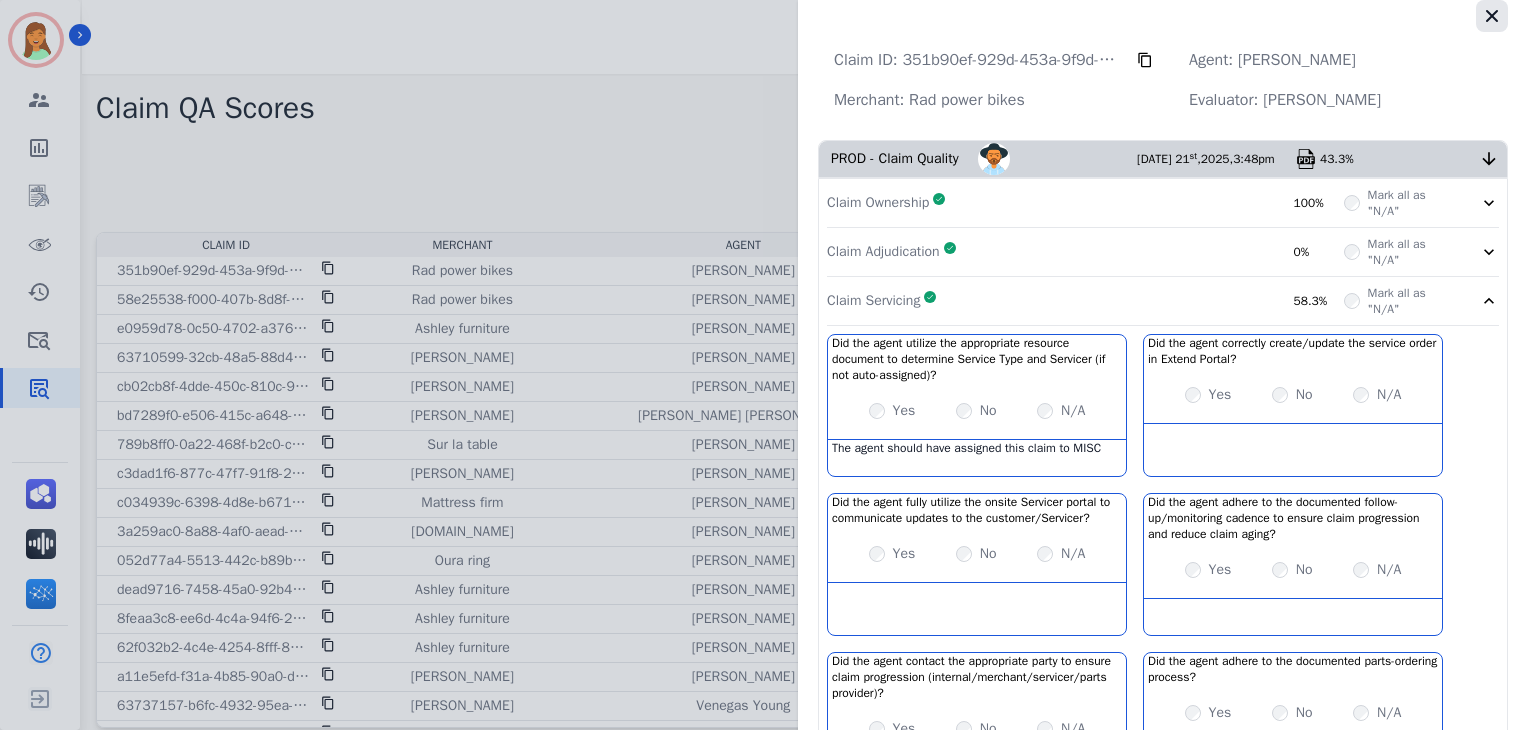 drag, startPoint x: 1496, startPoint y: 3, endPoint x: 1487, endPoint y: 25, distance: 23.769728 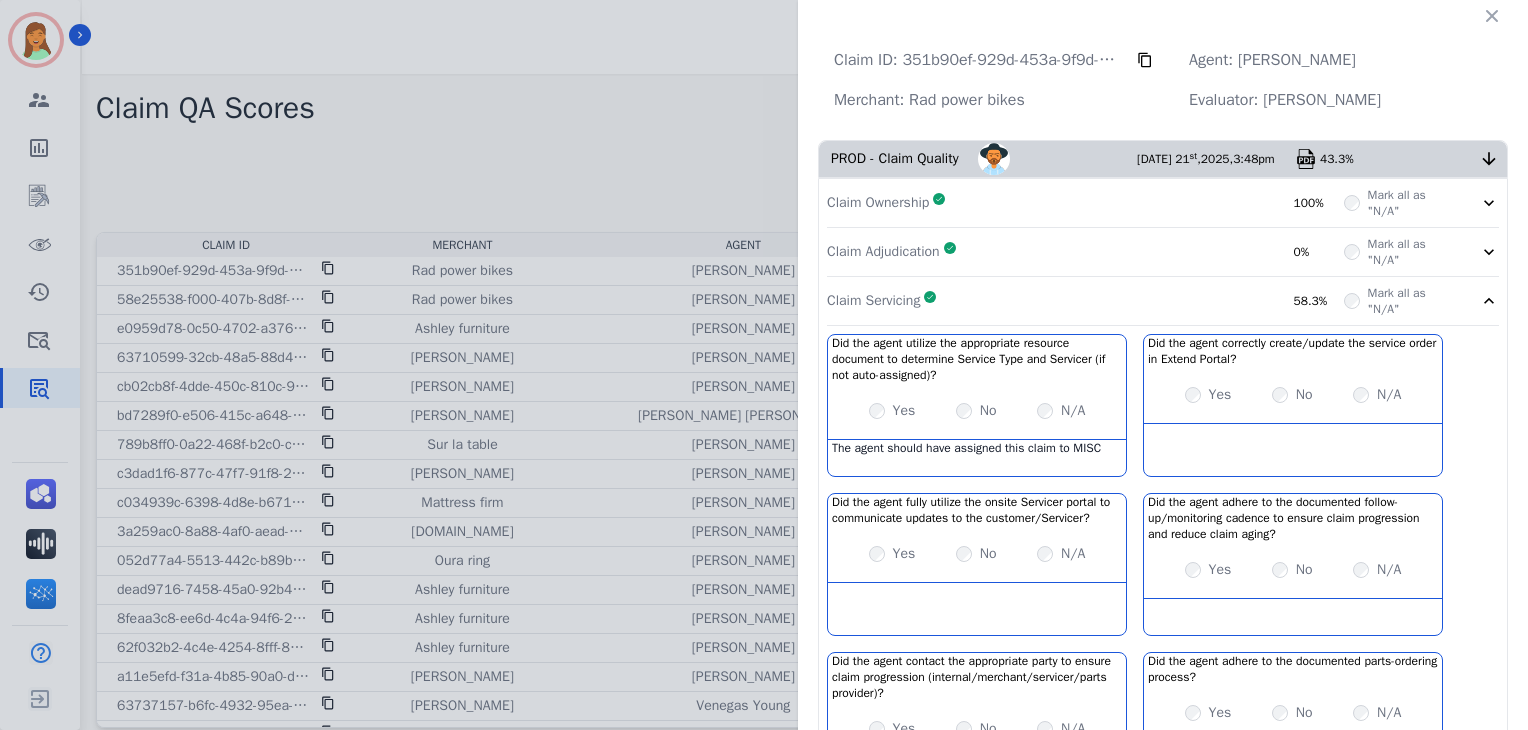 click at bounding box center [1492, 16] 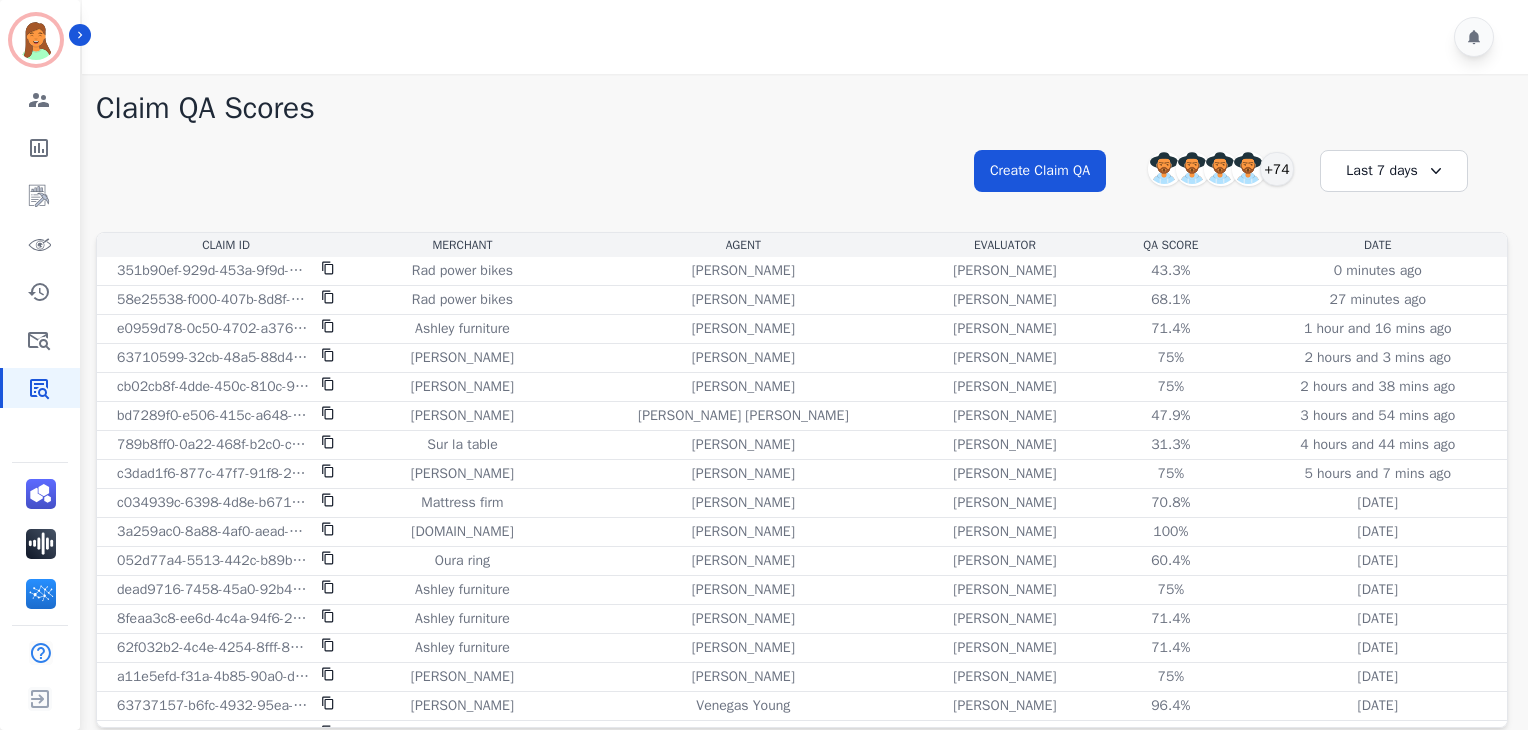 click on "**********" at bounding box center [802, 189] 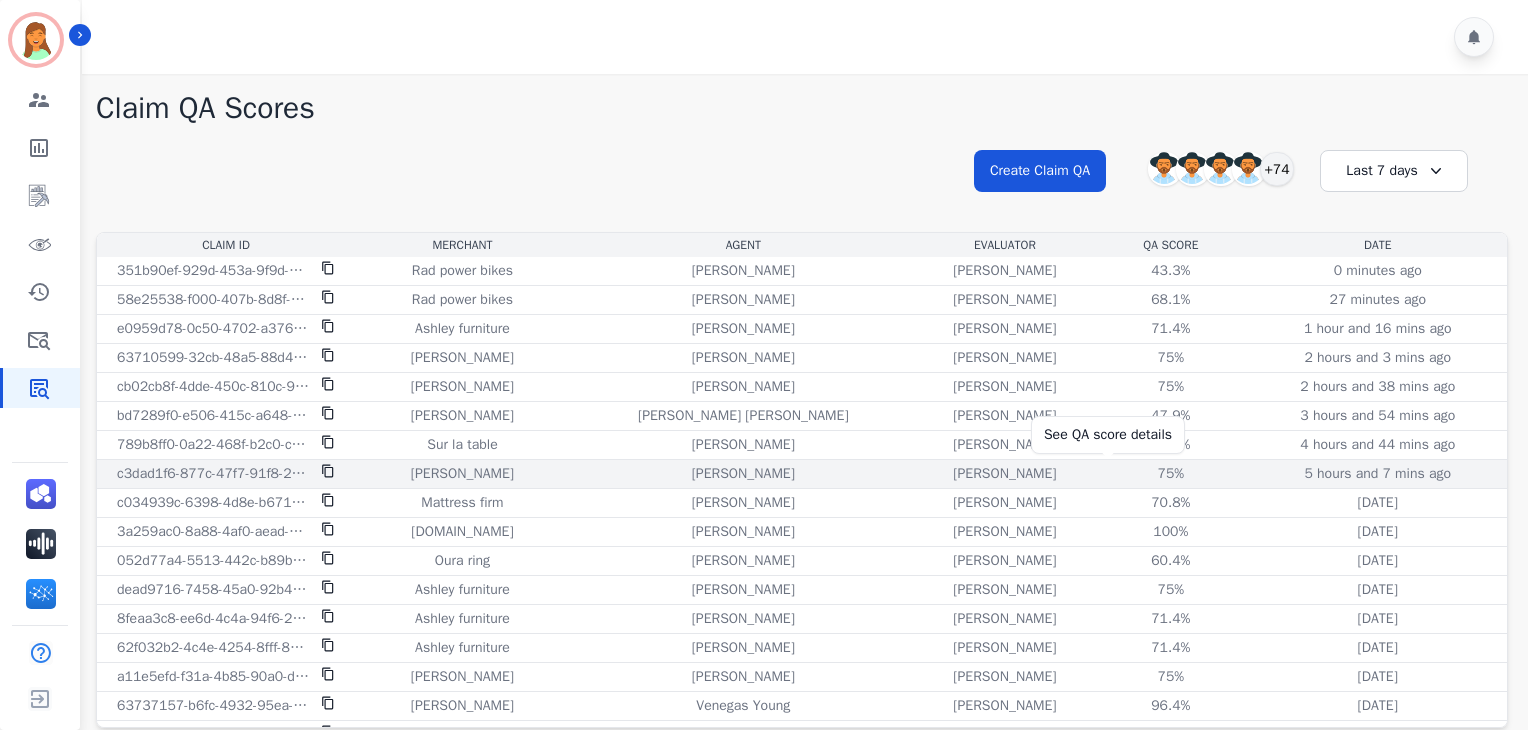 click on "75%" at bounding box center [1171, 474] 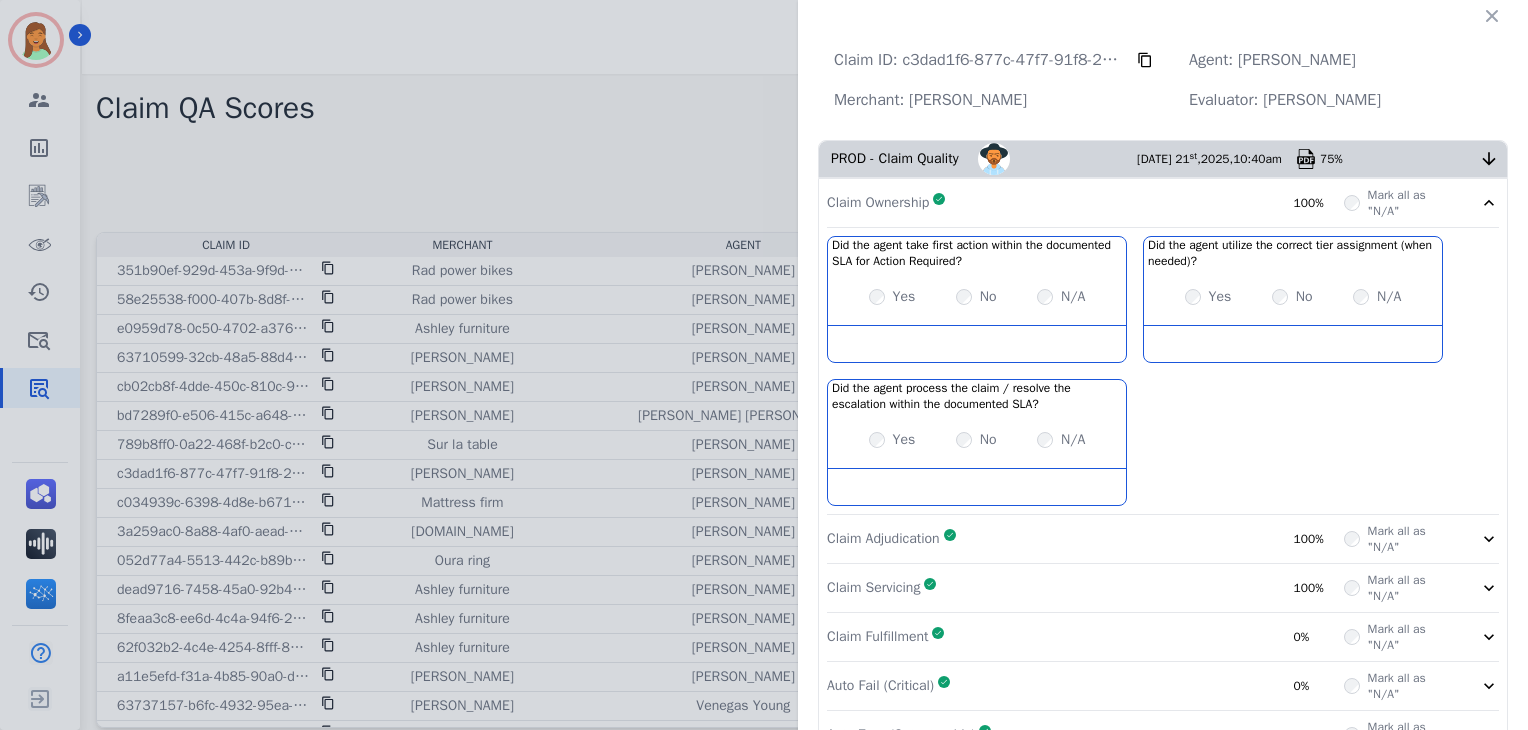 click on "Claim Ownership     Complete       100%" at bounding box center [1085, 203] 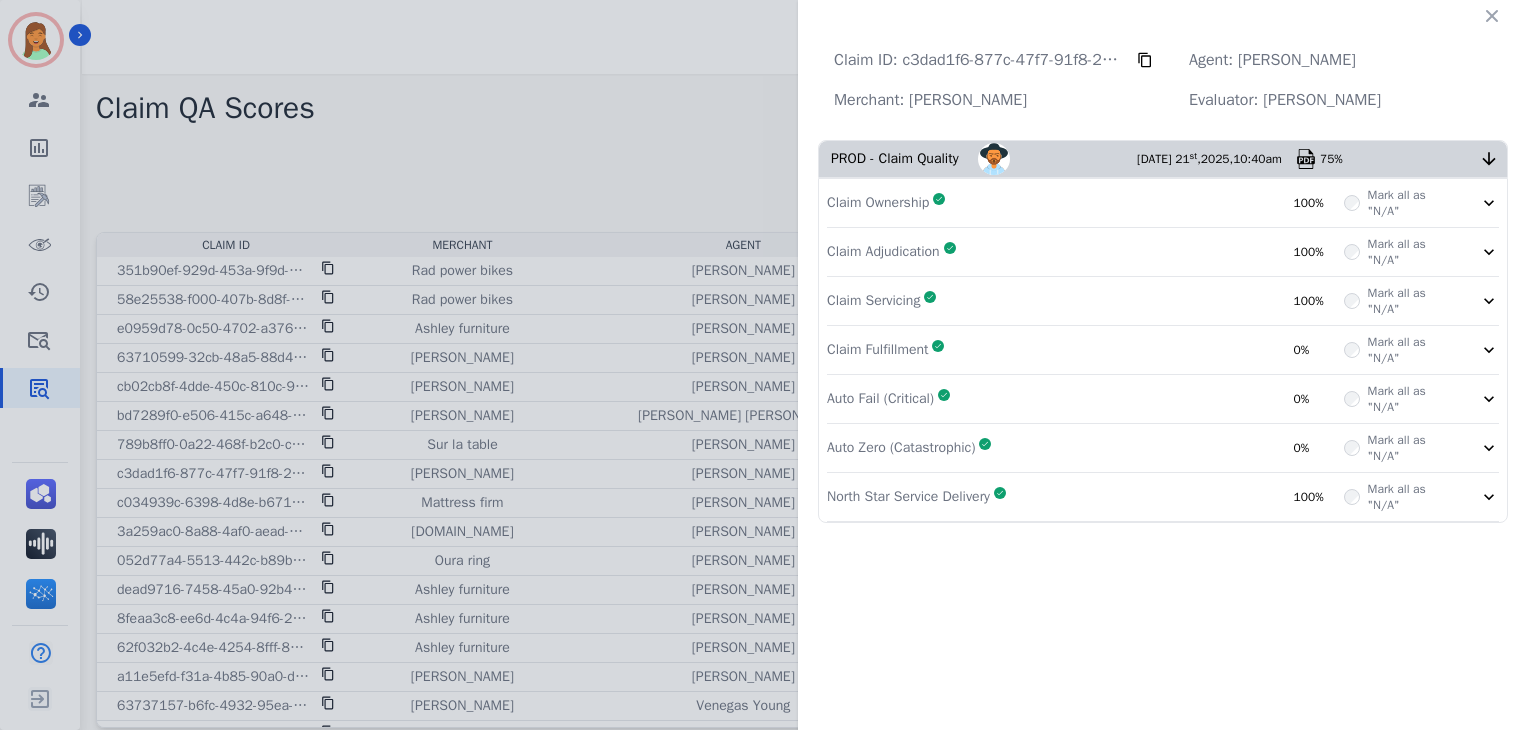 click on "Claim Fulfillment     Complete       0%" at bounding box center [1085, 350] 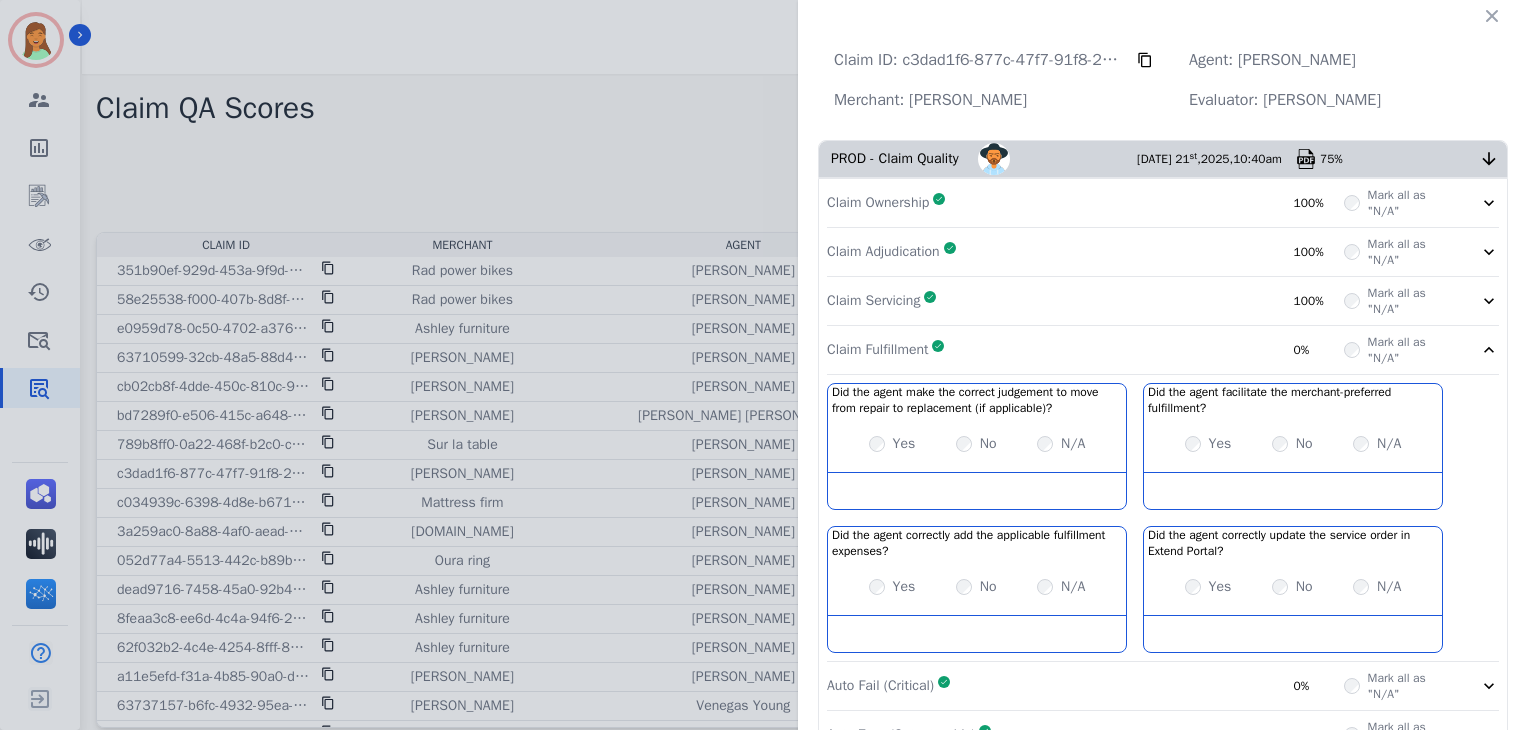 click on "Claim Fulfillment     Complete       0%" at bounding box center (1085, 350) 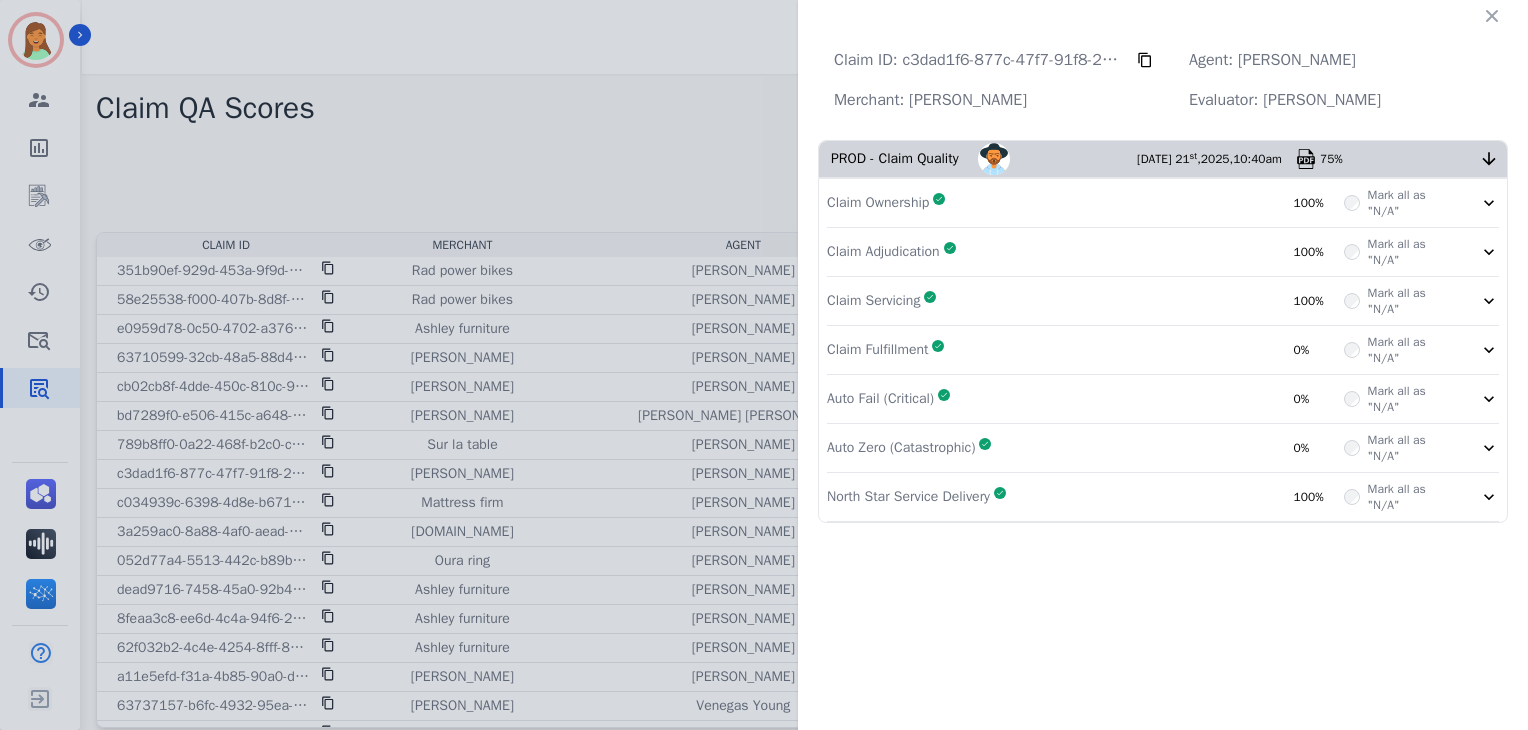 click on "Auto Fail (Critical)     Complete       0%" at bounding box center (1085, 399) 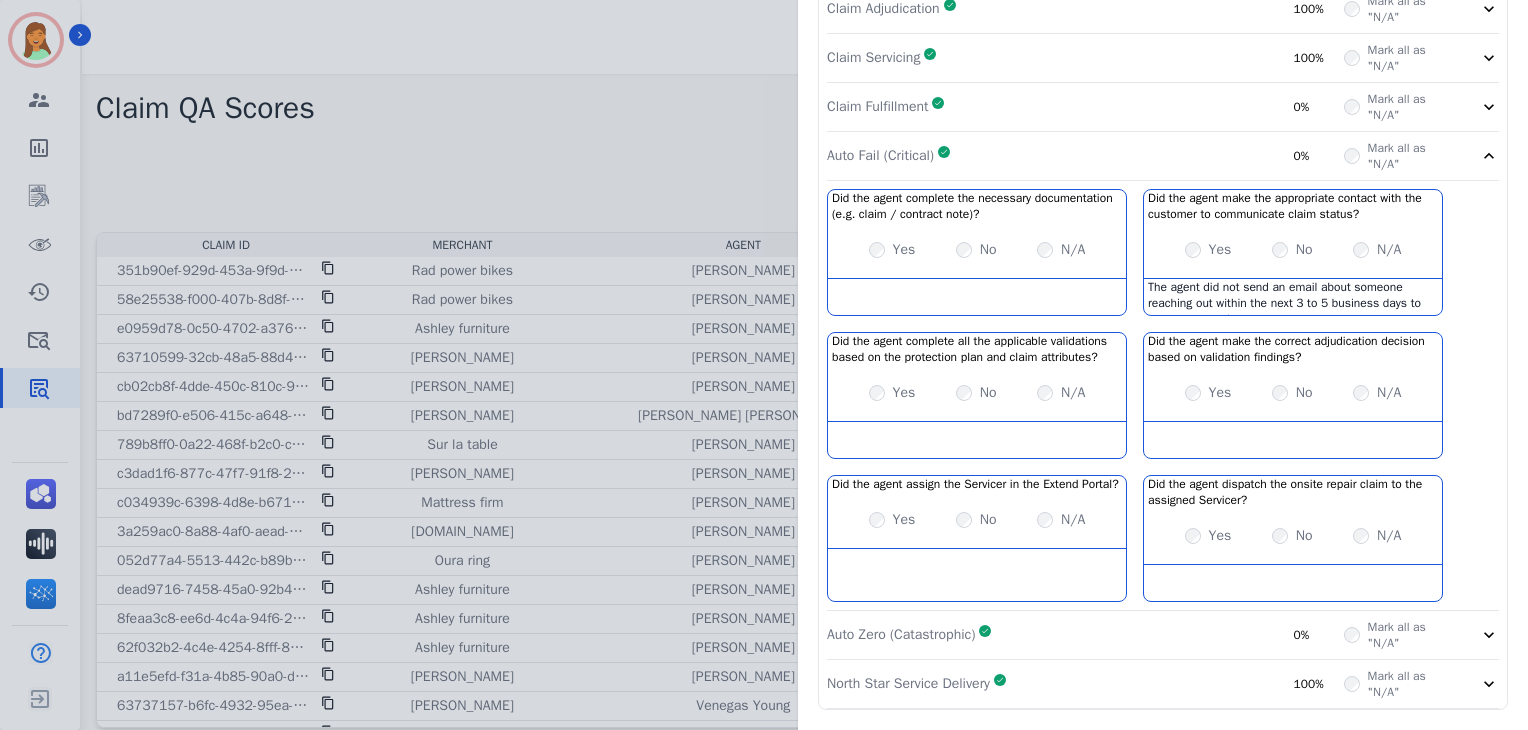 scroll, scrollTop: 296, scrollLeft: 0, axis: vertical 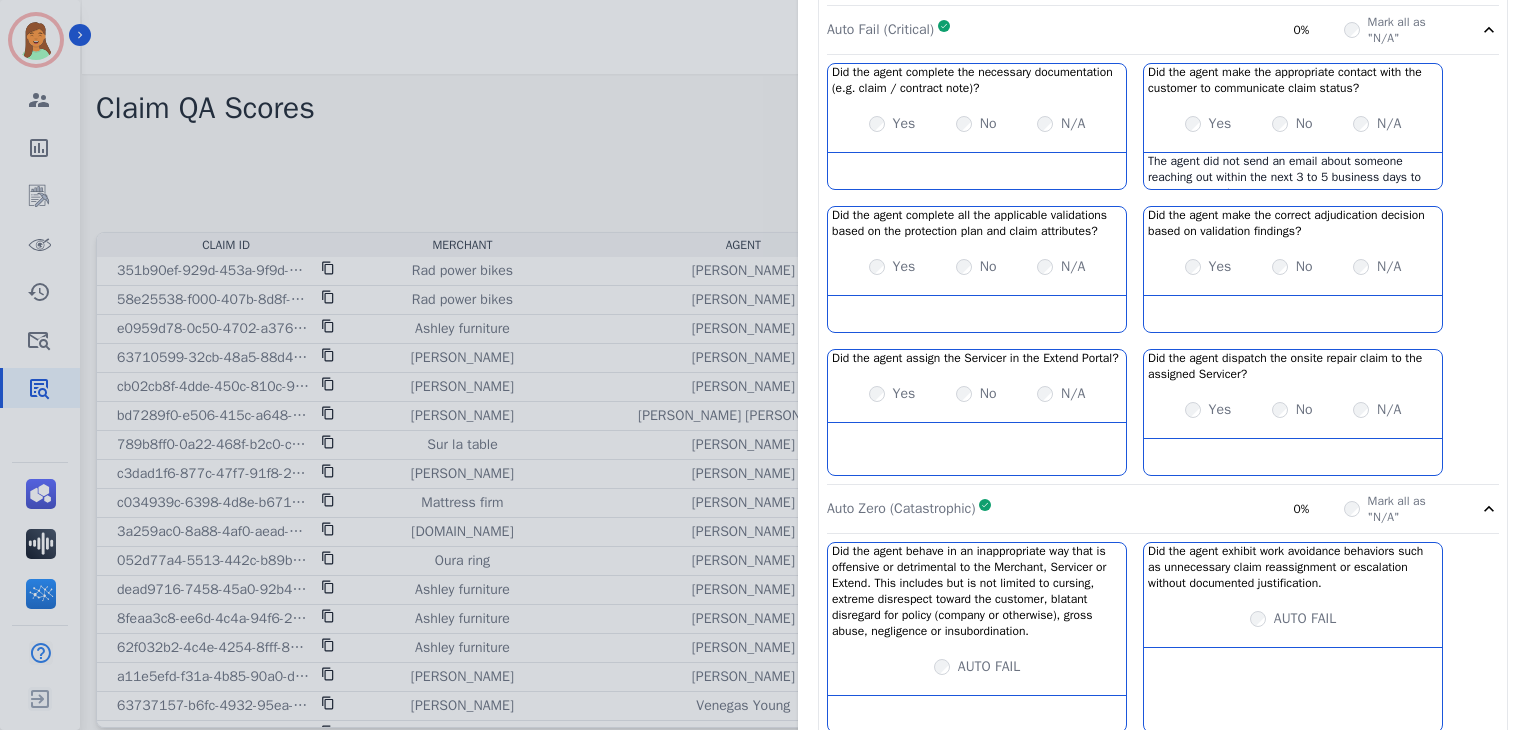 click on "Auto Zero (Catastrophic)     Complete       0%" at bounding box center [1085, 509] 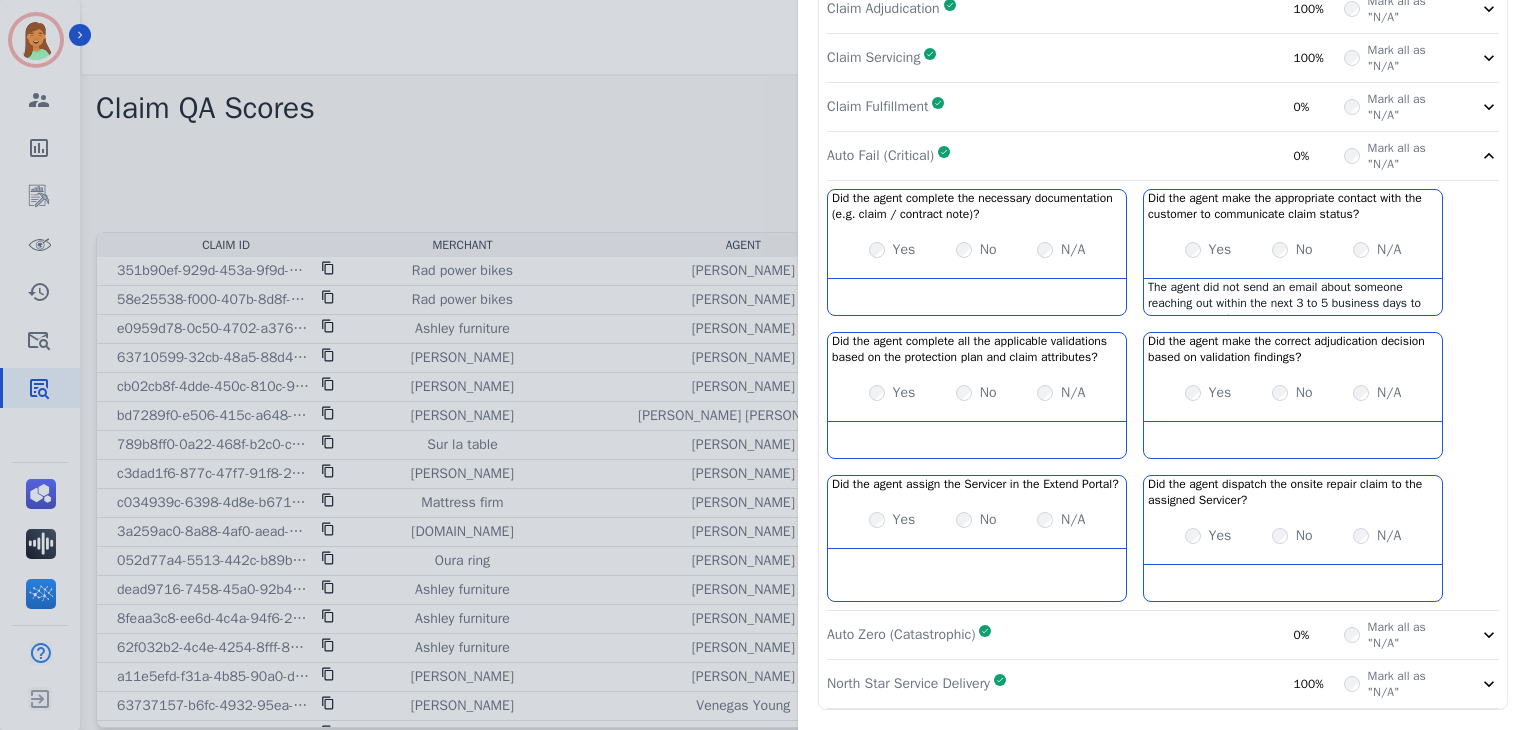 scroll, scrollTop: 0, scrollLeft: 0, axis: both 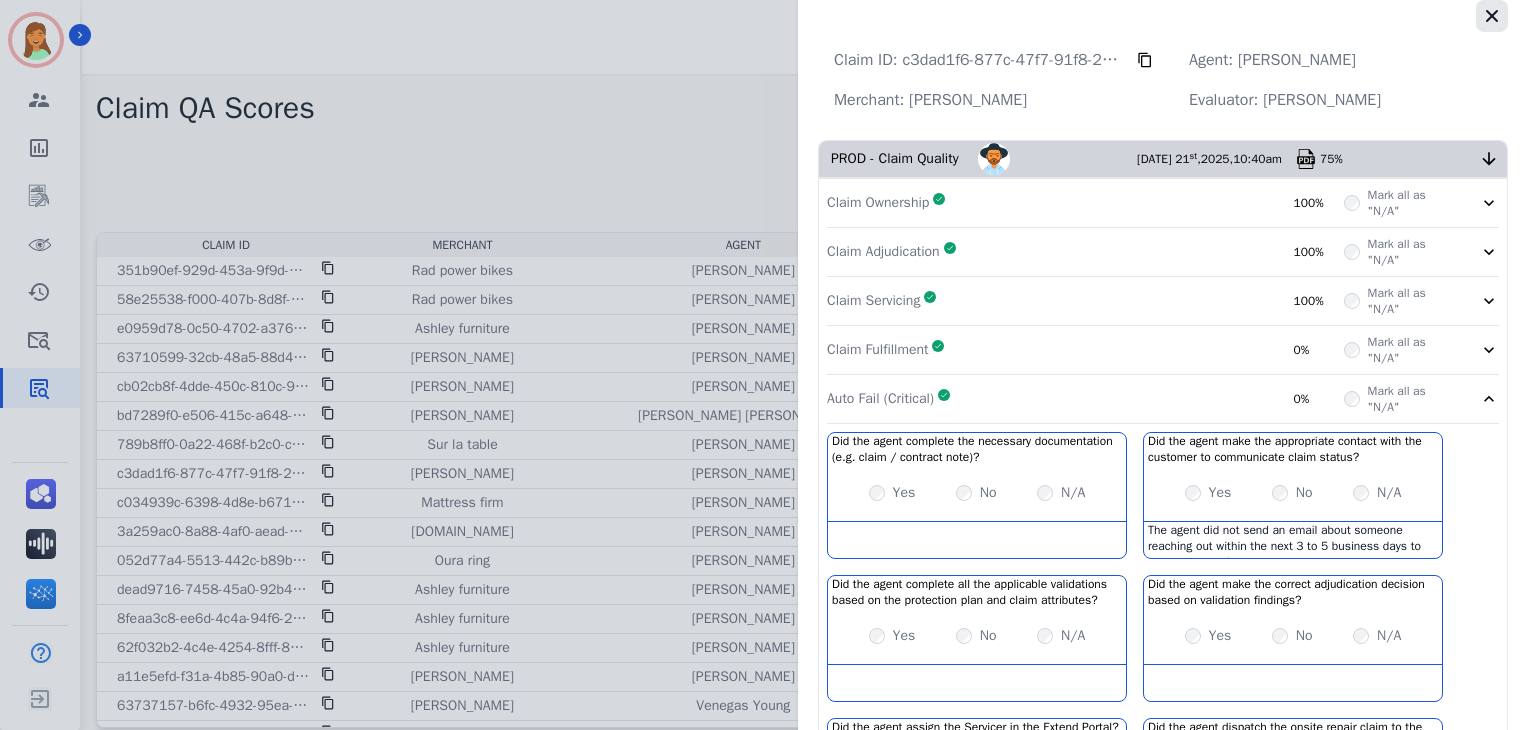 click 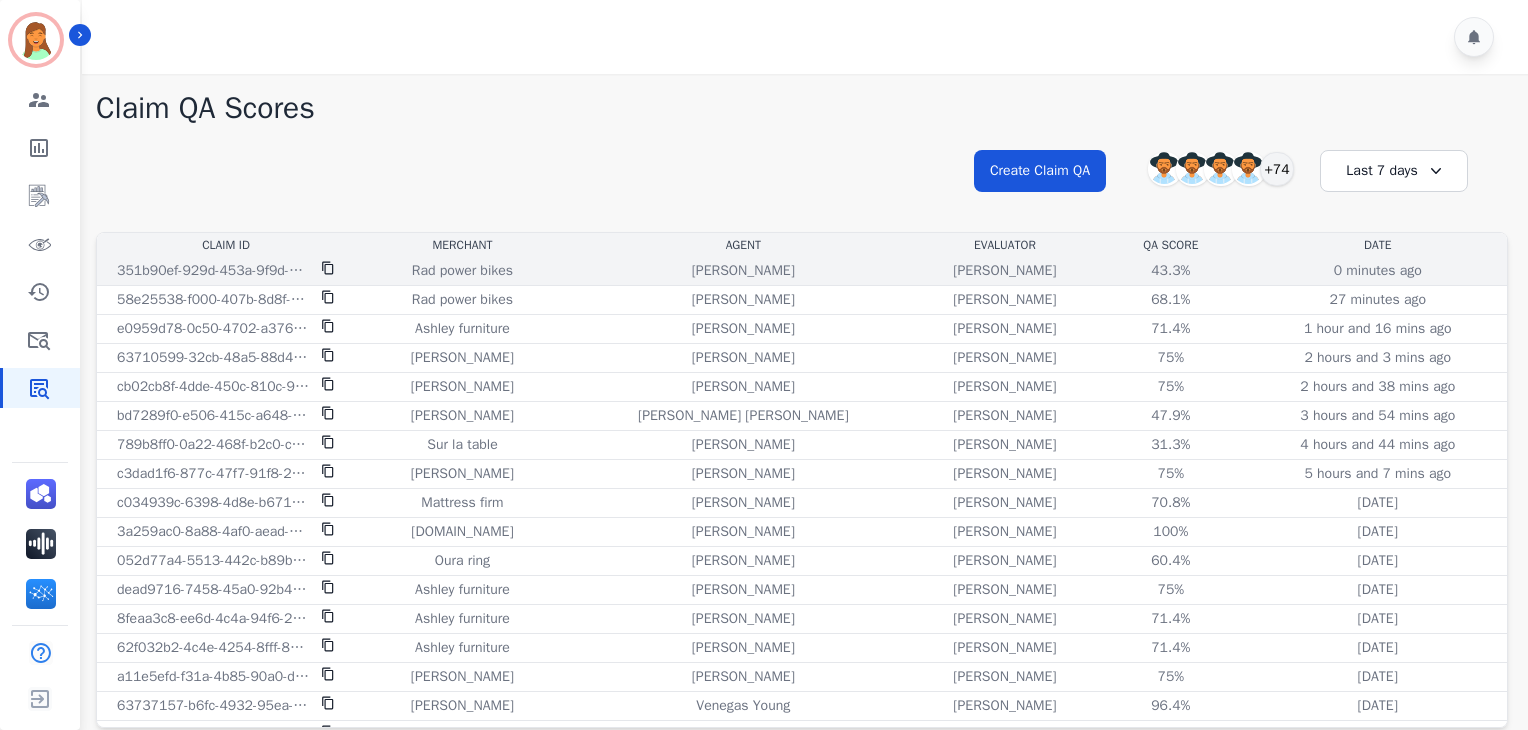 click on "43.3%   See QA score details" at bounding box center [1170, 271] 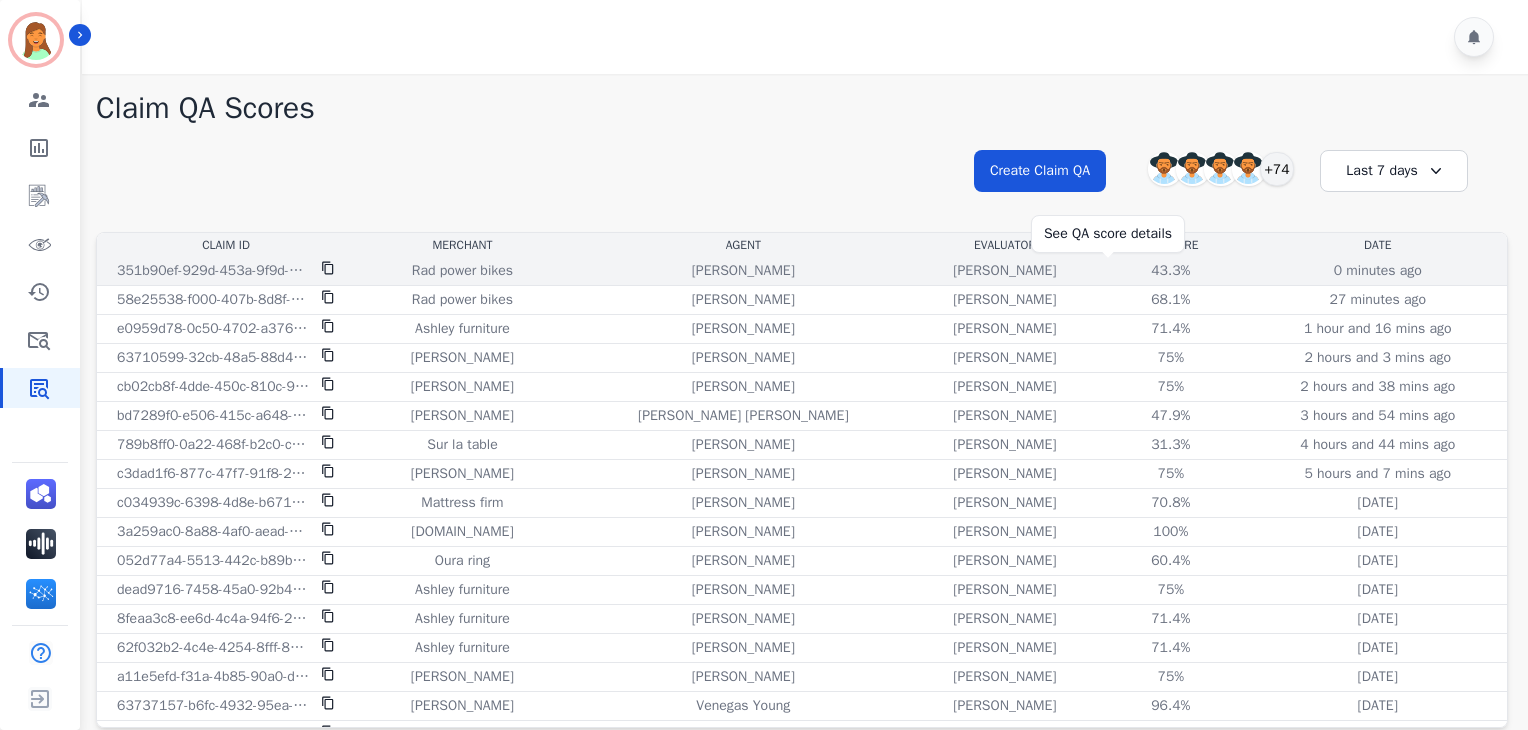 click on "43.3%" at bounding box center [1171, 271] 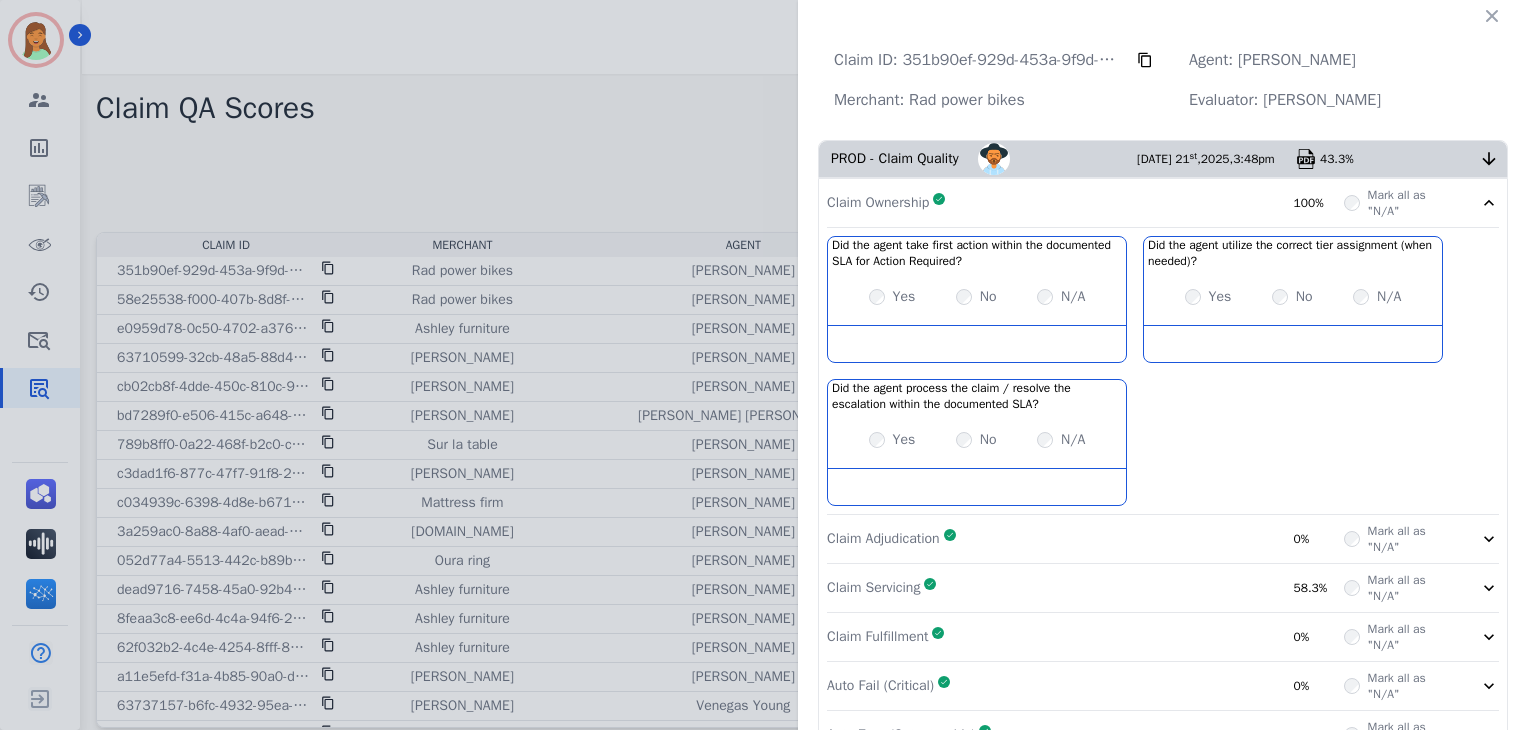 drag, startPoint x: 1137, startPoint y: 198, endPoint x: 1147, endPoint y: 219, distance: 23.259407 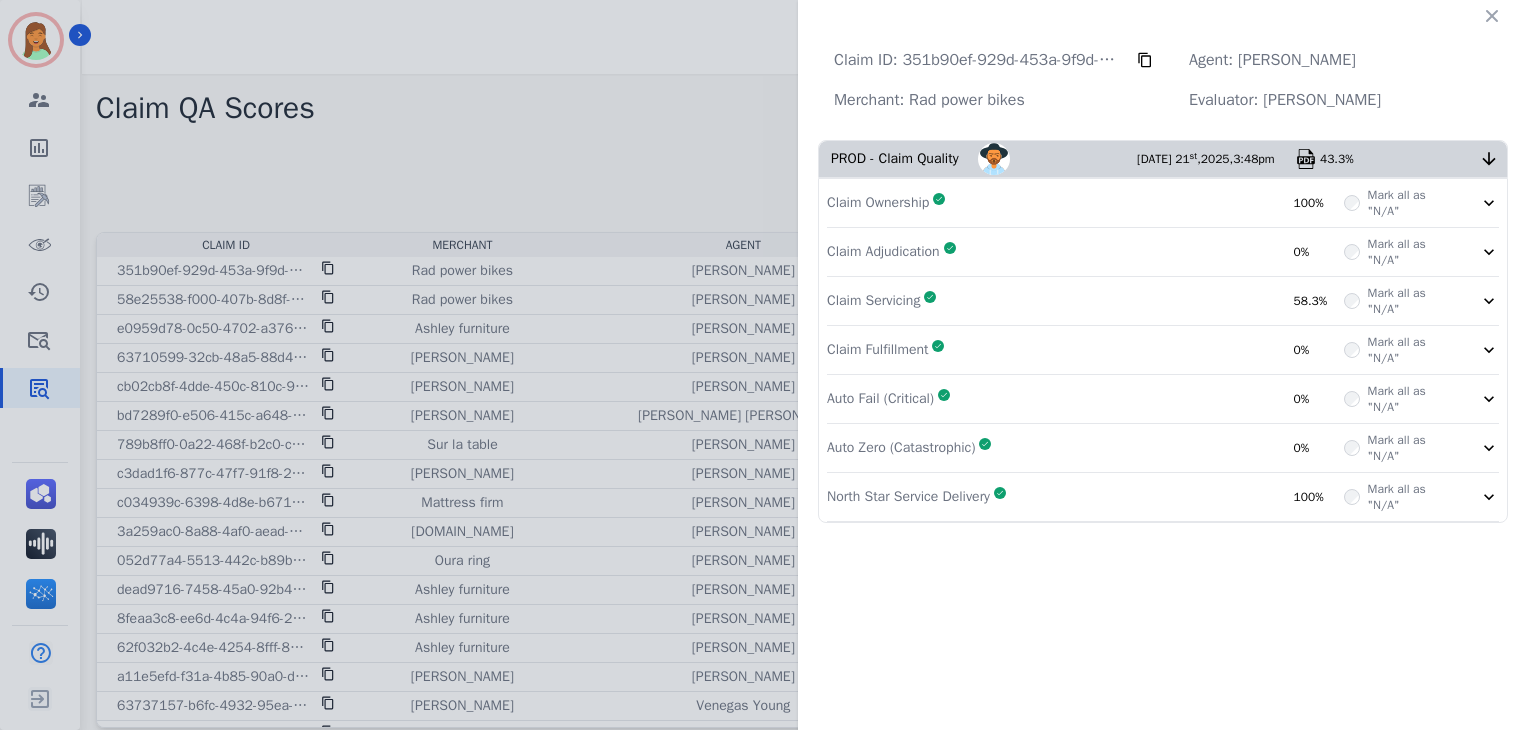 click on "Claim Servicing     Complete       58.3%" at bounding box center (1085, 301) 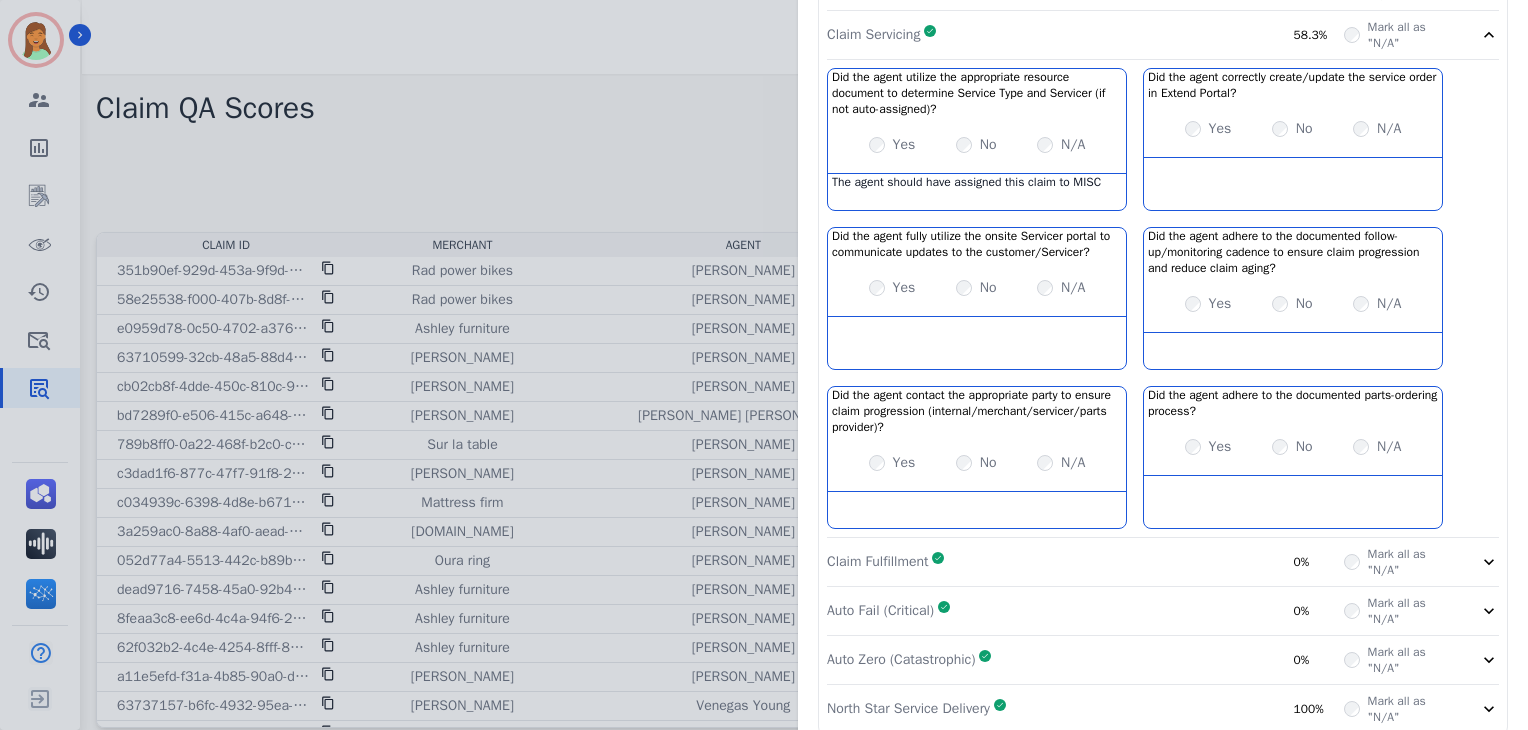 scroll, scrollTop: 344, scrollLeft: 0, axis: vertical 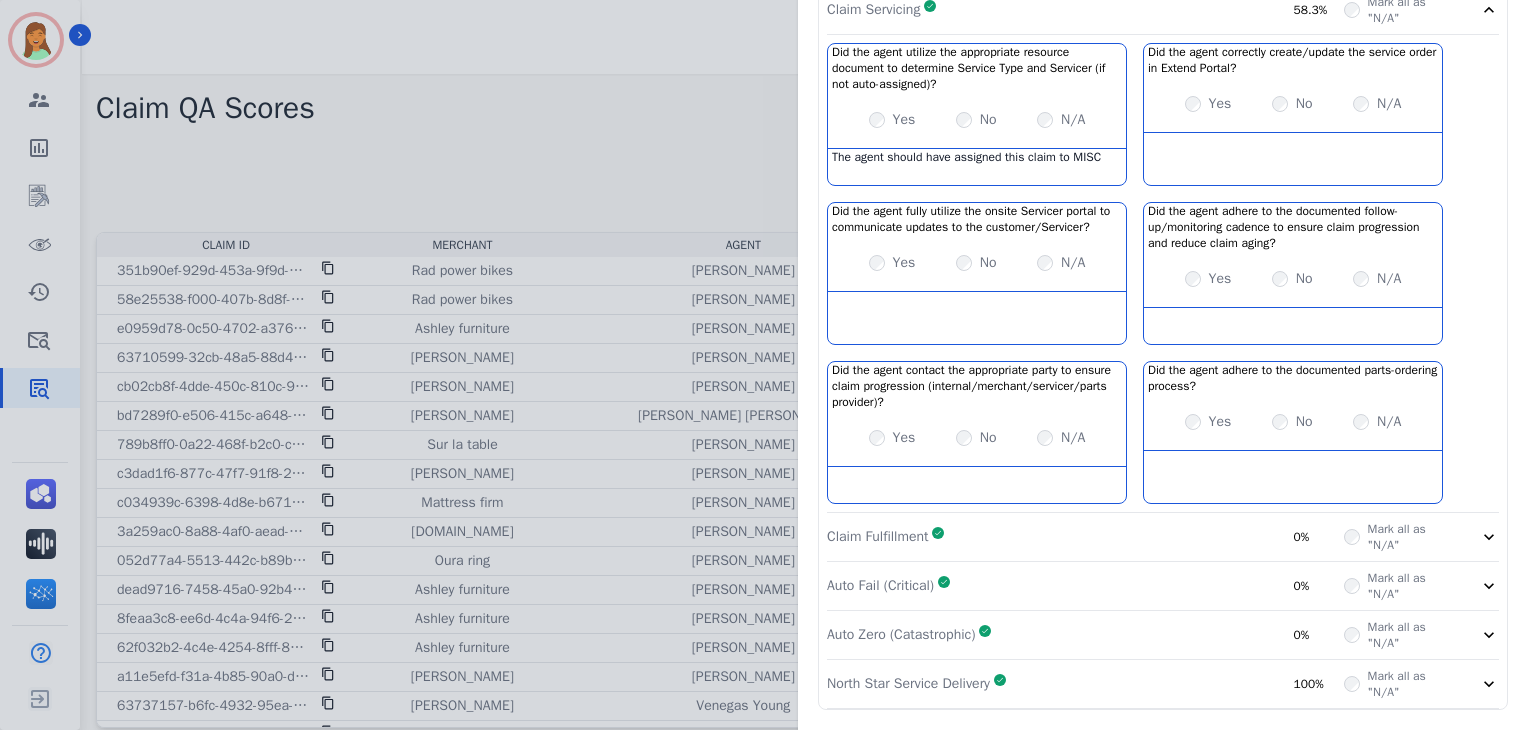 click on "Claim Fulfillment     Complete       0%" at bounding box center [1085, 537] 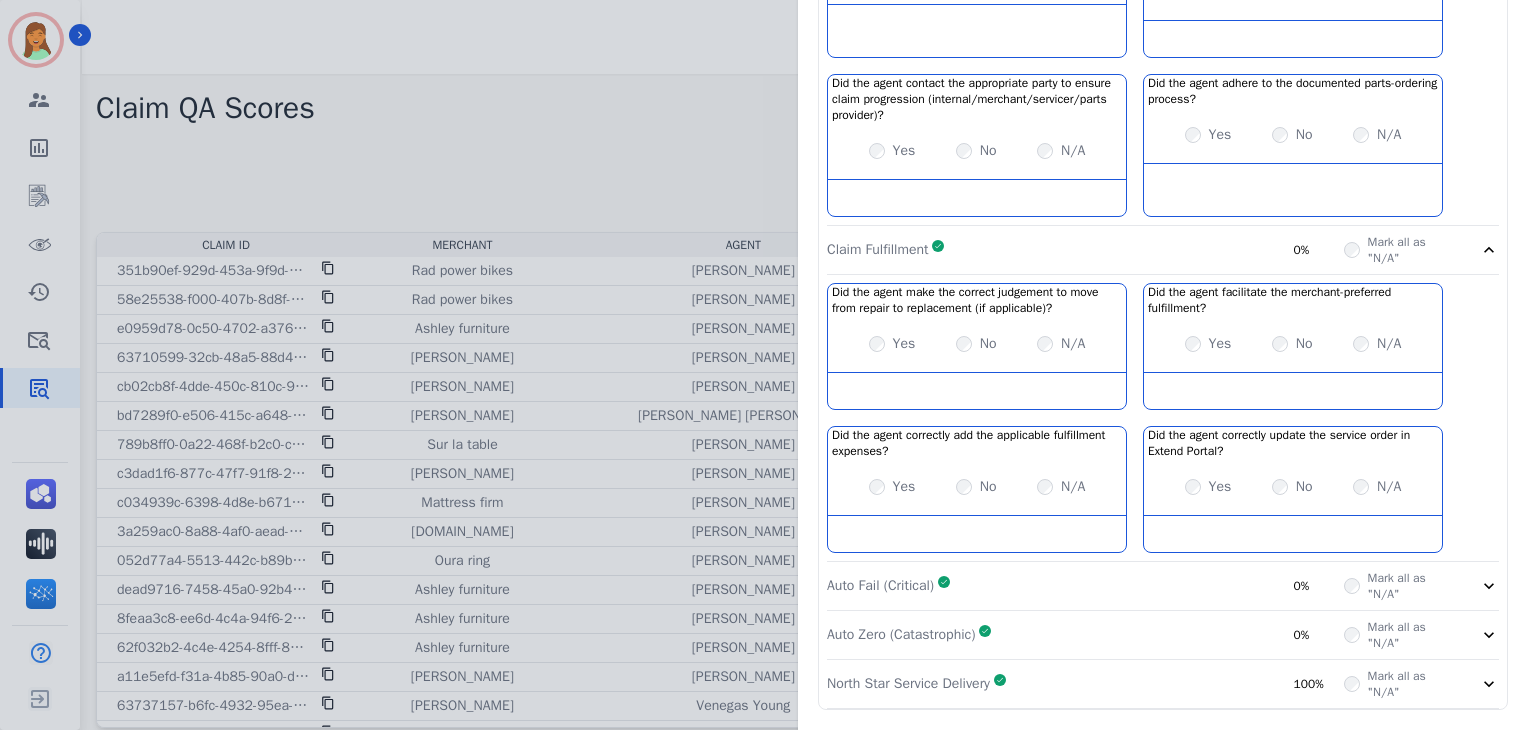 scroll, scrollTop: 629, scrollLeft: 0, axis: vertical 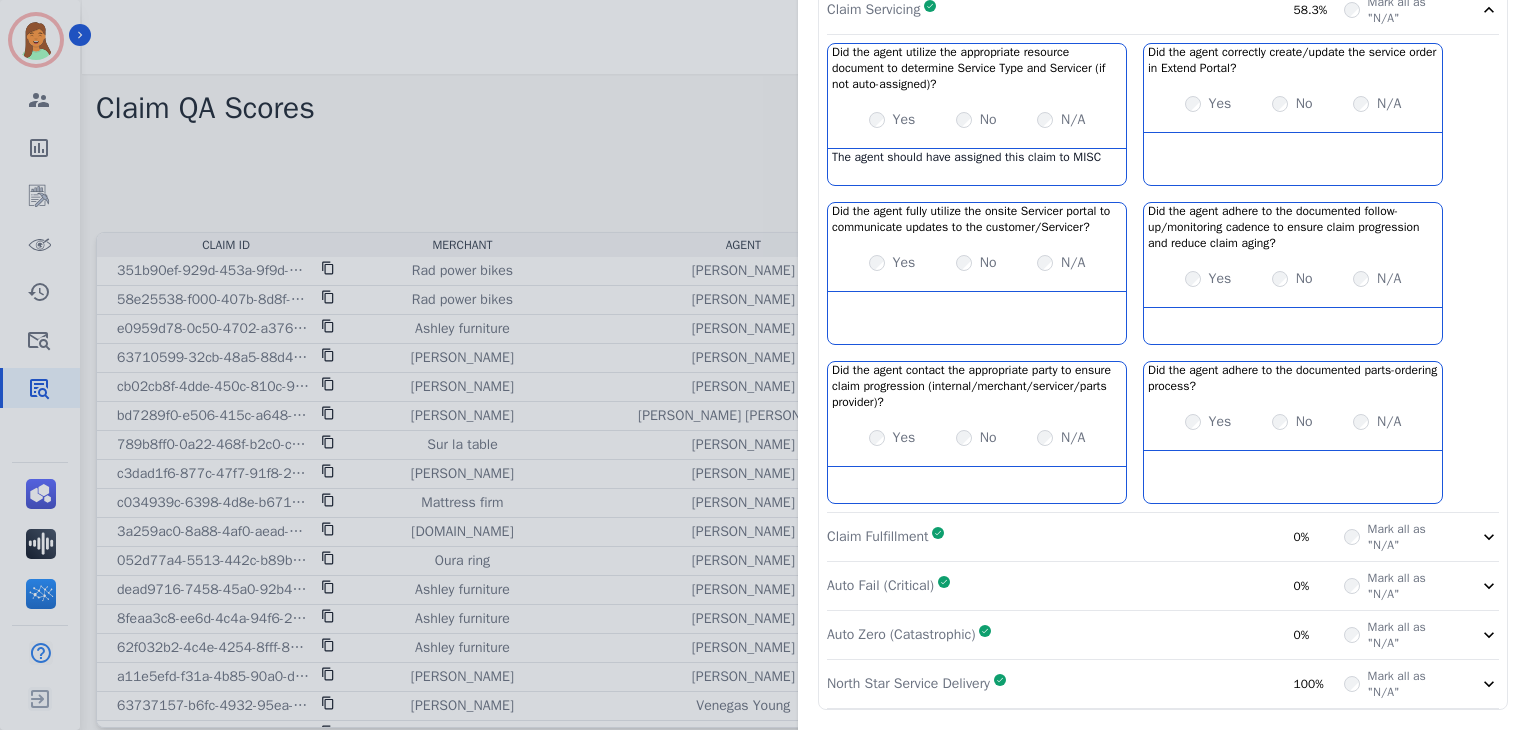 click on "Auto Fail (Critical)     Complete       0%" at bounding box center (1085, 586) 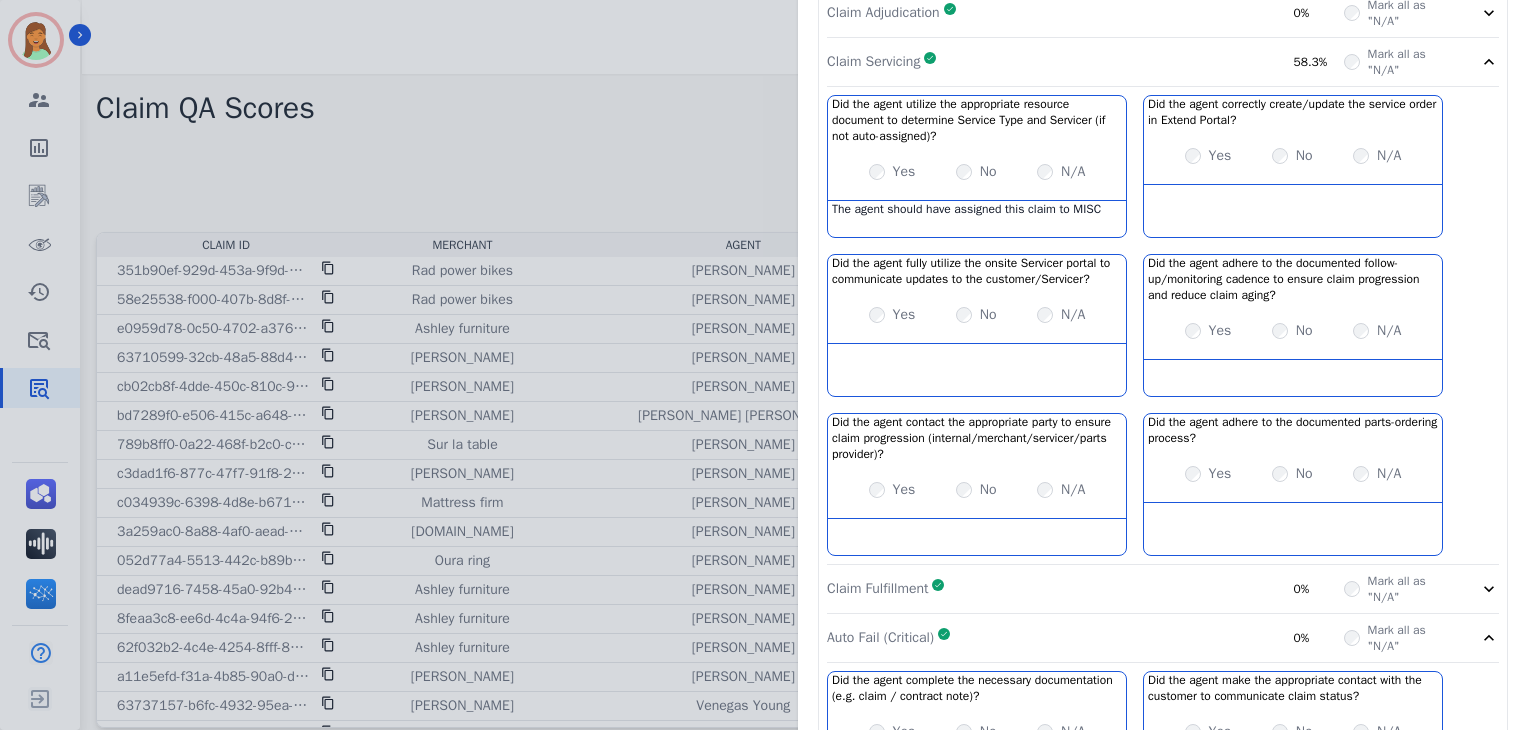 scroll, scrollTop: 0, scrollLeft: 0, axis: both 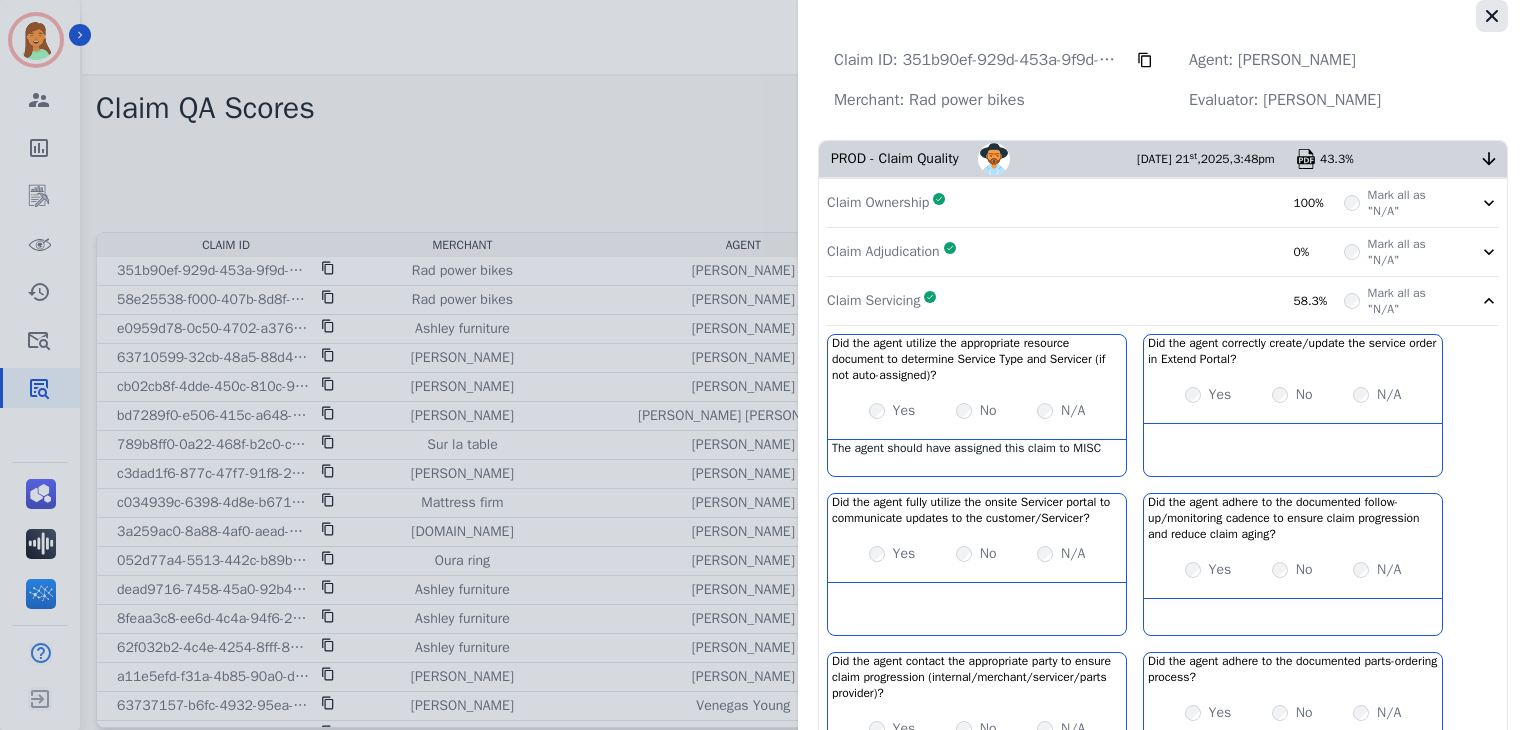 click 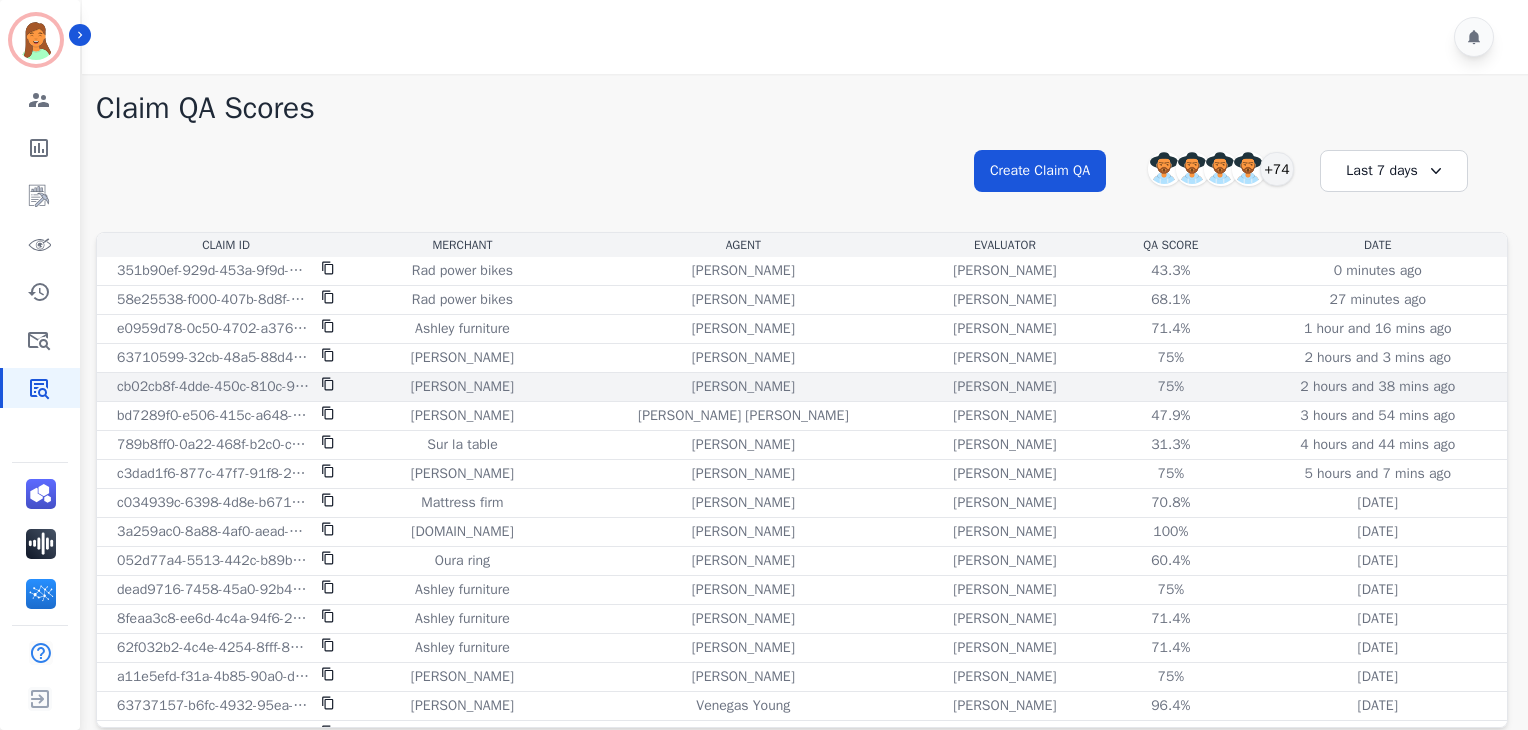 click on "75%   See QA score details" at bounding box center [1170, 387] 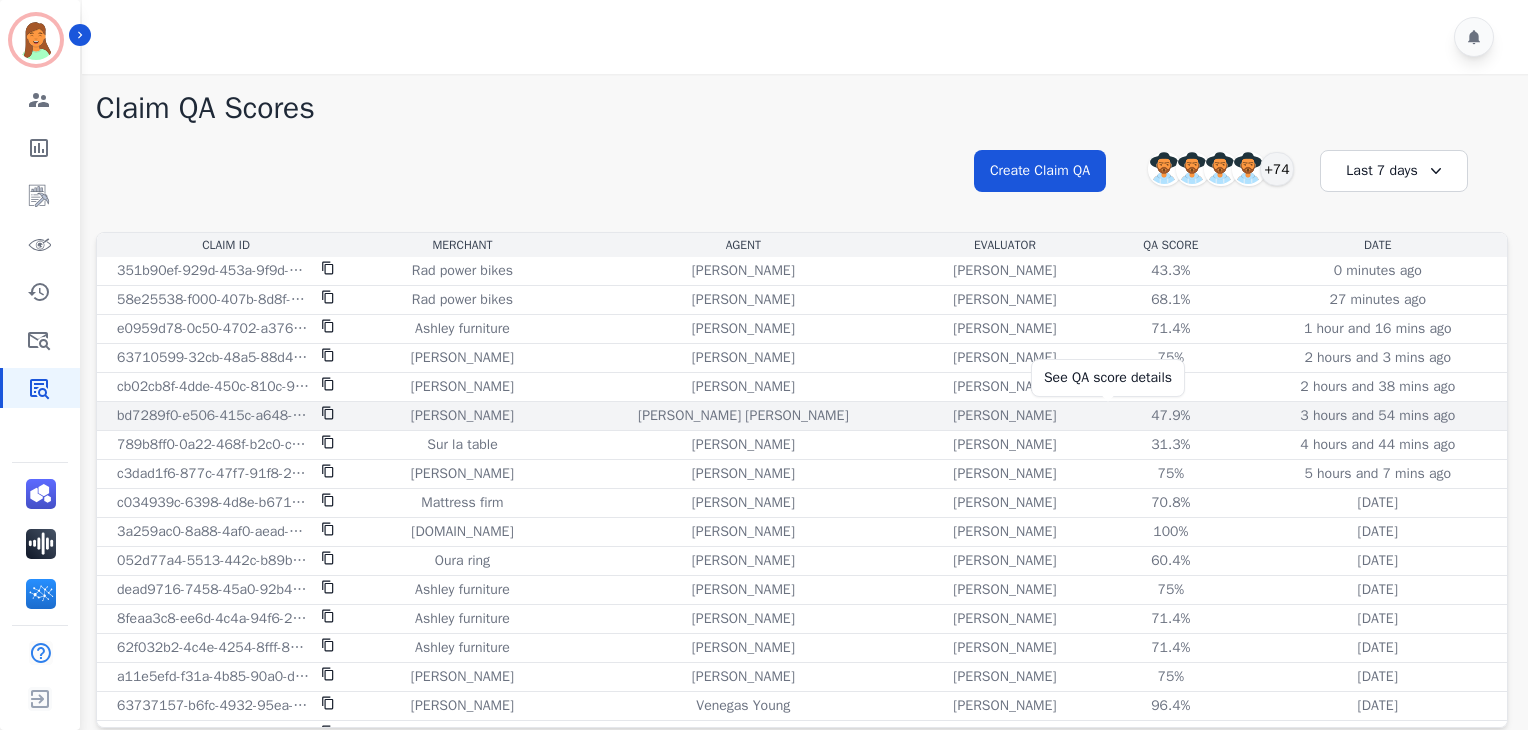 click on "47.9%" at bounding box center (1171, 416) 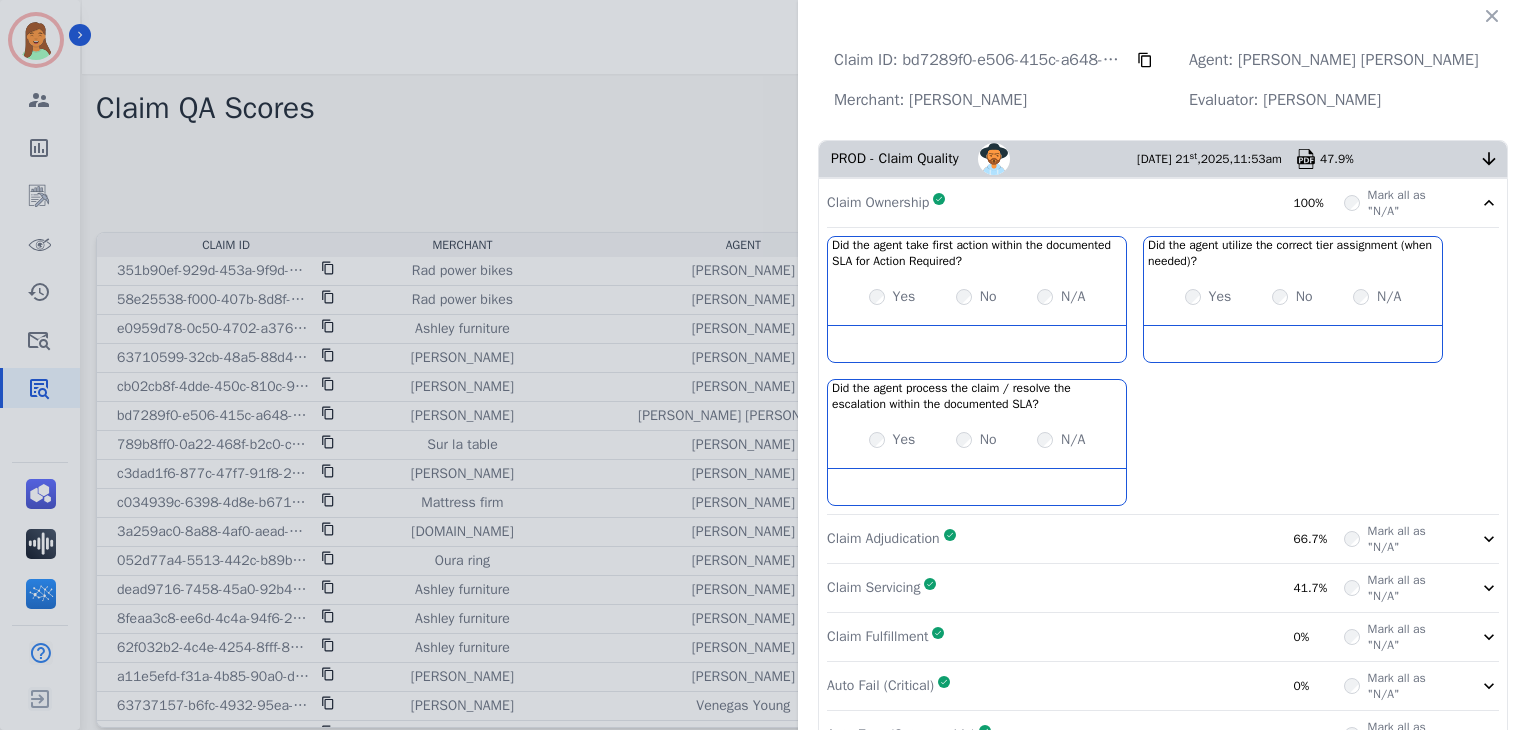 click on "Claim Ownership     Complete       100%" at bounding box center [1085, 203] 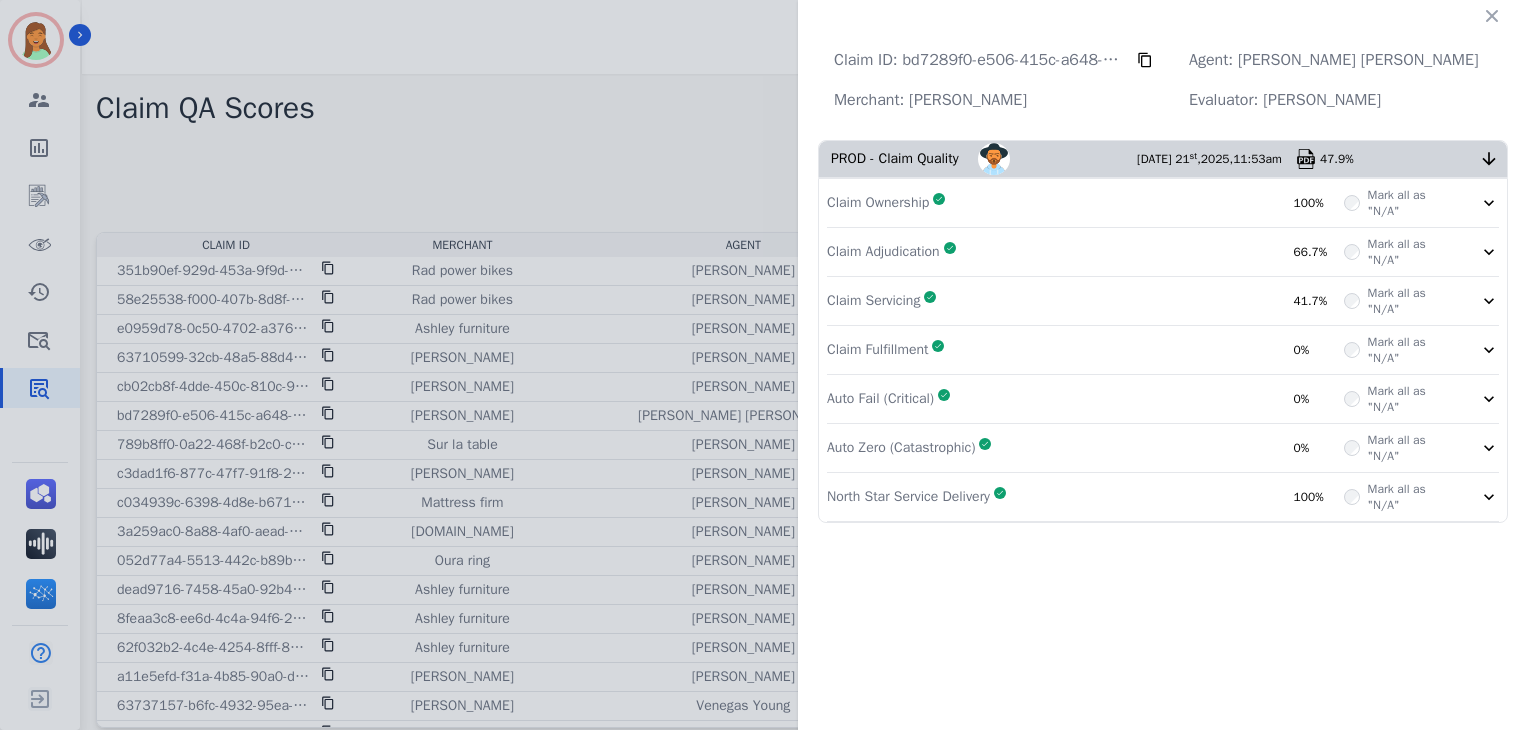 click on "Claim Servicing     Complete       41.7%" at bounding box center [1085, 301] 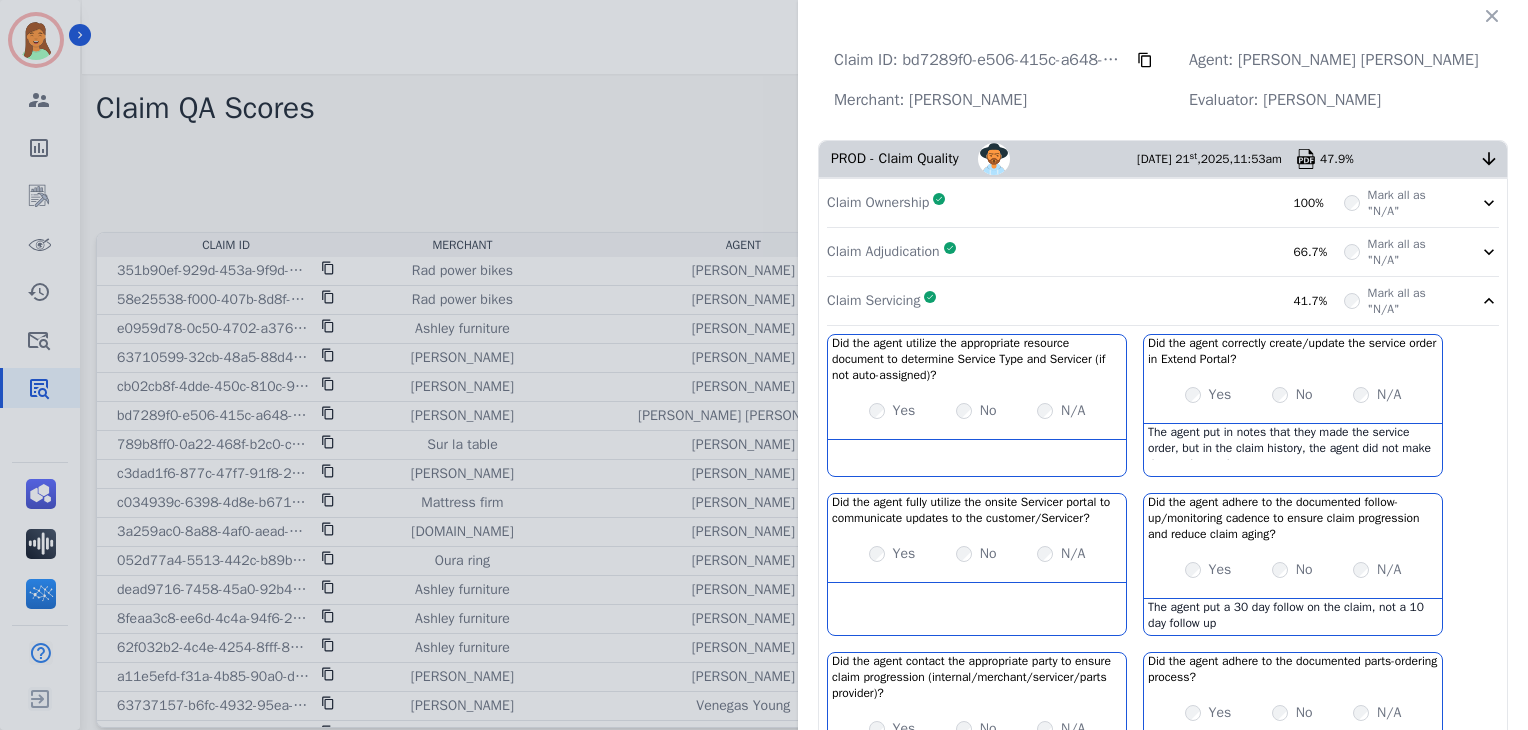 scroll, scrollTop: 12, scrollLeft: 0, axis: vertical 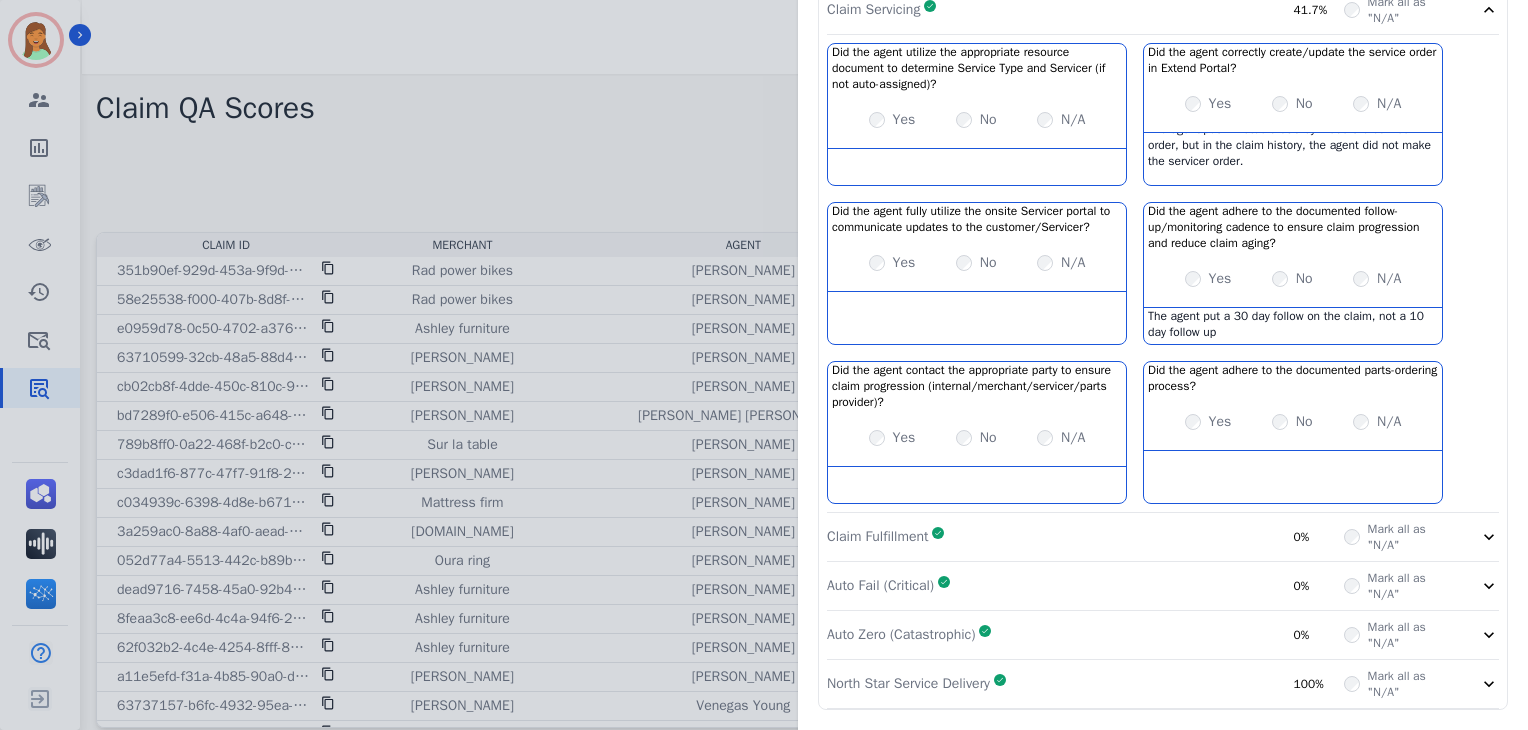 click on "Claim Fulfillment     Complete       0%     Mark all as "N/A"" 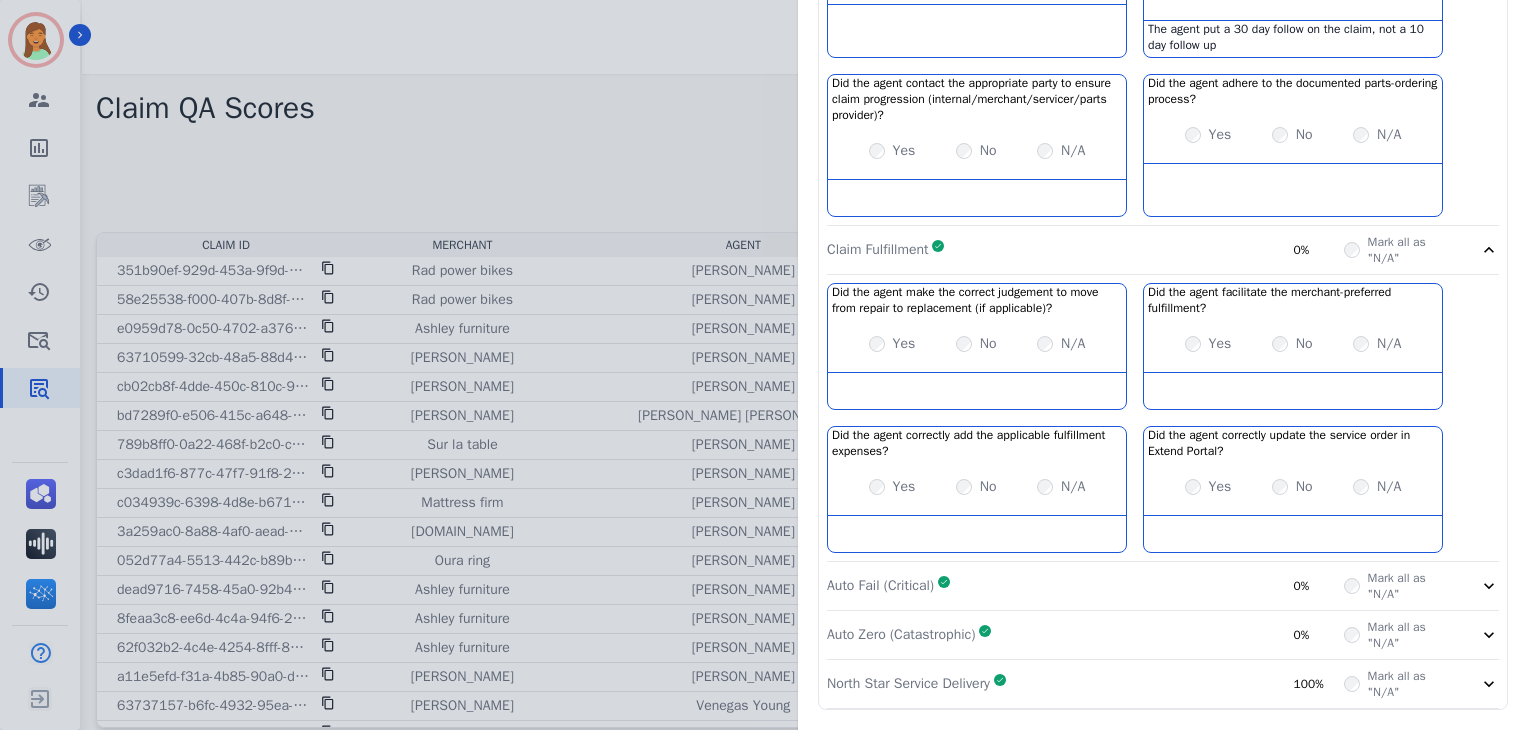 scroll, scrollTop: 629, scrollLeft: 0, axis: vertical 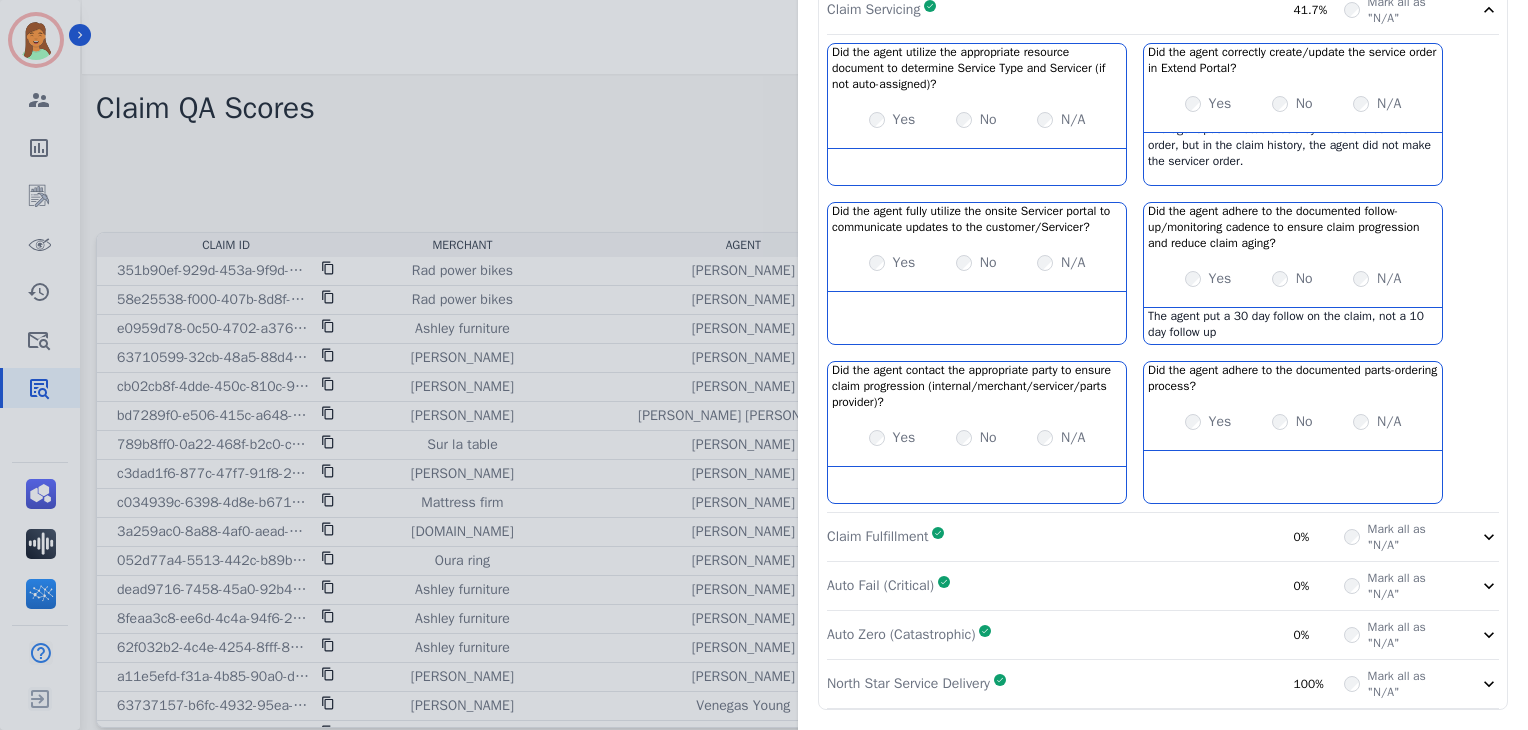 click on "Auto Fail (Critical)     Complete       0%" at bounding box center (1085, 586) 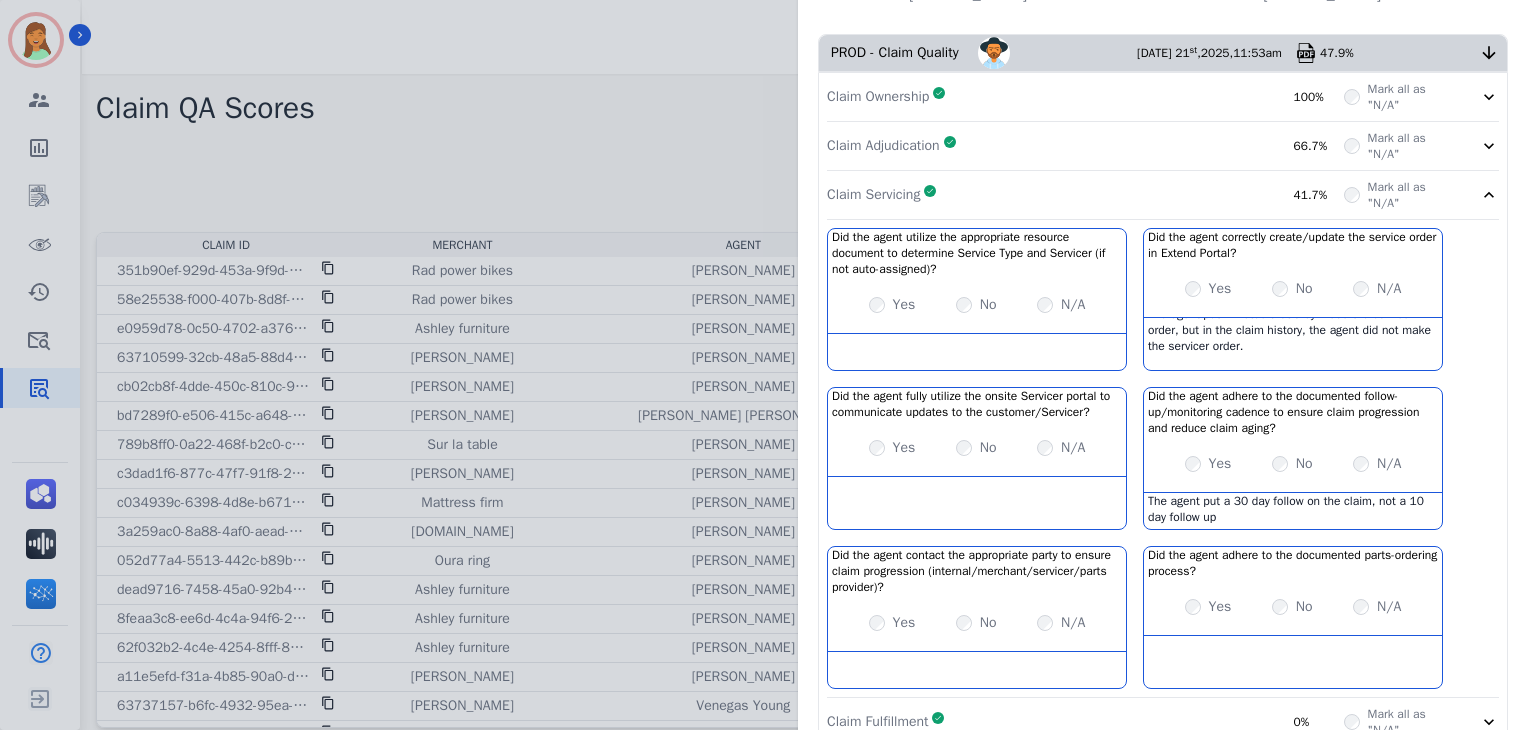scroll, scrollTop: 0, scrollLeft: 0, axis: both 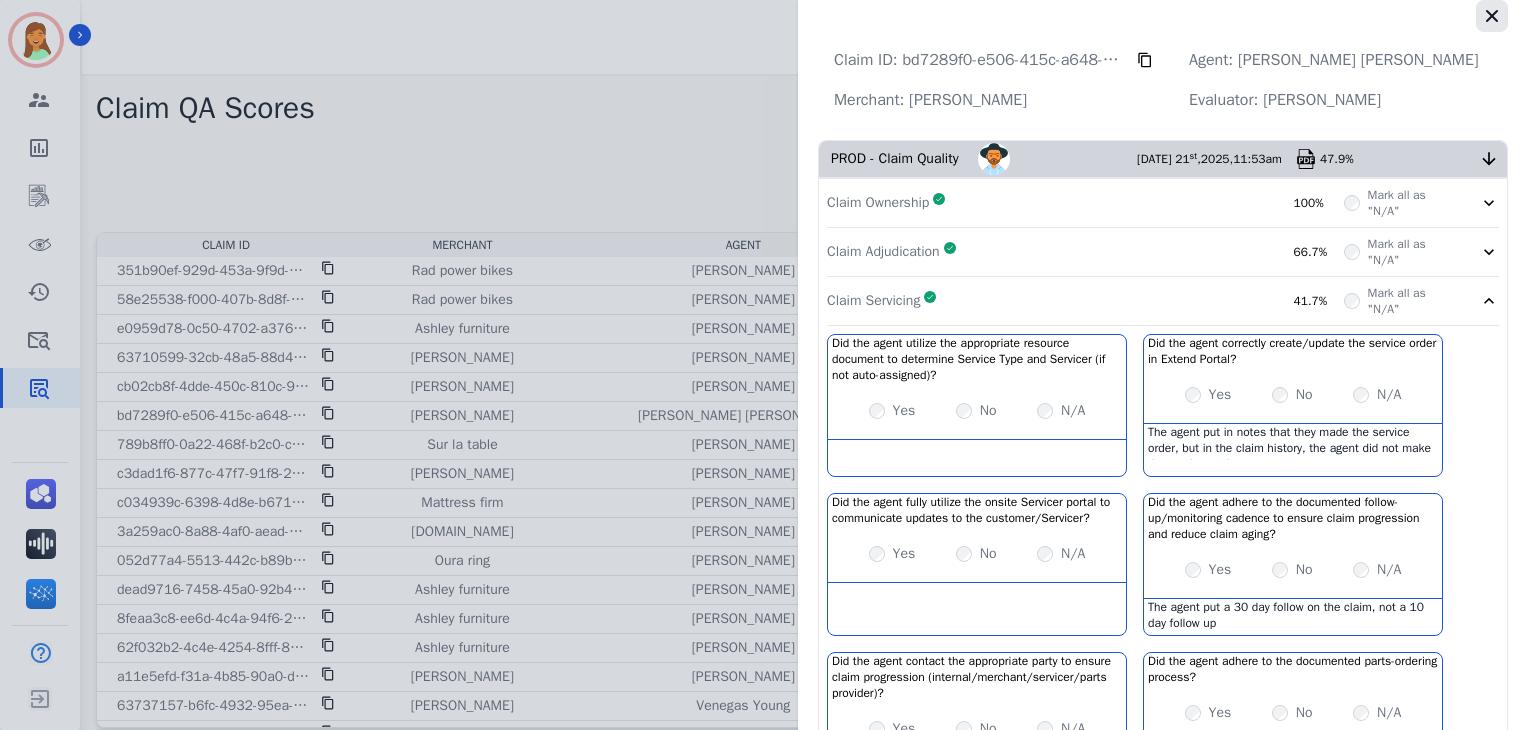 click 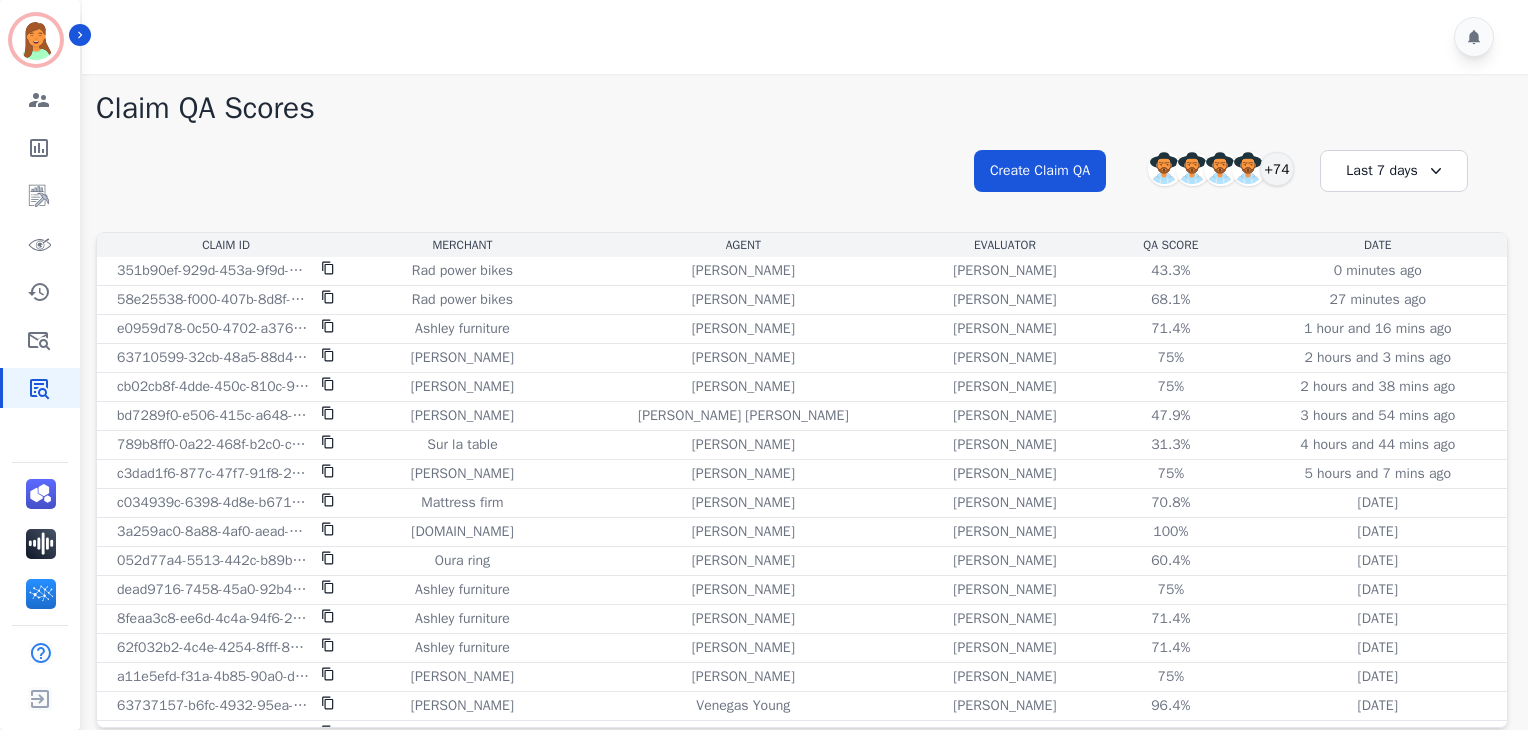 click on "Claim QA Scores" at bounding box center [802, 108] 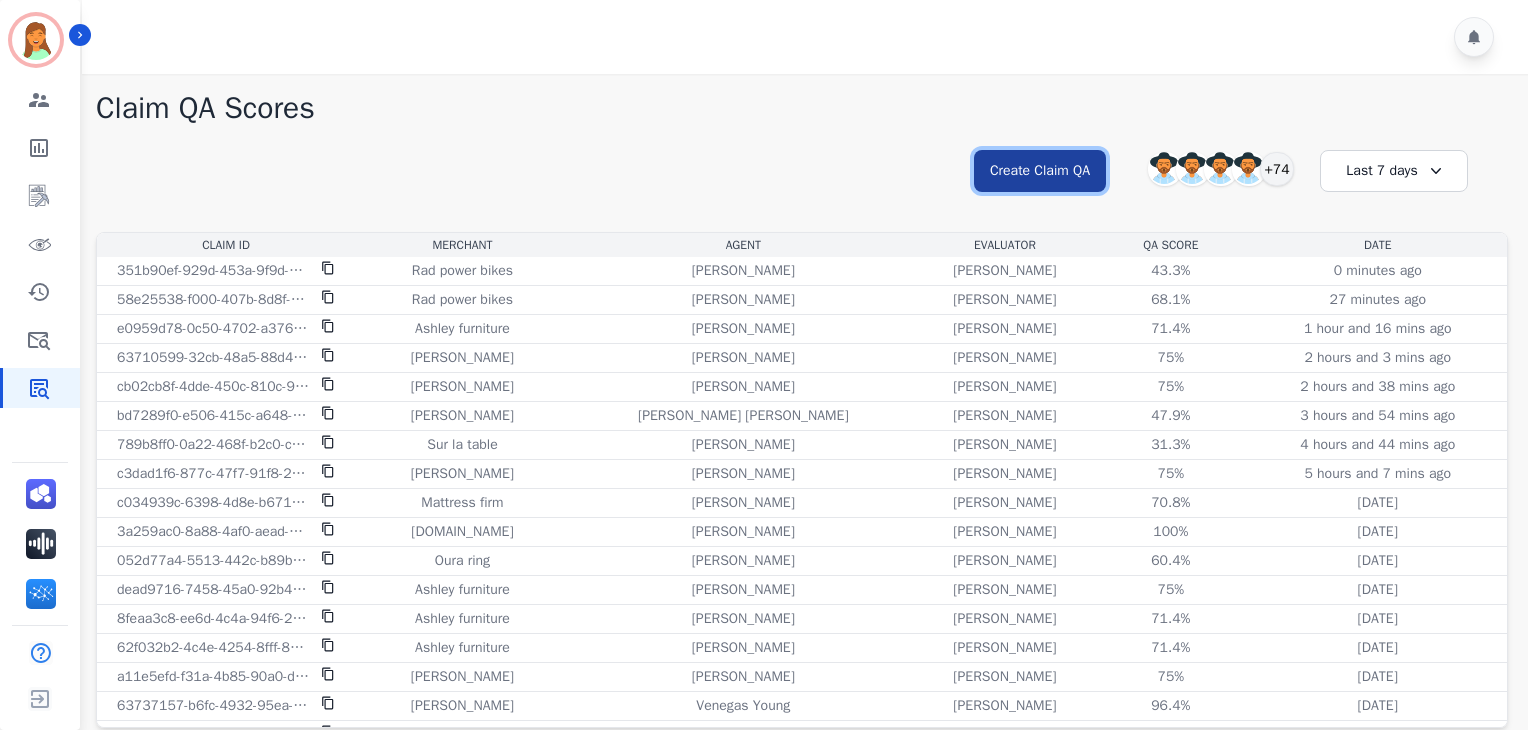 click on "Create Claim QA" at bounding box center (1040, 171) 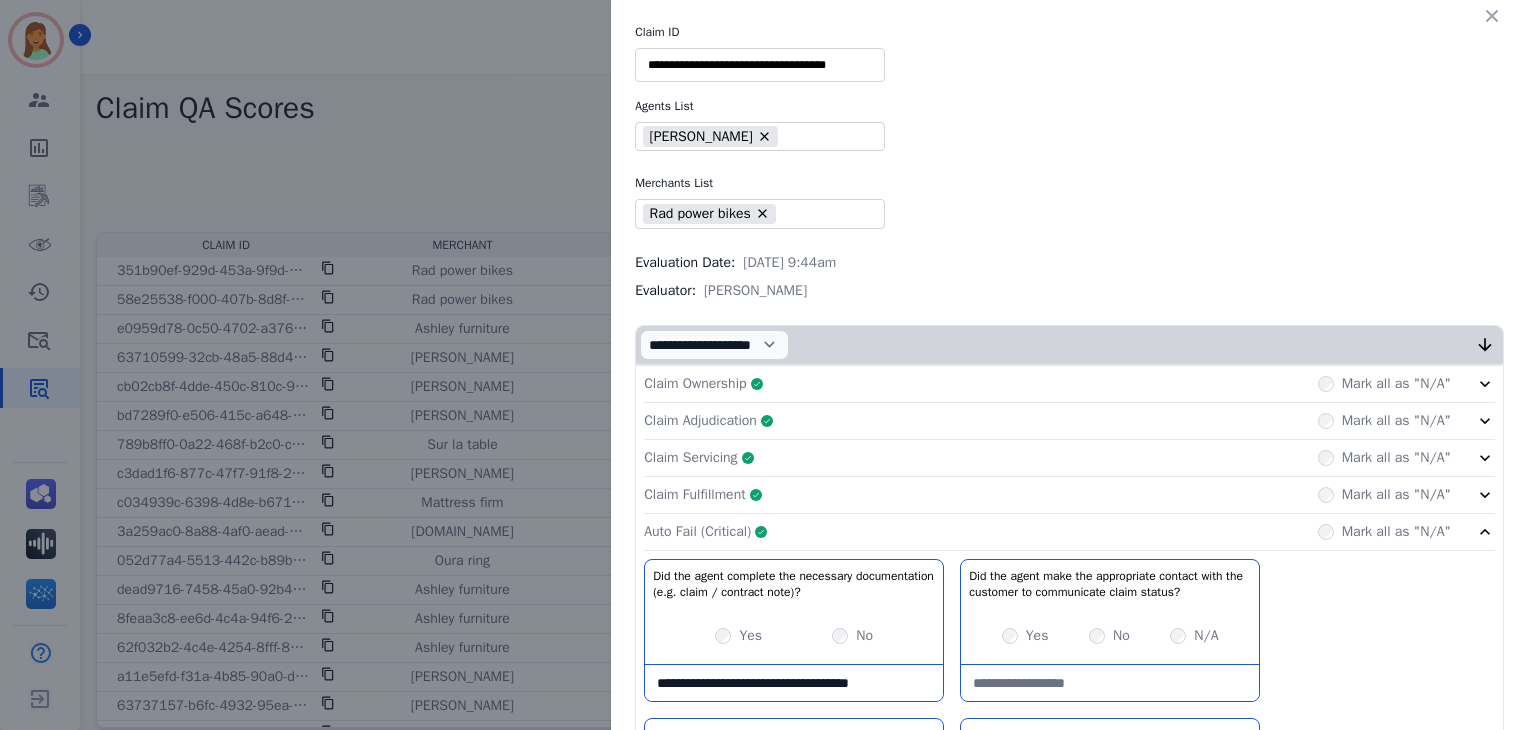 click on "Claim ID" at bounding box center (1069, 32) 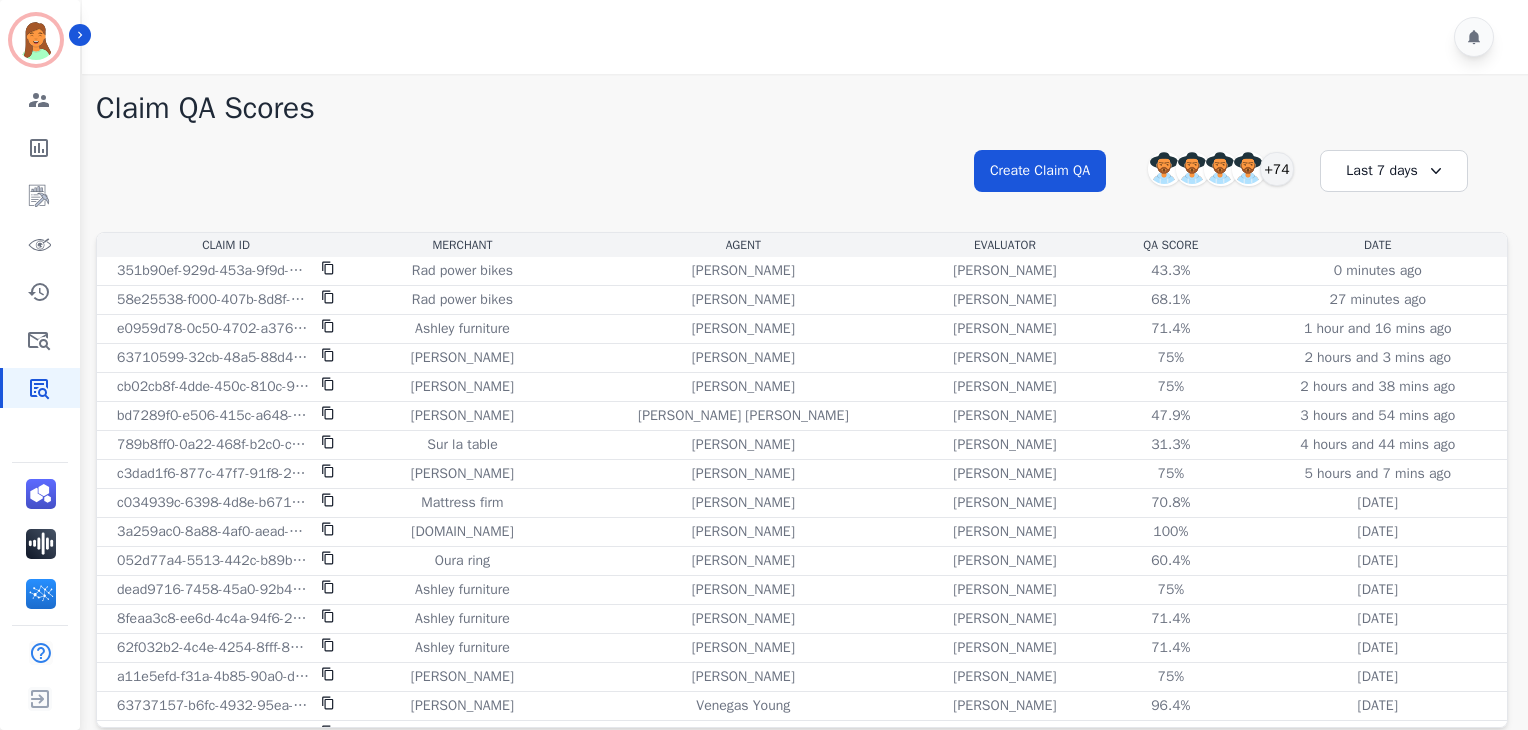click on "**********" at bounding box center [802, 189] 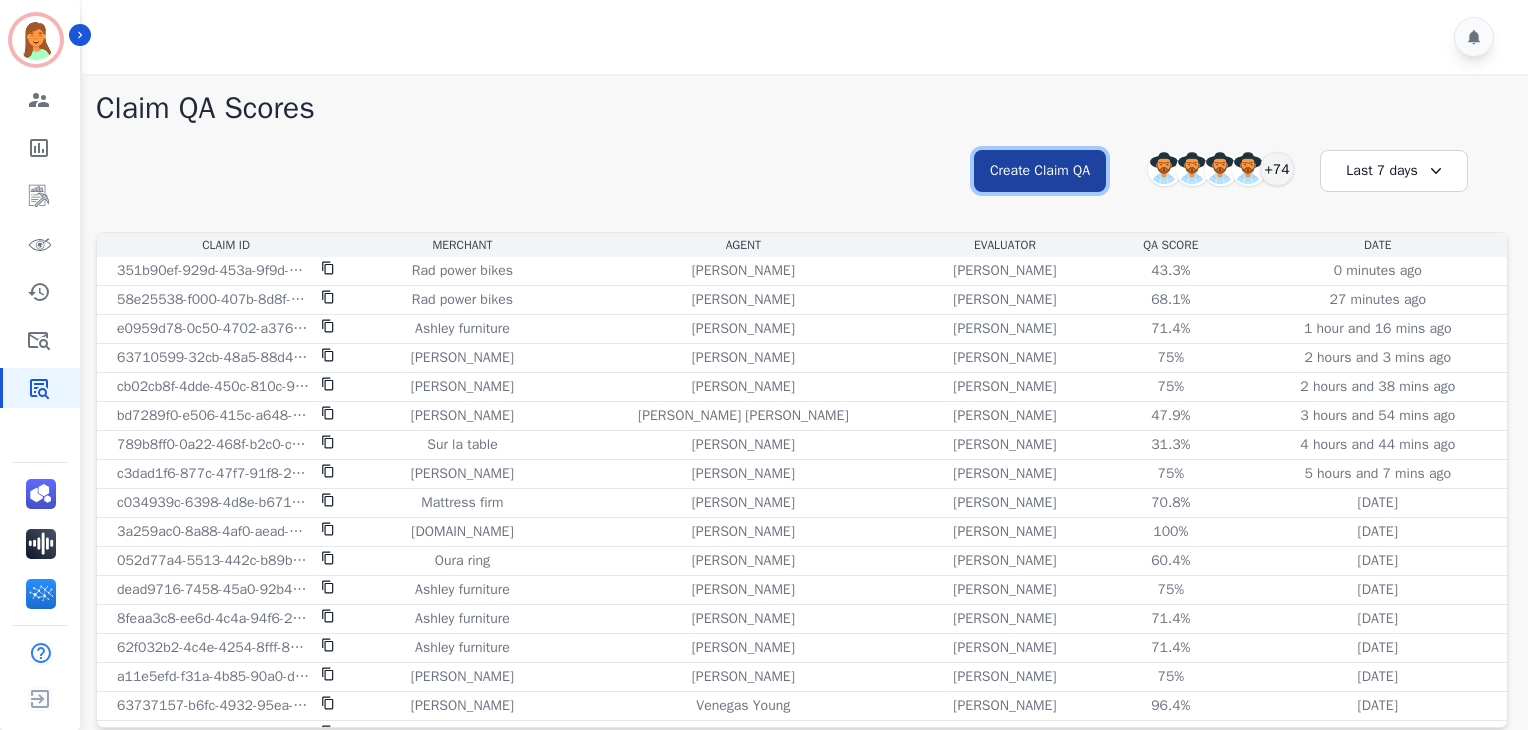 click on "Create Claim QA" at bounding box center [1040, 171] 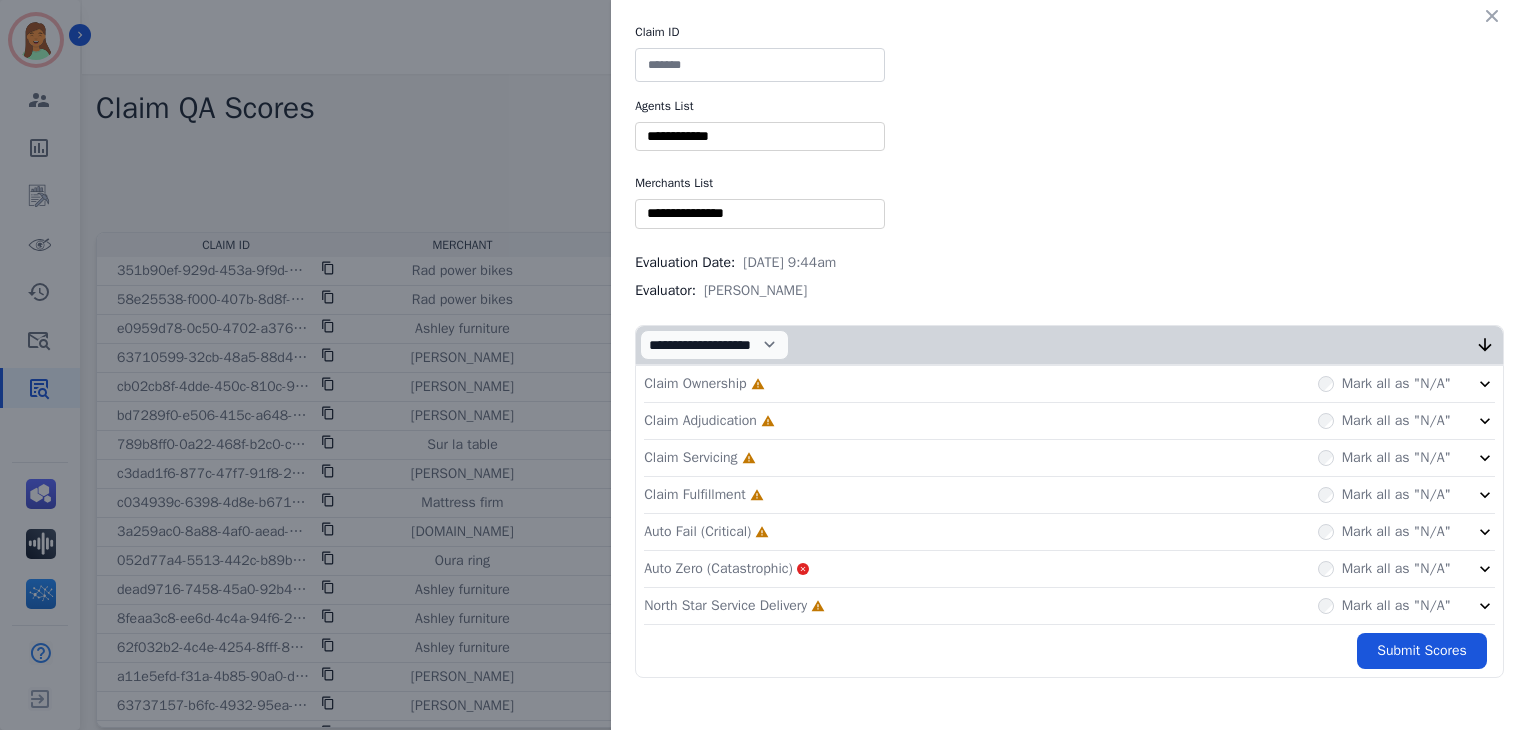 click at bounding box center (760, 65) 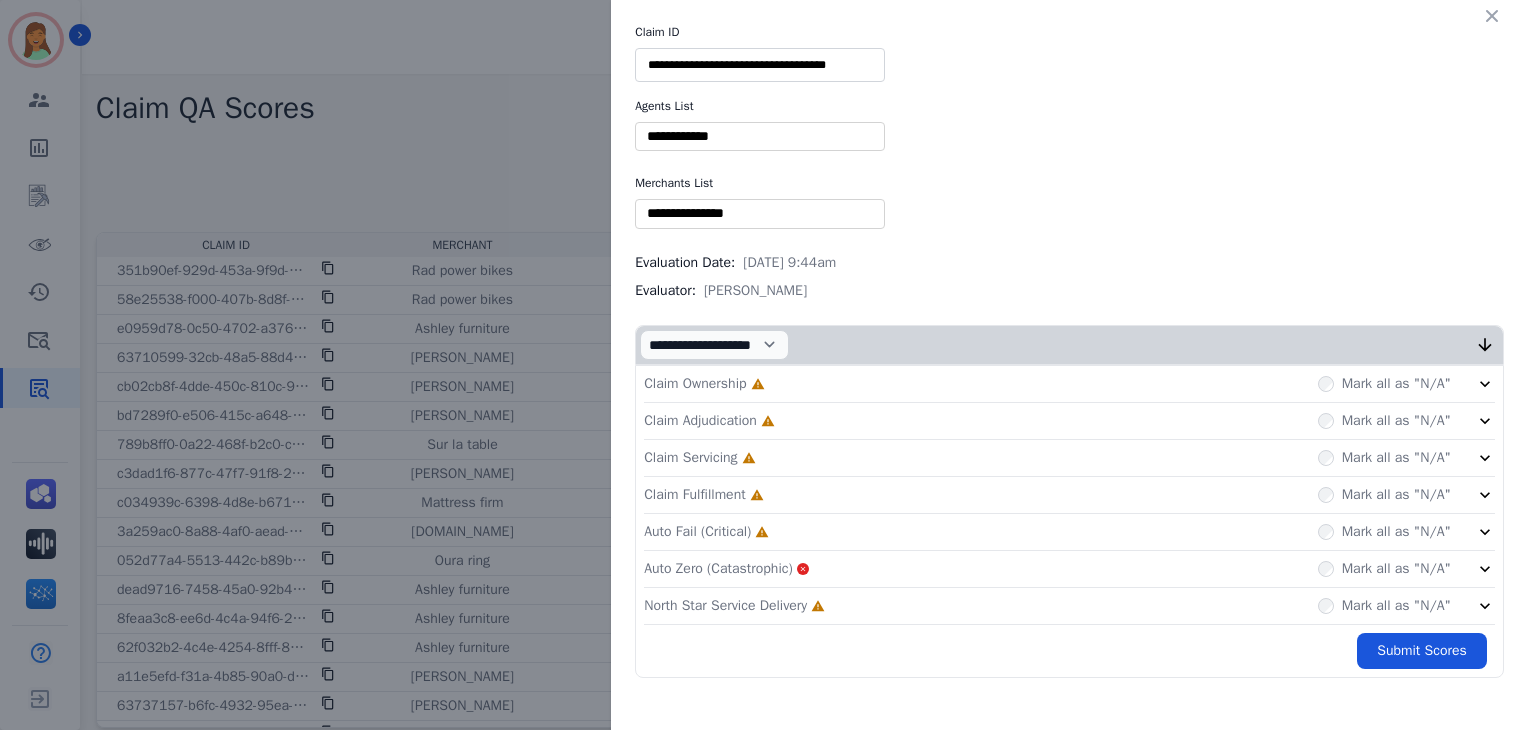 type on "**********" 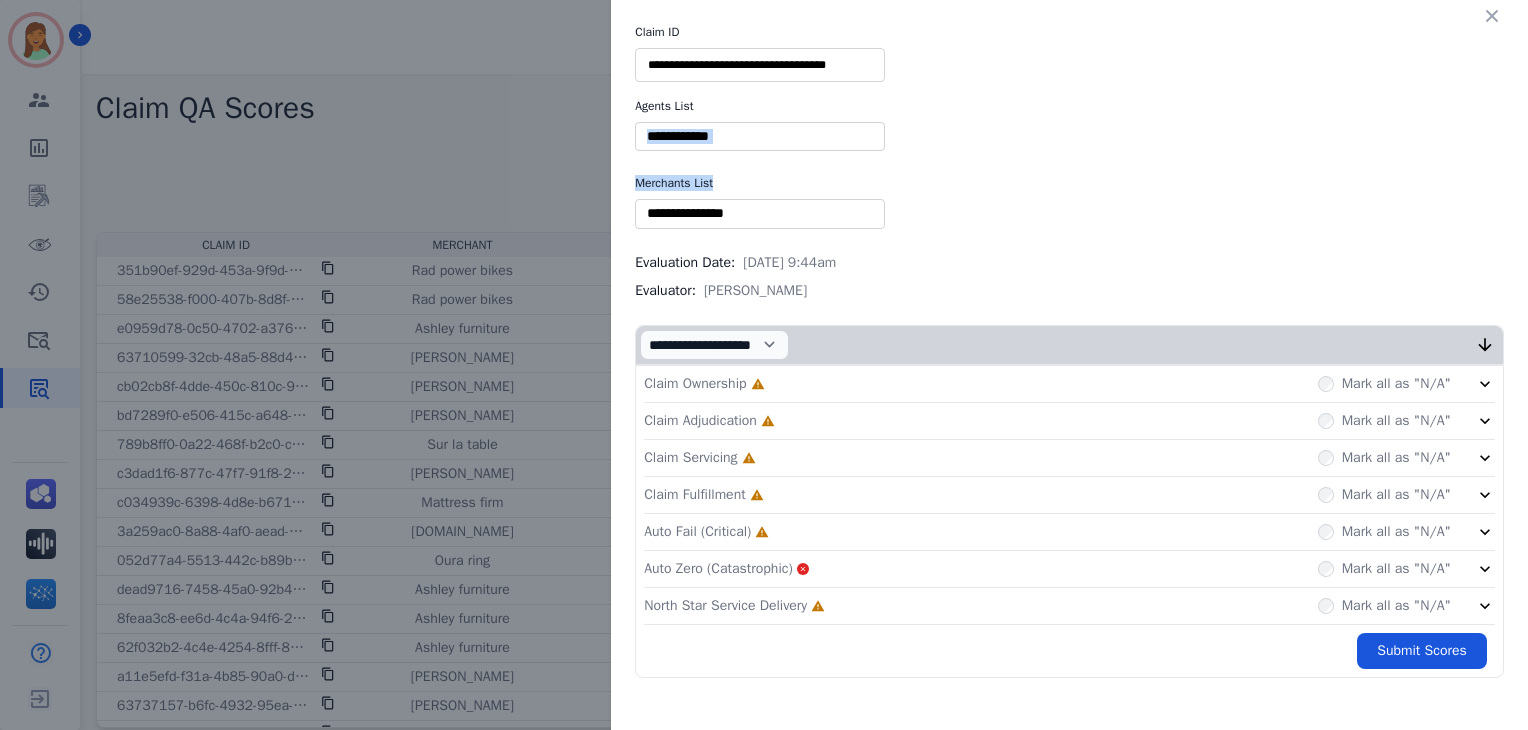 drag, startPoint x: 855, startPoint y: 150, endPoint x: 854, endPoint y: 165, distance: 15.033297 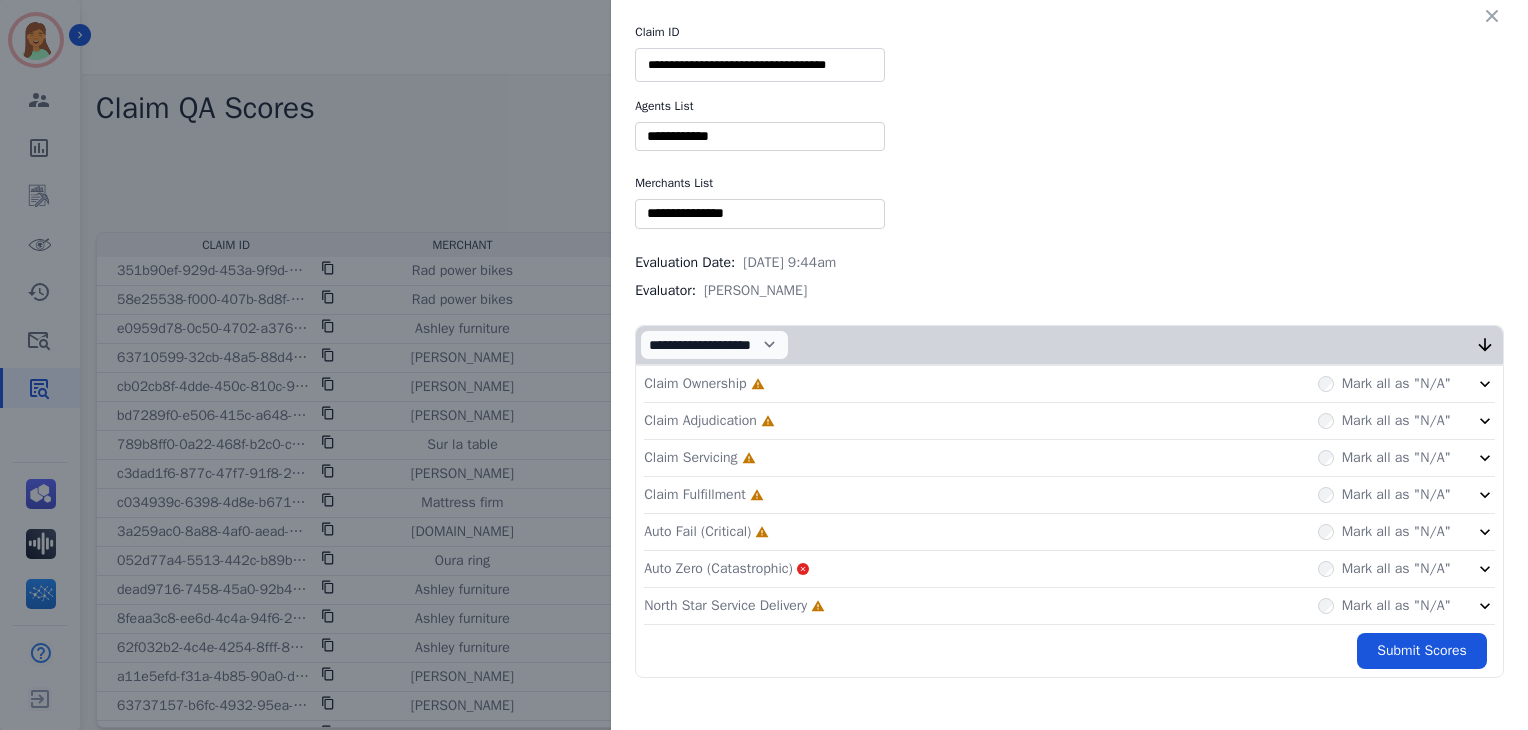 click on "**             [PERSON_NAME]   [PERSON_NAME]   [PERSON_NAME]   [PERSON_NAME]   [PERSON_NAME] [PERSON_NAME] [PERSON_NAME]   [PERSON_NAME]   [PERSON_NAME]   [PERSON_NAME]   [PERSON_NAME]   [PERSON_NAME]   [PERSON_NAME]   [PERSON_NAME]   [PERSON_NAME]   [PERSON_NAME]   [PERSON_NAME]   [PERSON_NAME]   [PERSON_NAME]   [PERSON_NAME]   [PERSON_NAME] [PERSON_NAME] [PERSON_NAME] Bois   [PERSON_NAME]   [PERSON_NAME] [PERSON_NAME]   [PERSON_NAME]   [PERSON_NAME]   [PERSON_NAME]   [PERSON_NAME]   [PERSON_NAME]   [PERSON_NAME]   [PERSON_NAME]   [PERSON_NAME]   [PERSON_NAME]   [PERSON_NAME]   [PERSON_NAME]   [PERSON_NAME]   [PERSON_NAME]   [MEDICAL_DATA][PERSON_NAME]   [PERSON_NAME]   [PERSON_NAME]   [PERSON_NAME]   [PERSON_NAME] [PERSON_NAME] [PERSON_NAME]   [PERSON_NAME]   [PERSON_NAME]   [PERSON_NAME]   [PERSON_NAME]   [PERSON_NAME]   Raujon [PERSON_NAME]   [PERSON_NAME]   Retevea Kale   [PERSON_NAME]   [PERSON_NAME]   [PERSON_NAME]" at bounding box center (760, 136) 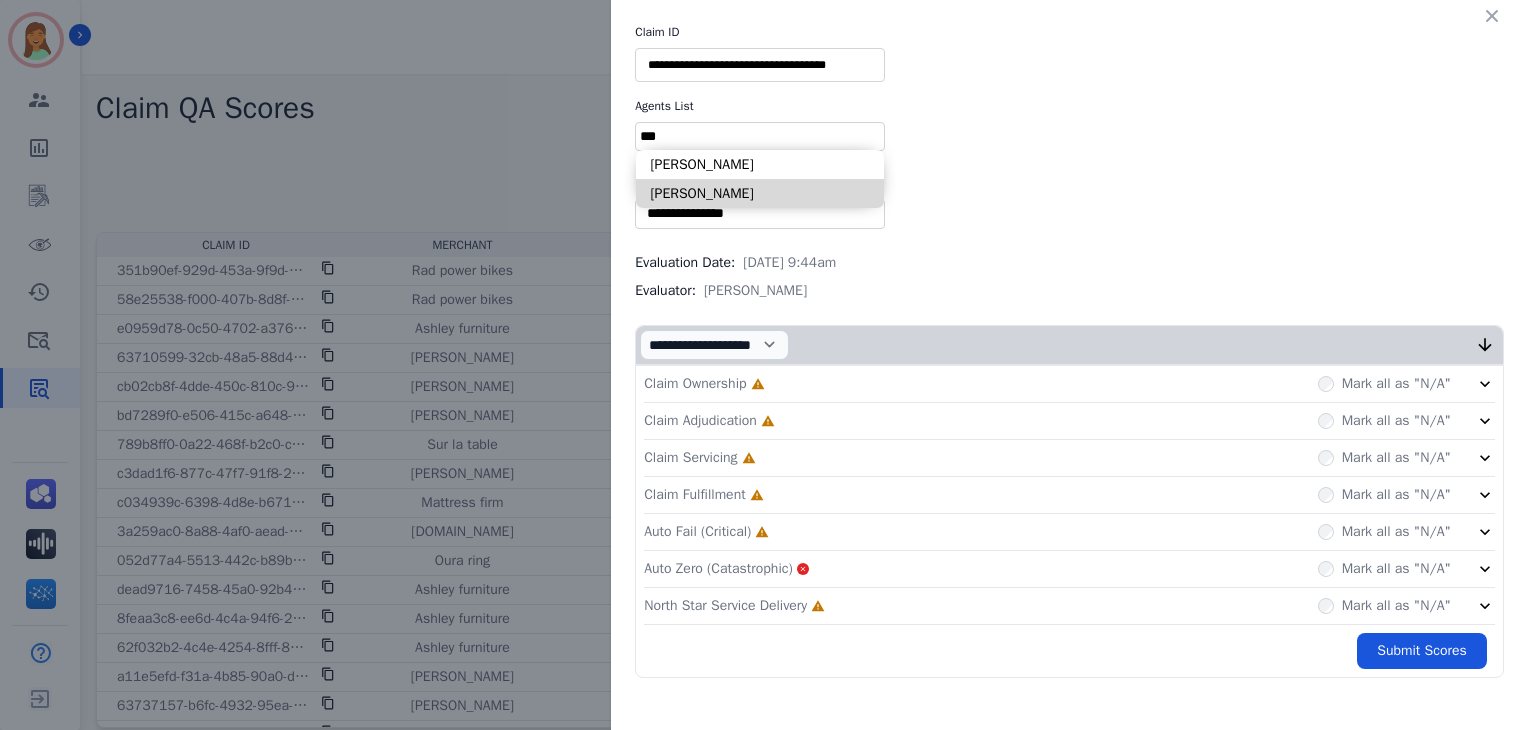 type on "***" 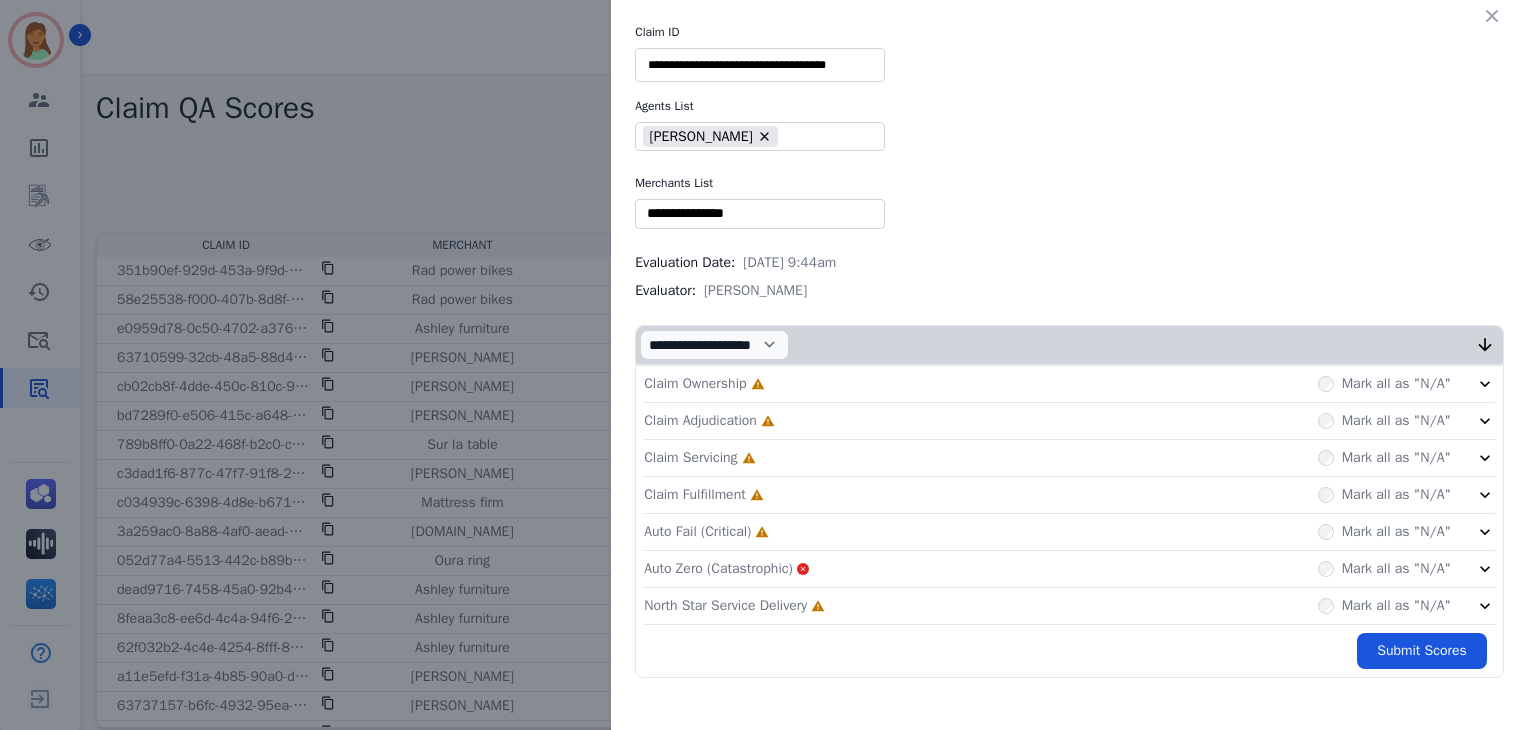 drag, startPoint x: 788, startPoint y: 194, endPoint x: 793, endPoint y: 205, distance: 12.083046 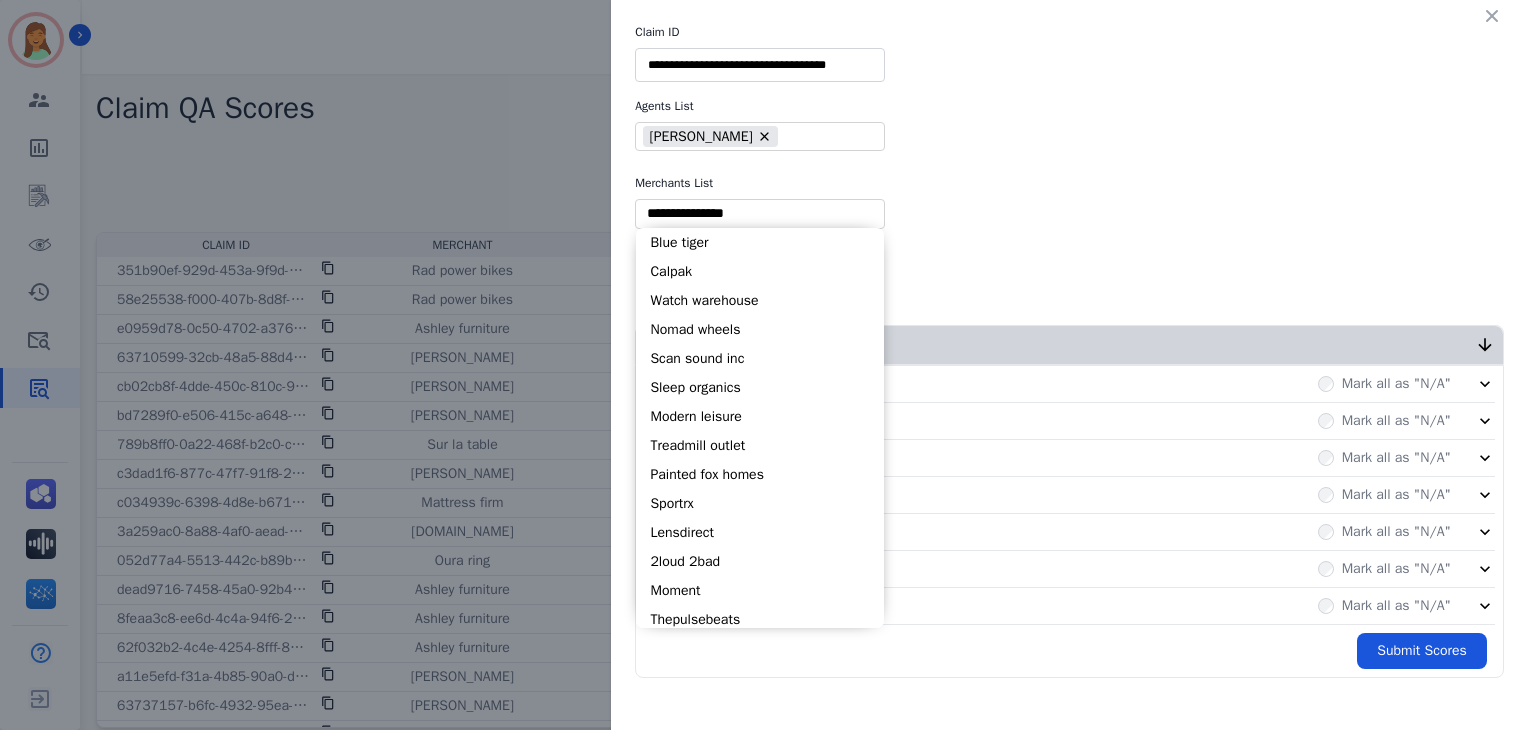 click at bounding box center [760, 213] 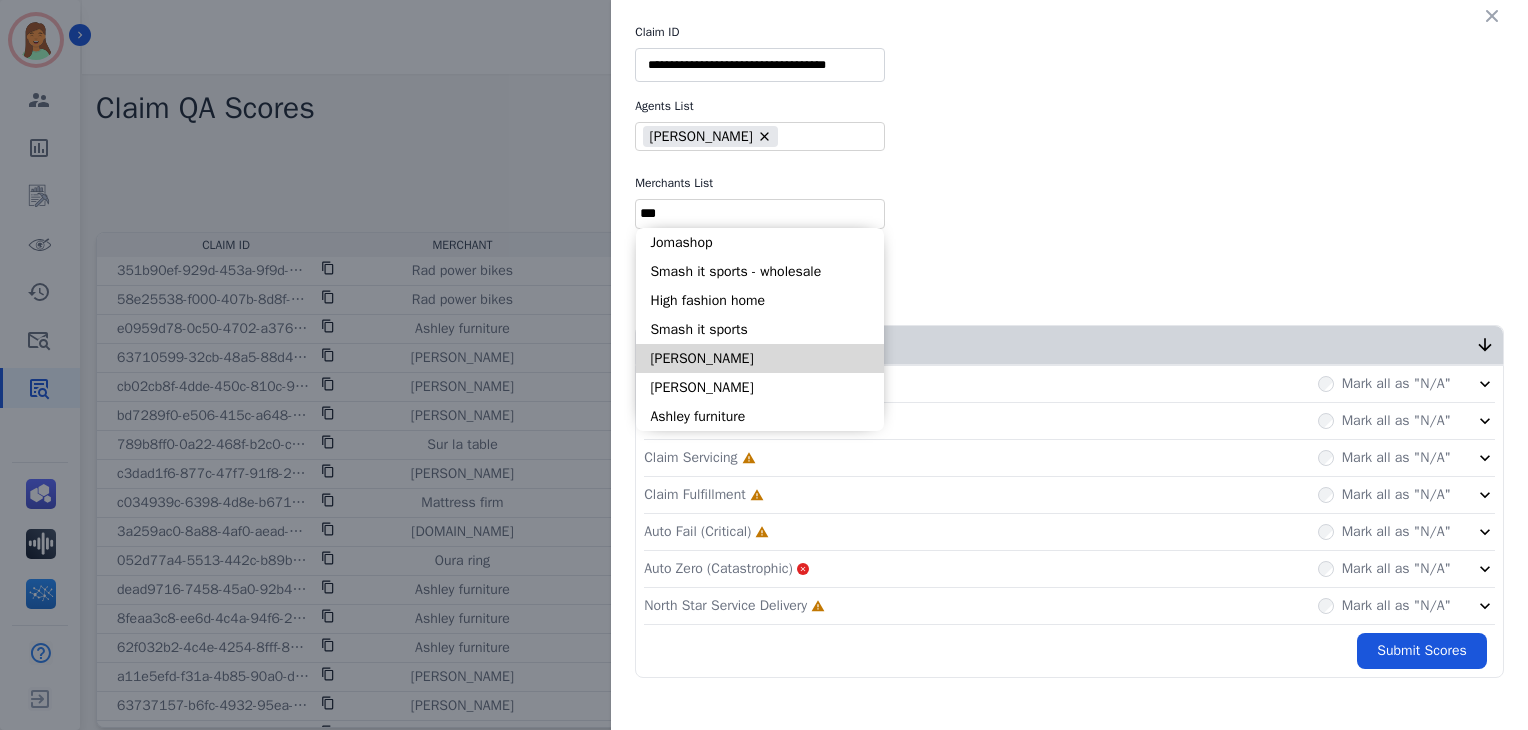 type on "***" 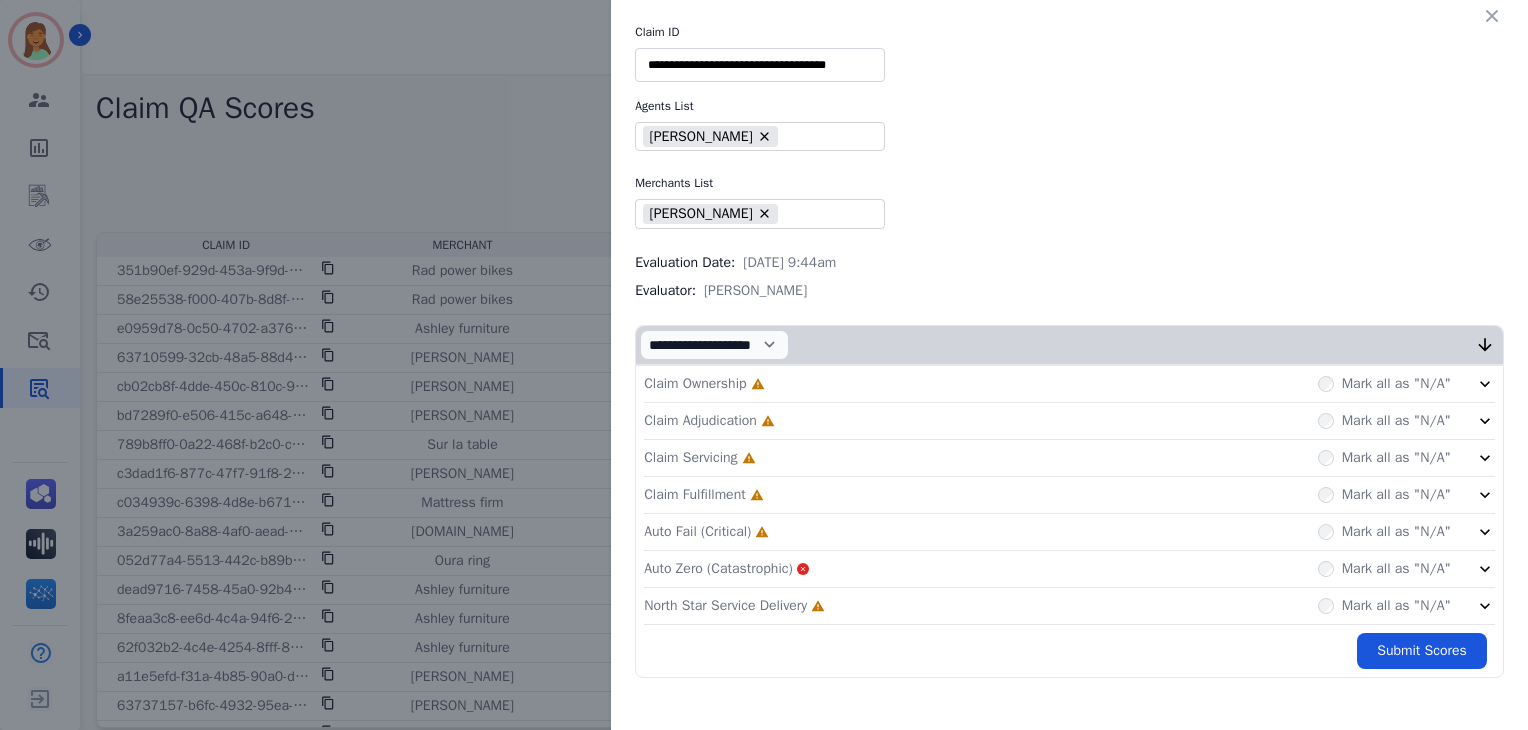click on "North Star Service Delivery     Incomplete         Mark all as "N/A"" 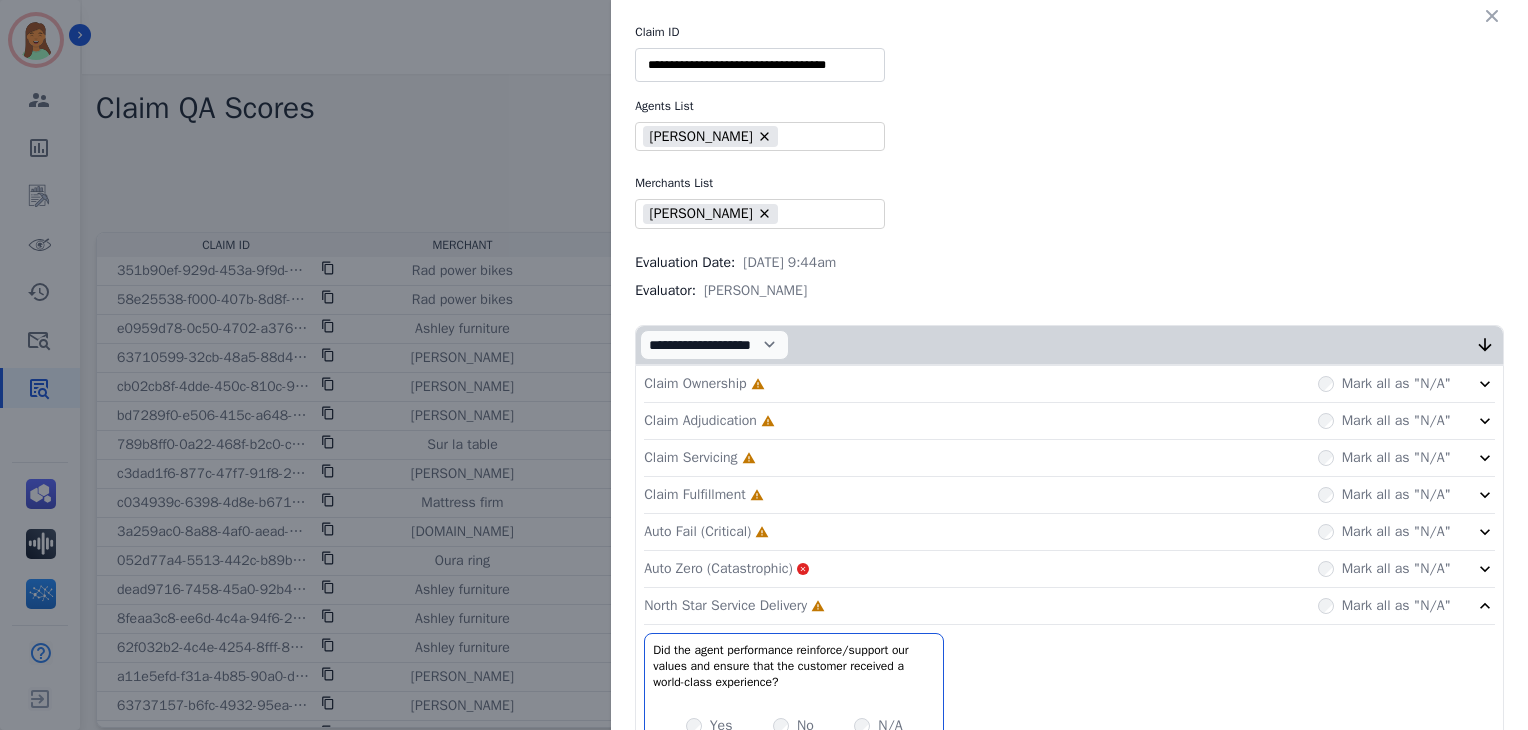 click on "Auto Fail (Critical)     Incomplete         Mark all as "N/A"" 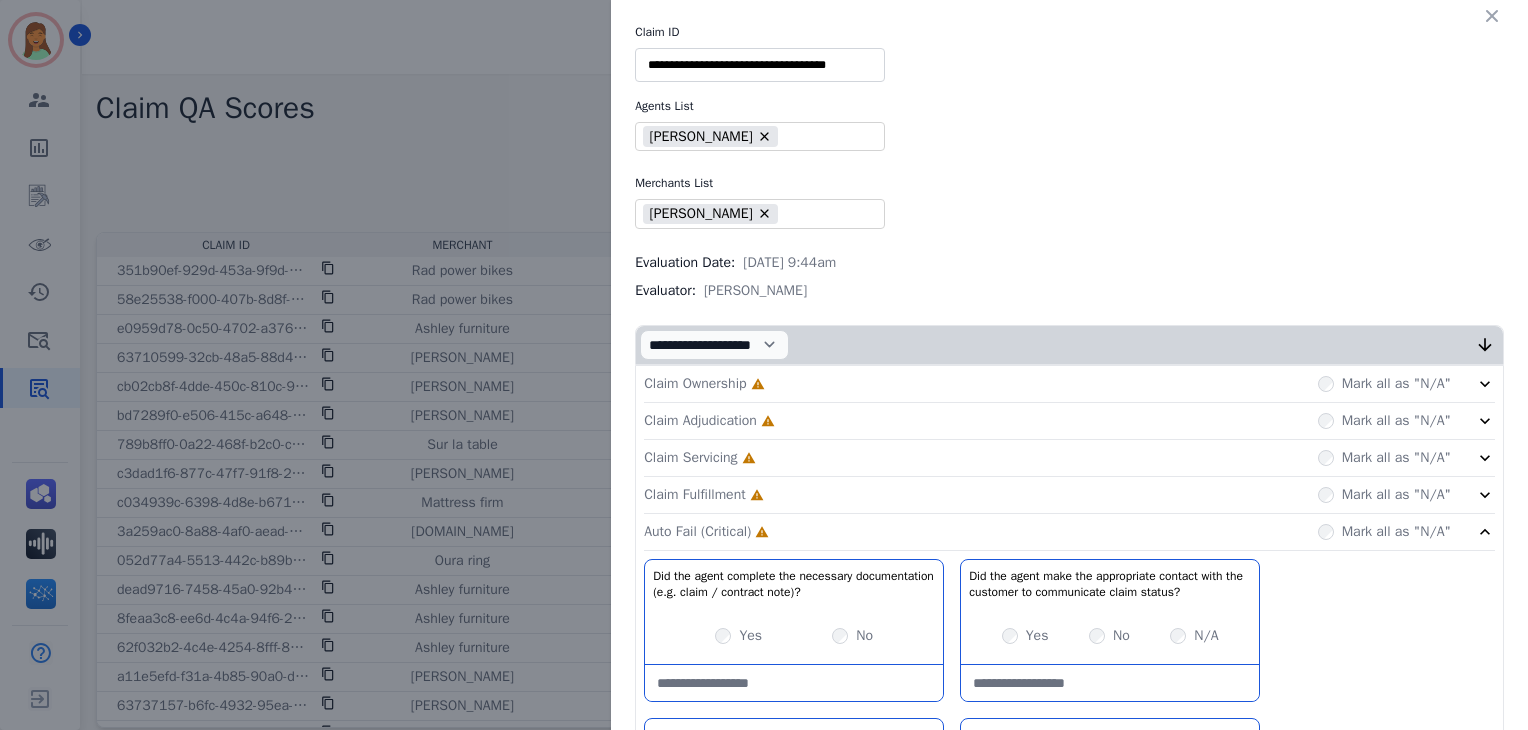 click on "Claim Fulfillment     Incomplete         Mark all as "N/A"" 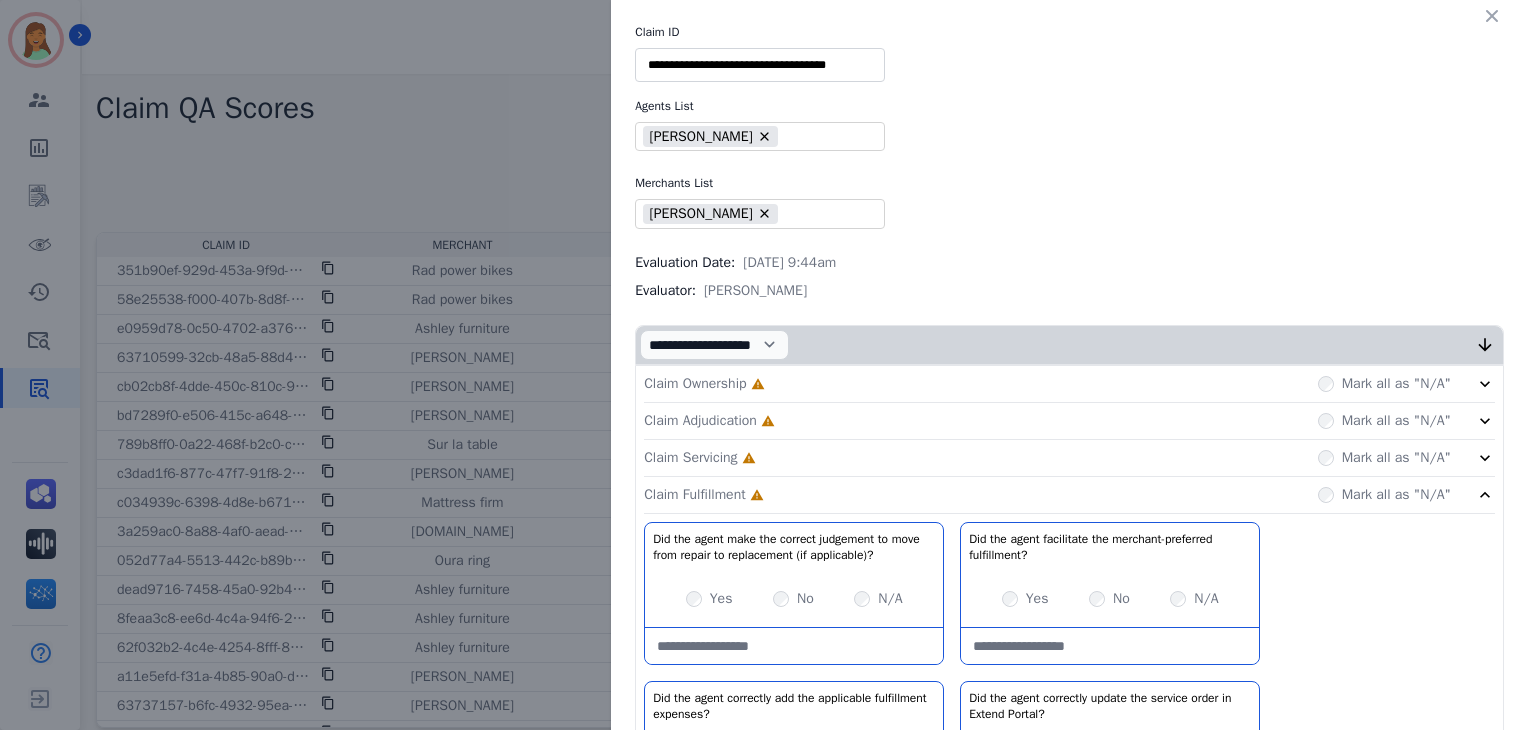 click on "Claim Servicing     Incomplete         Mark all as "N/A"" 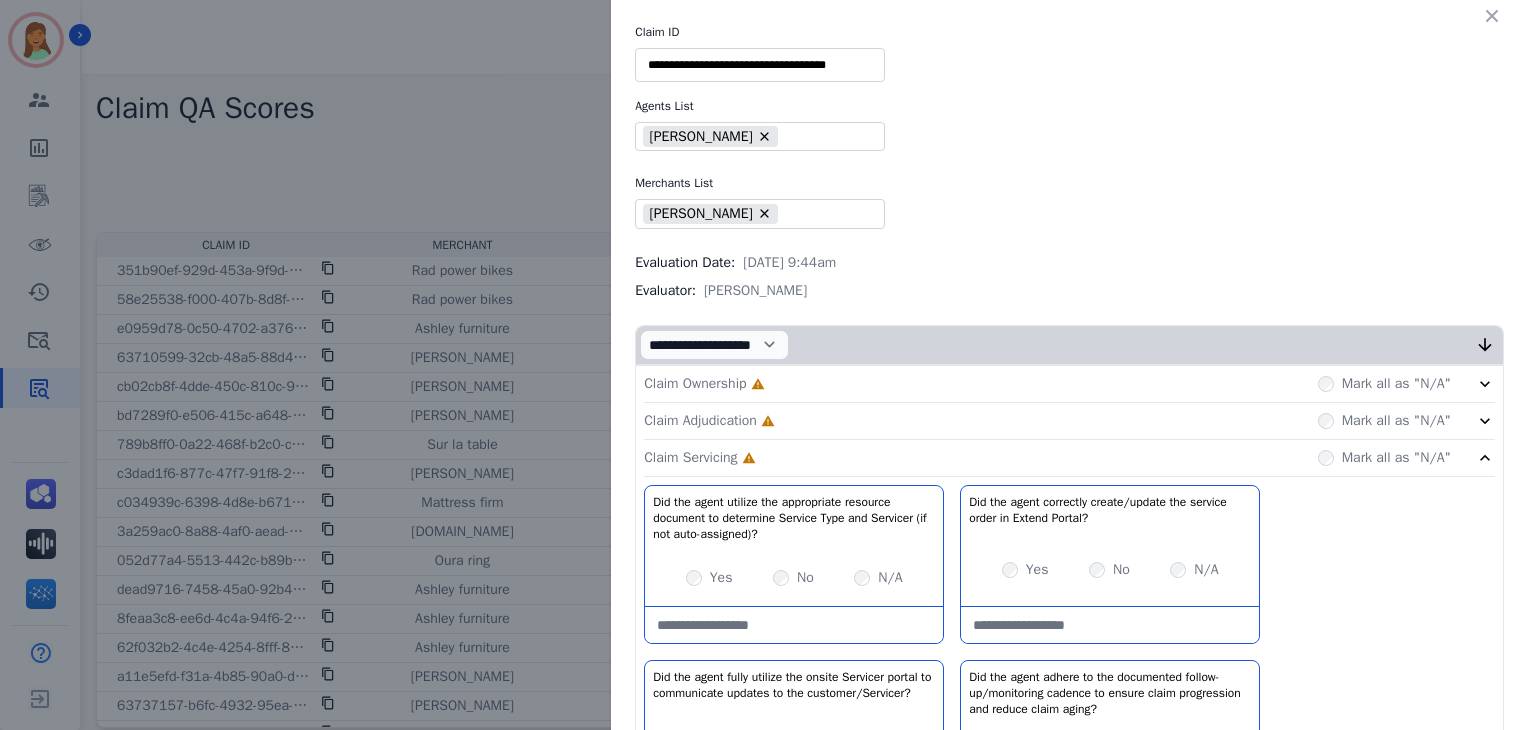 click on "Claim Adjudication     Incomplete         Mark all as "N/A"" 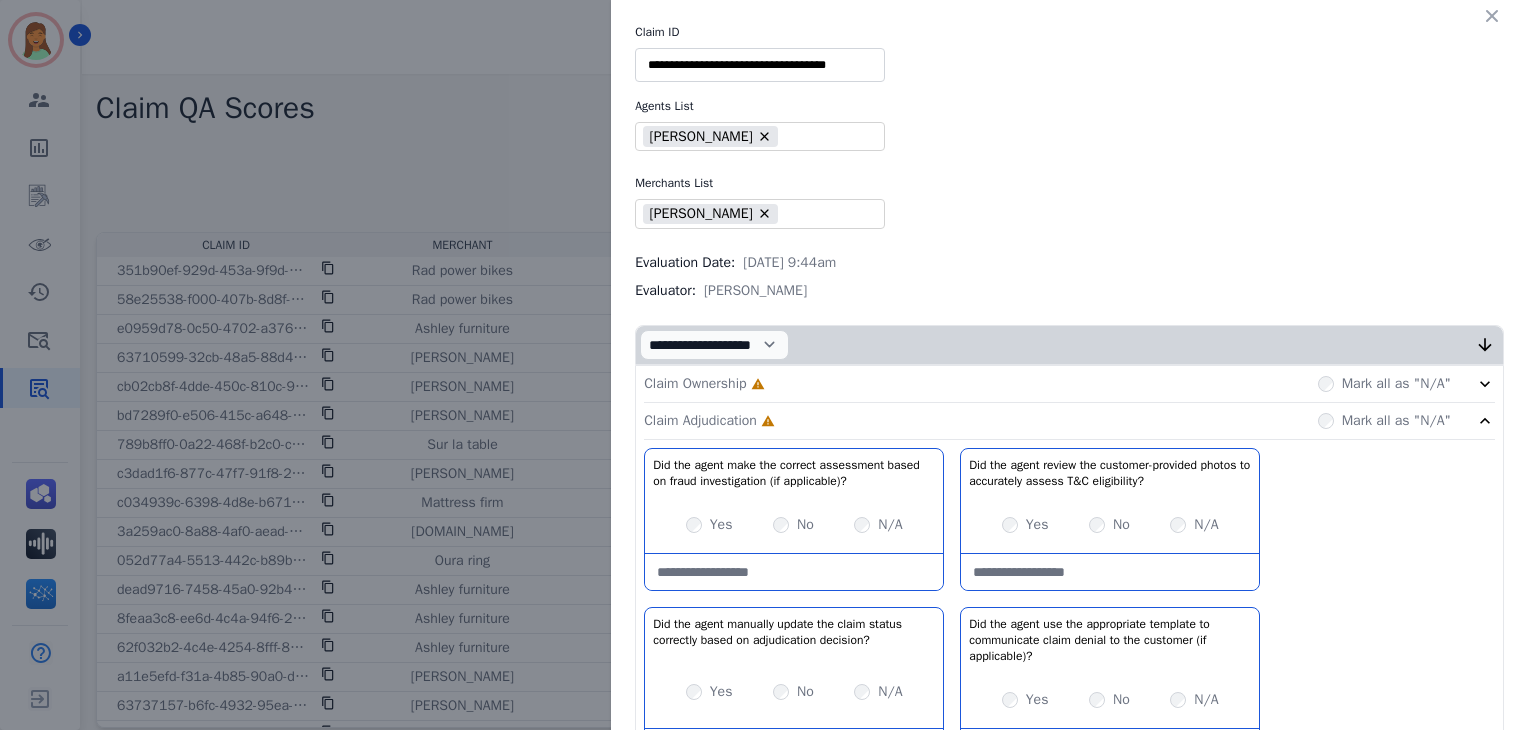click on "Claim Ownership     Incomplete         Mark all as "N/A"     Claim Adjudication     Incomplete         Mark all as "N/A"     Did the agent make the correct assessment based on fraud investigation (if applicable)?   No description         Yes     No     N/A   Did the agent review the customer-provided photos to accurately assess T&C eligibility?   No description         Yes     No     N/A   Did the agent manually update the claim status correctly based on adjudication decision?   No description         Yes     No     N/A   Did the agent use the appropriate template to communicate claim denial to the customer (if applicable)?   No description         Yes     No     N/A   Claim Servicing     Incomplete         Mark all as "N/A"     Did the agent utilize the appropriate resource document to determine Service Type and Servicer (if not auto-assigned)?   No description         Yes     No     N/A   Did the agent correctly create/update the service order in Extend Portal?   No description         Yes     No" at bounding box center (1069, 1438) 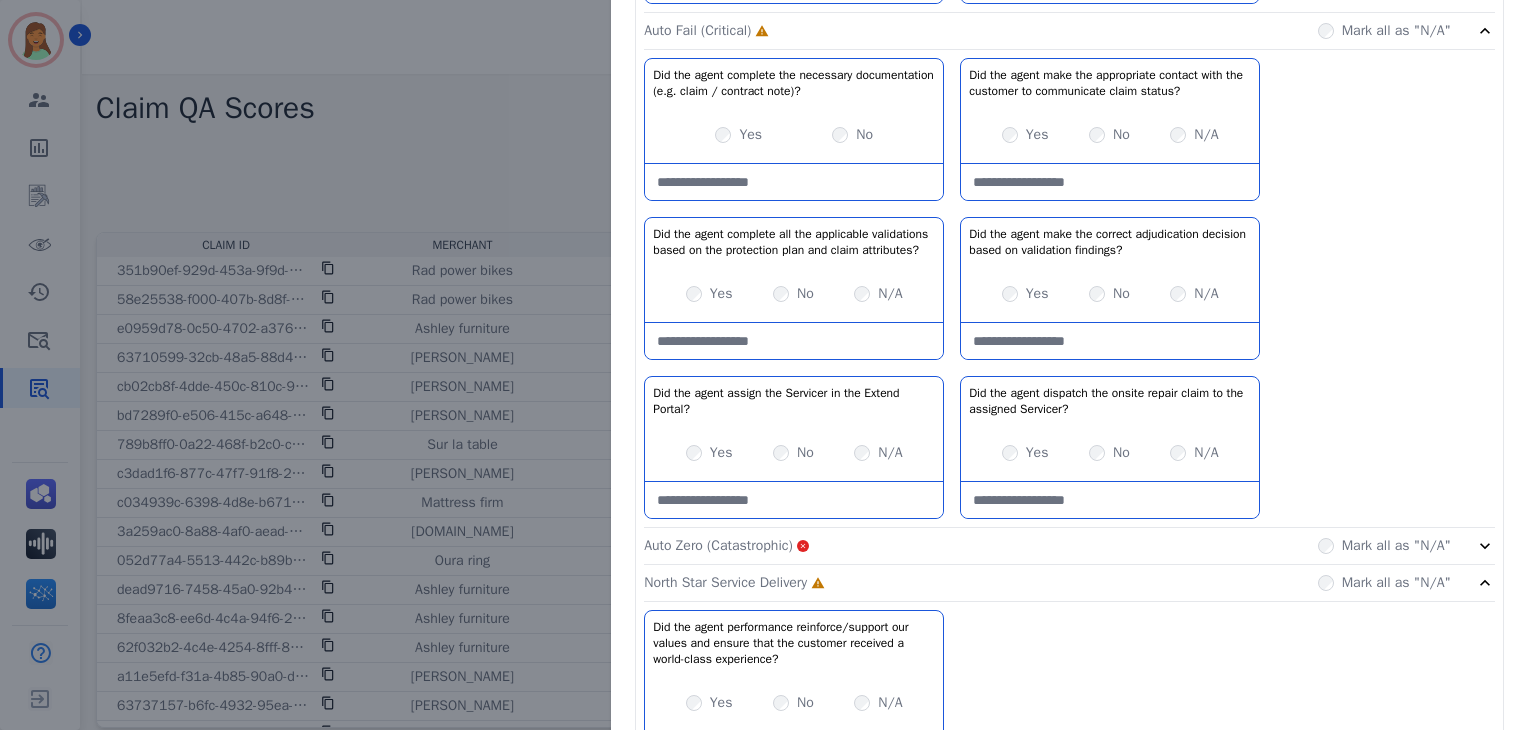 scroll, scrollTop: 2132, scrollLeft: 0, axis: vertical 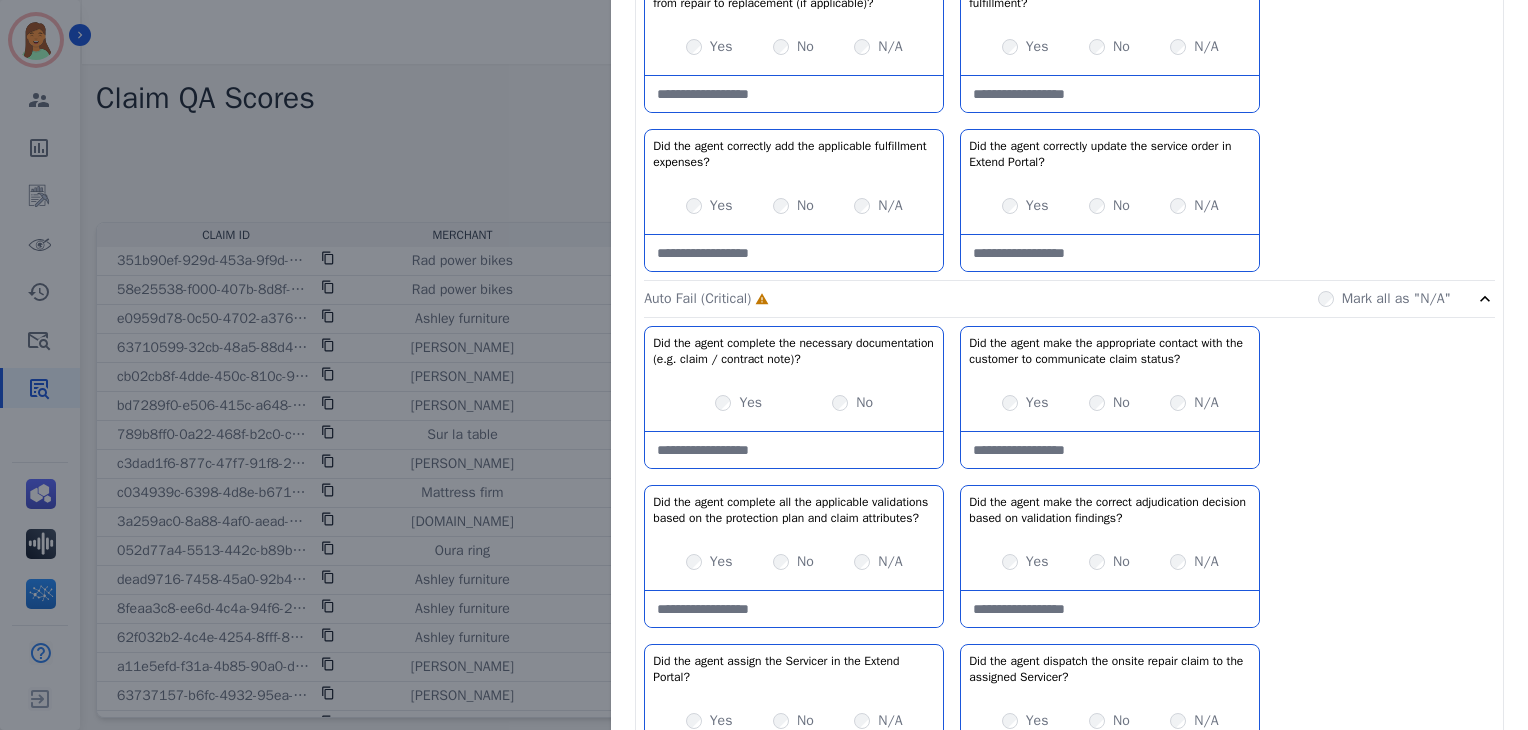 click at bounding box center (794, 450) 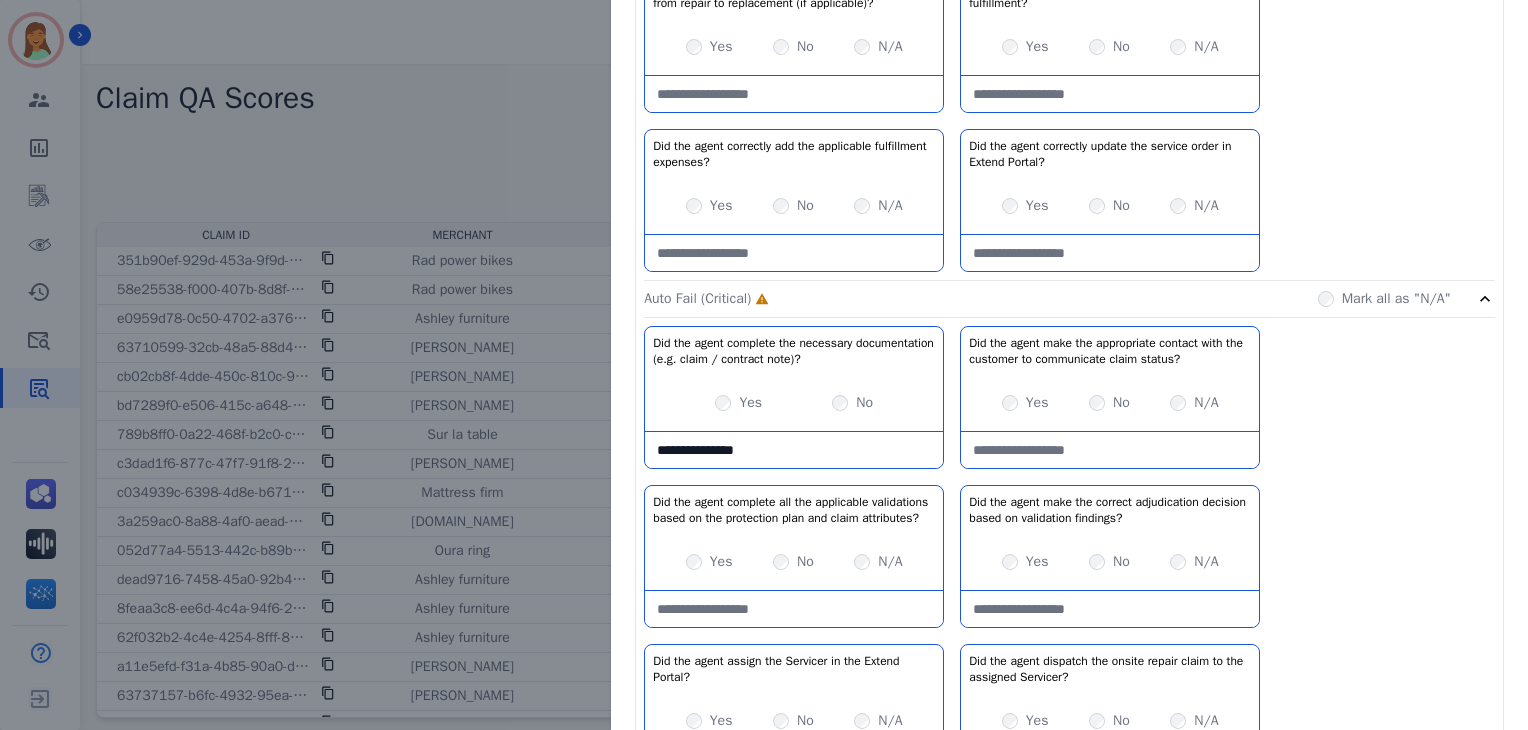 type on "**********" 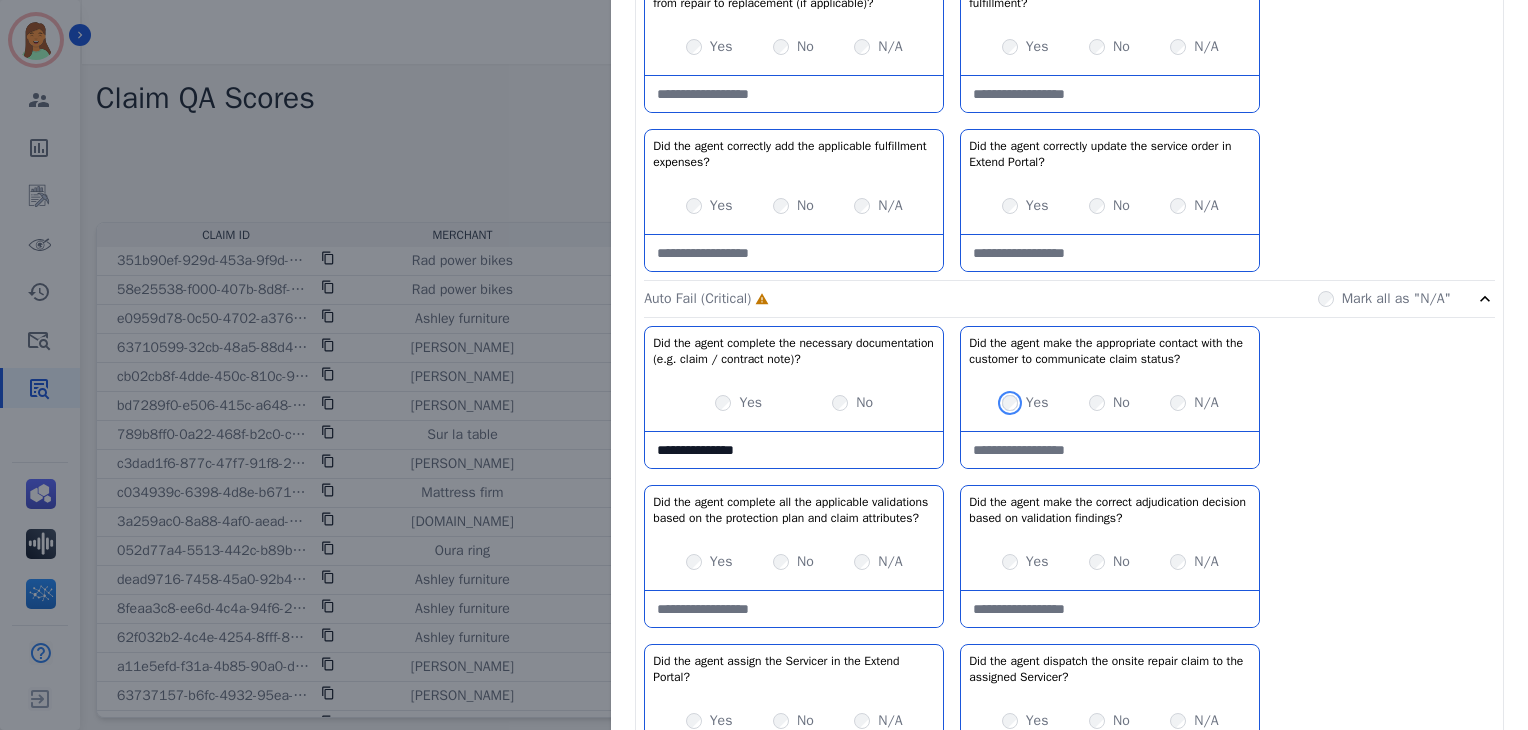 scroll, scrollTop: 1998, scrollLeft: 0, axis: vertical 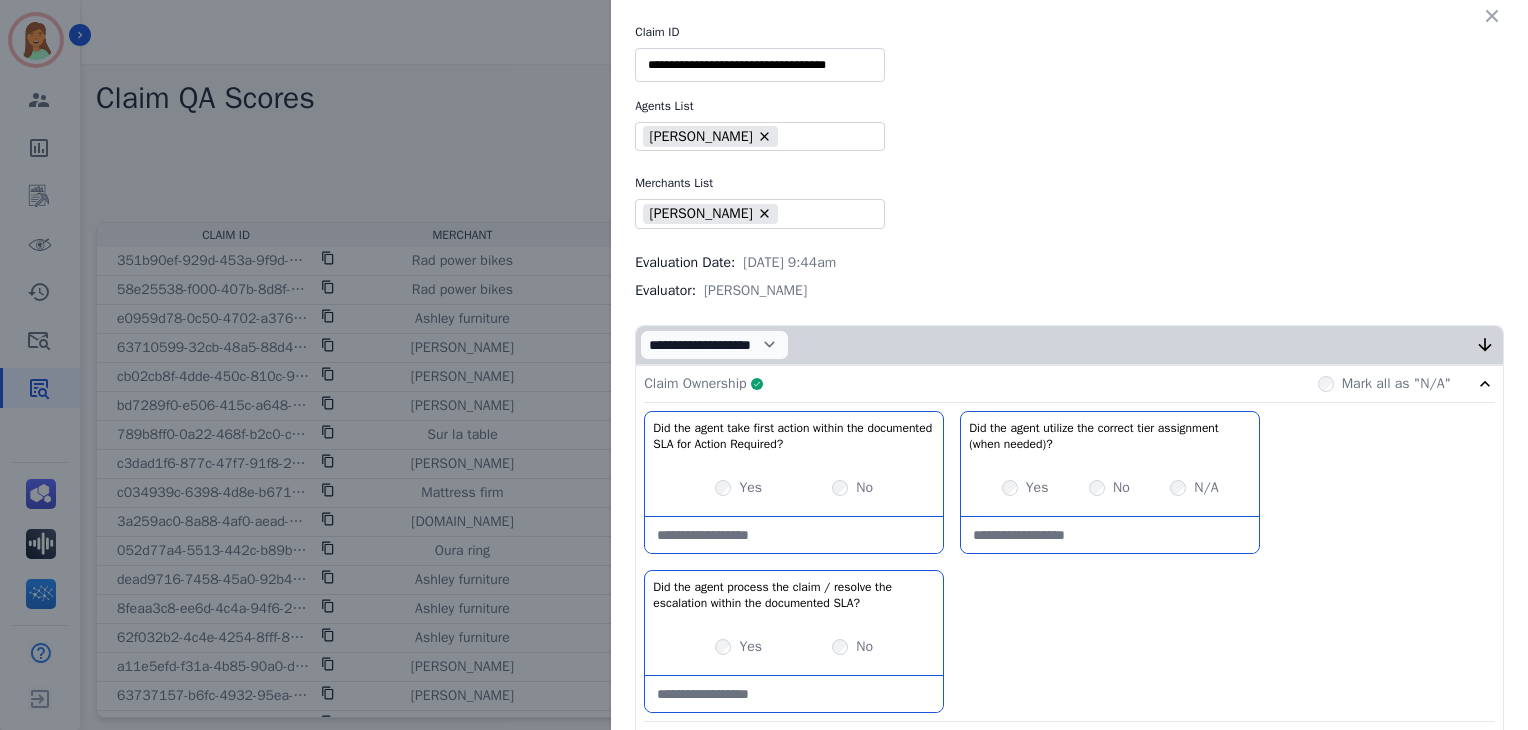click on "Claim Ownership     Complete         Mark all as "N/A"" at bounding box center [1069, 384] 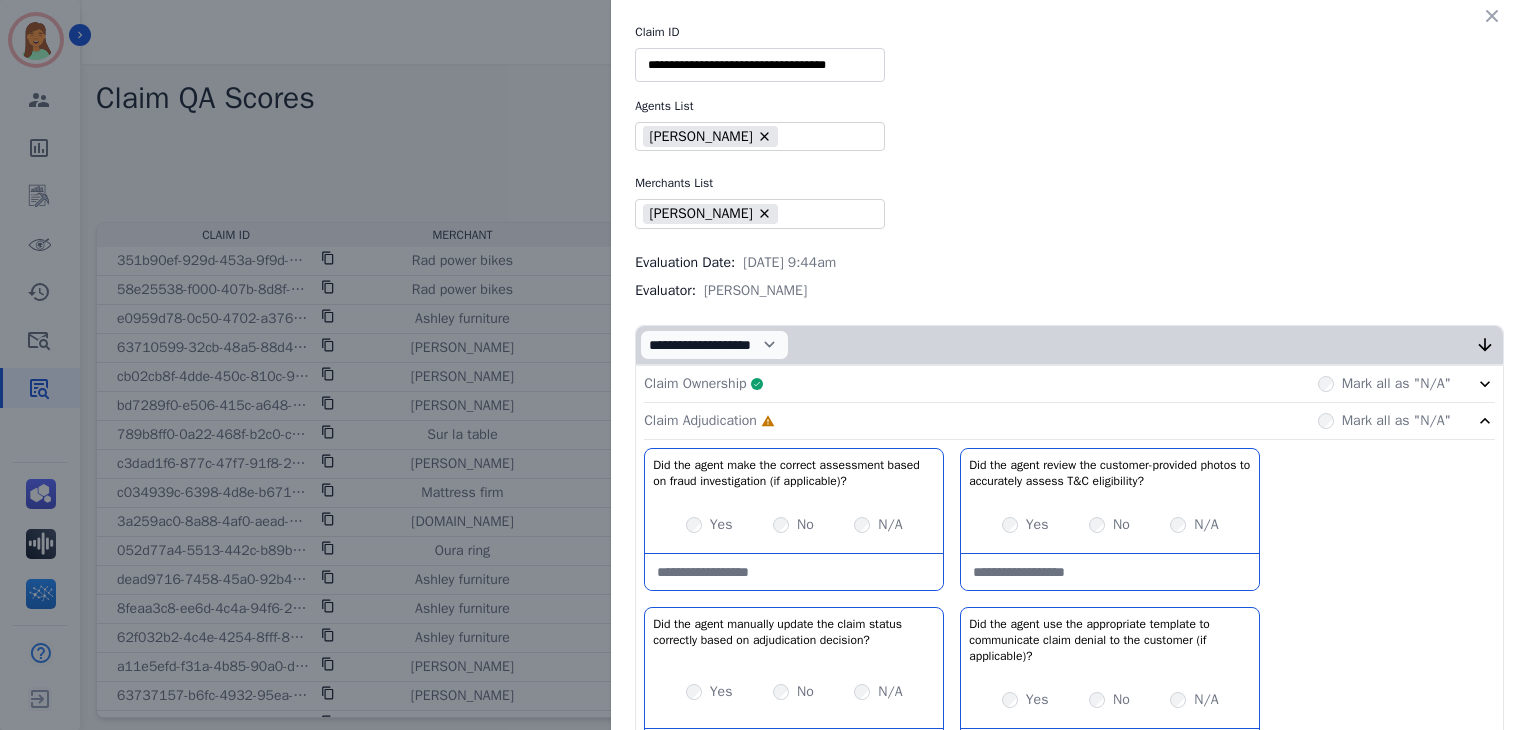 scroll, scrollTop: 400, scrollLeft: 0, axis: vertical 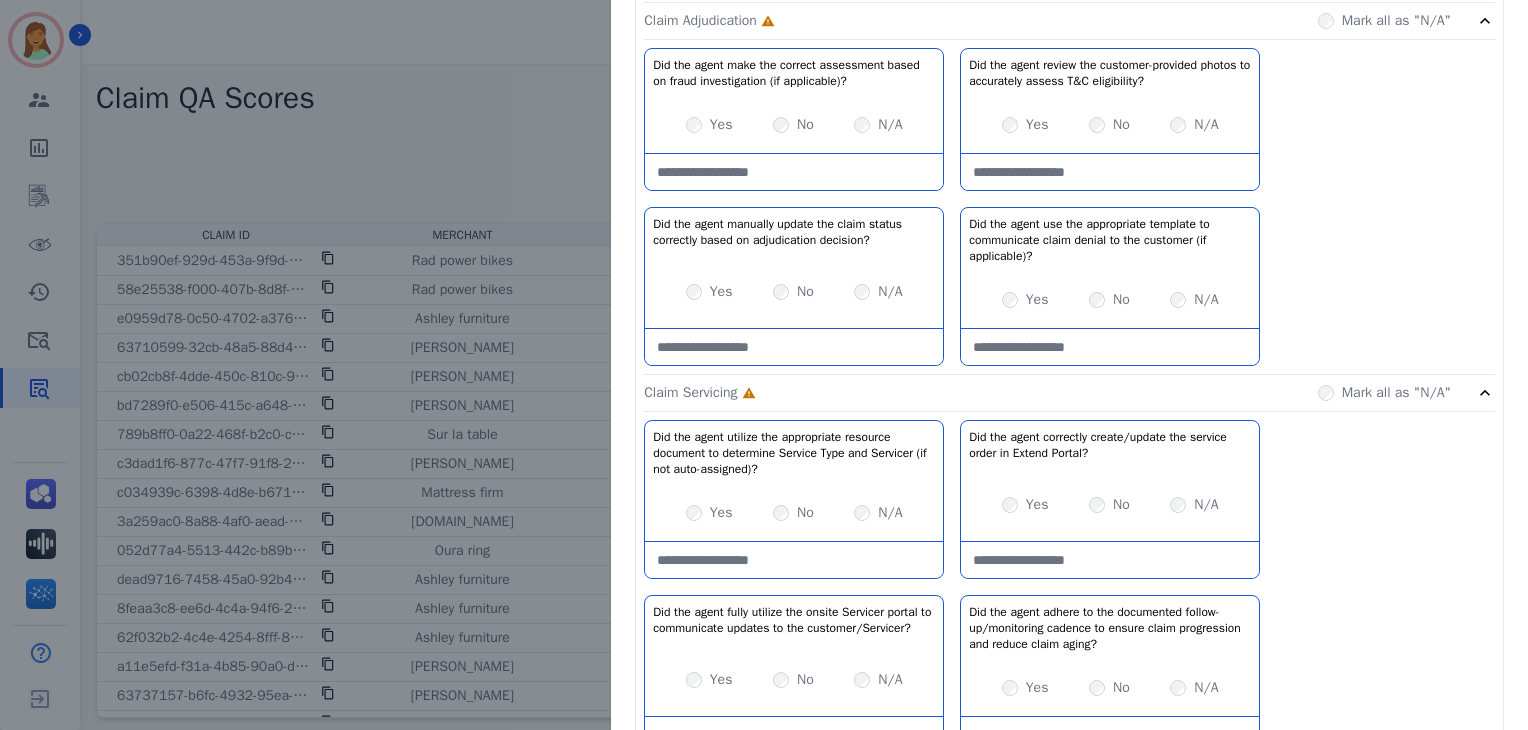 click on "No" at bounding box center (793, 125) 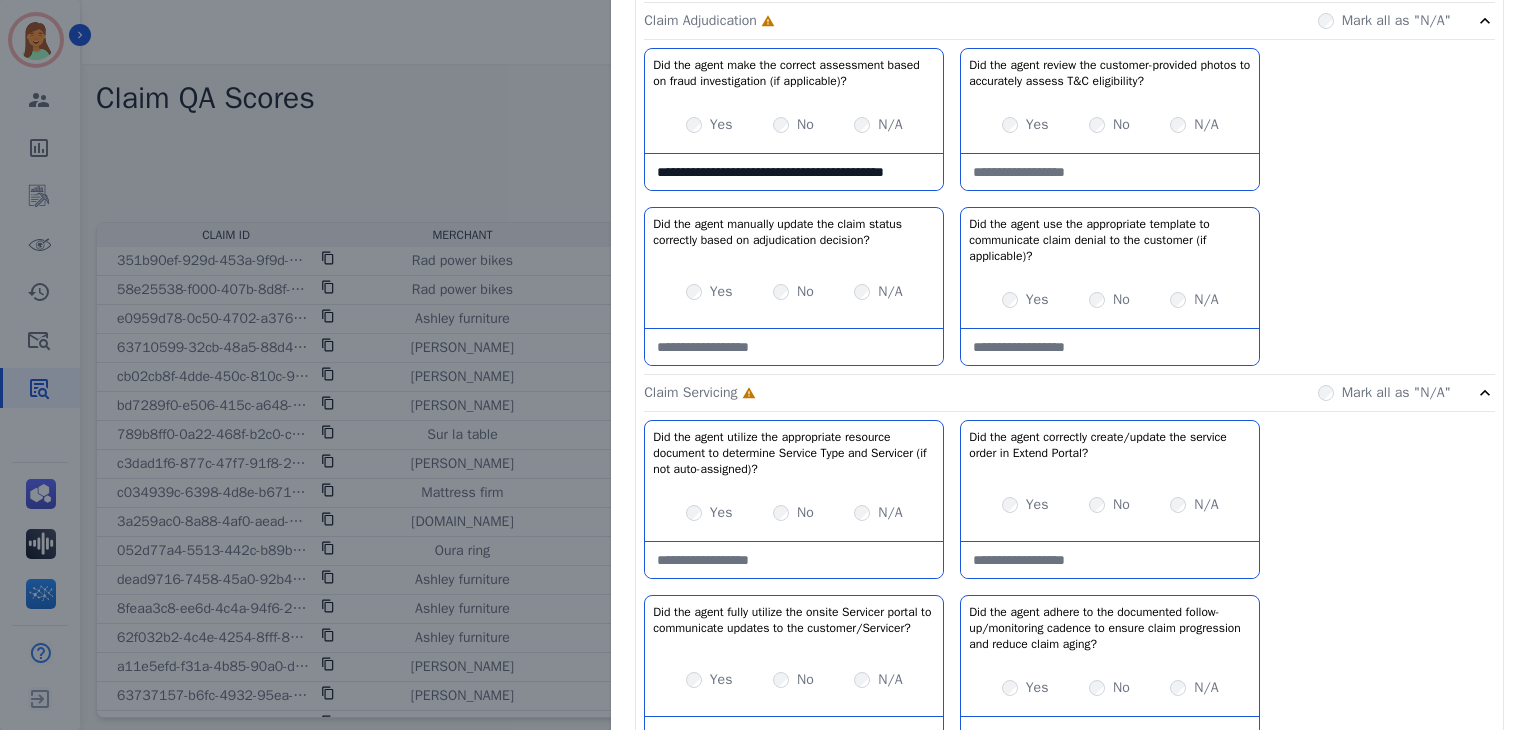 scroll, scrollTop: 11, scrollLeft: 0, axis: vertical 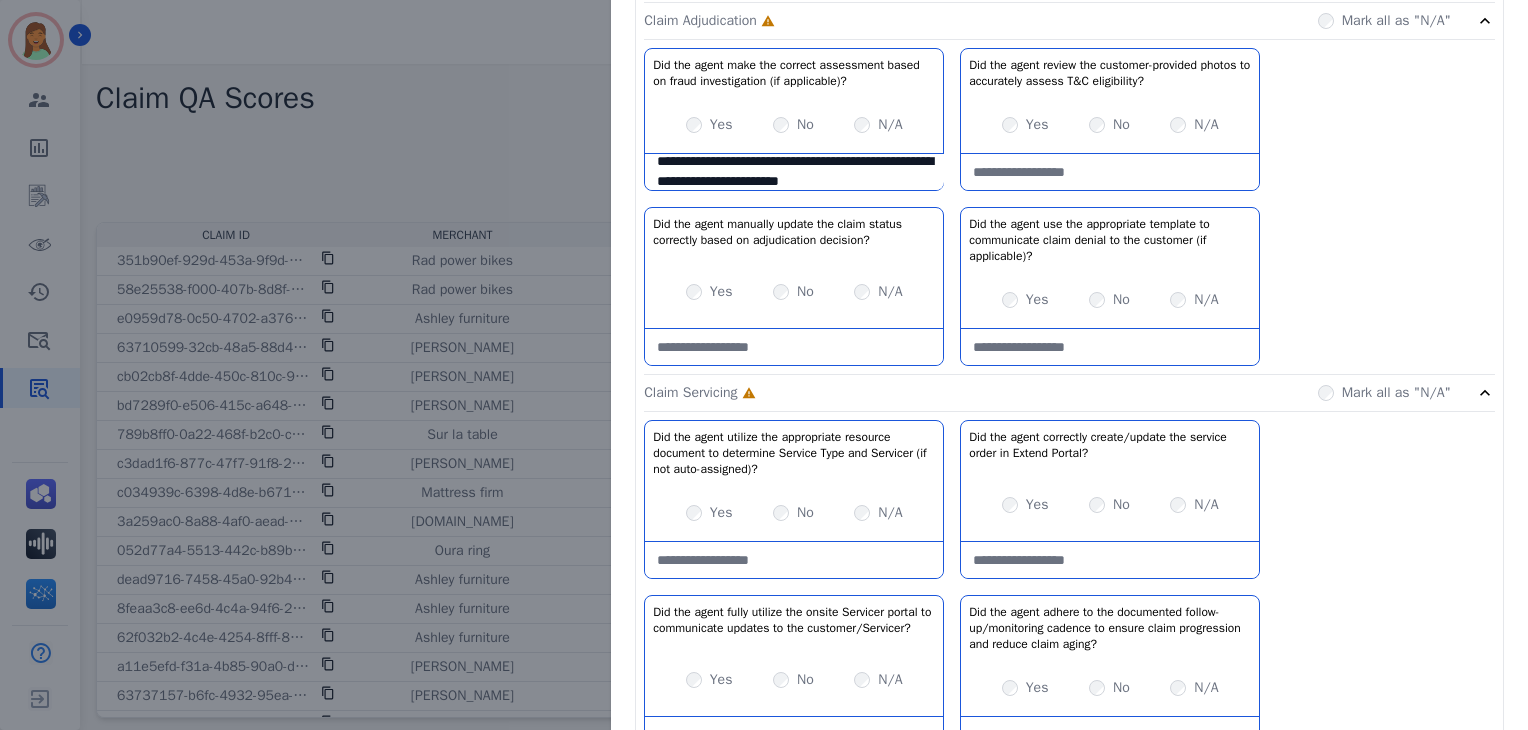 type on "**********" 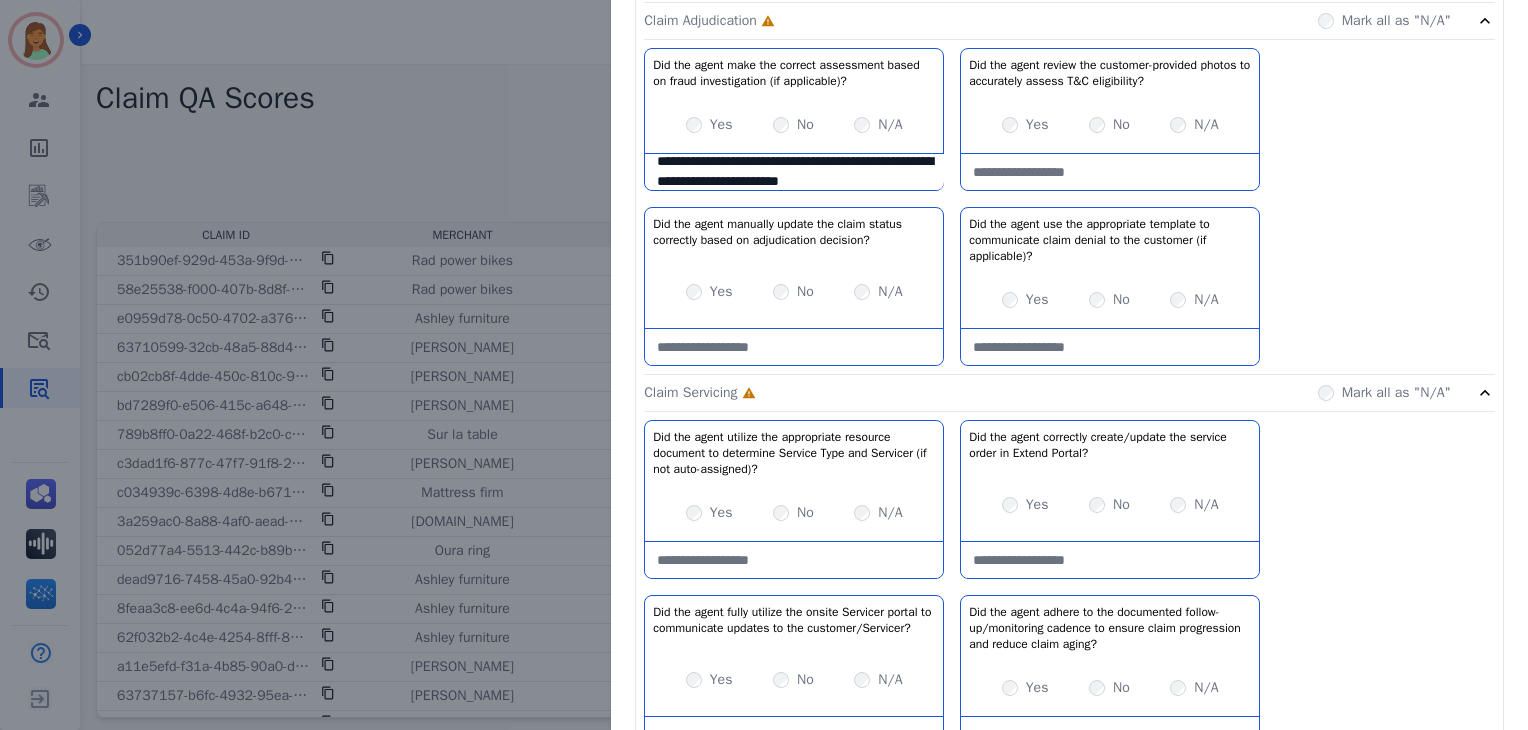 click on "Yes" at bounding box center (1025, 125) 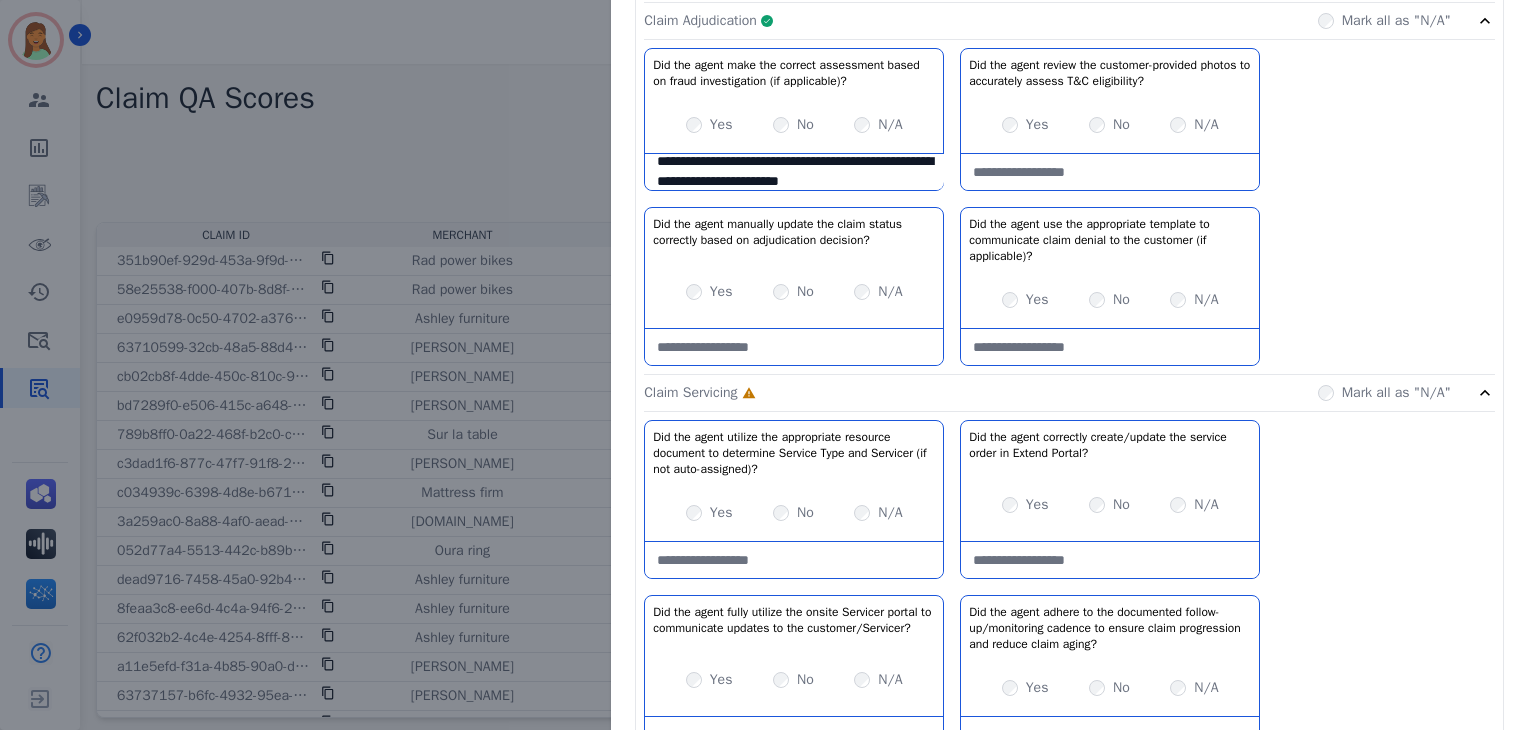 click on "Claim Adjudication     Complete         Mark all as "N/A"" 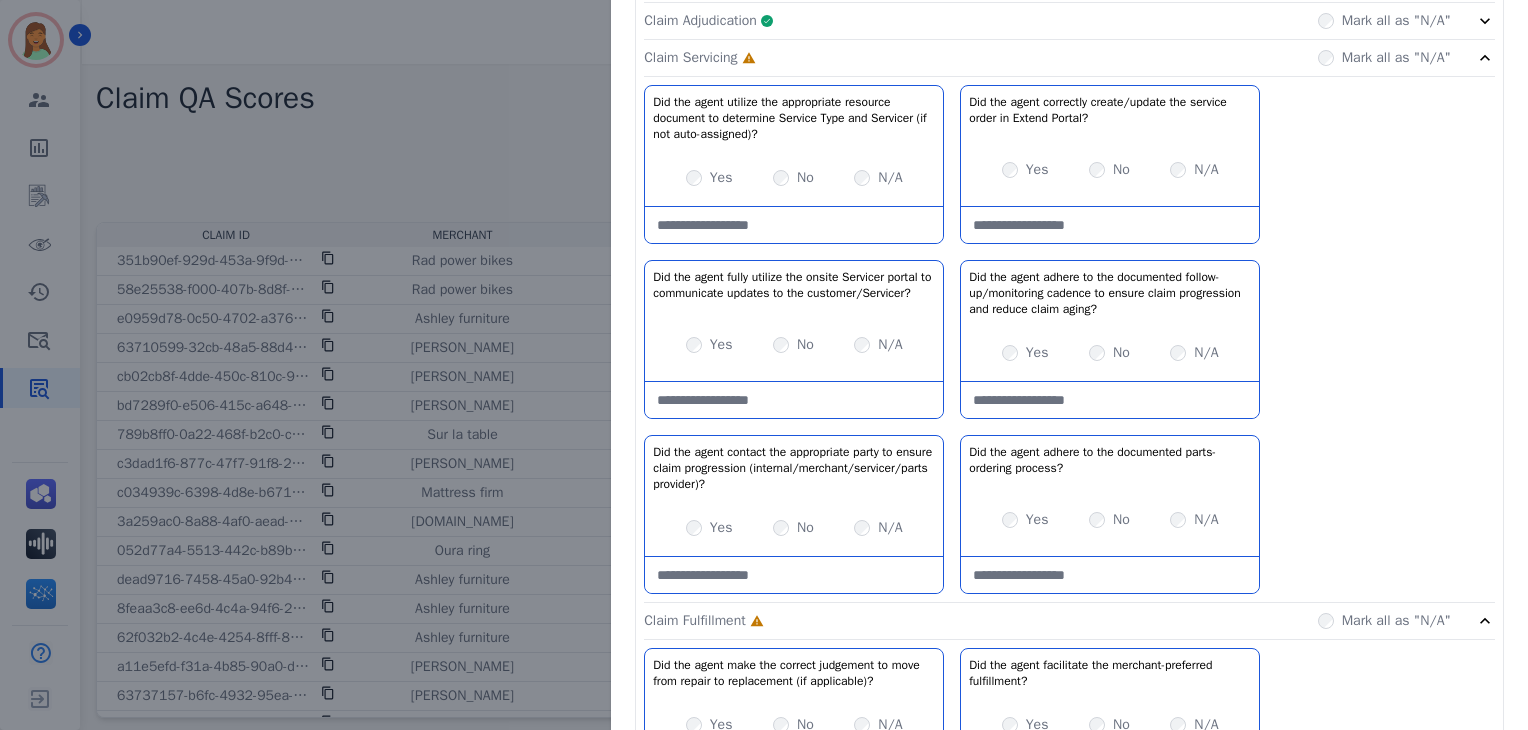 click at bounding box center [1110, 400] 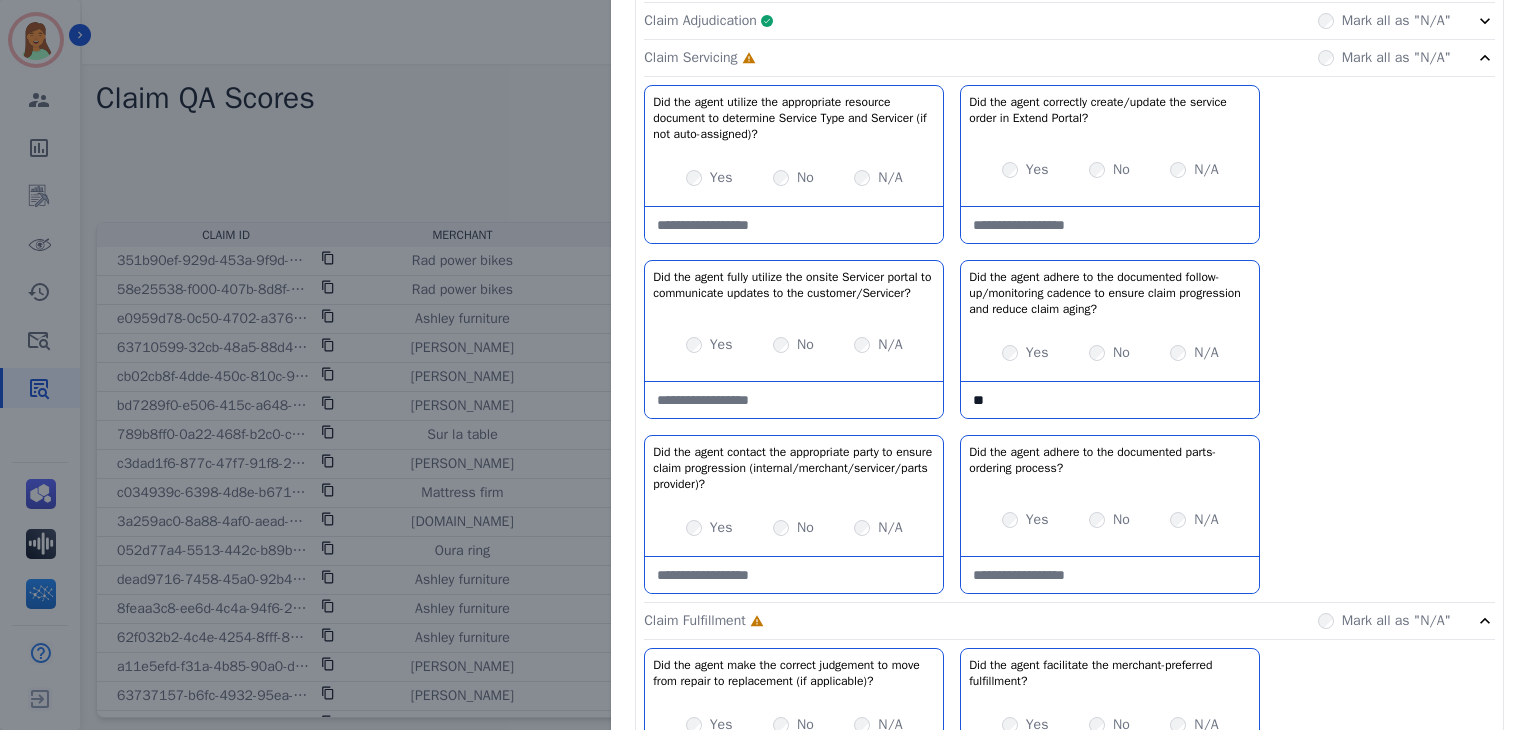 type on "*" 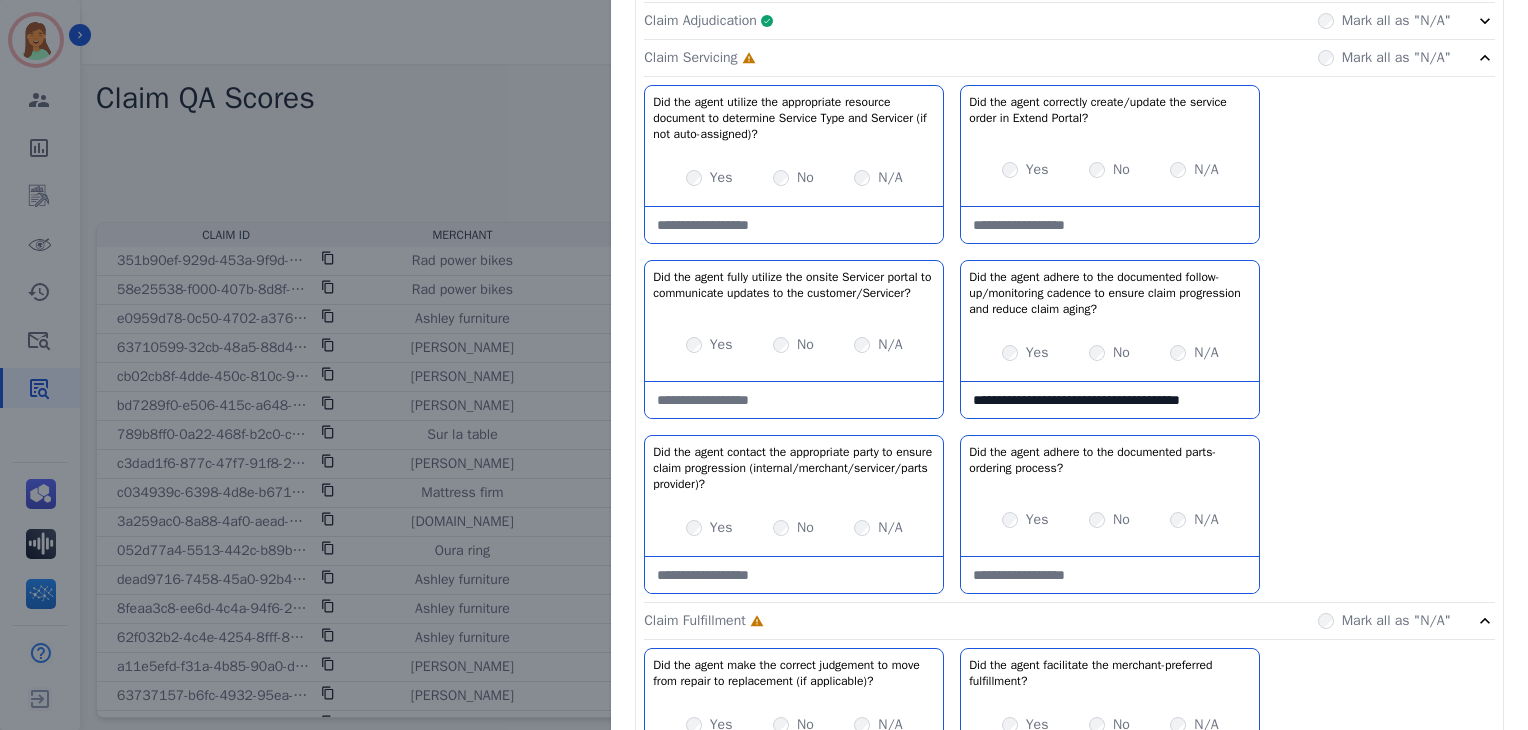 type on "**********" 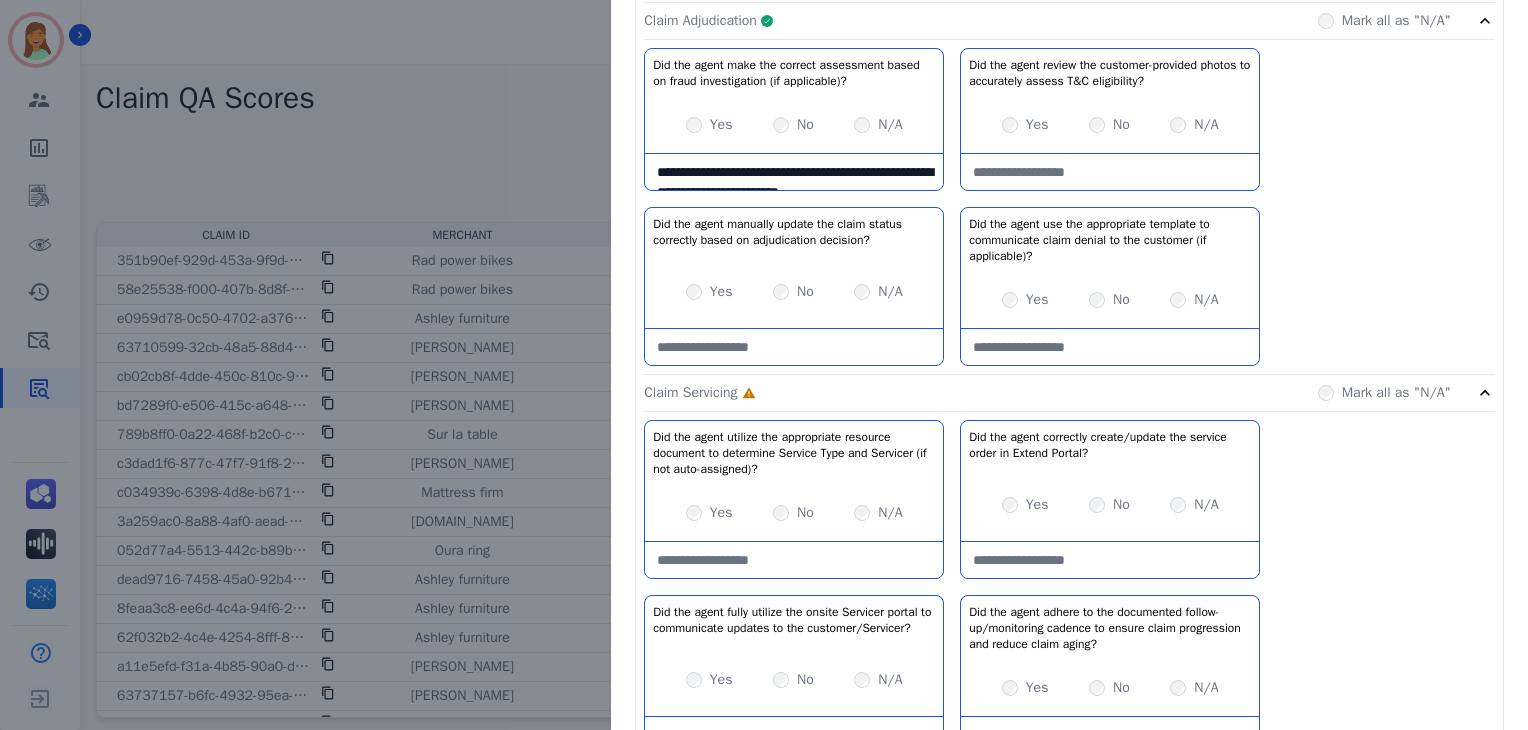 scroll, scrollTop: 133, scrollLeft: 0, axis: vertical 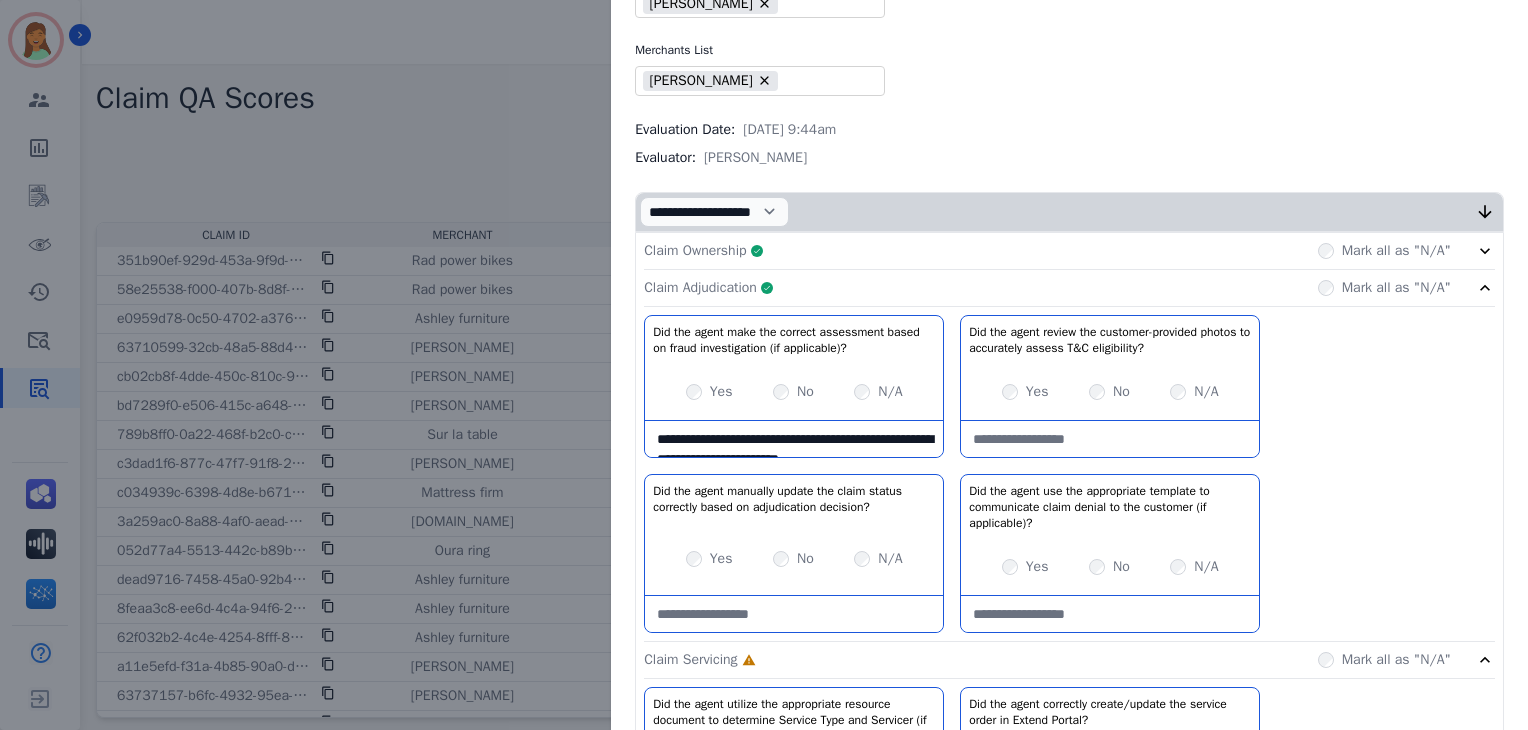 click on "Claim Ownership     Complete         Mark all as "N/A"" at bounding box center [1069, 251] 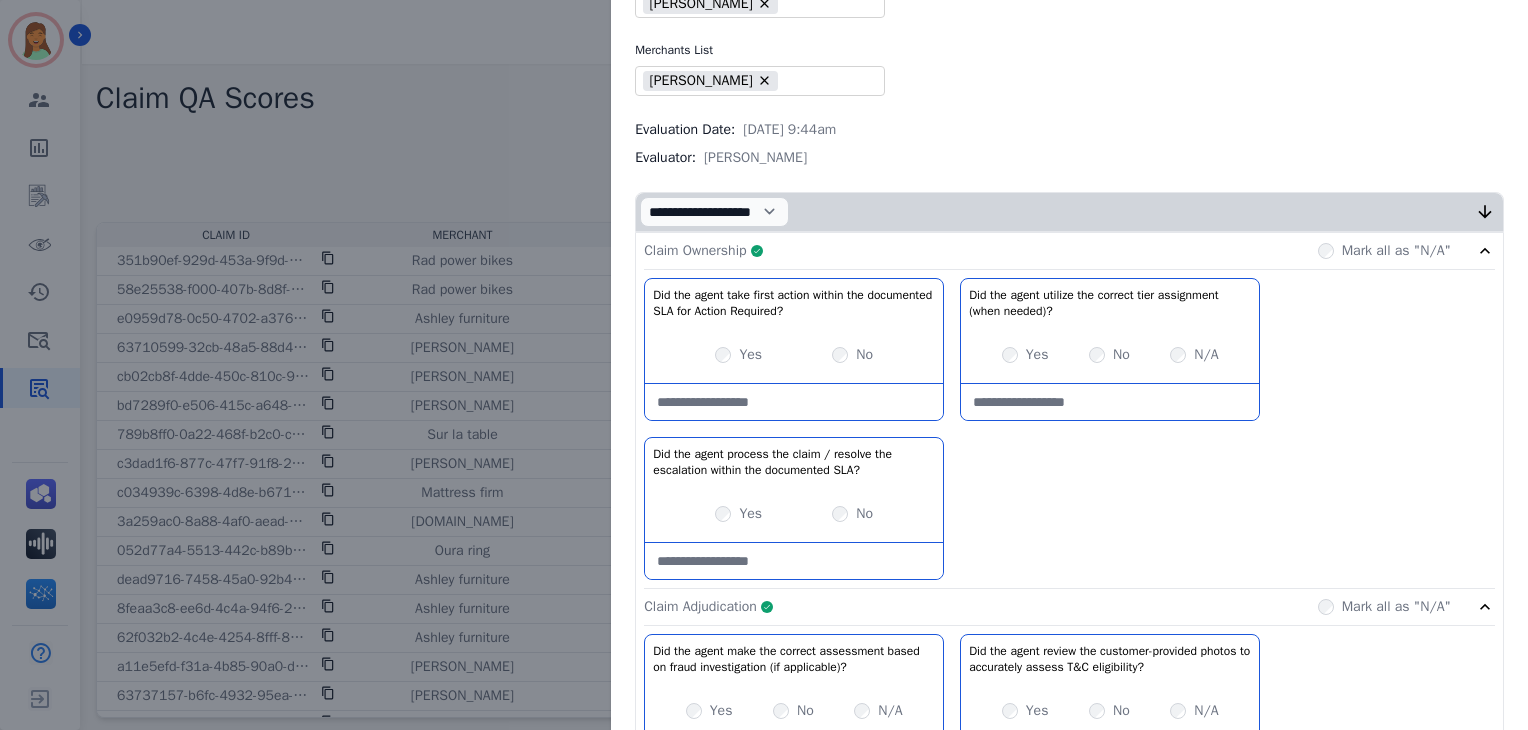 click on "Claim Ownership     Complete         Mark all as "N/A"" at bounding box center (1069, 251) 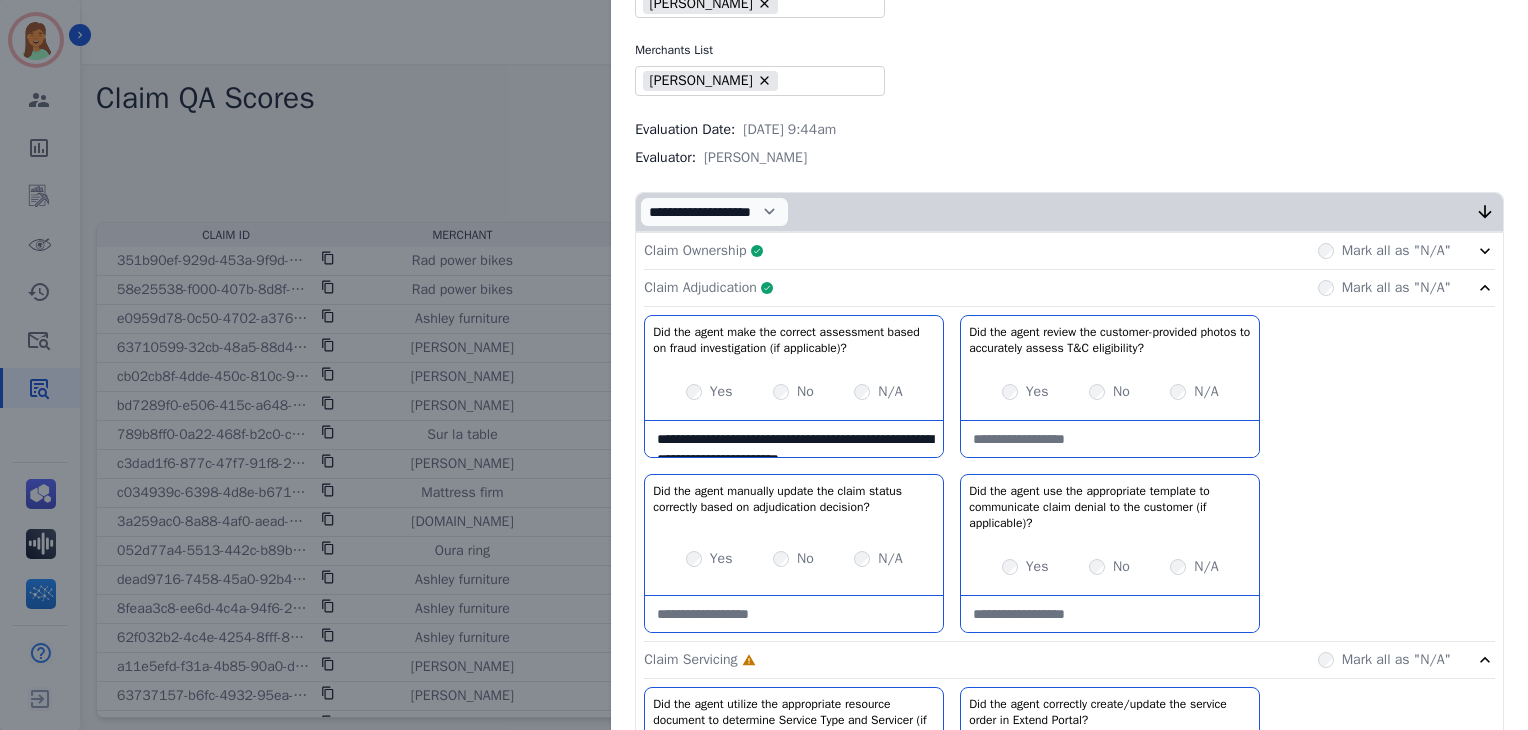 scroll, scrollTop: 266, scrollLeft: 0, axis: vertical 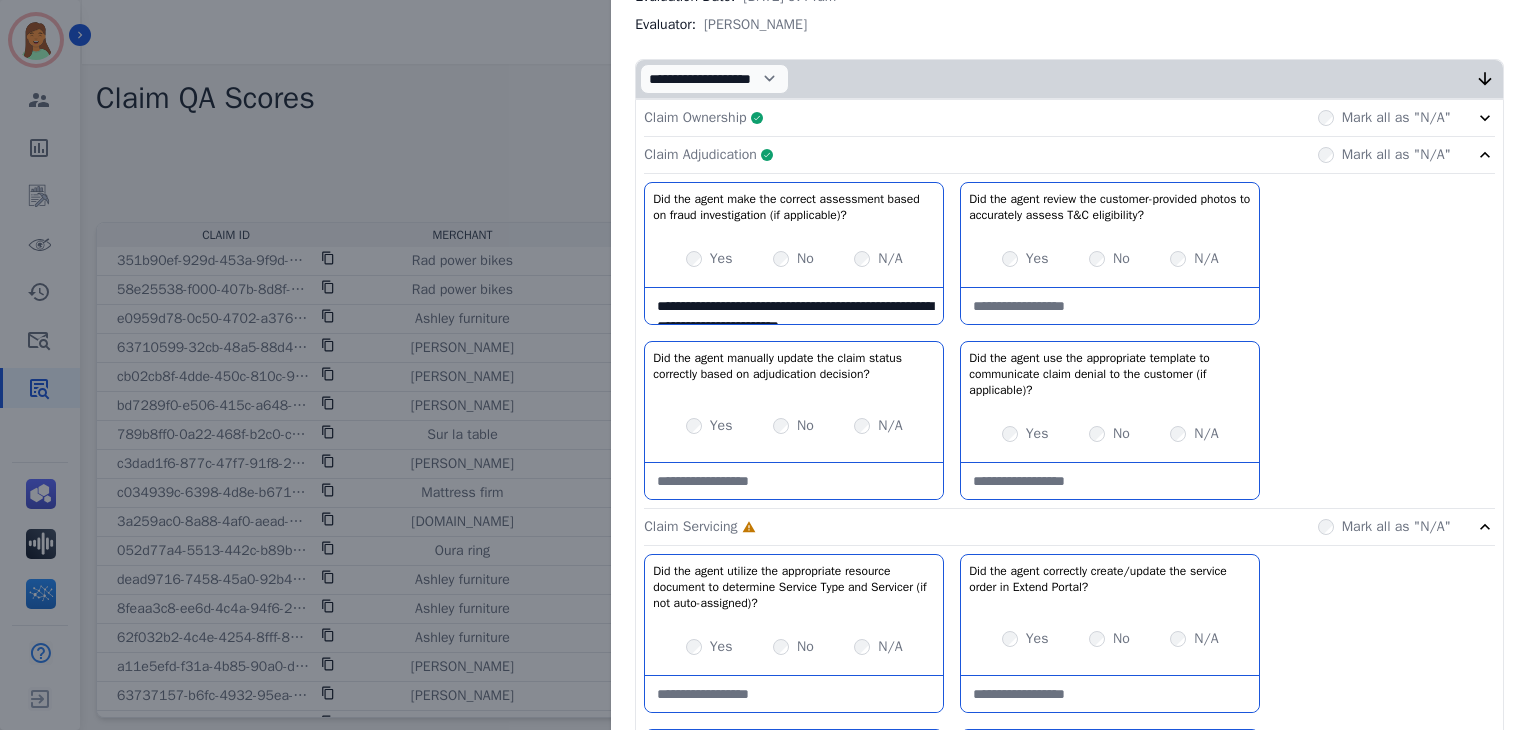 click on "Claim Adjudication     Complete         Mark all as "N/A"" 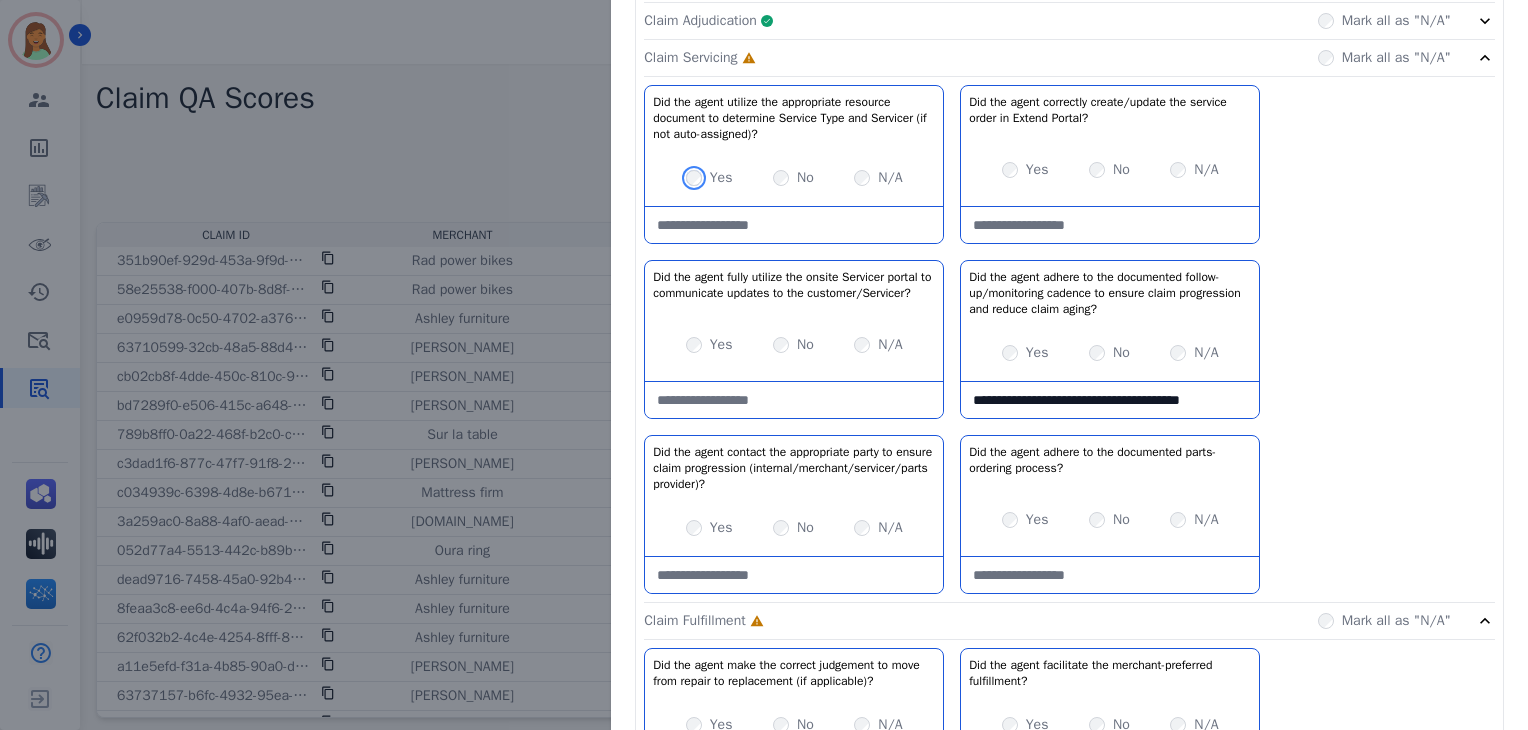 scroll, scrollTop: 533, scrollLeft: 0, axis: vertical 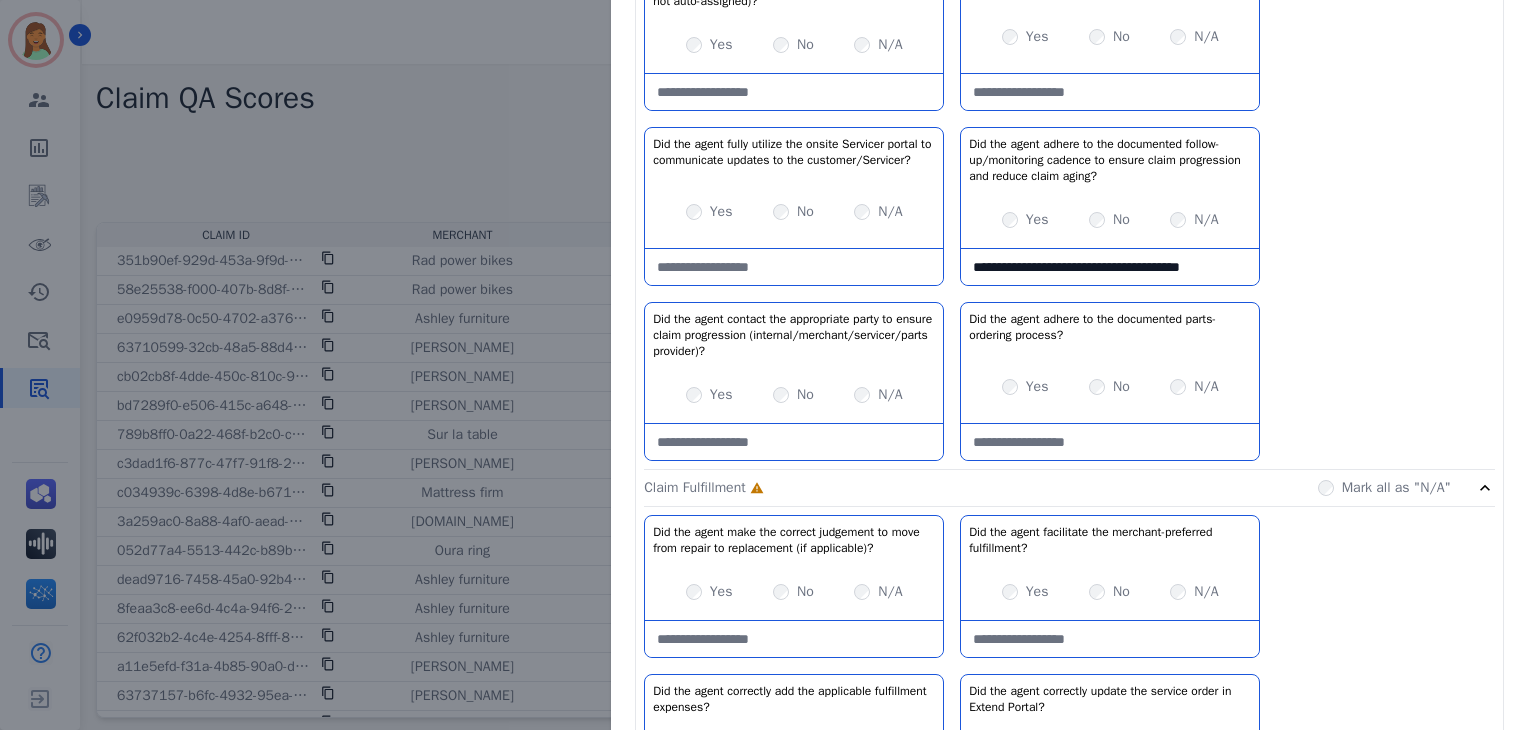 click on "Yes     No     N/A" at bounding box center [1110, 387] 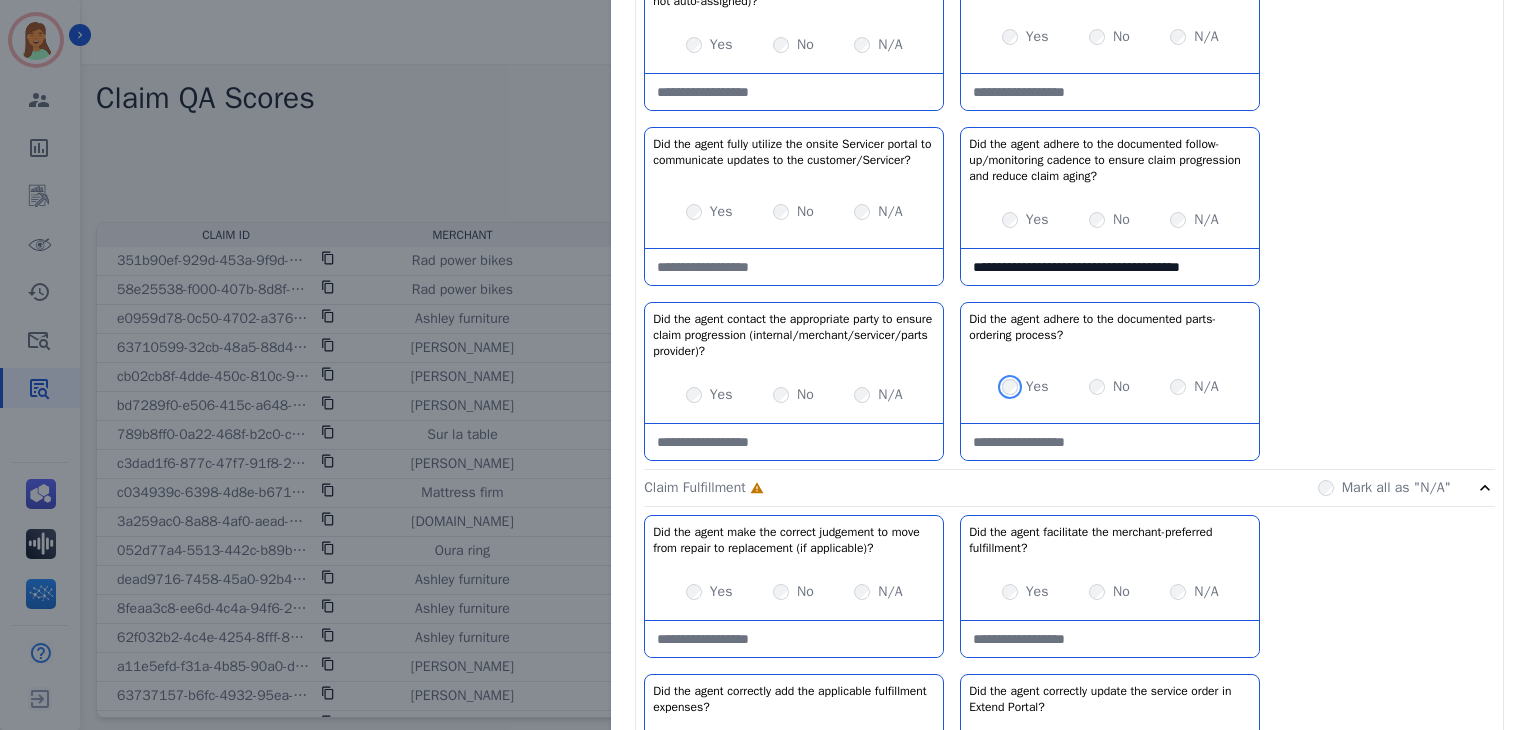 scroll, scrollTop: 266, scrollLeft: 0, axis: vertical 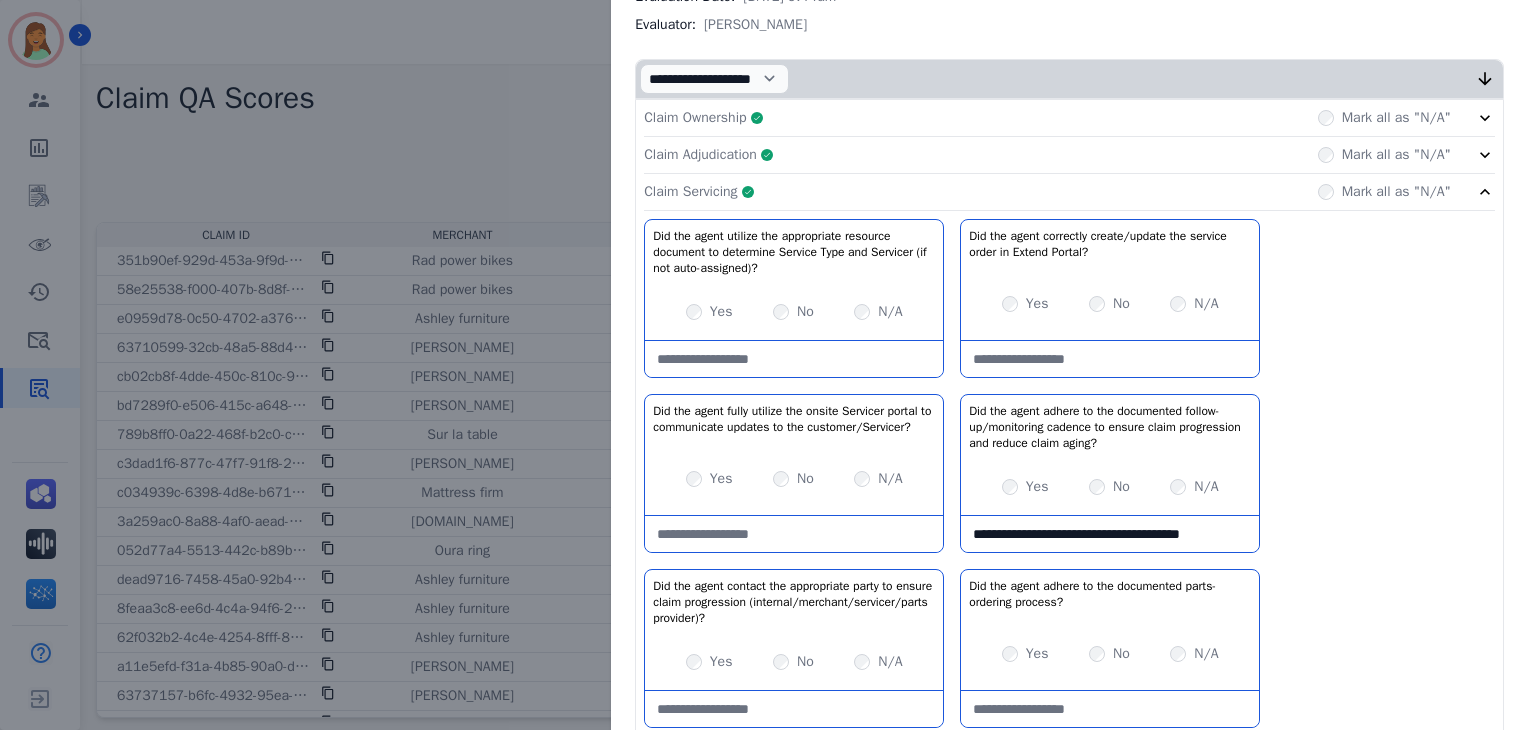 click on "Claim Servicing     Complete         Mark all as "N/A"" 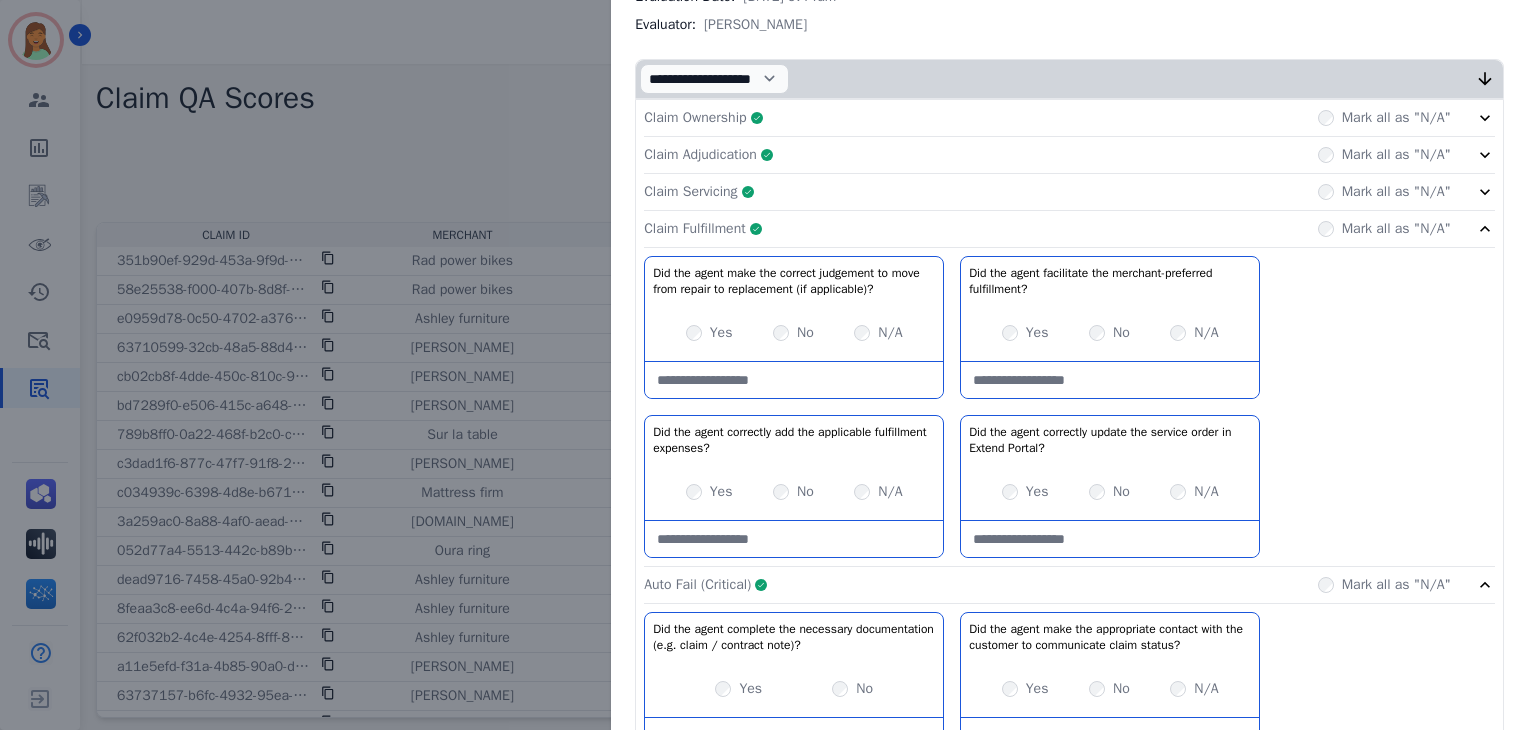 click on "Claim Fulfillment     Complete         Mark all as "N/A"" 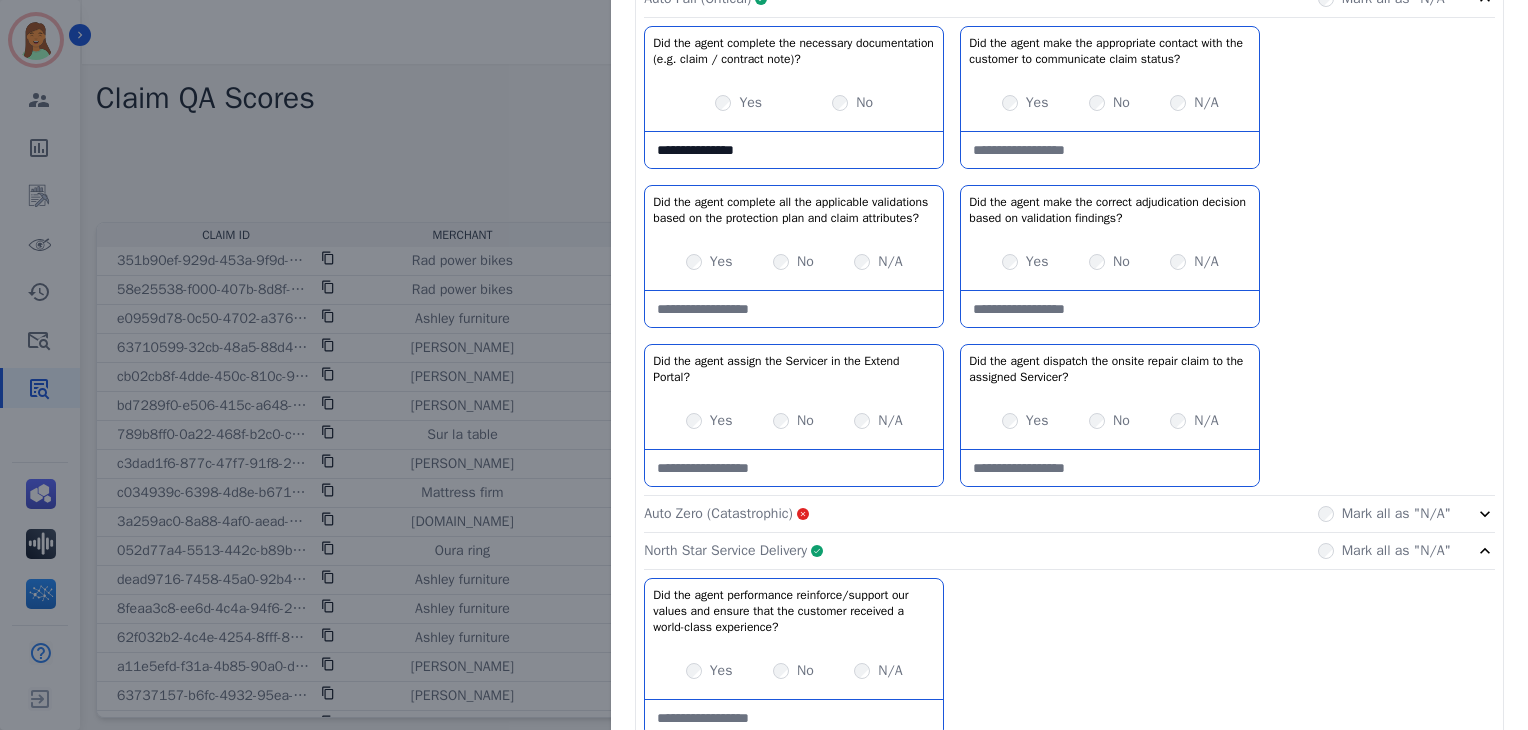 scroll, scrollTop: 636, scrollLeft: 0, axis: vertical 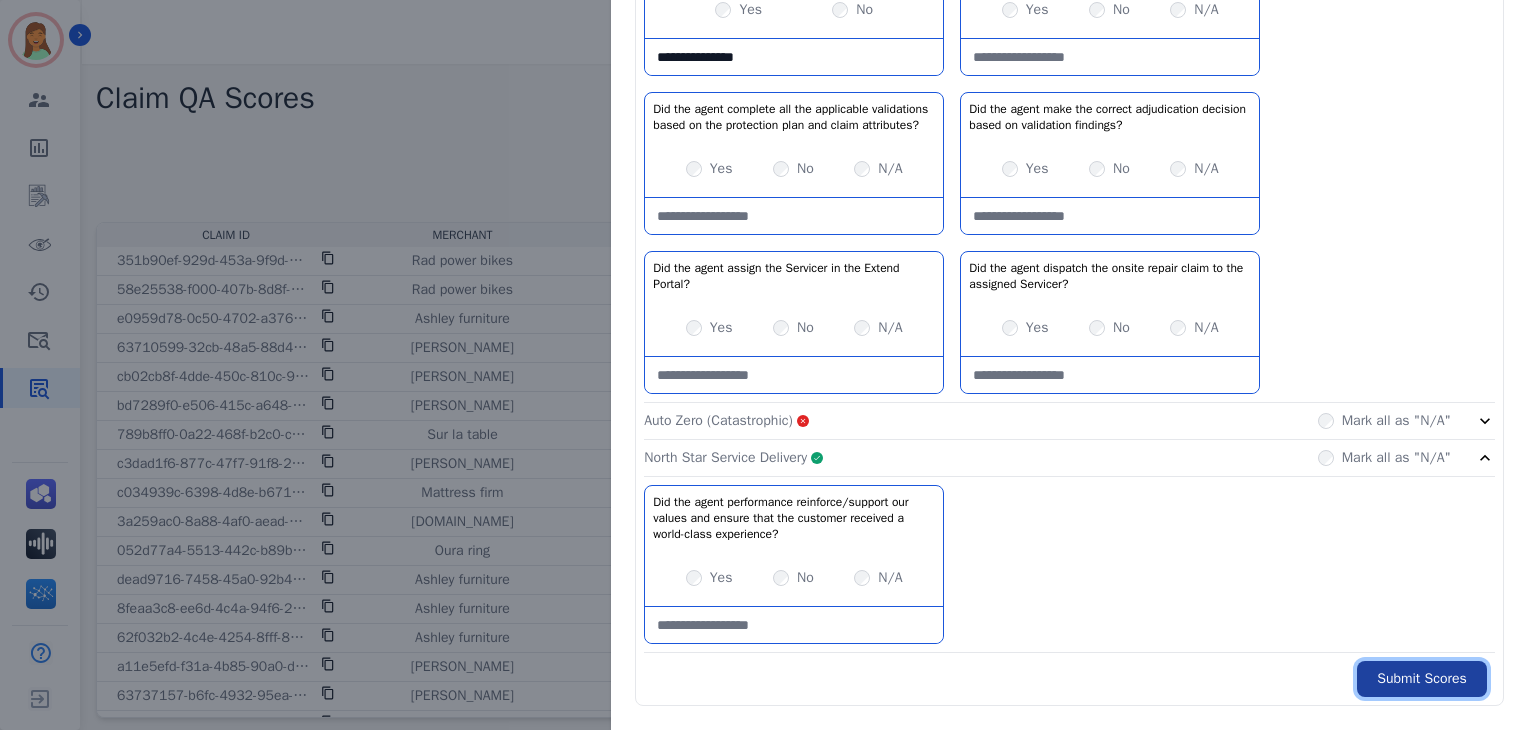 click on "Submit Scores" at bounding box center (1422, 679) 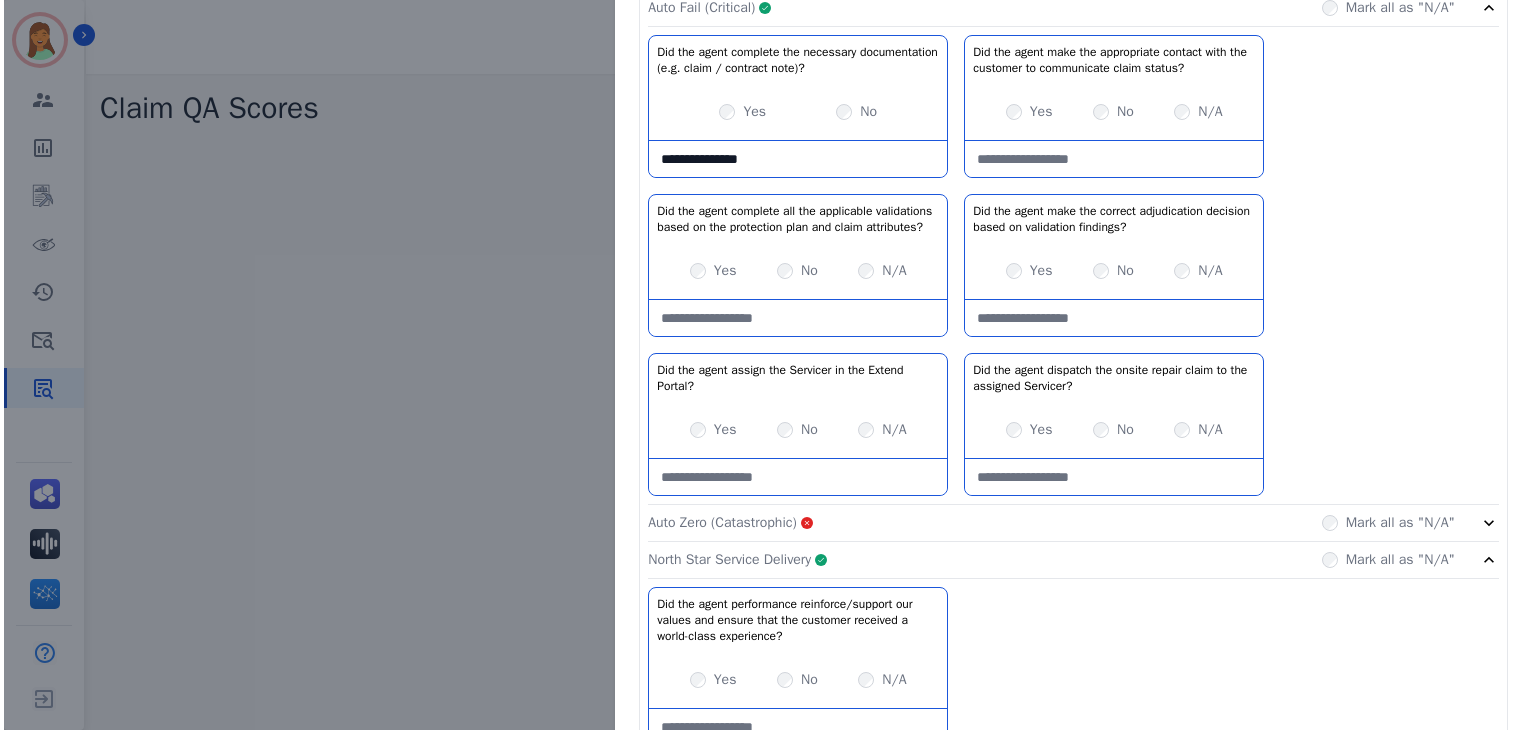 scroll, scrollTop: 0, scrollLeft: 0, axis: both 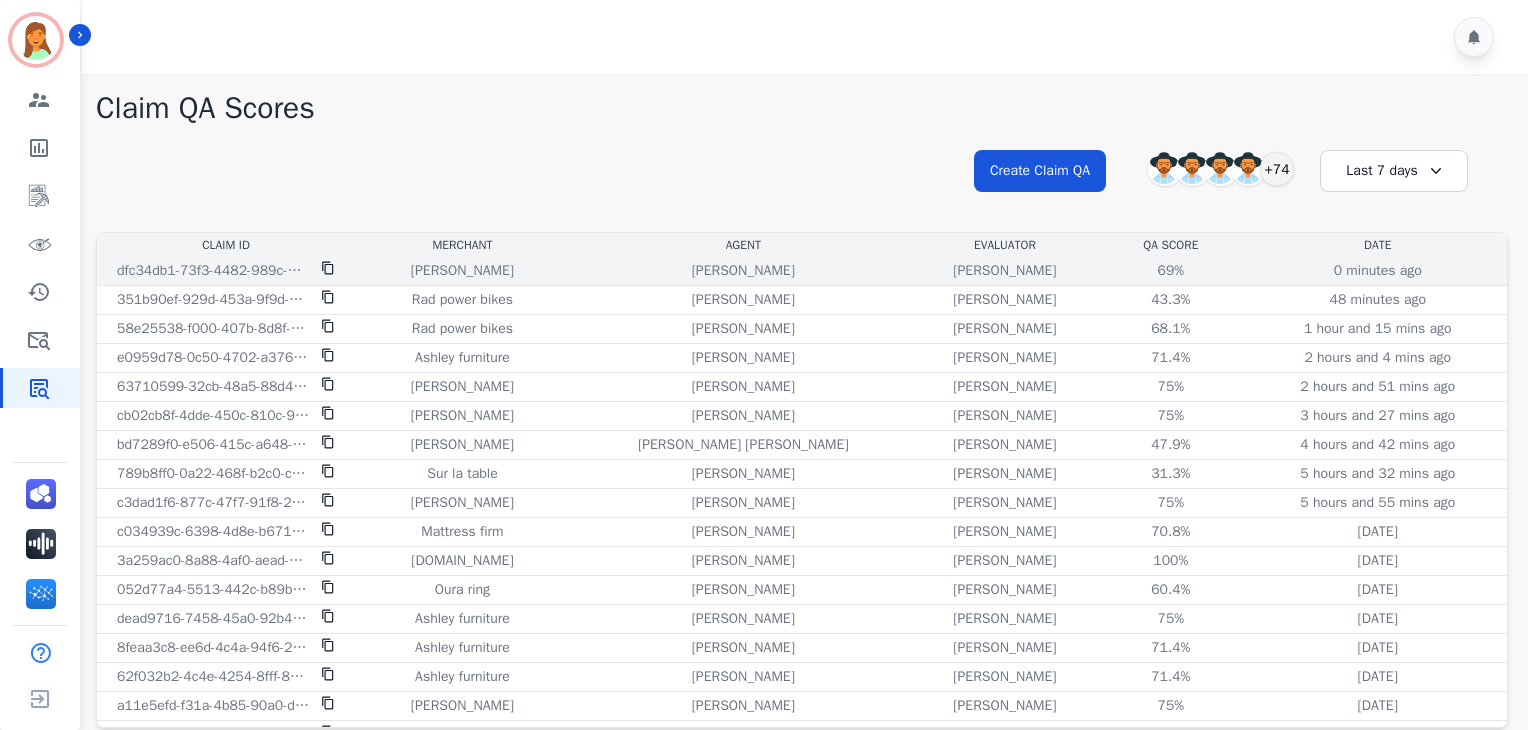 click on "[PERSON_NAME]" at bounding box center [1004, 271] 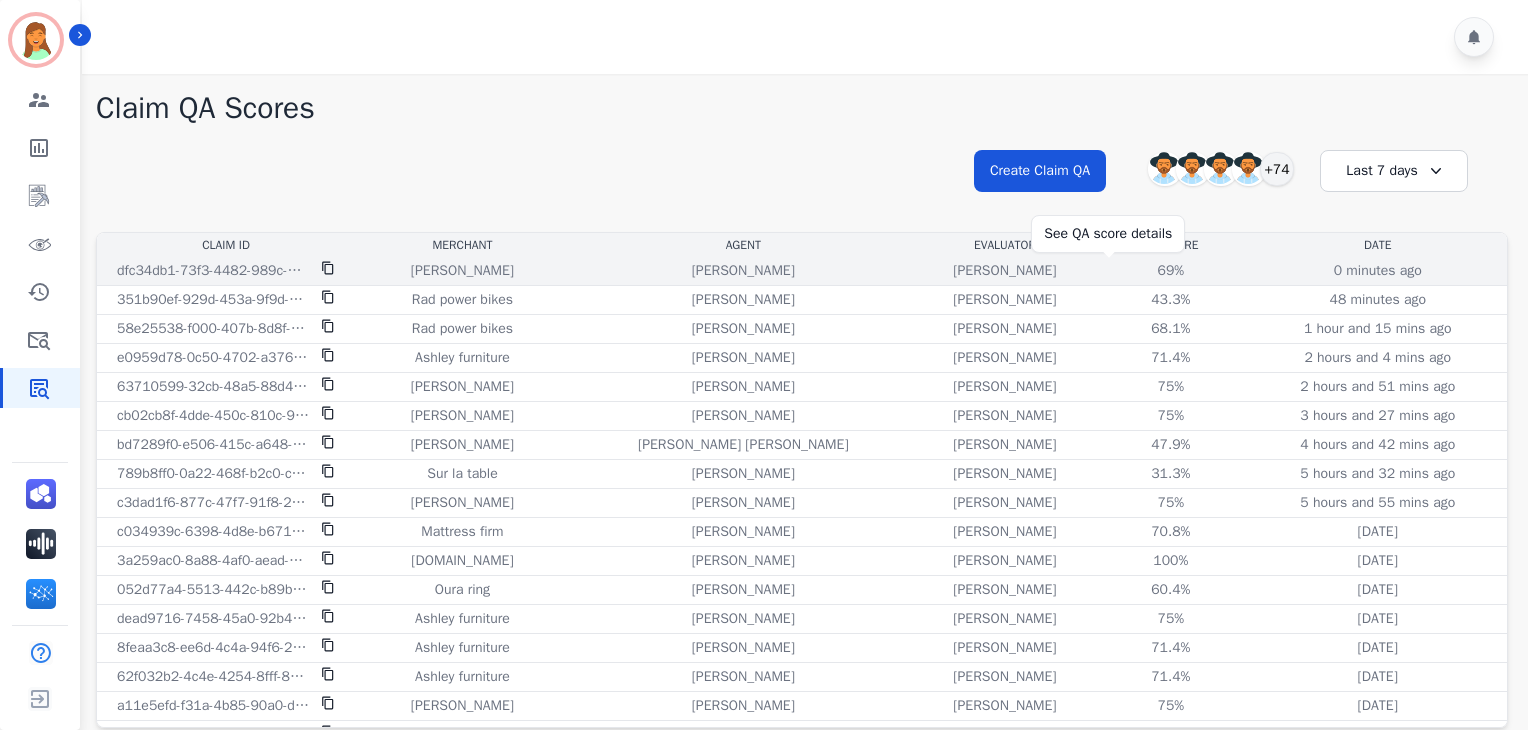 click on "69%" at bounding box center [1171, 271] 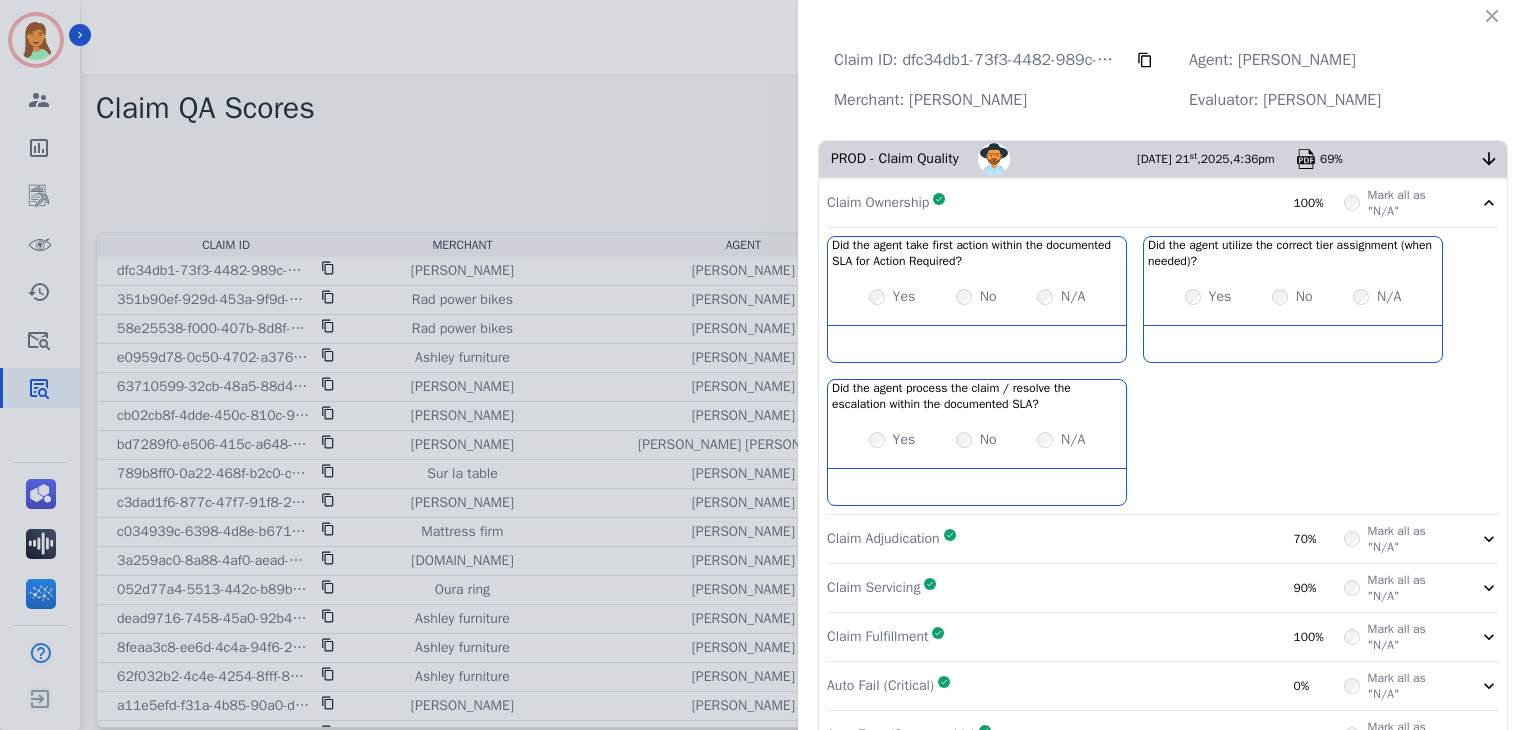 click on "Claim Ownership     Complete       100%" at bounding box center (1085, 203) 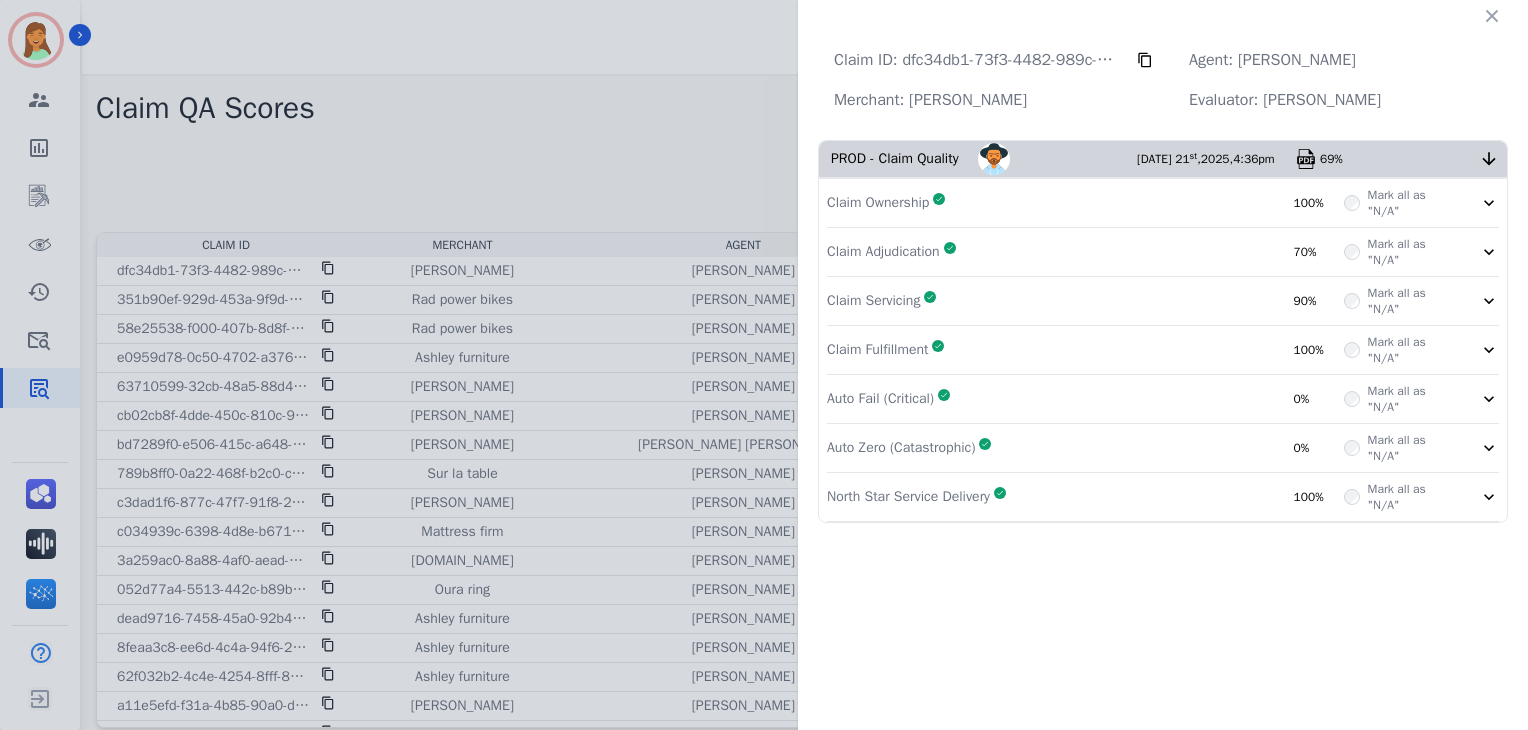 click on "Auto Fail (Critical)     Complete       0%" at bounding box center (1085, 399) 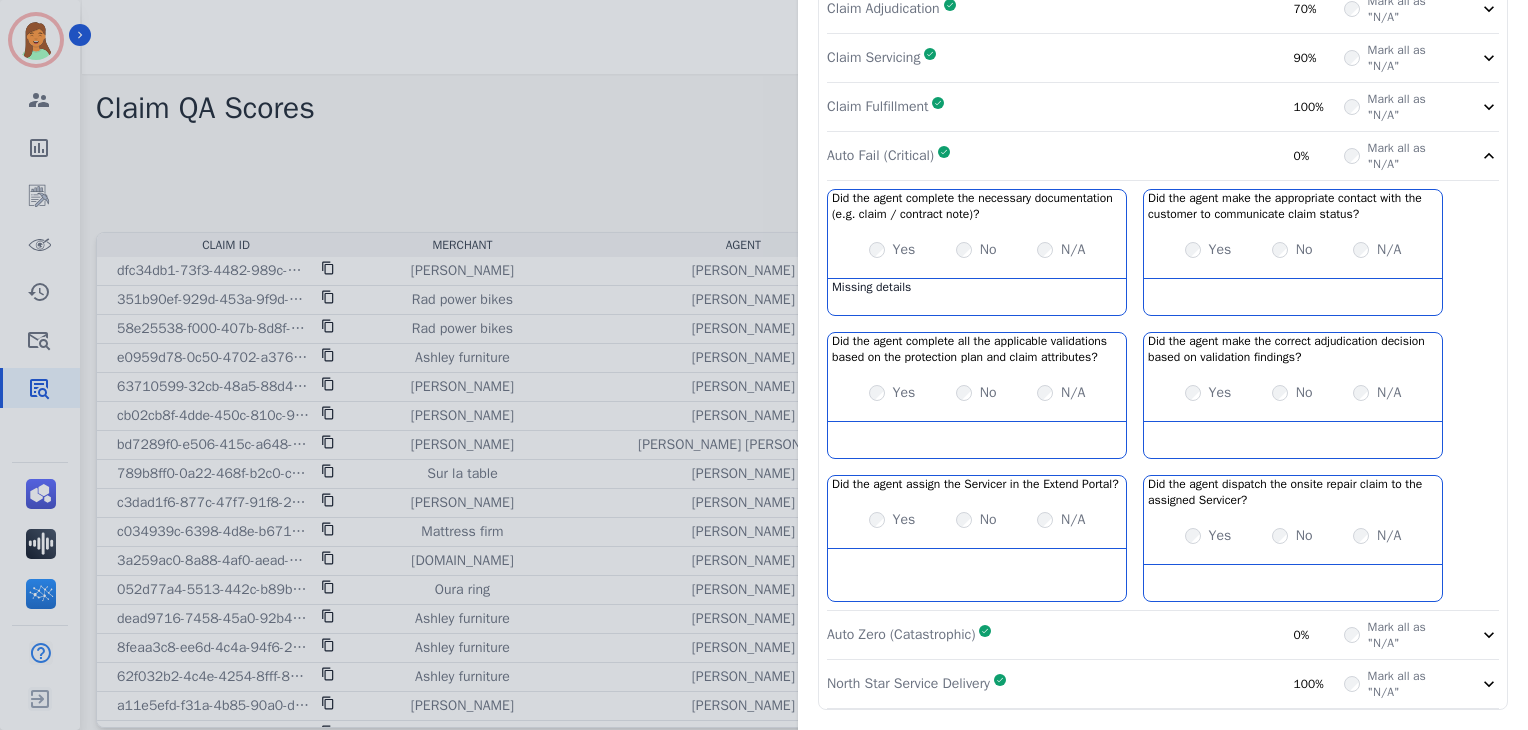 scroll, scrollTop: 296, scrollLeft: 0, axis: vertical 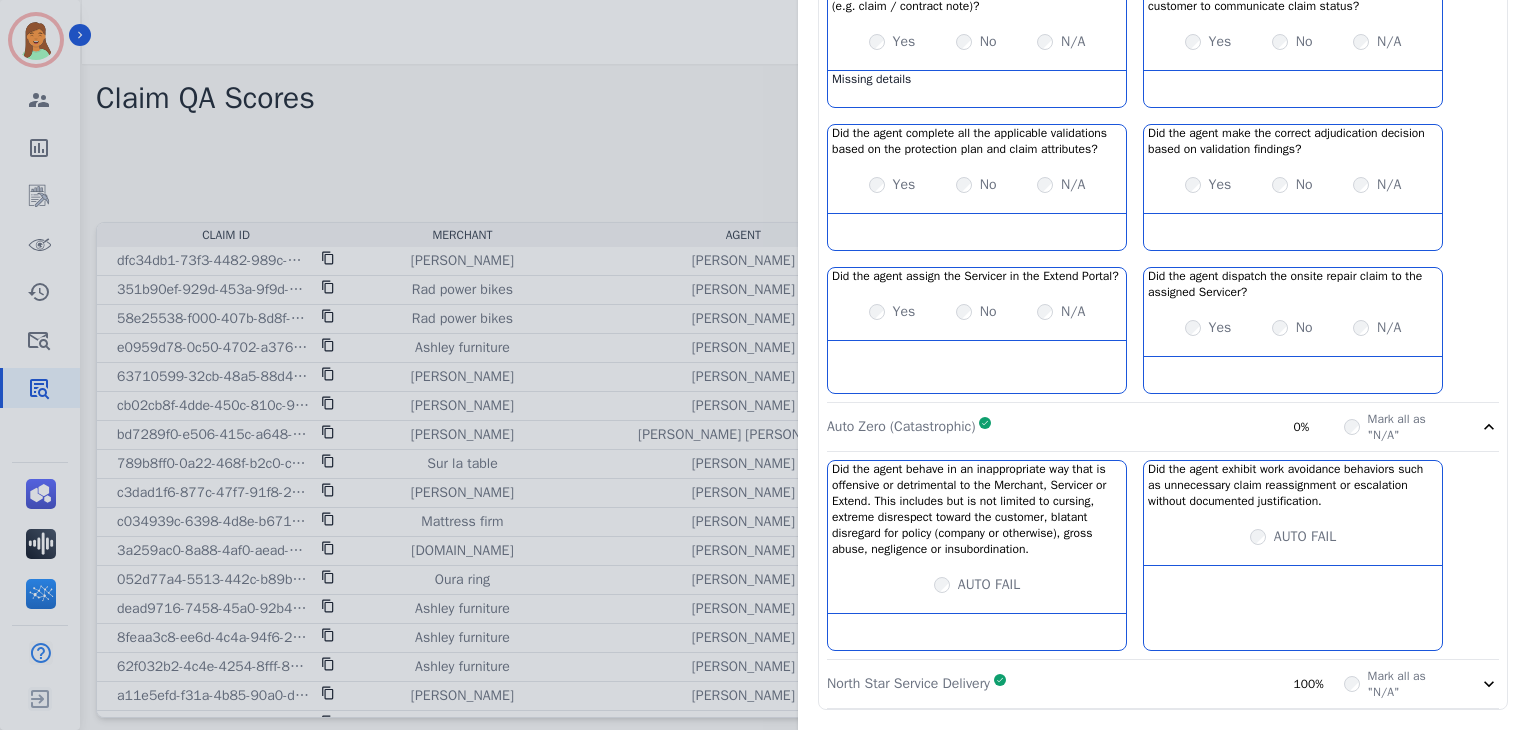 click on "Auto Zero (Catastrophic)     Complete       0%" at bounding box center (1085, 427) 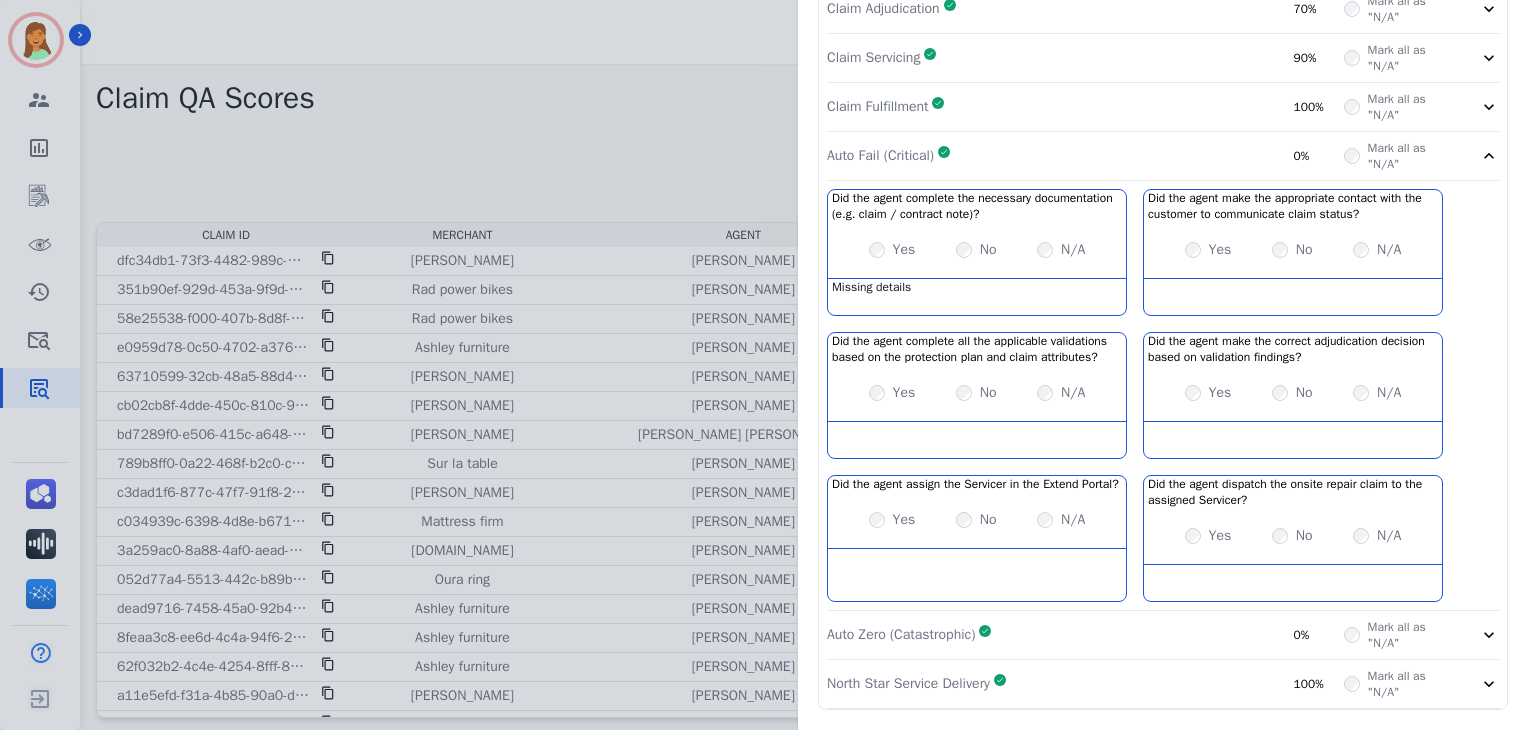 scroll, scrollTop: 162, scrollLeft: 0, axis: vertical 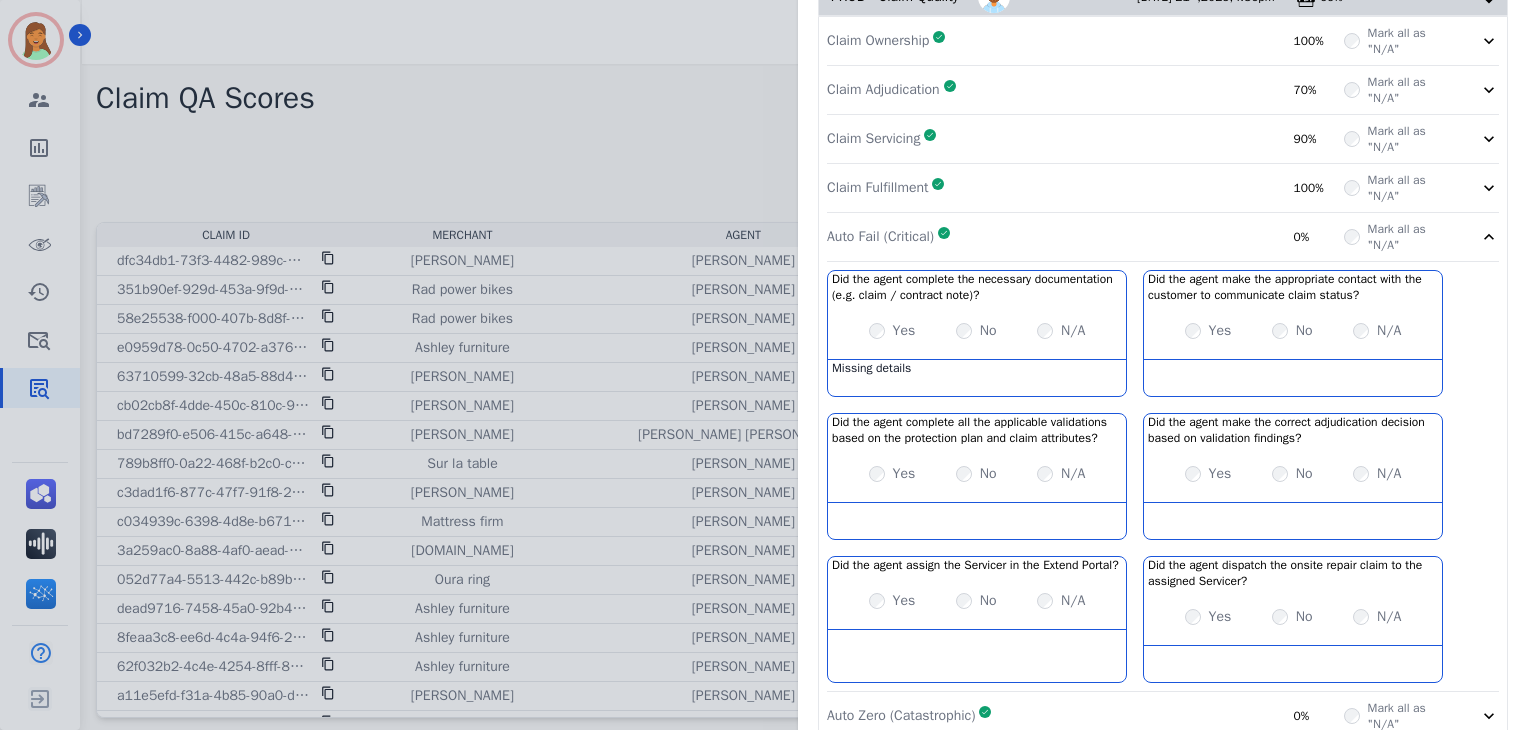 click on "Claim Servicing     Complete       90%" at bounding box center (1085, 139) 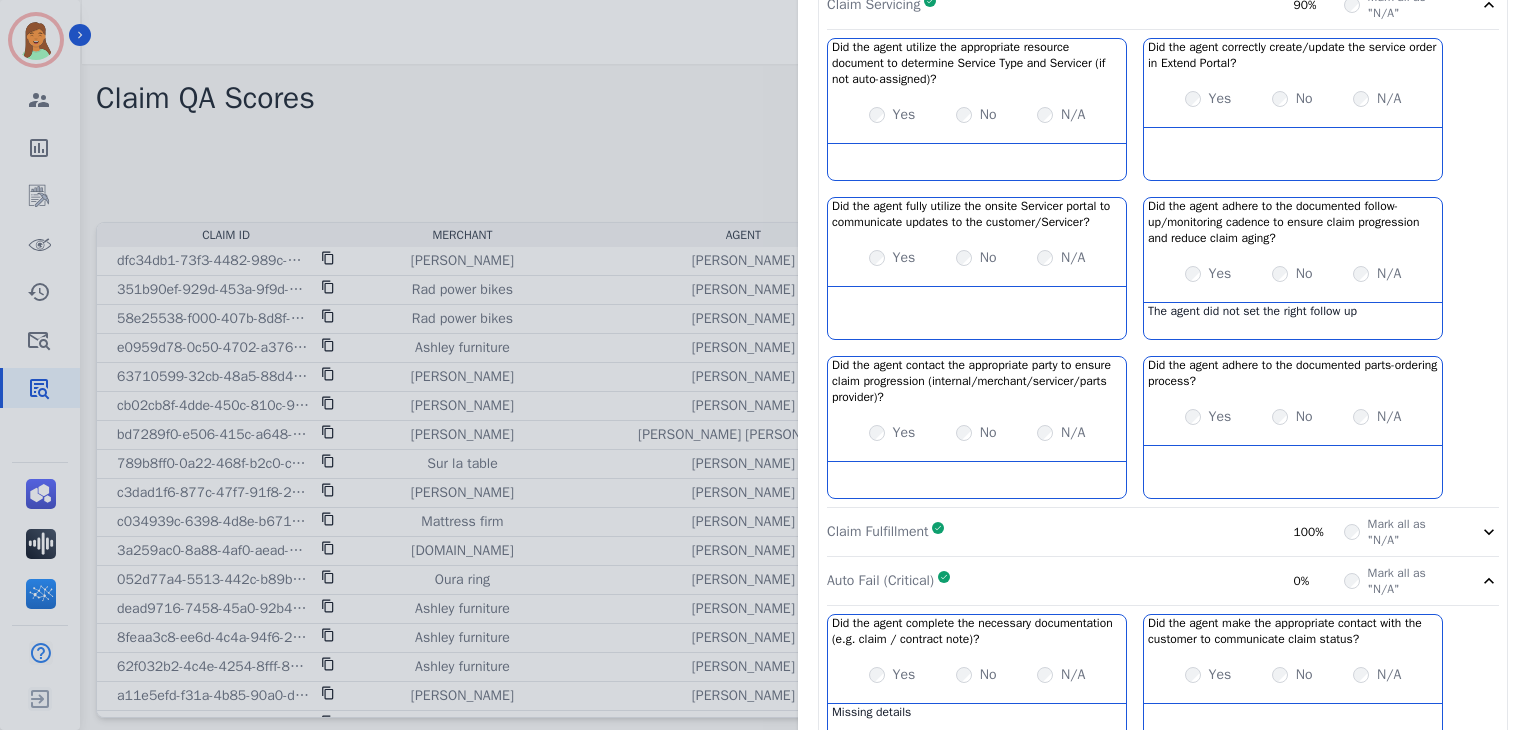 scroll, scrollTop: 0, scrollLeft: 0, axis: both 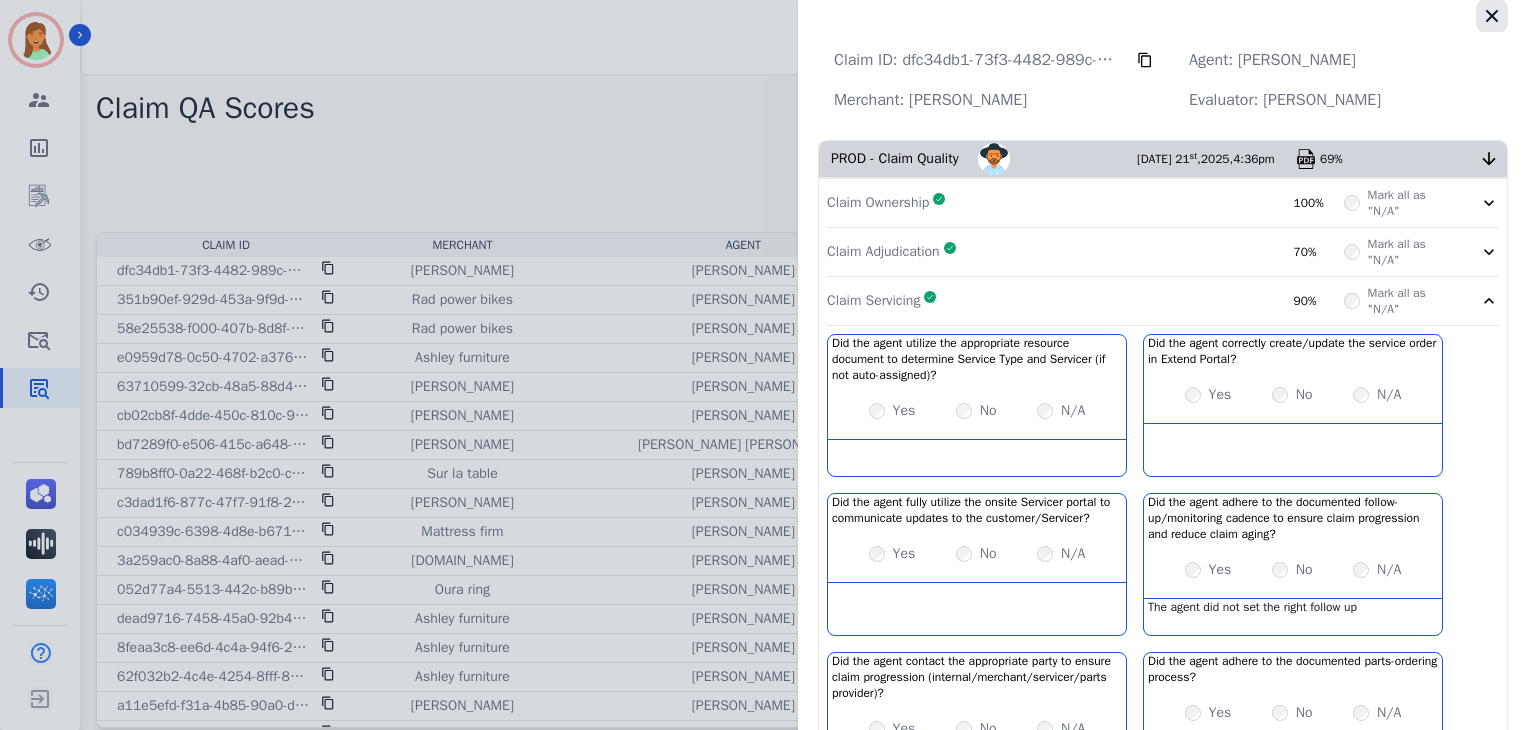 click 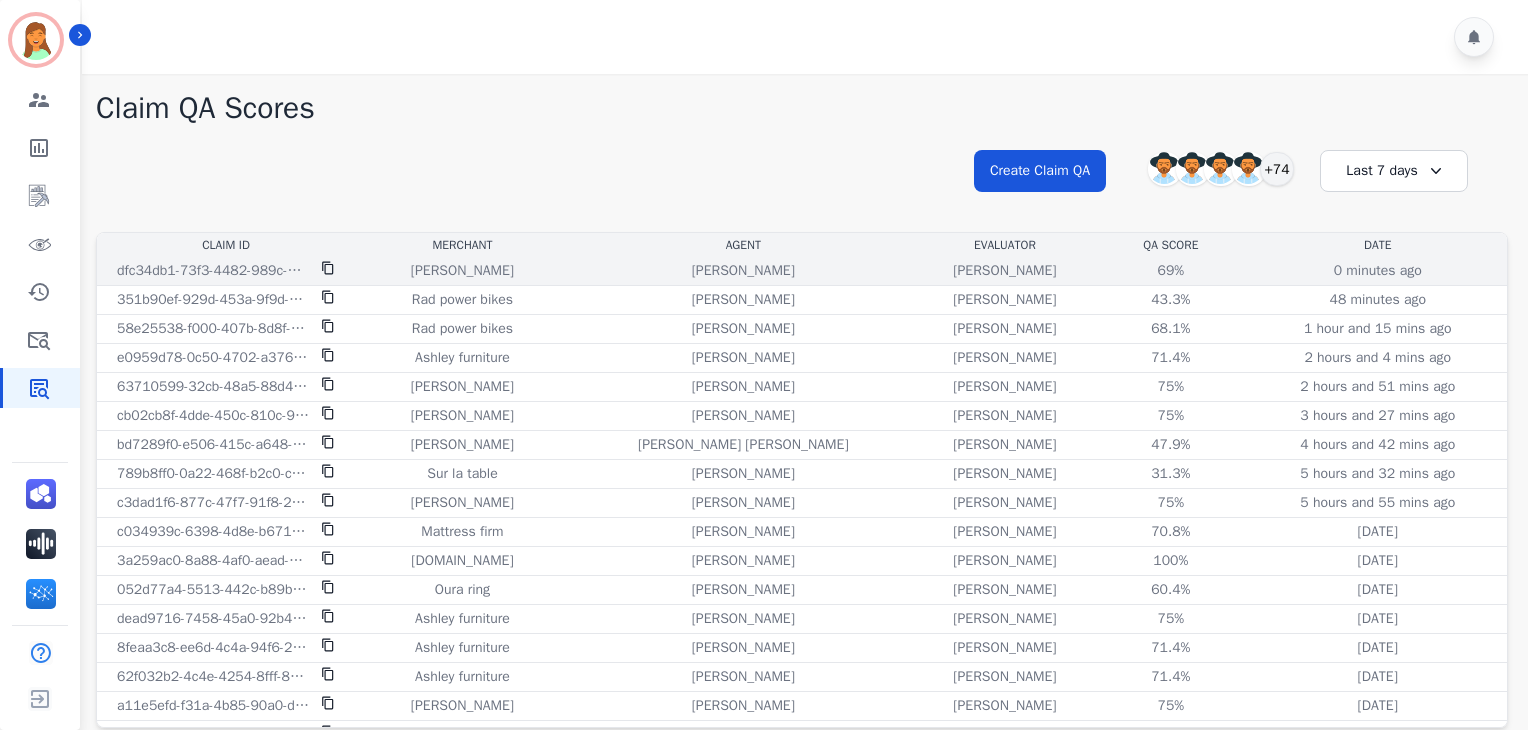 click 